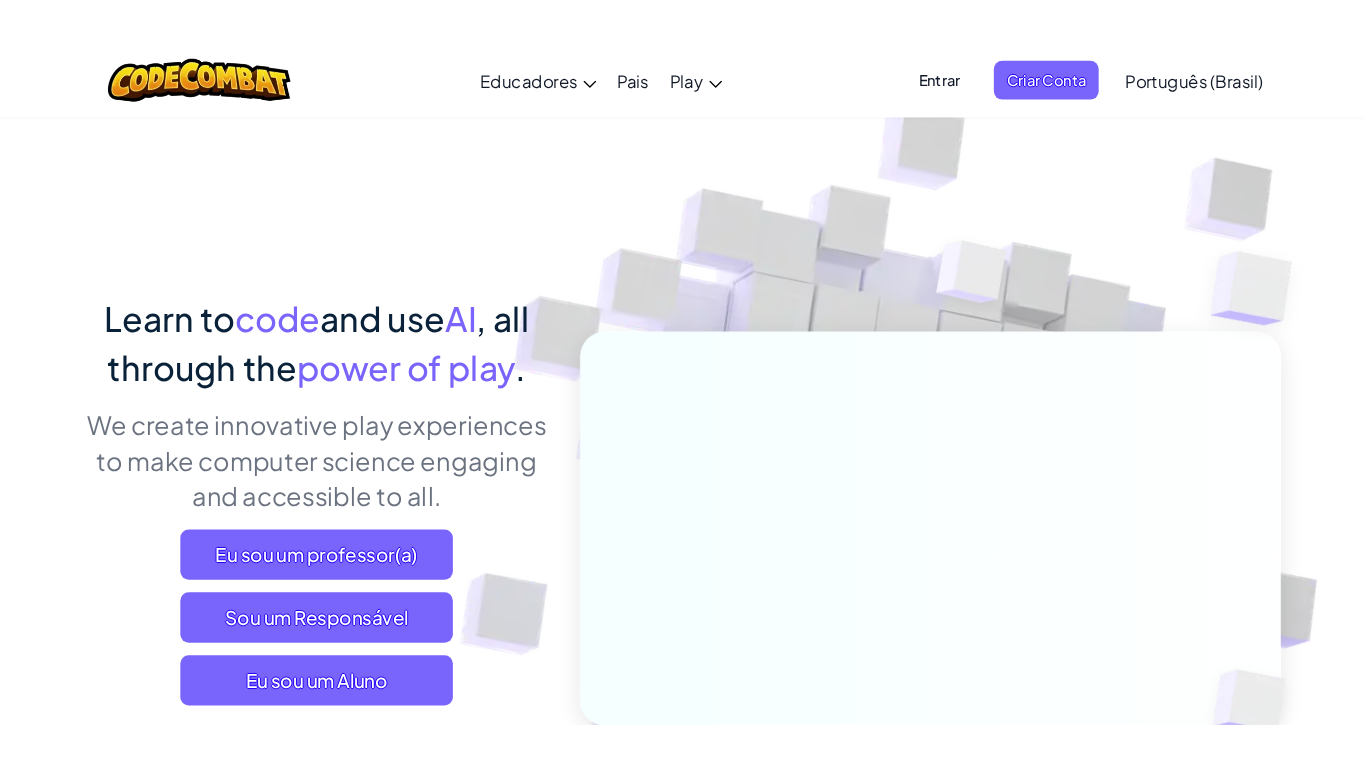 scroll, scrollTop: 0, scrollLeft: 0, axis: both 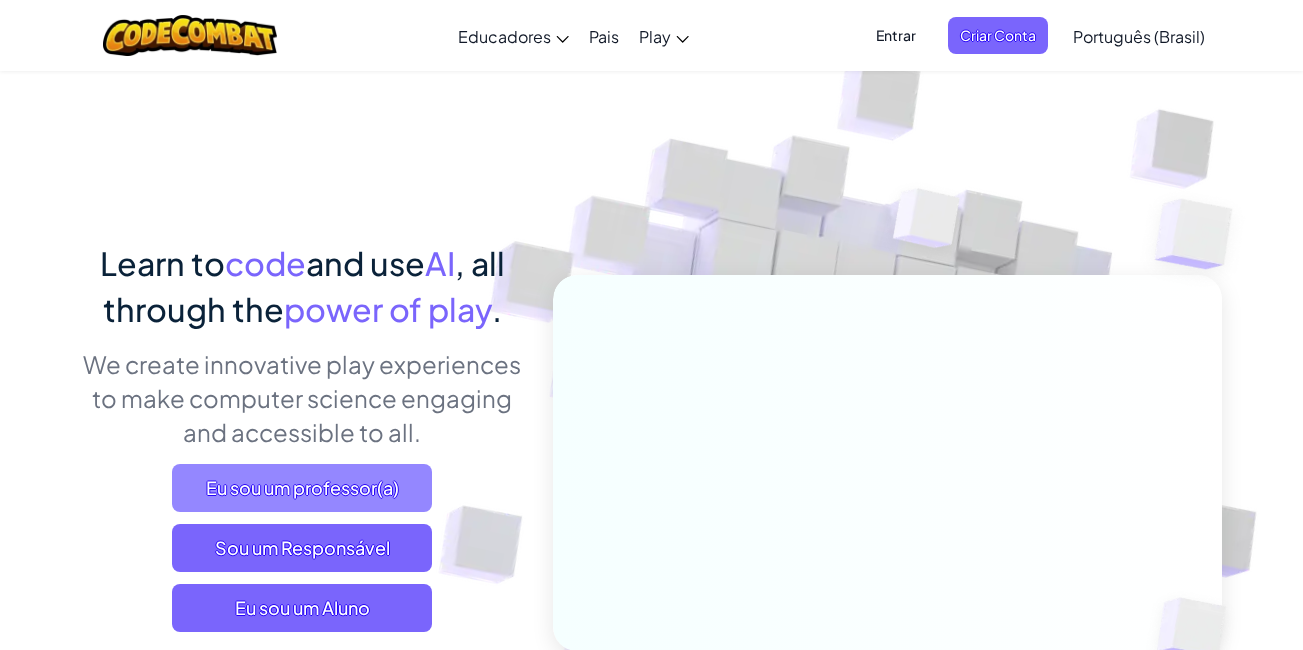click on "Eu sou um professor(a)" at bounding box center (302, 488) 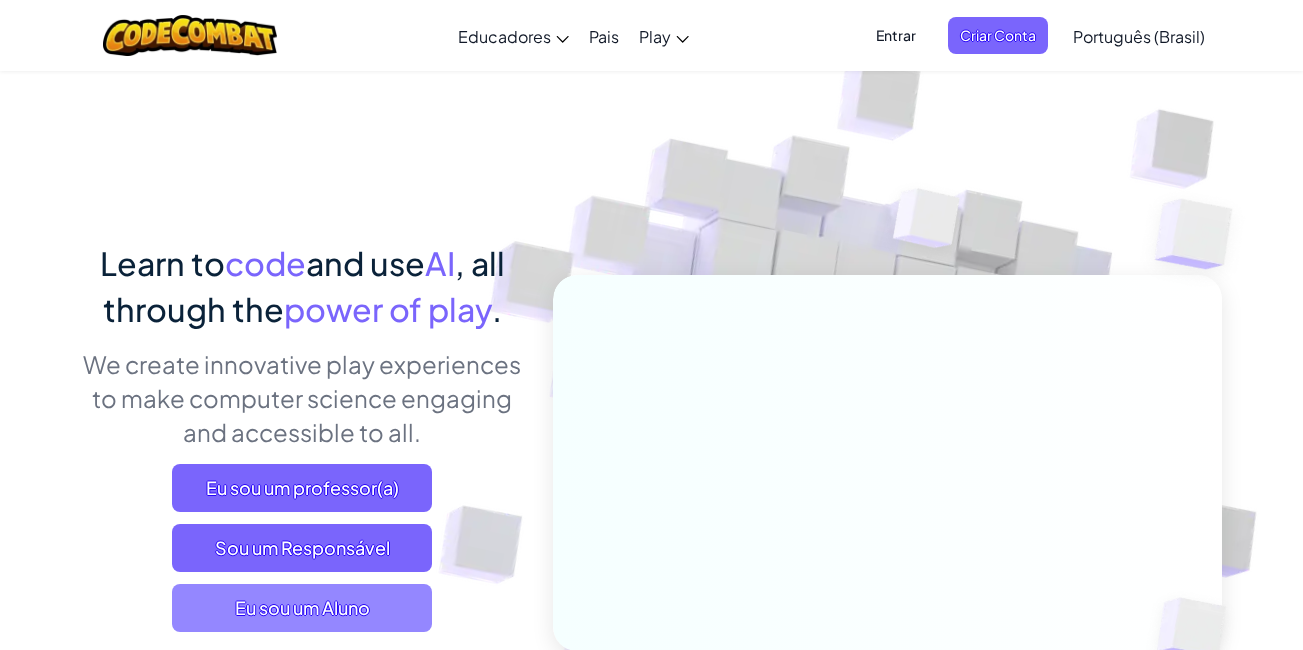 click on "Eu sou um Aluno" at bounding box center [302, 608] 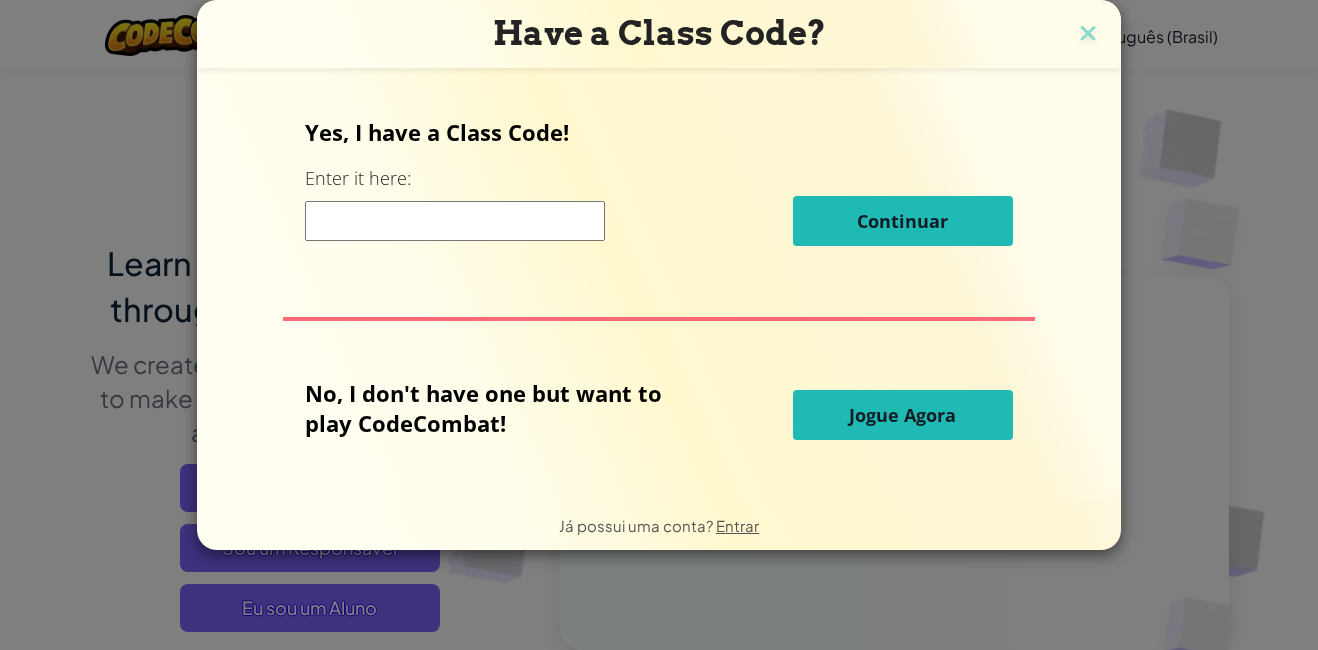 click on "Jogue Agora" at bounding box center (903, 415) 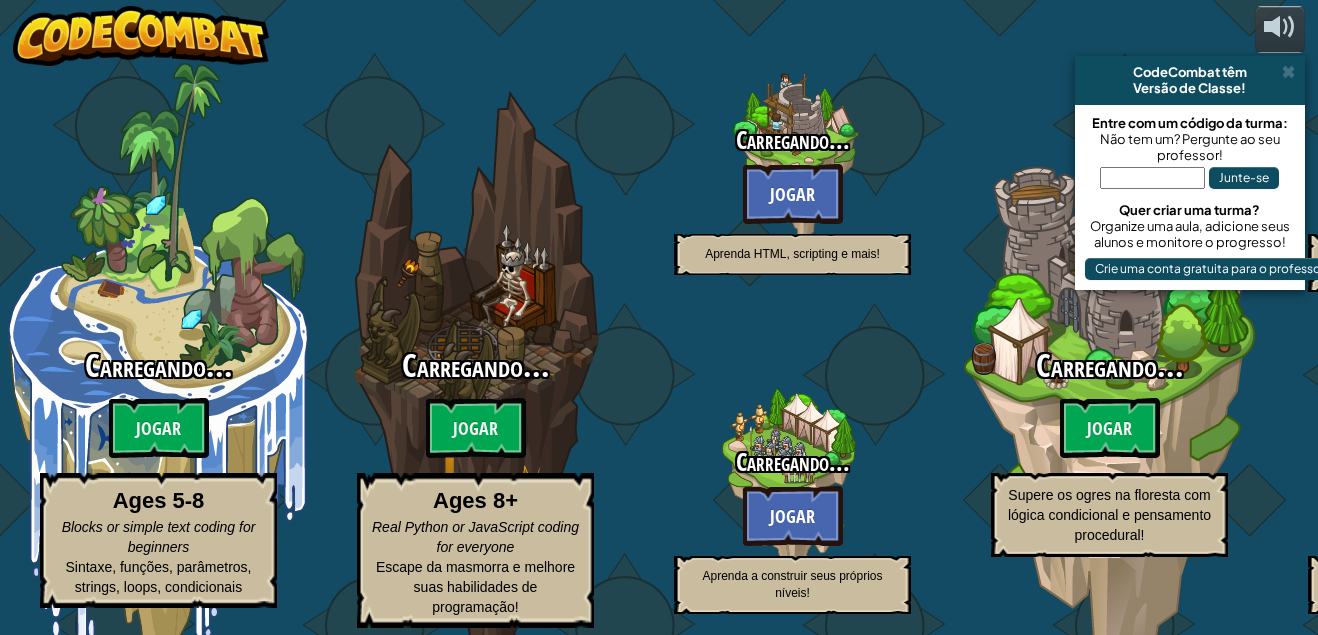 select on "pt-BR" 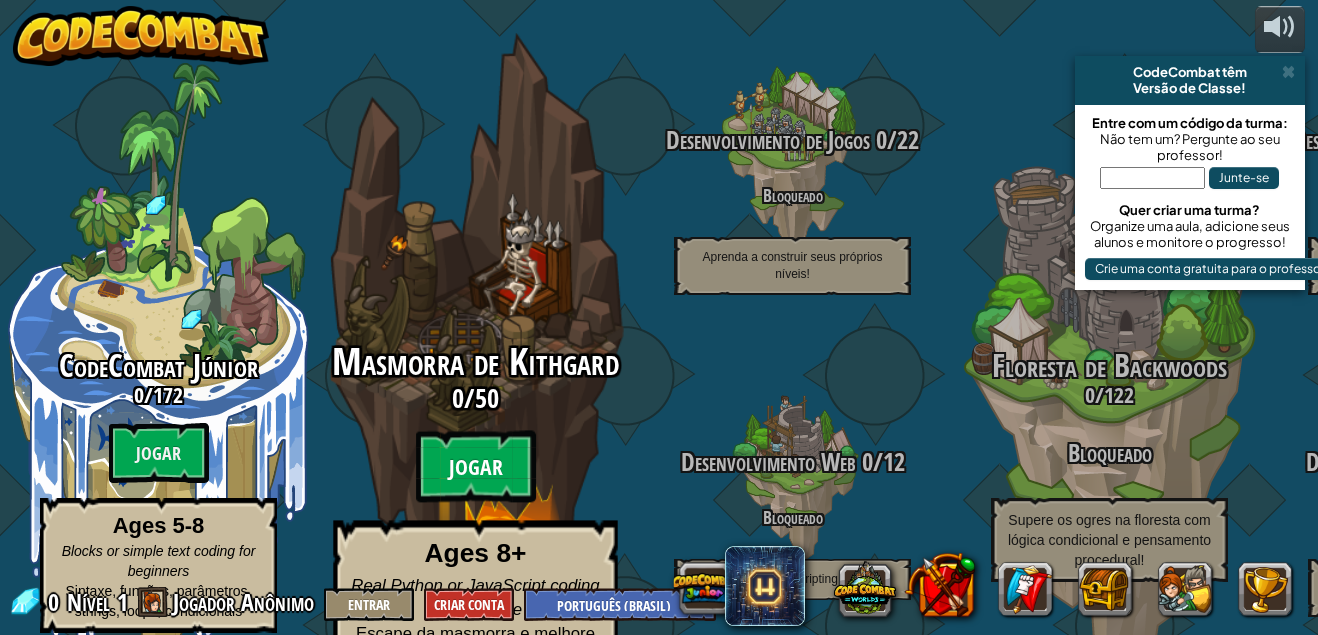click on "Jogar" at bounding box center [476, 467] 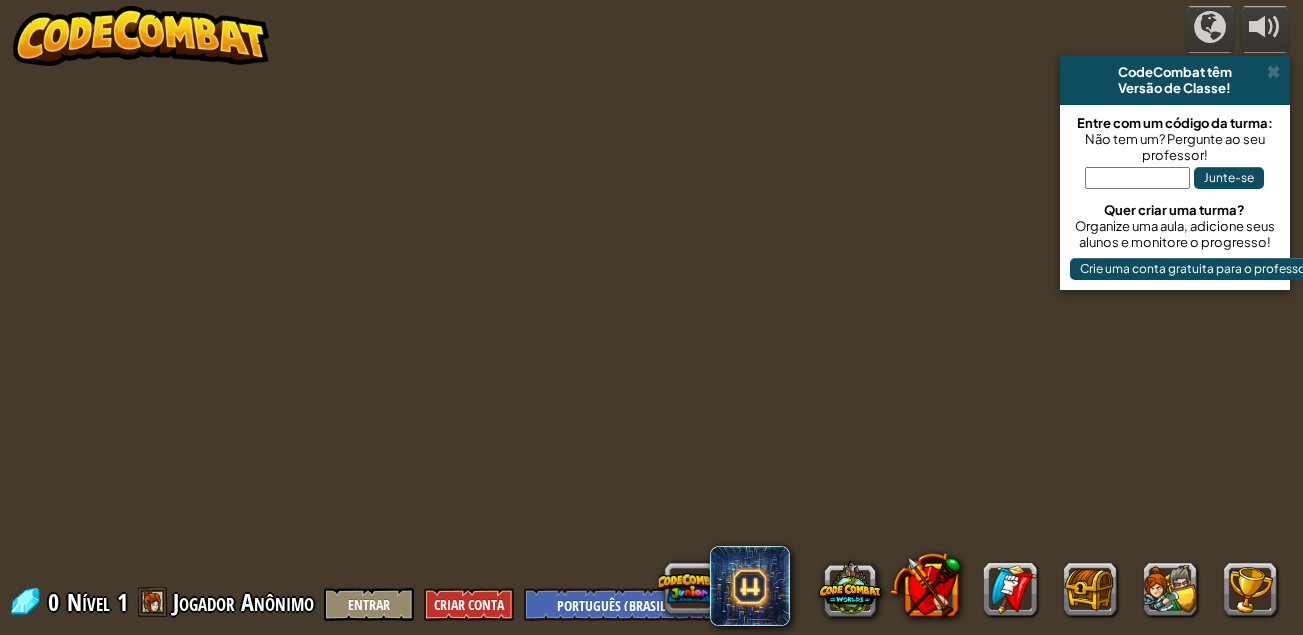 select on "pt-BR" 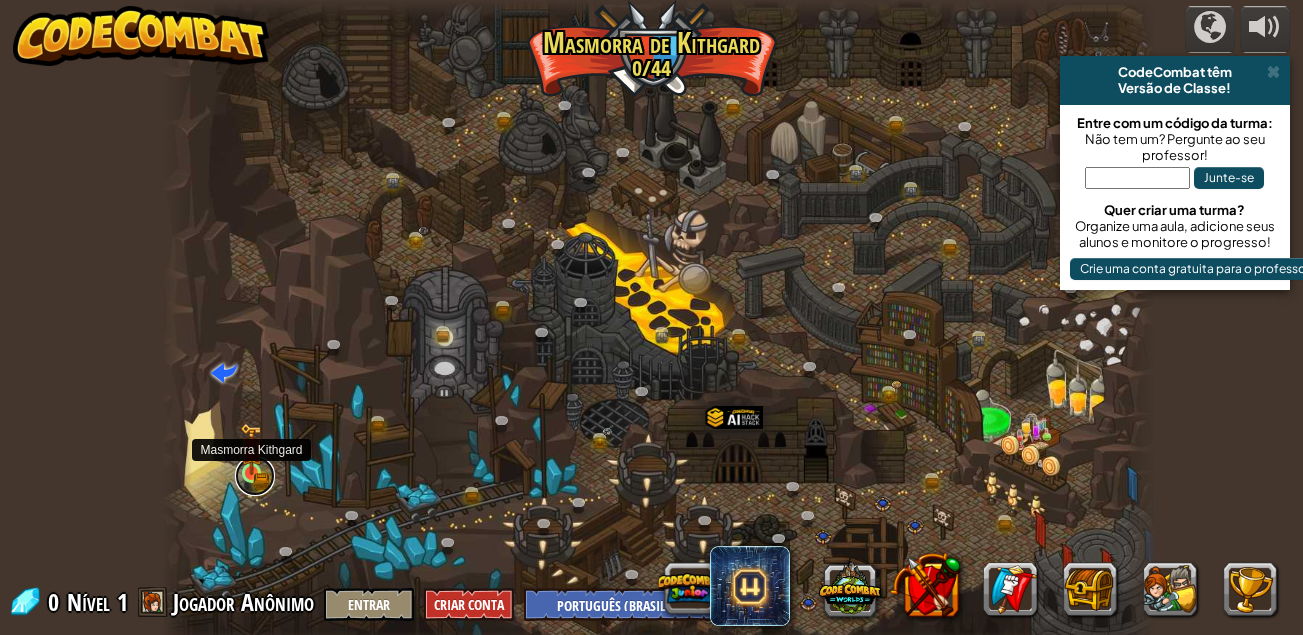 click at bounding box center [255, 476] 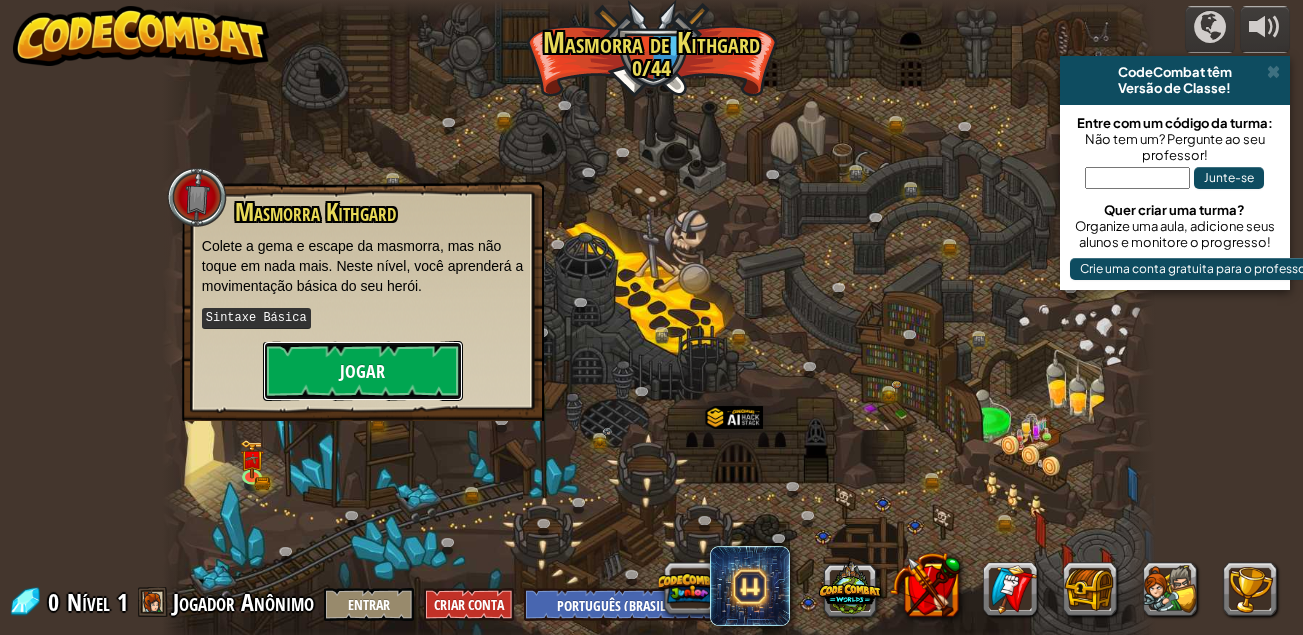 click on "Jogar" at bounding box center (363, 371) 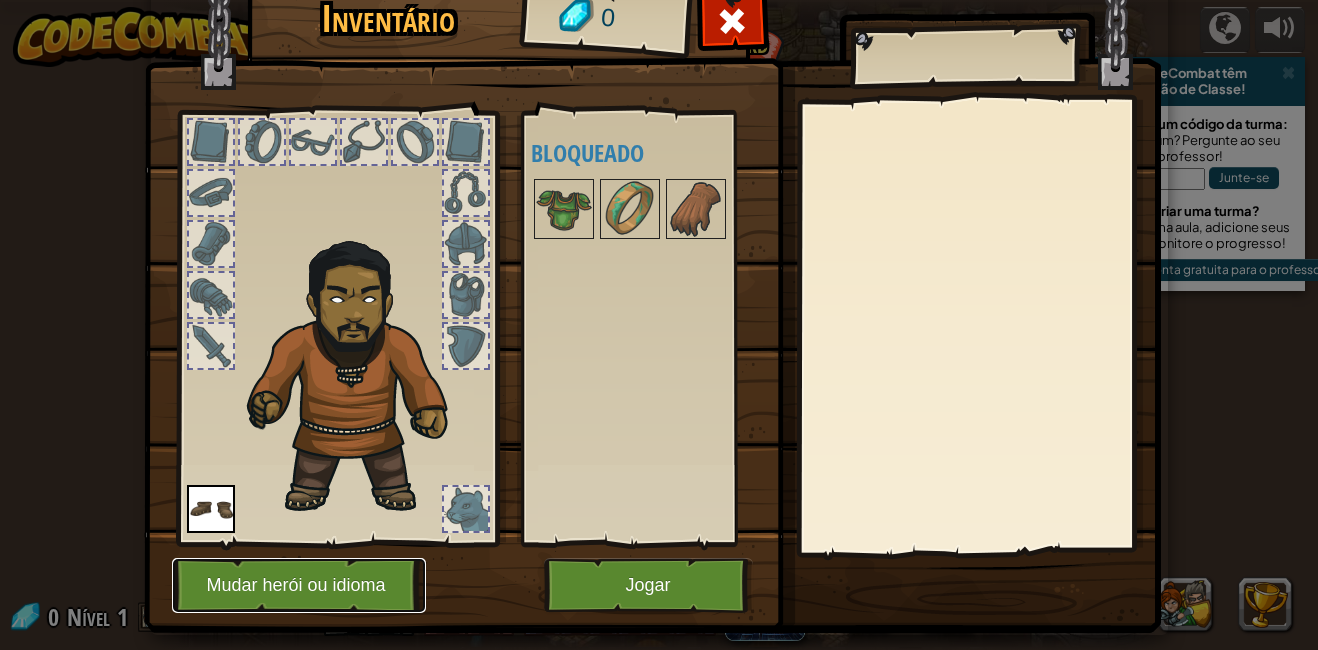 click on "Mudar herói ou idioma" at bounding box center [299, 585] 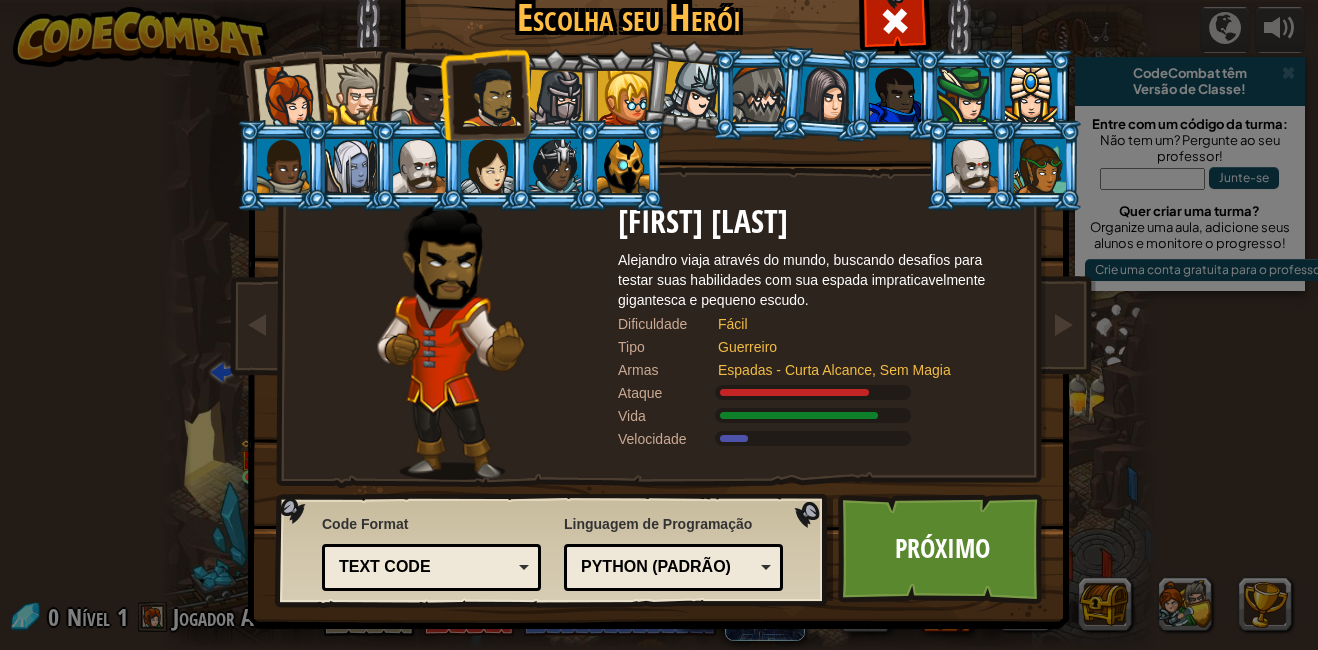 click at bounding box center (355, 94) 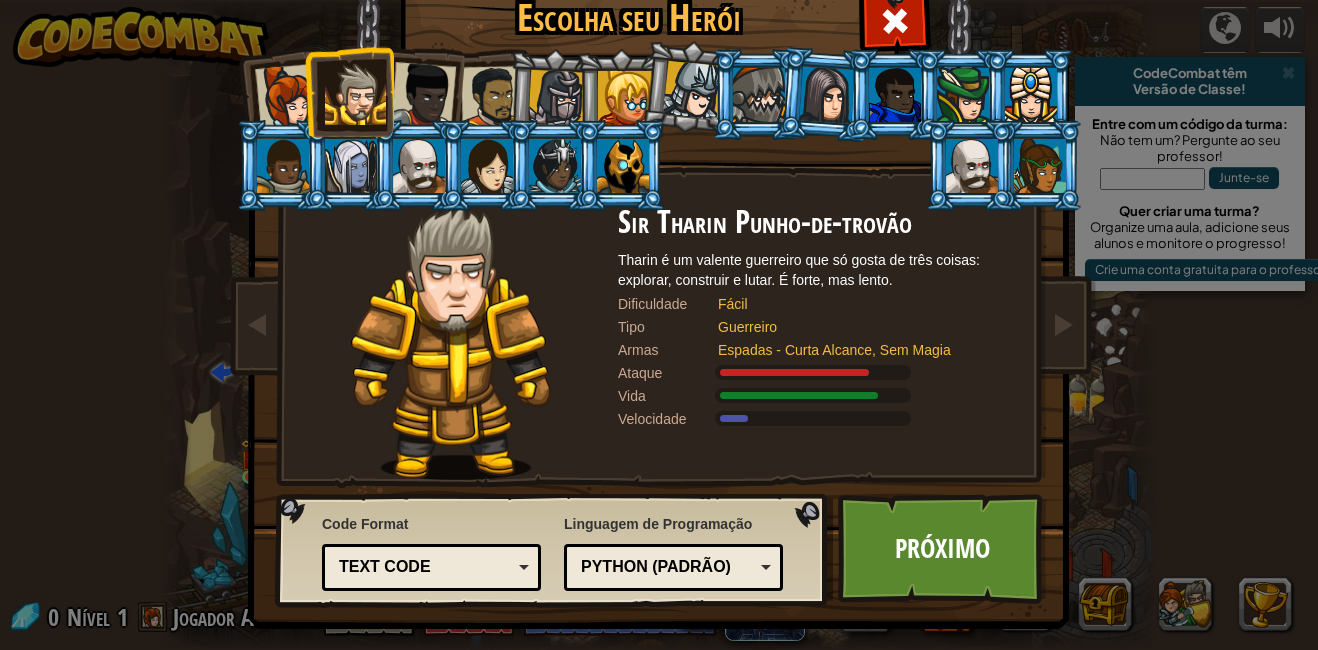 click at bounding box center (553, 95) 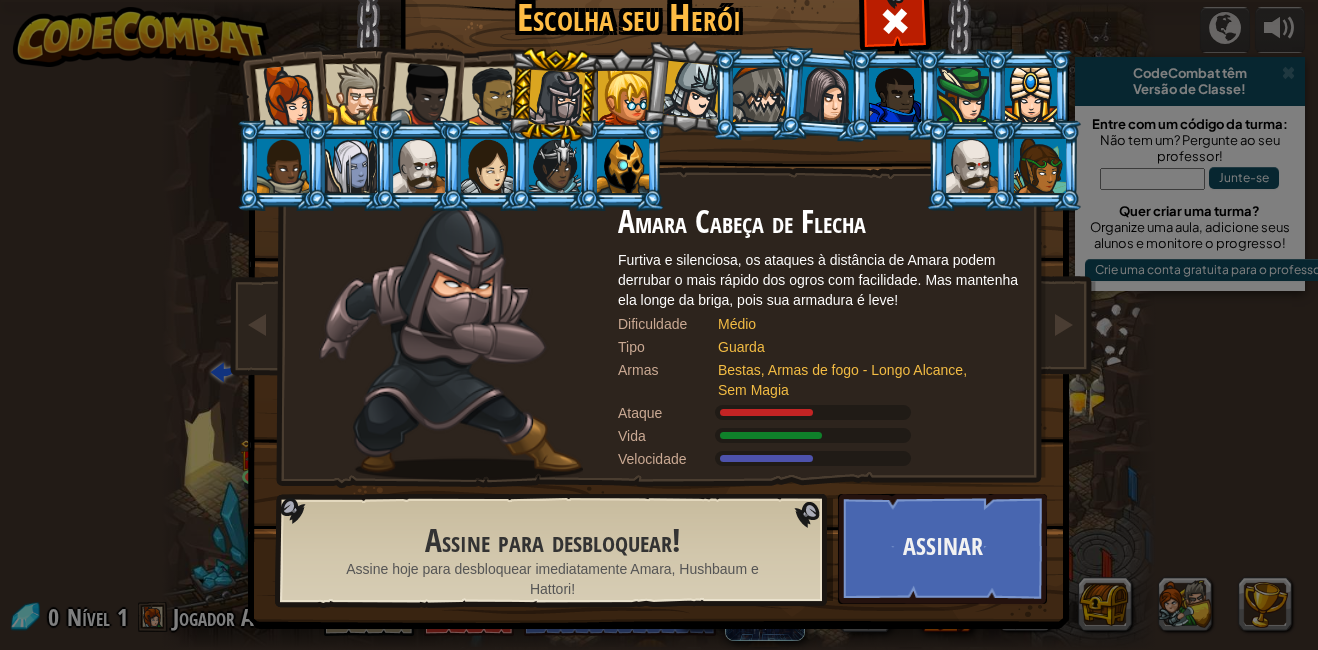 click at bounding box center (492, 97) 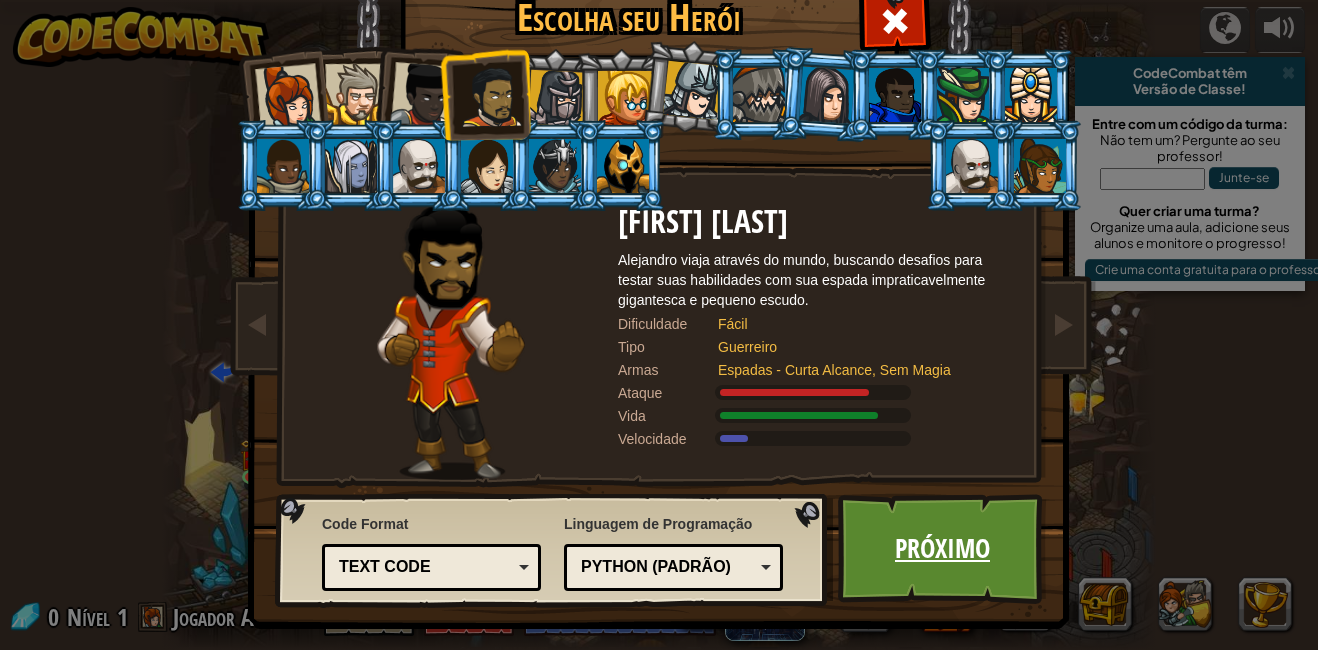 click on "Próximo" at bounding box center (942, 549) 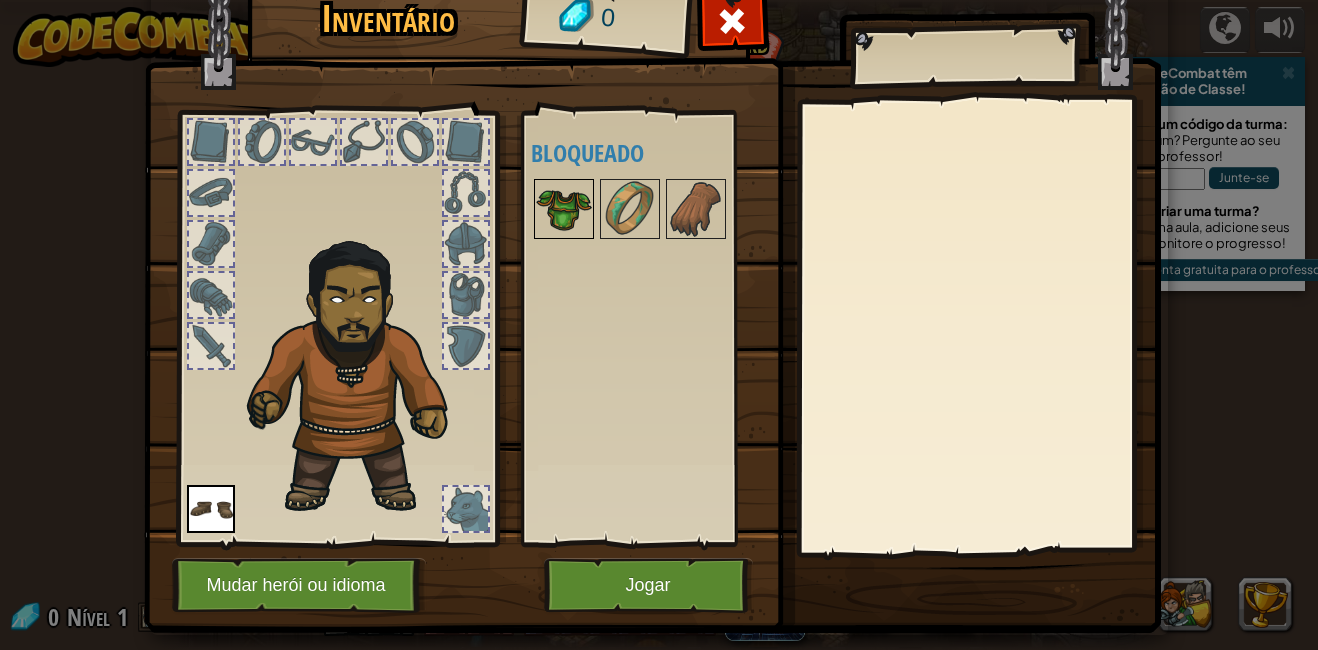 click at bounding box center (564, 209) 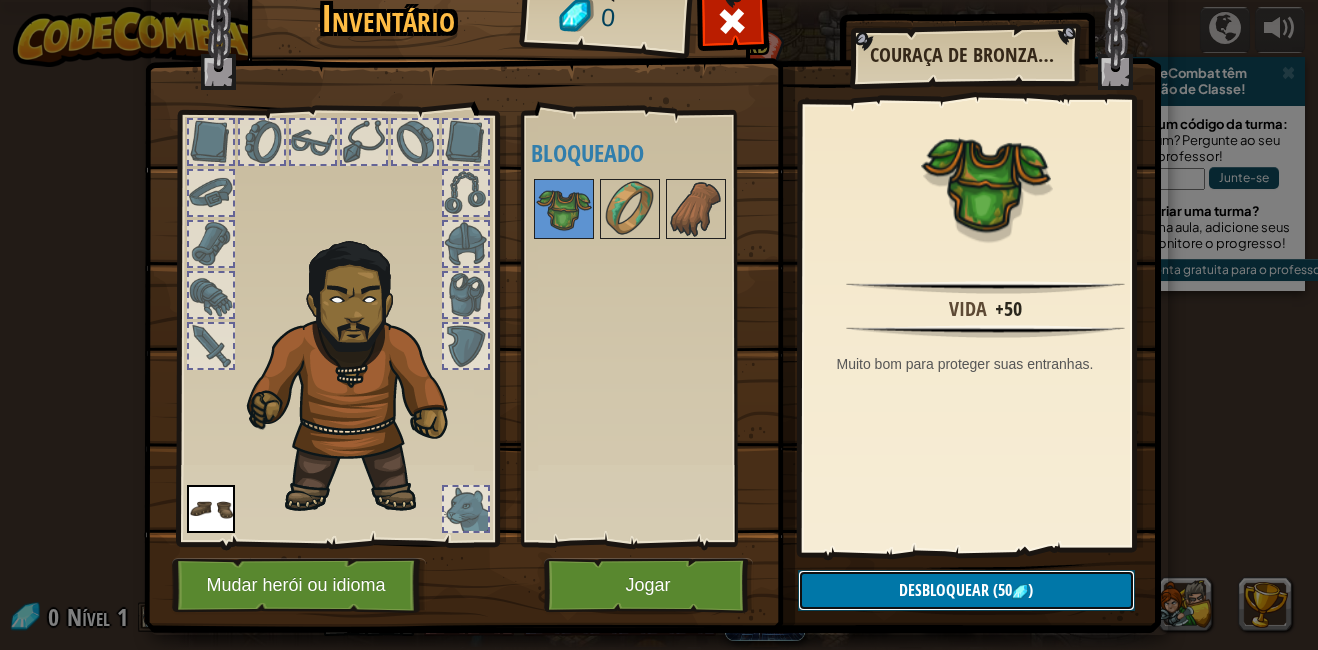 click on "Desbloquear" at bounding box center (944, 590) 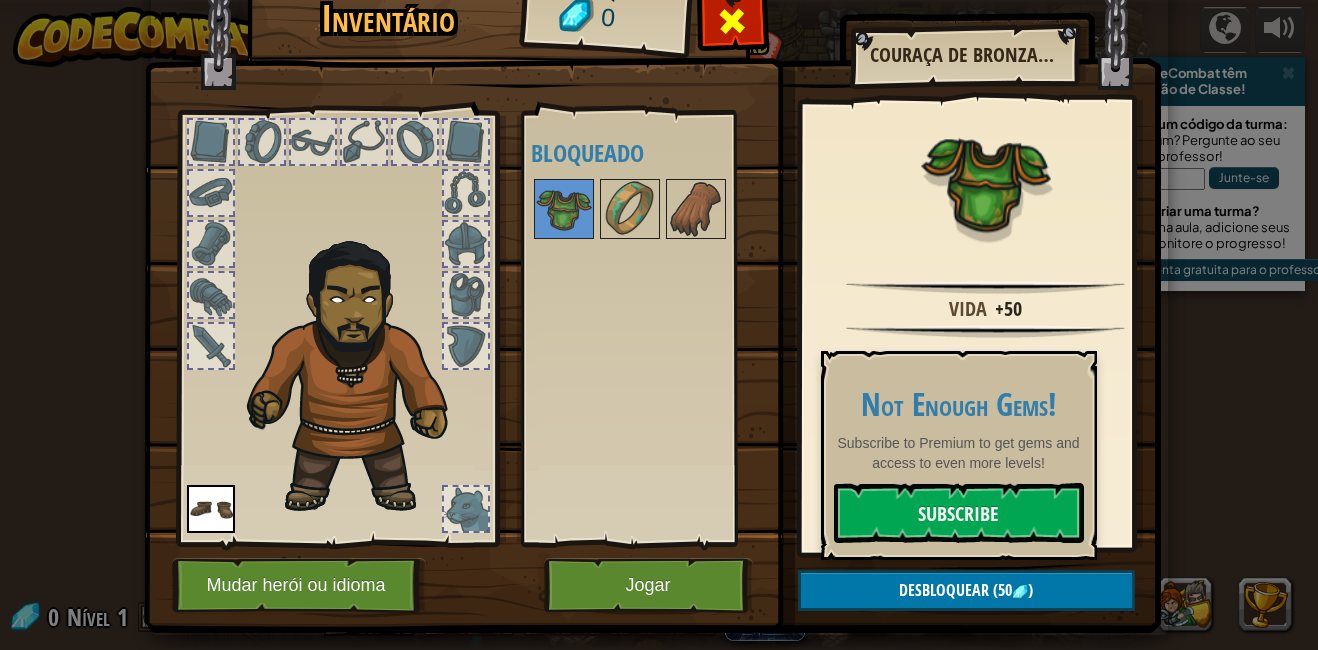 click at bounding box center [732, 21] 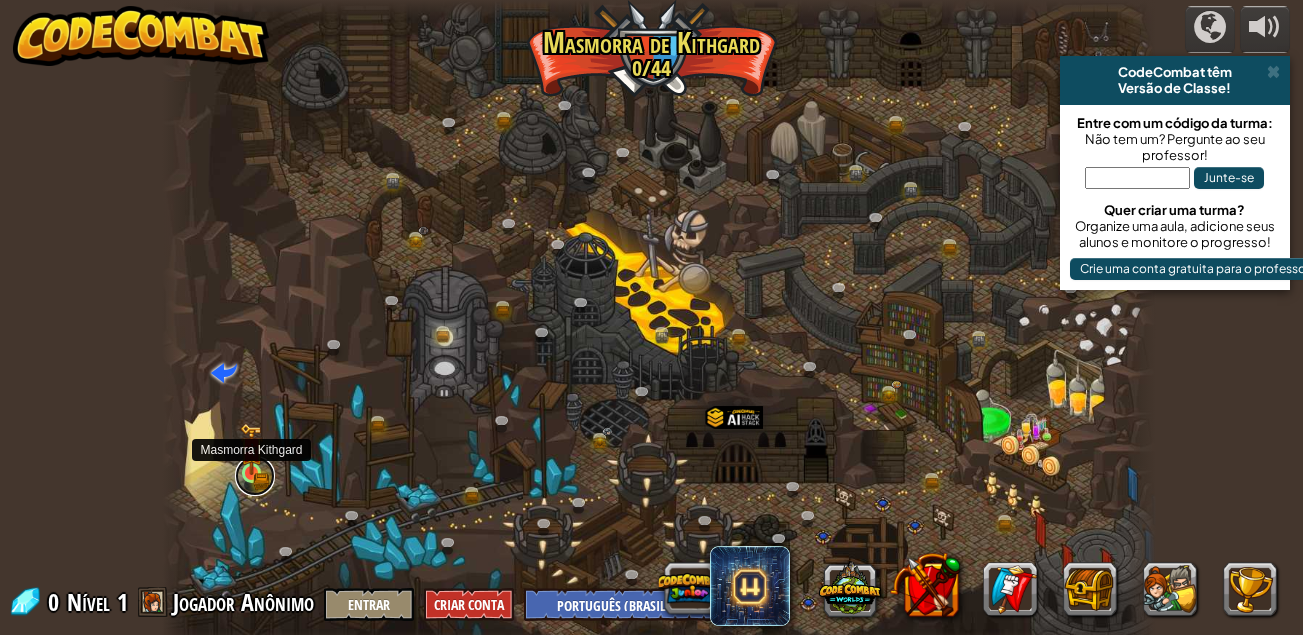 click at bounding box center [255, 476] 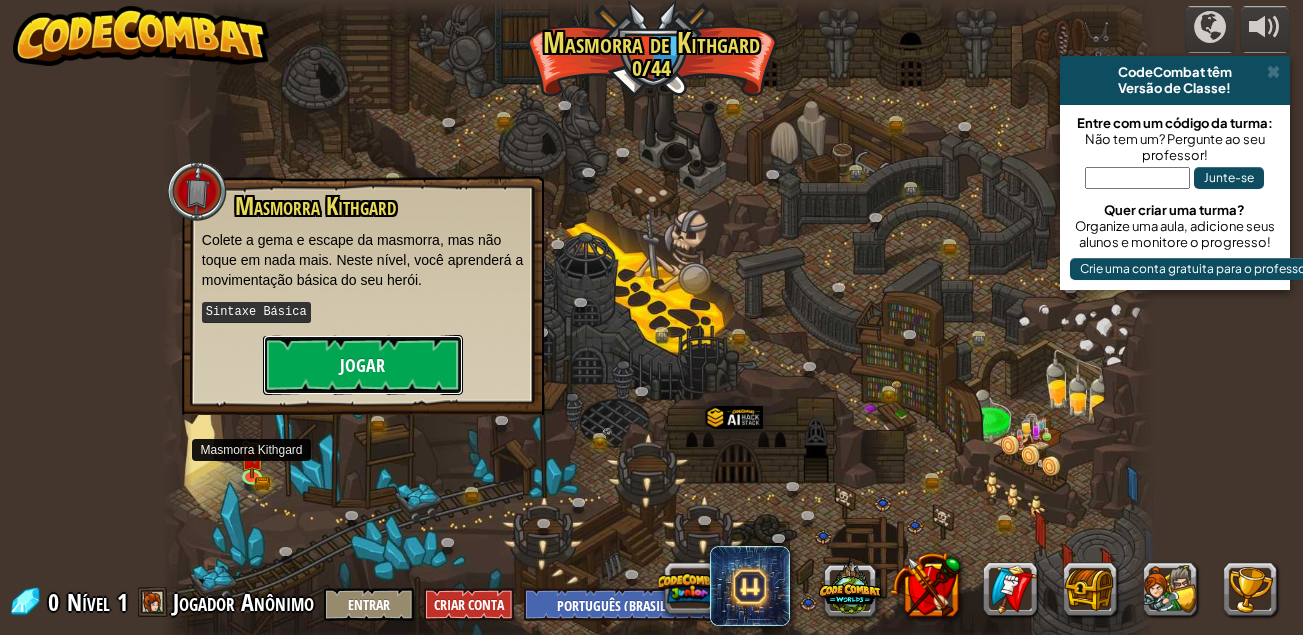 click on "Jogar" at bounding box center [363, 365] 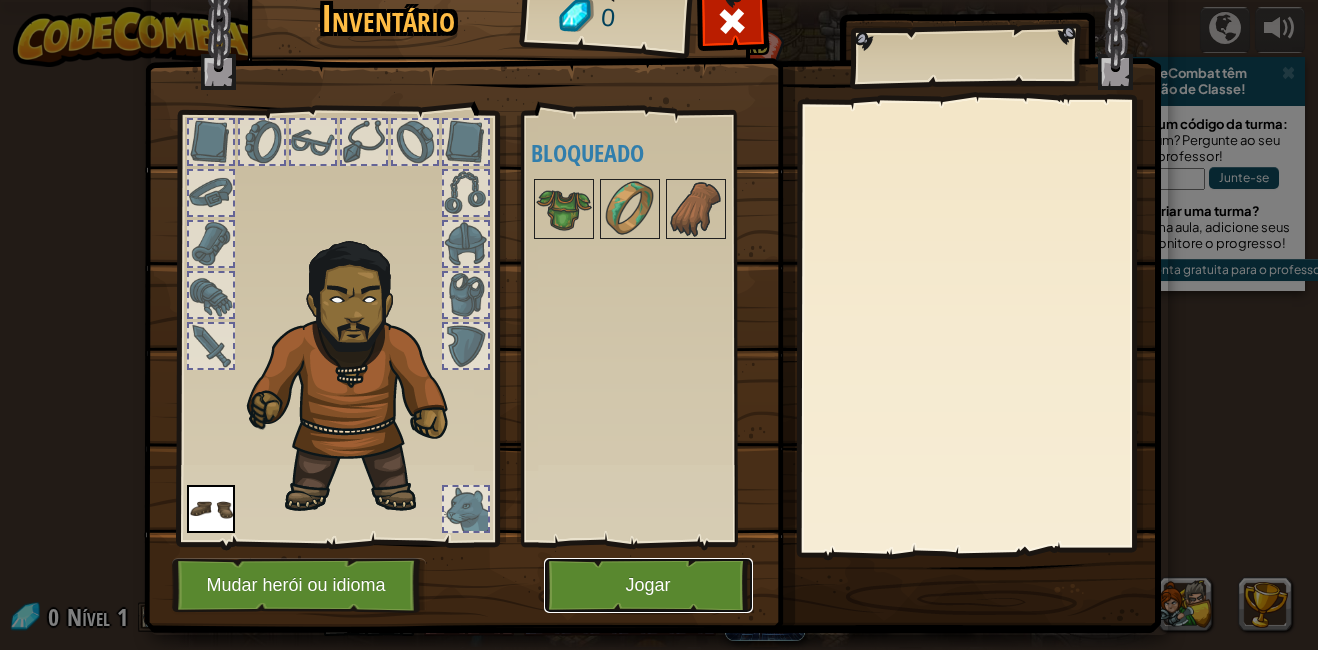 click on "Jogar" at bounding box center (648, 585) 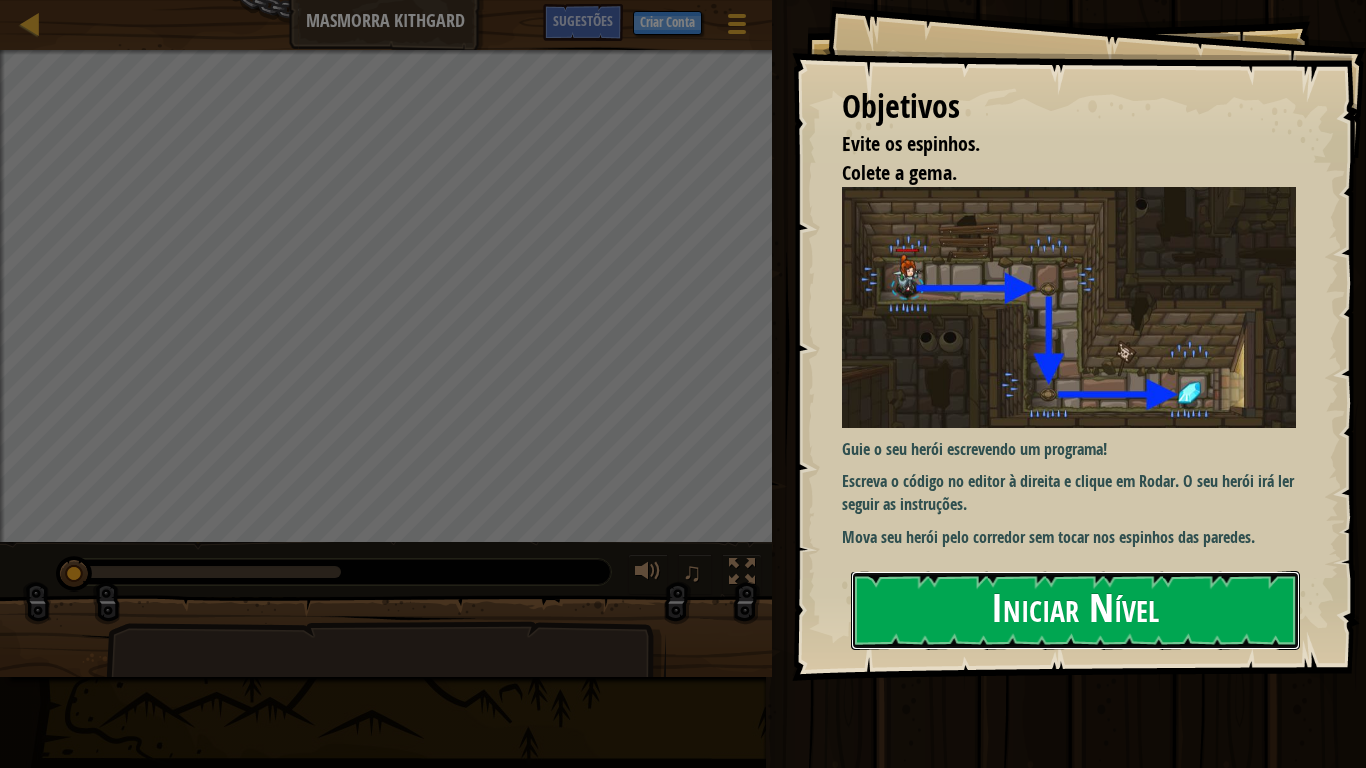 click on "Iniciar Nível" at bounding box center (1075, 610) 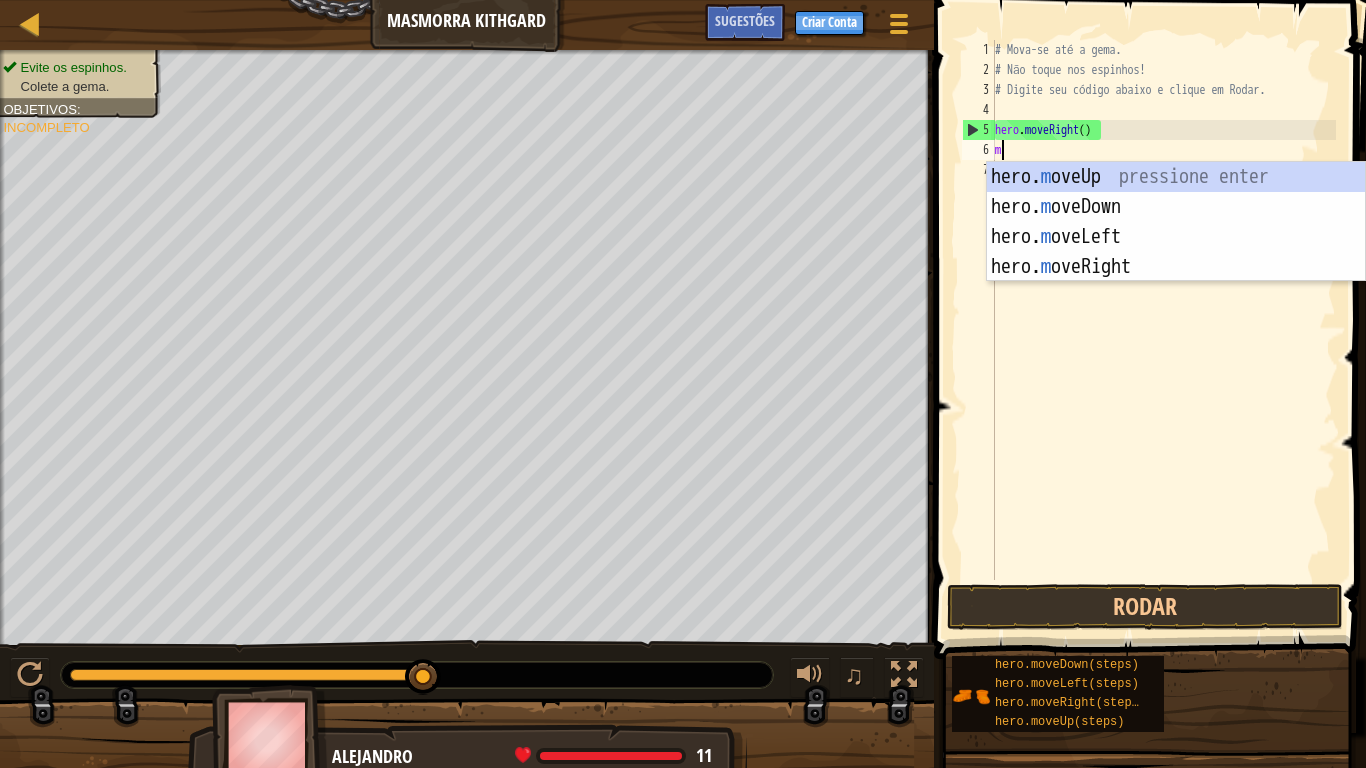 scroll, scrollTop: 9, scrollLeft: 0, axis: vertical 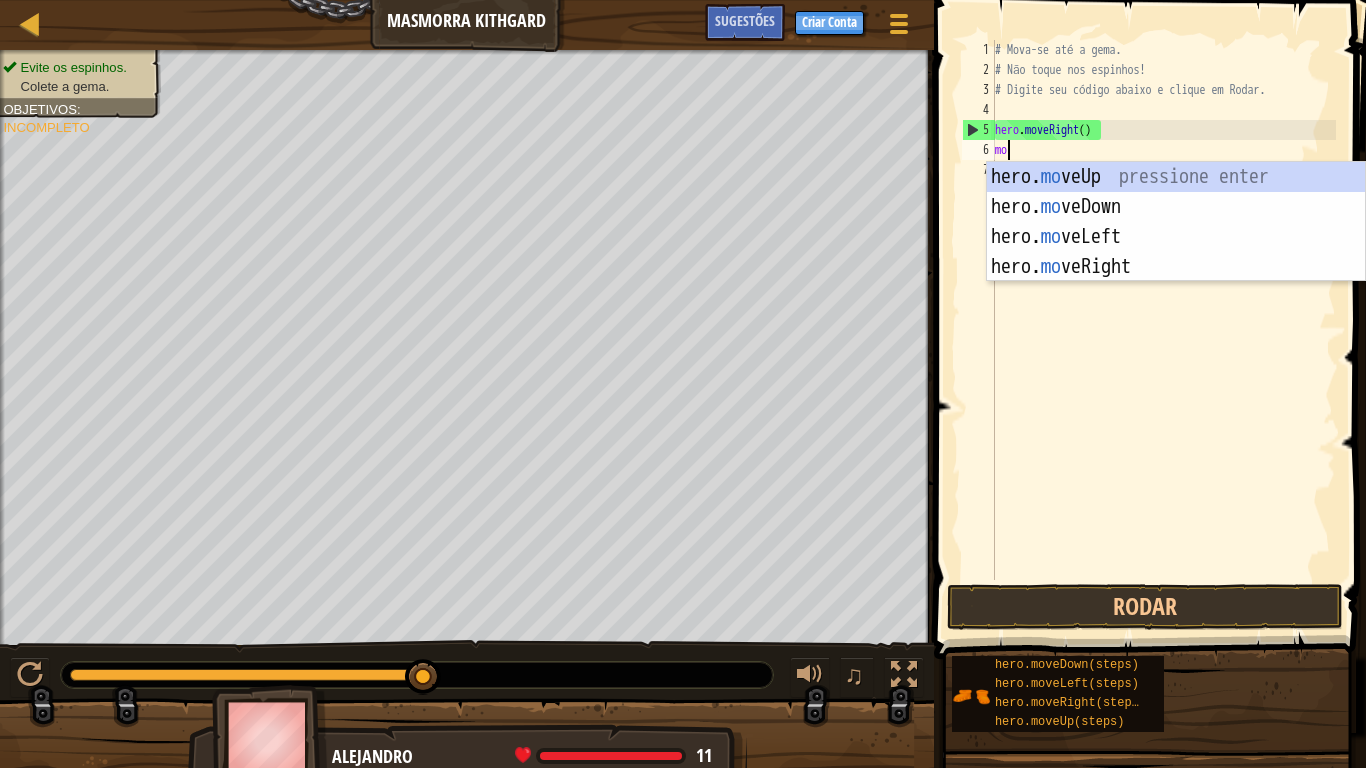 type on "mo" 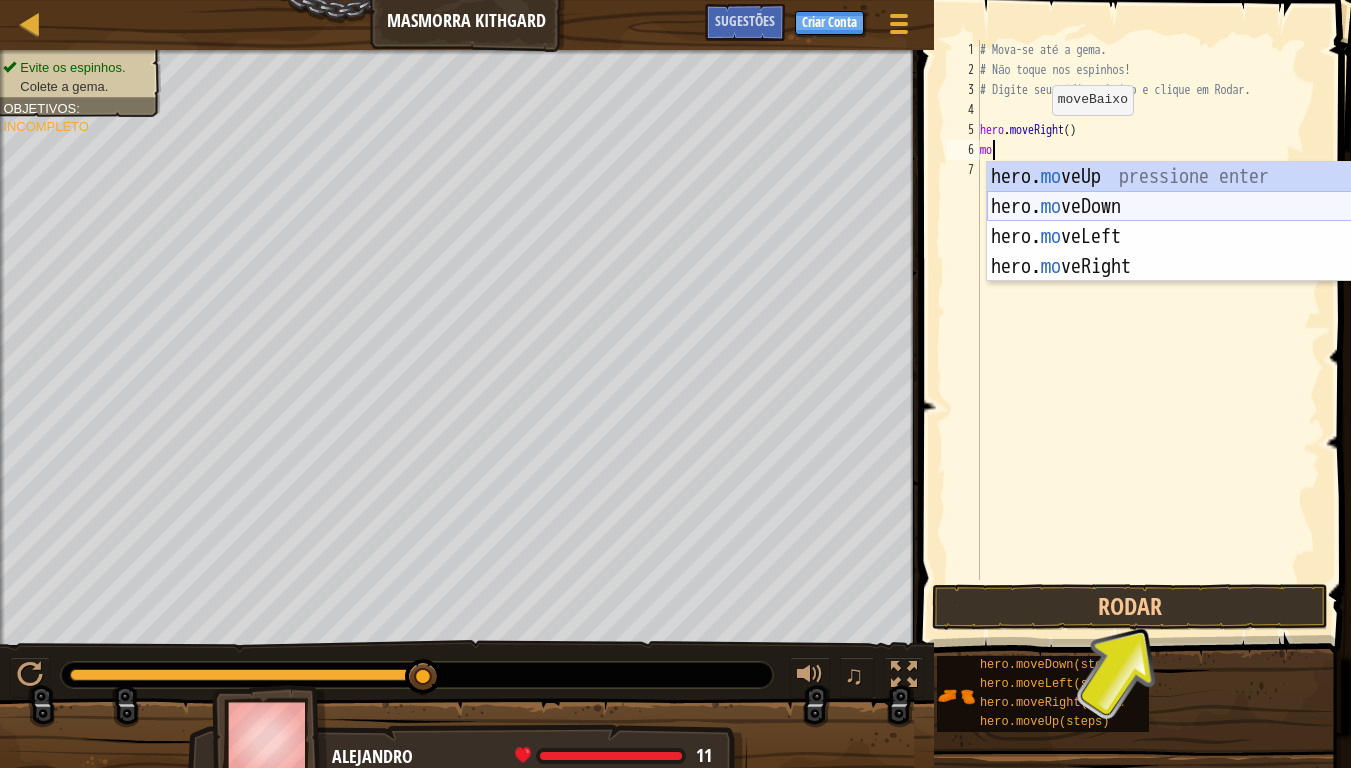 click on "hero. mo veUp pressione enter hero. mo veDown pressione enter hero. mo veLeft pressione enter hero. mo veRight pressione enter" at bounding box center (1176, 252) 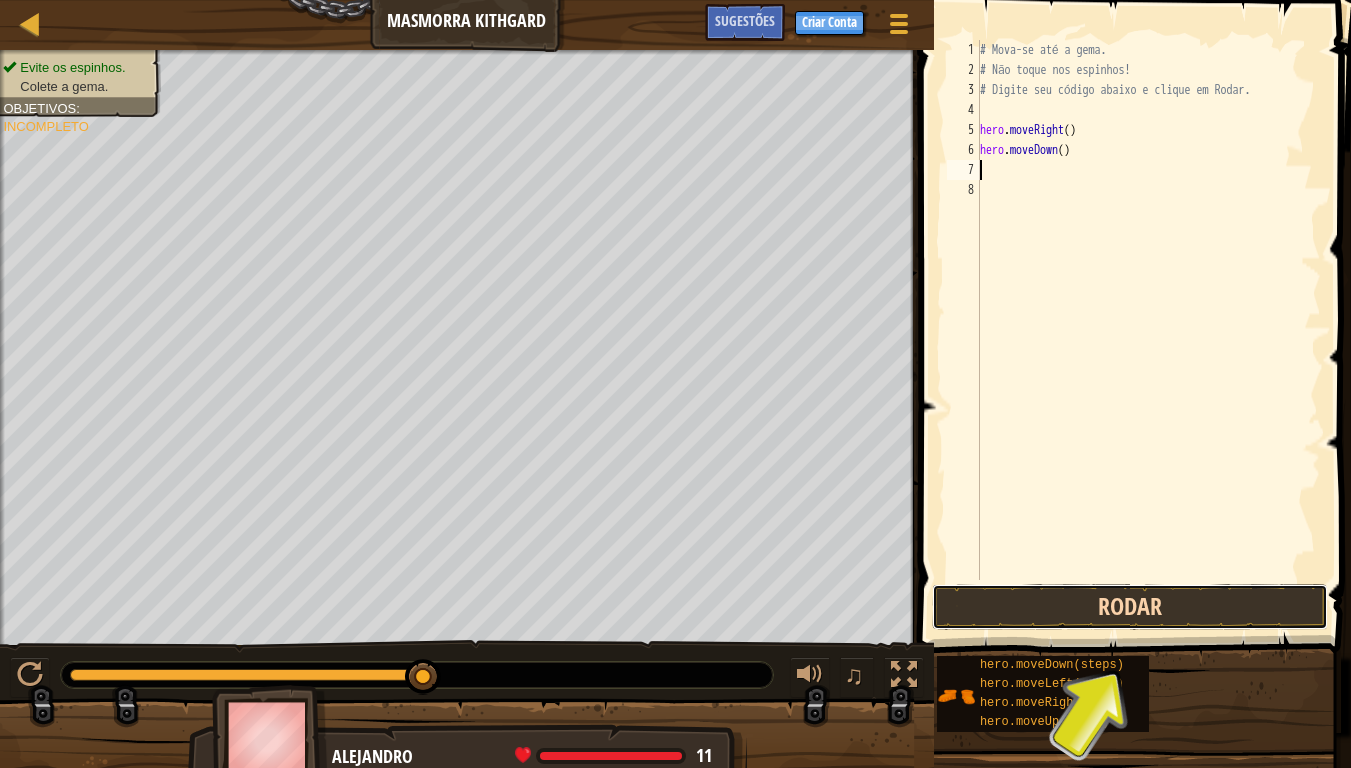 click on "Rodar" at bounding box center (1130, 607) 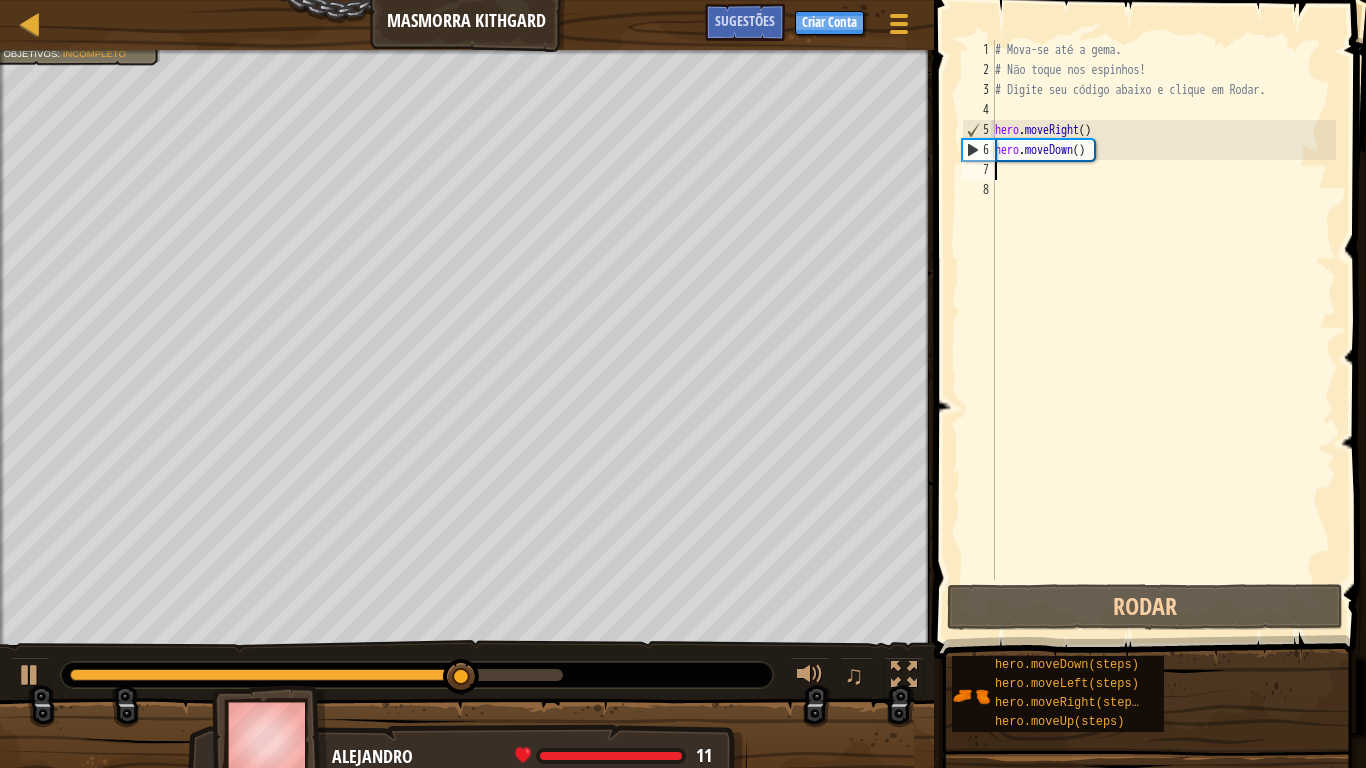 click on "# Mova-se até a gema. # Não toque nos espinhos! # Digite seu código abaixo e clique em Rodar. hero . moveRight ( ) hero . moveDown ( )" at bounding box center [1163, 330] 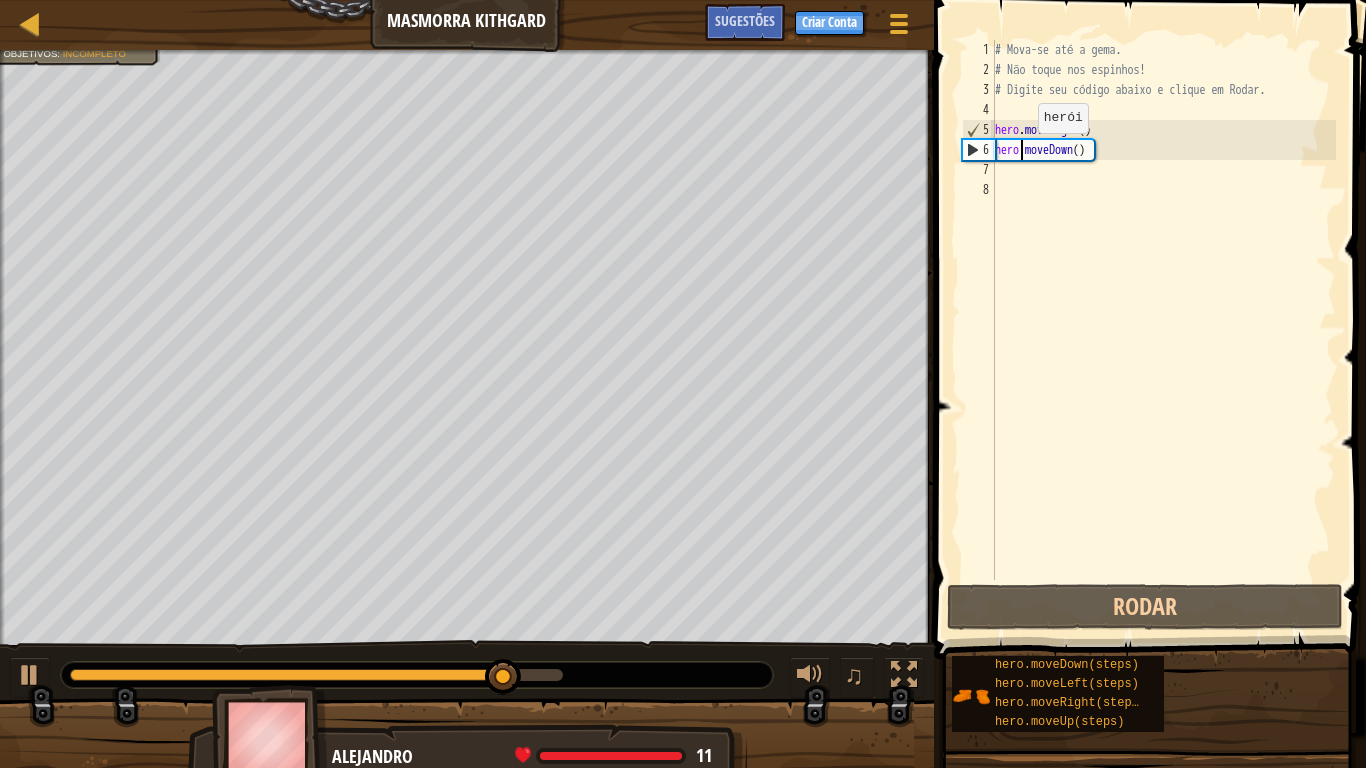 type on "hero.moveDown()" 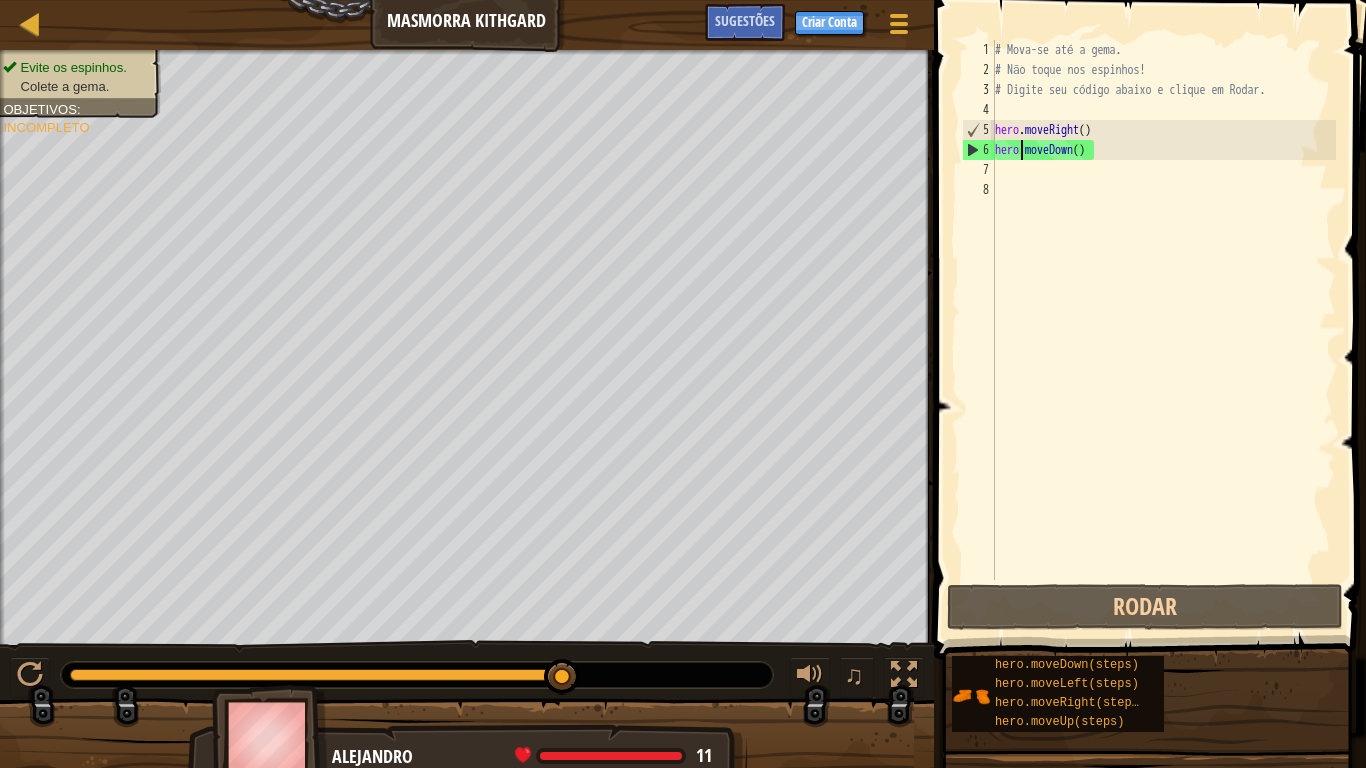 click on "# Mova-se até a gema. # Não toque nos espinhos! # Digite seu código abaixo e clique em Rodar. hero . moveRight ( ) hero . moveDown ( )" at bounding box center (1163, 330) 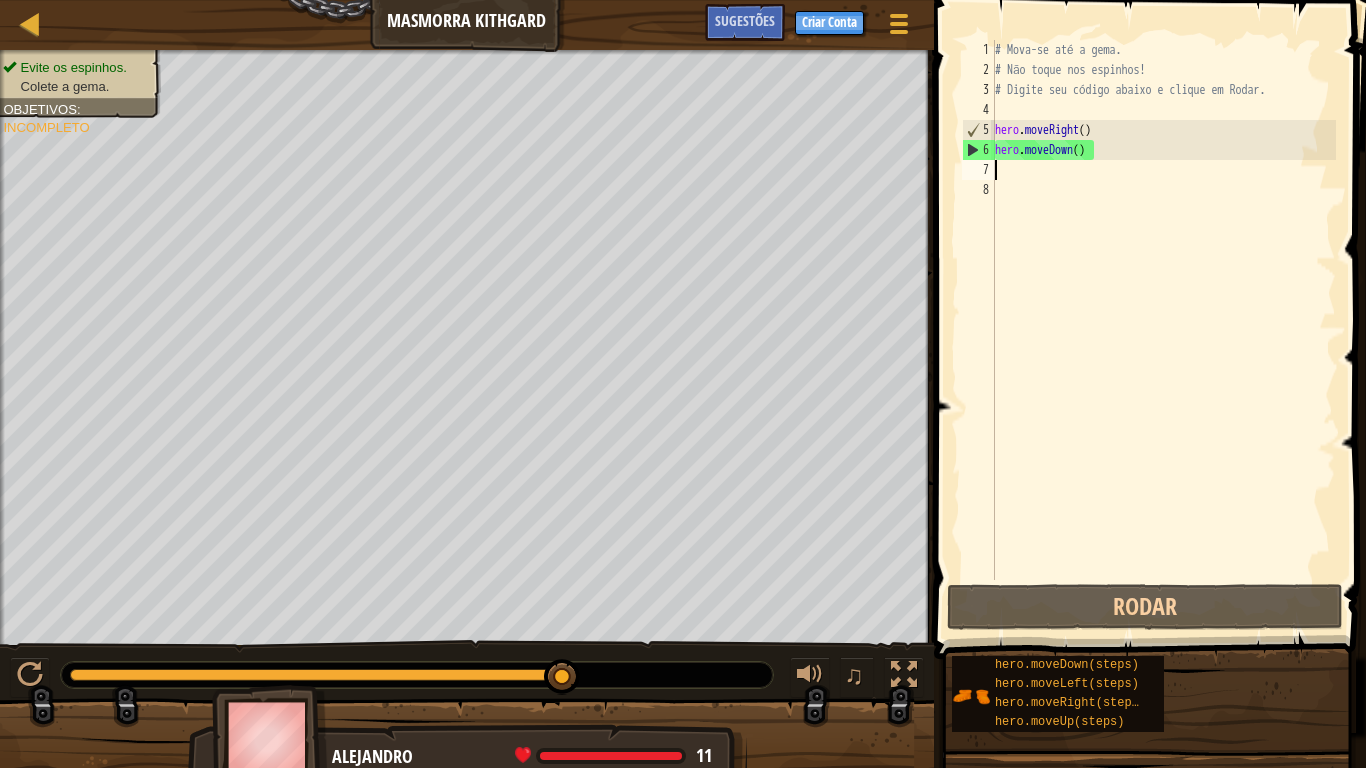 click on "# Mova-se até a gema. # Não toque nos espinhos! # Digite seu código abaixo e clique em Rodar. hero . moveRight ( ) hero . moveDown ( )" at bounding box center [1163, 330] 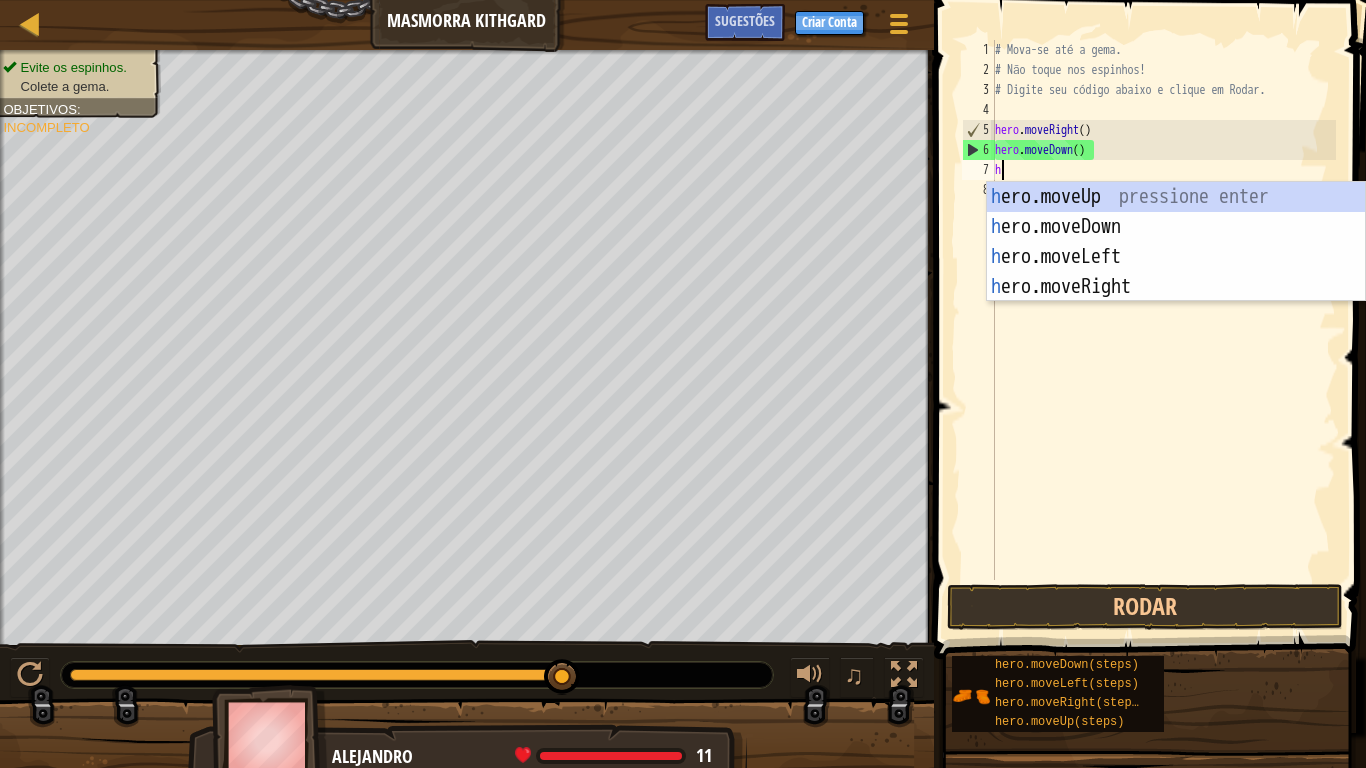 type on "he" 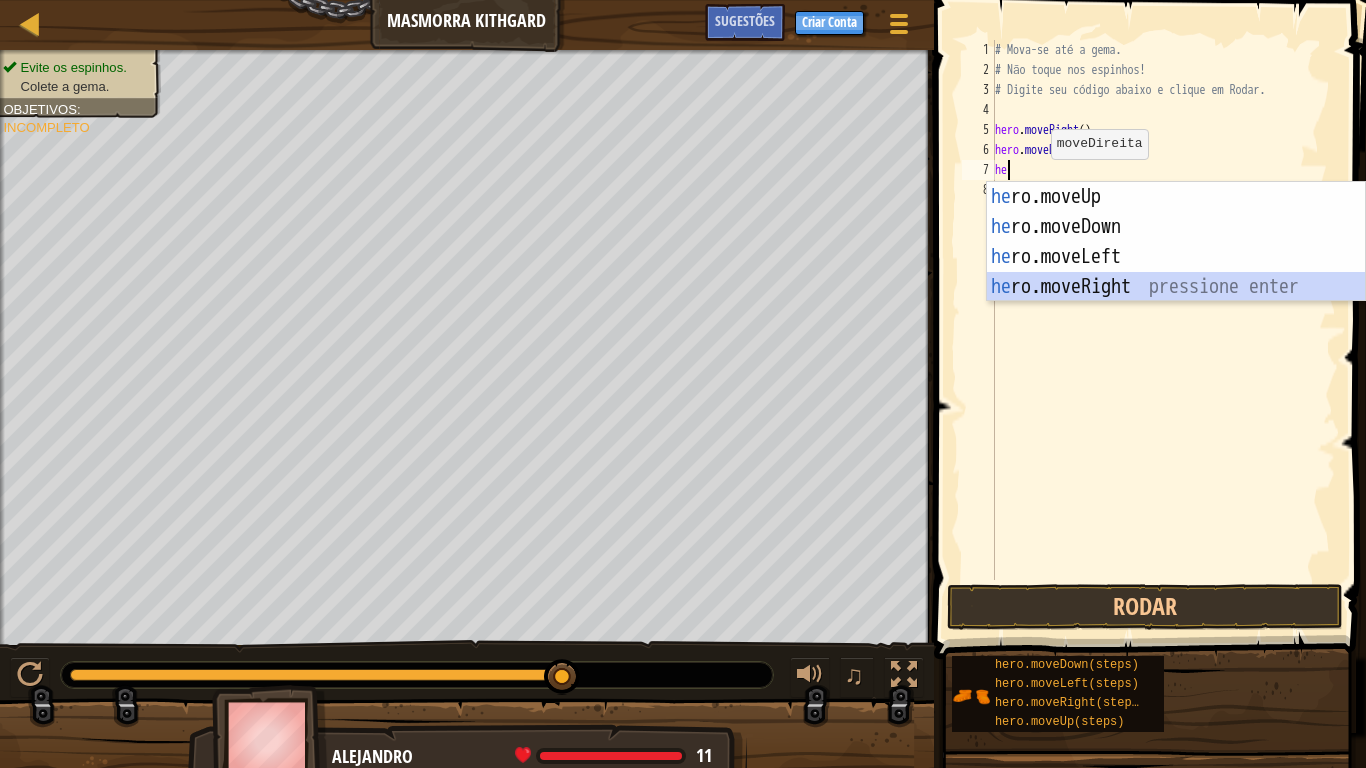 click on "he ro.moveUp pressione enter he ro.moveDown pressione enter he ro.moveLeft pressione enter he ro.moveRight pressione enter" at bounding box center [1176, 272] 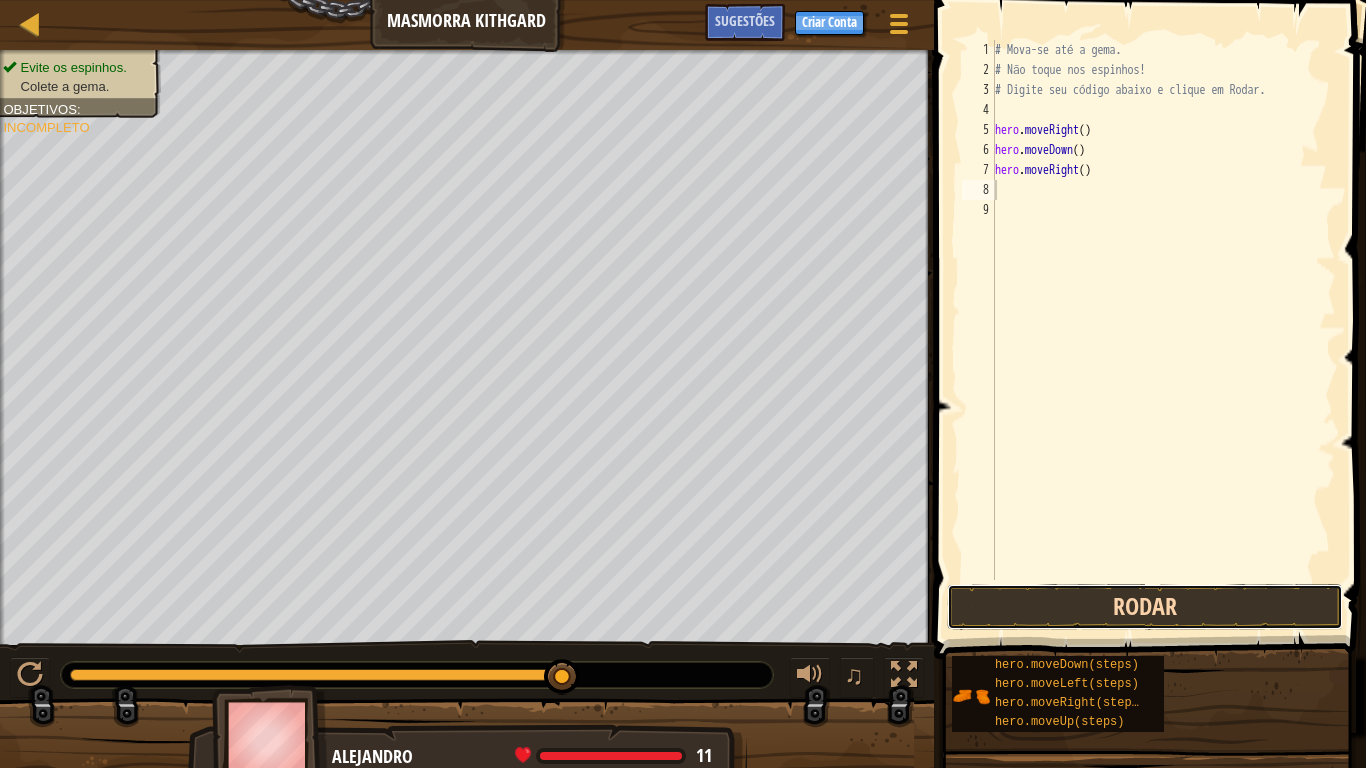 click on "Rodar" at bounding box center [1145, 607] 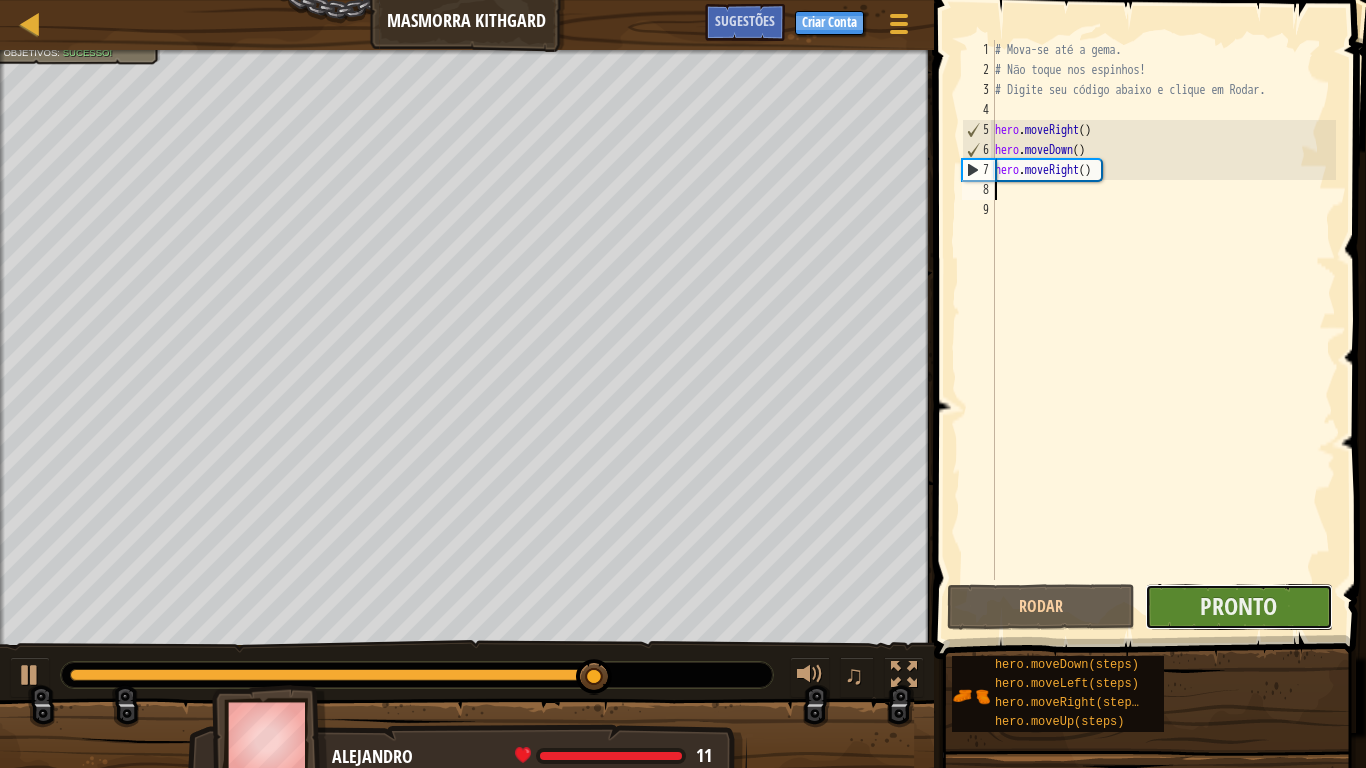 click on "Pronto" at bounding box center [1239, 607] 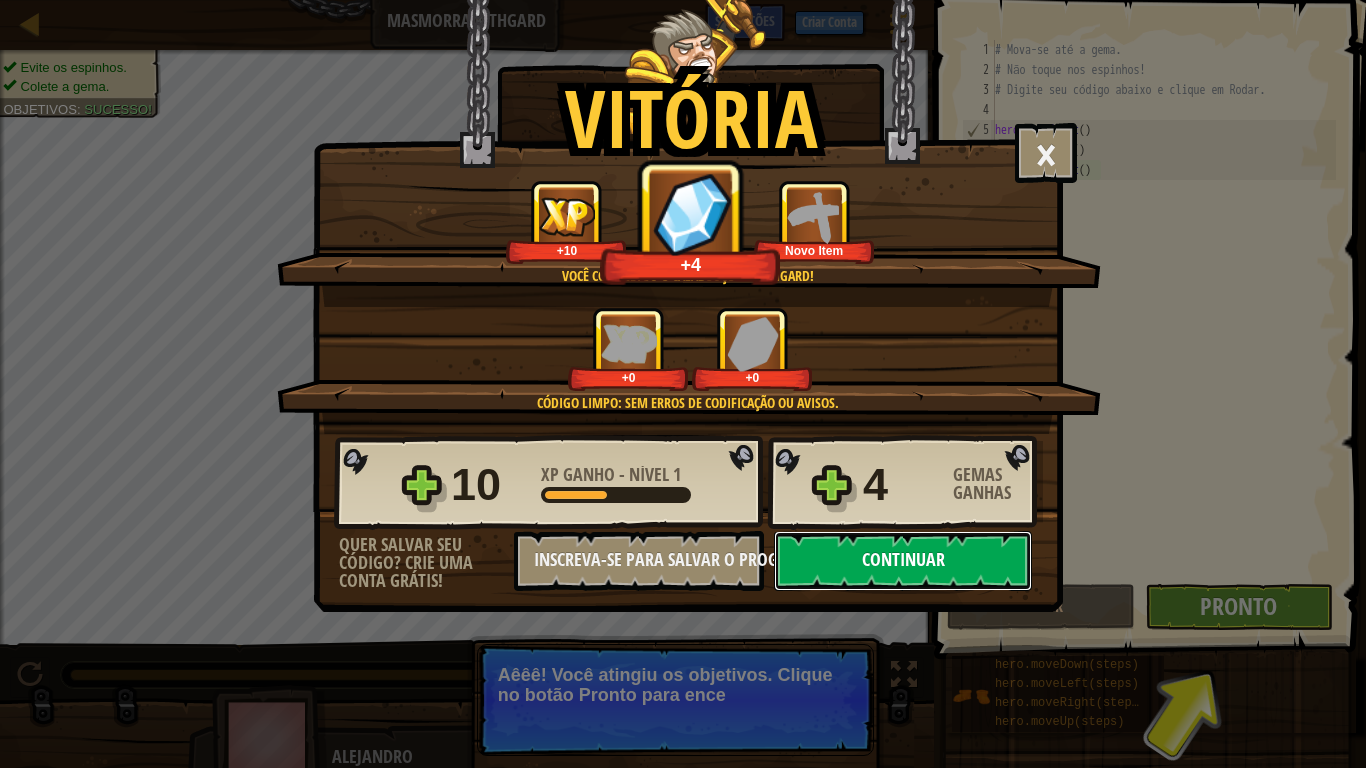 click on "Continuar" at bounding box center [903, 561] 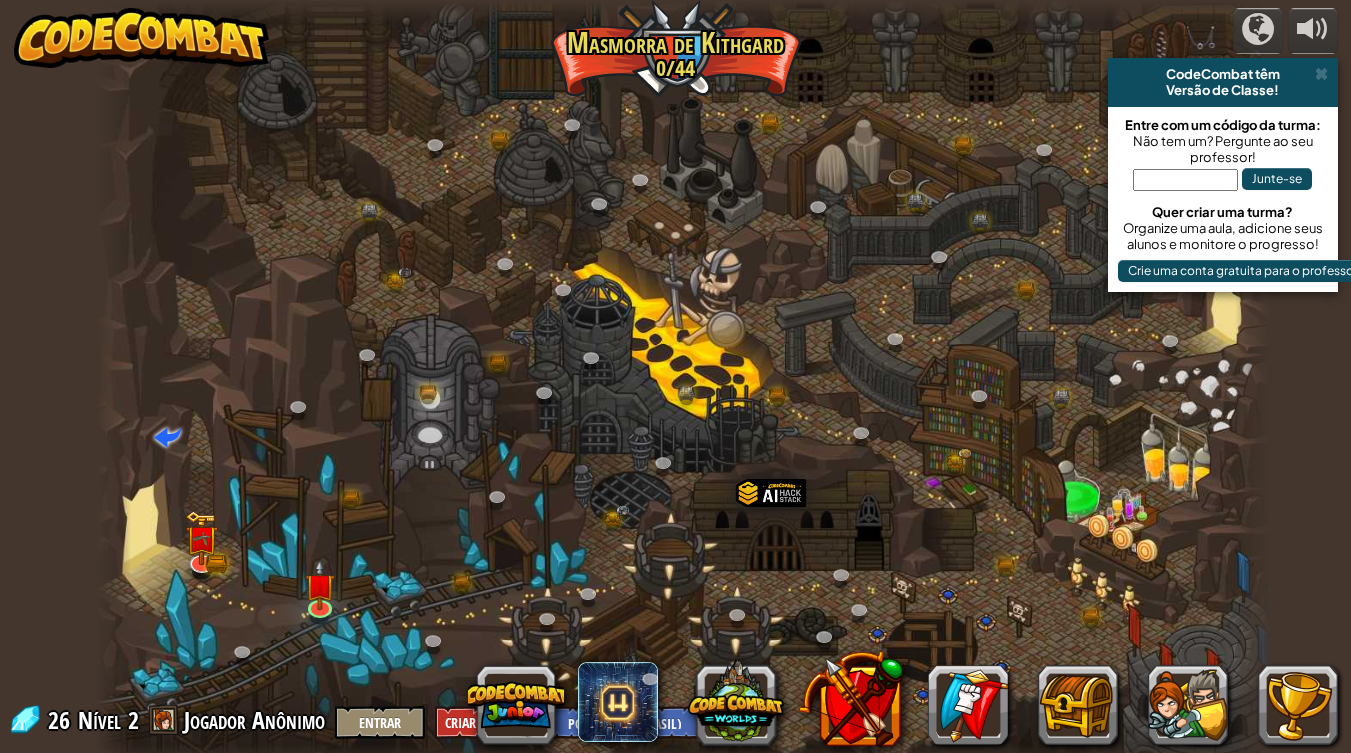 select on "pt-BR" 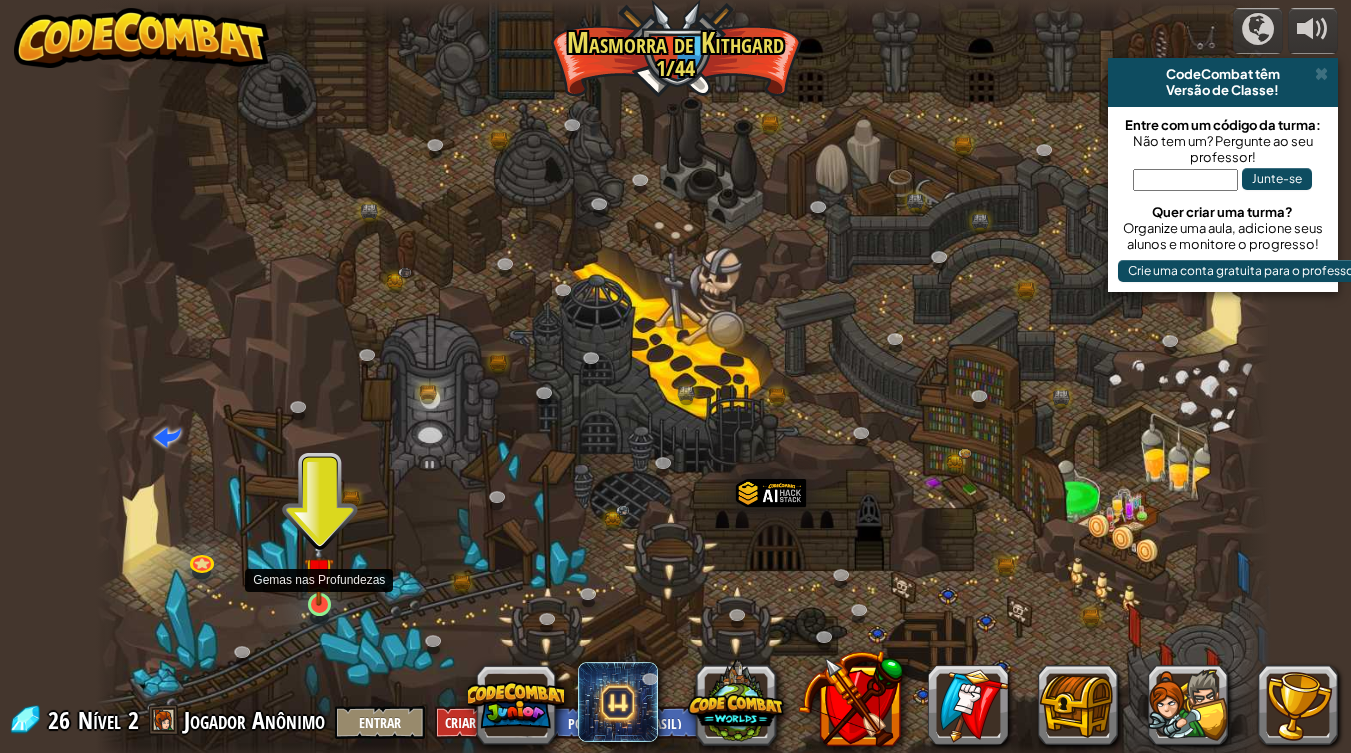 click at bounding box center (319, 572) 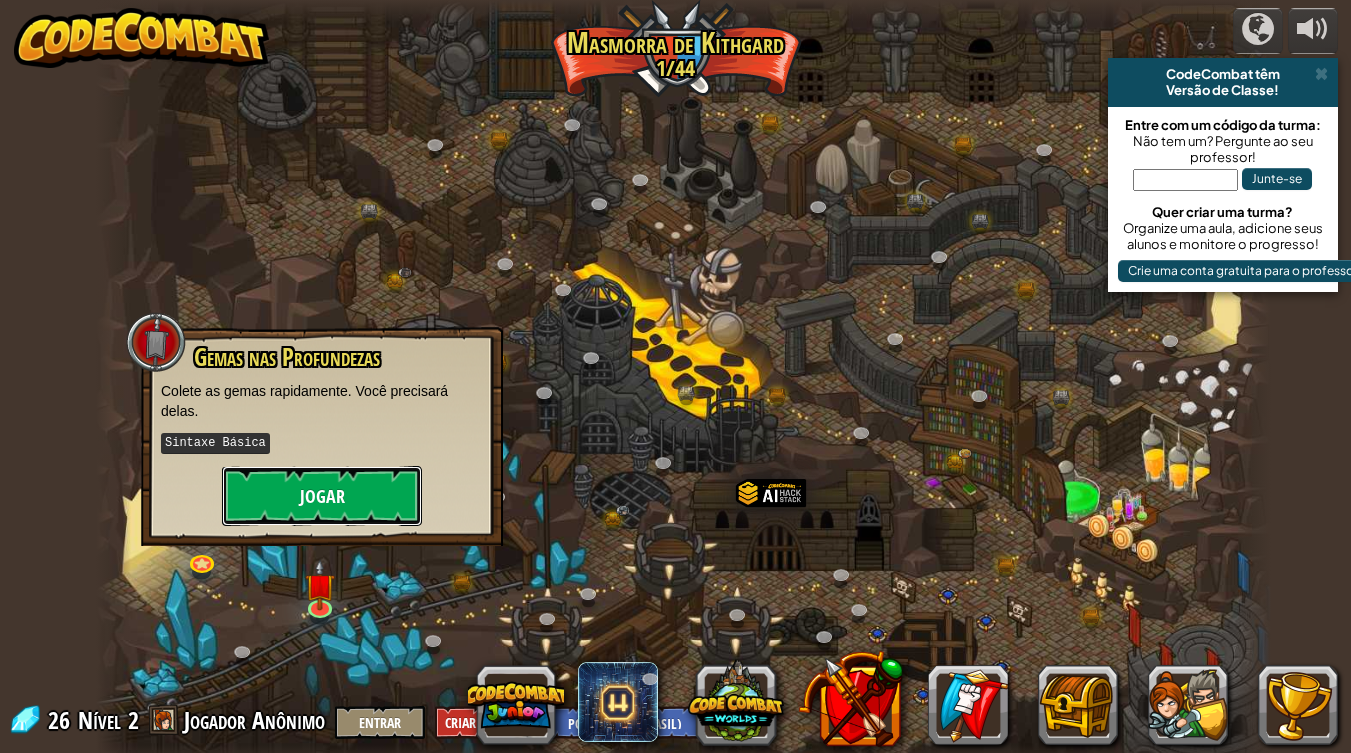 click on "Jogar" at bounding box center (322, 496) 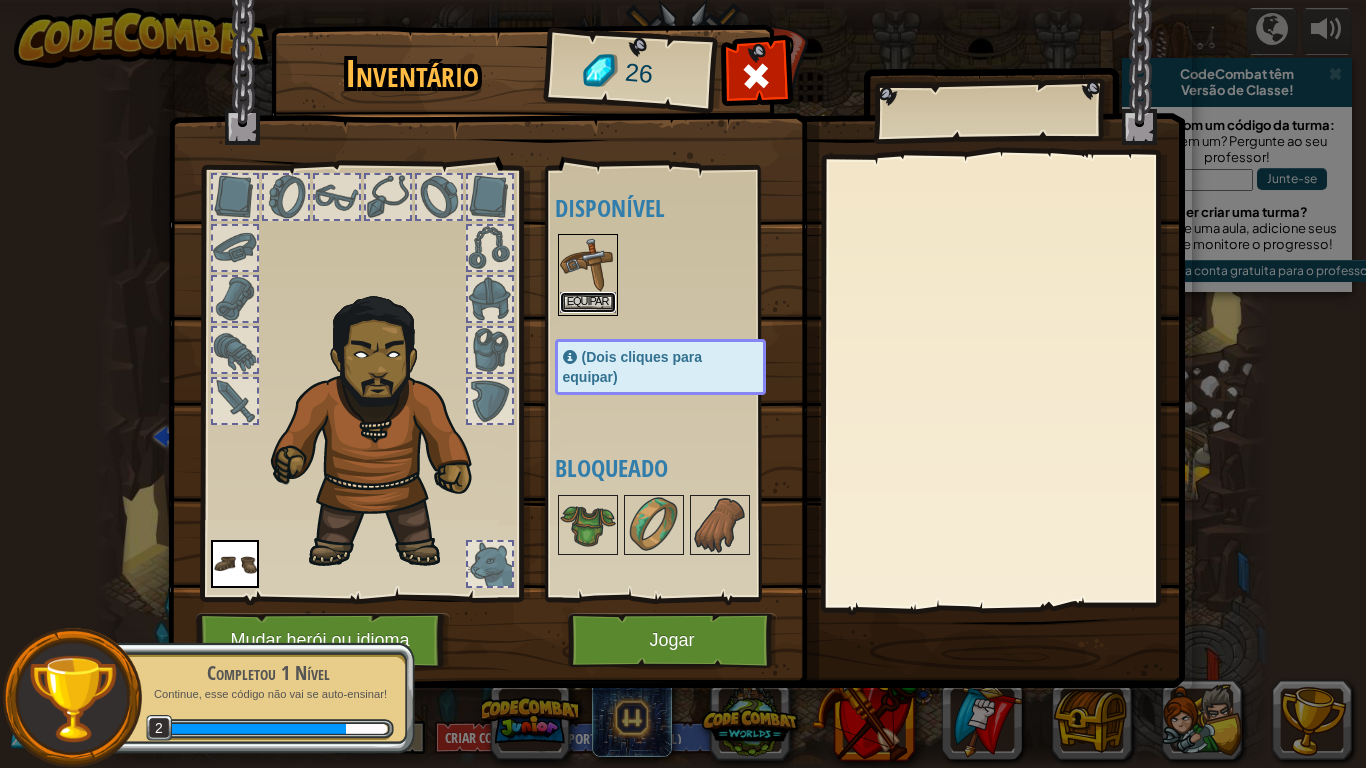 click on "Equipar" at bounding box center [588, 302] 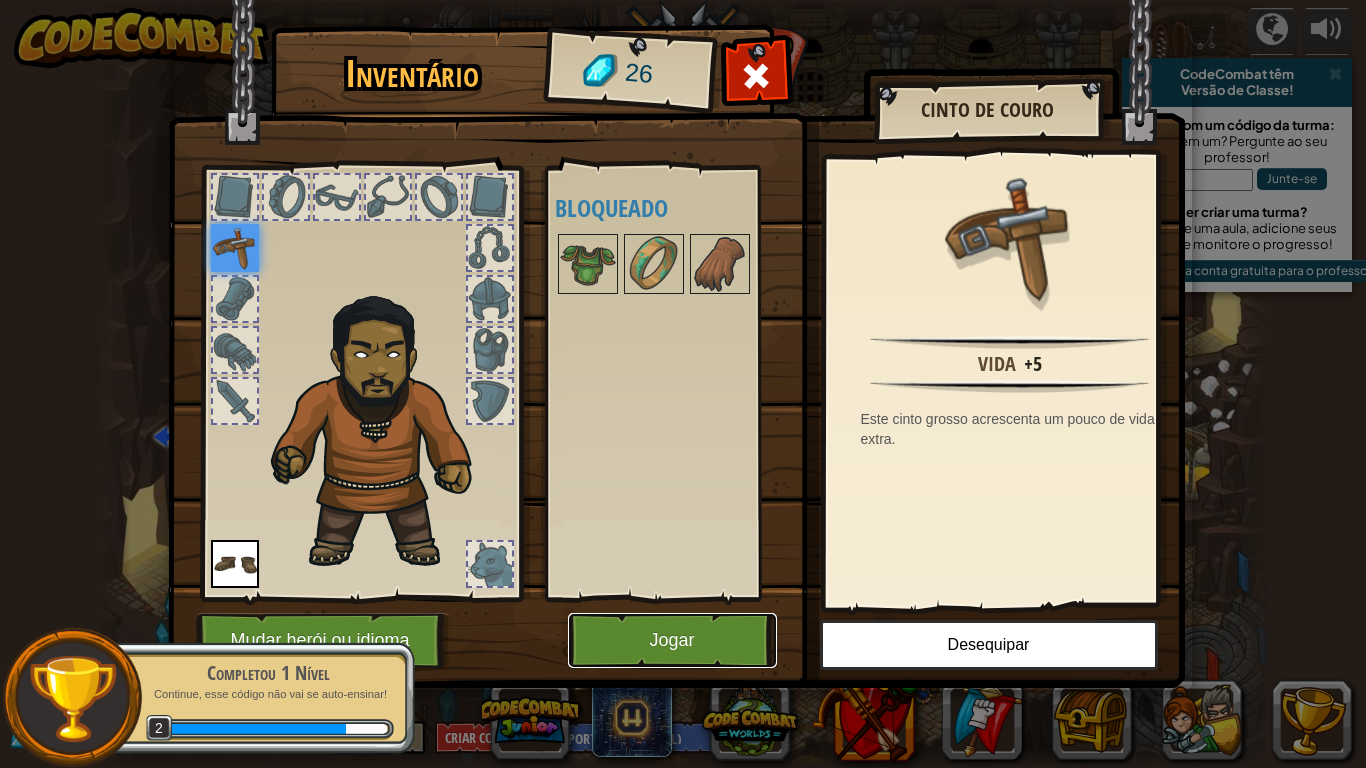 click on "Jogar" at bounding box center [672, 640] 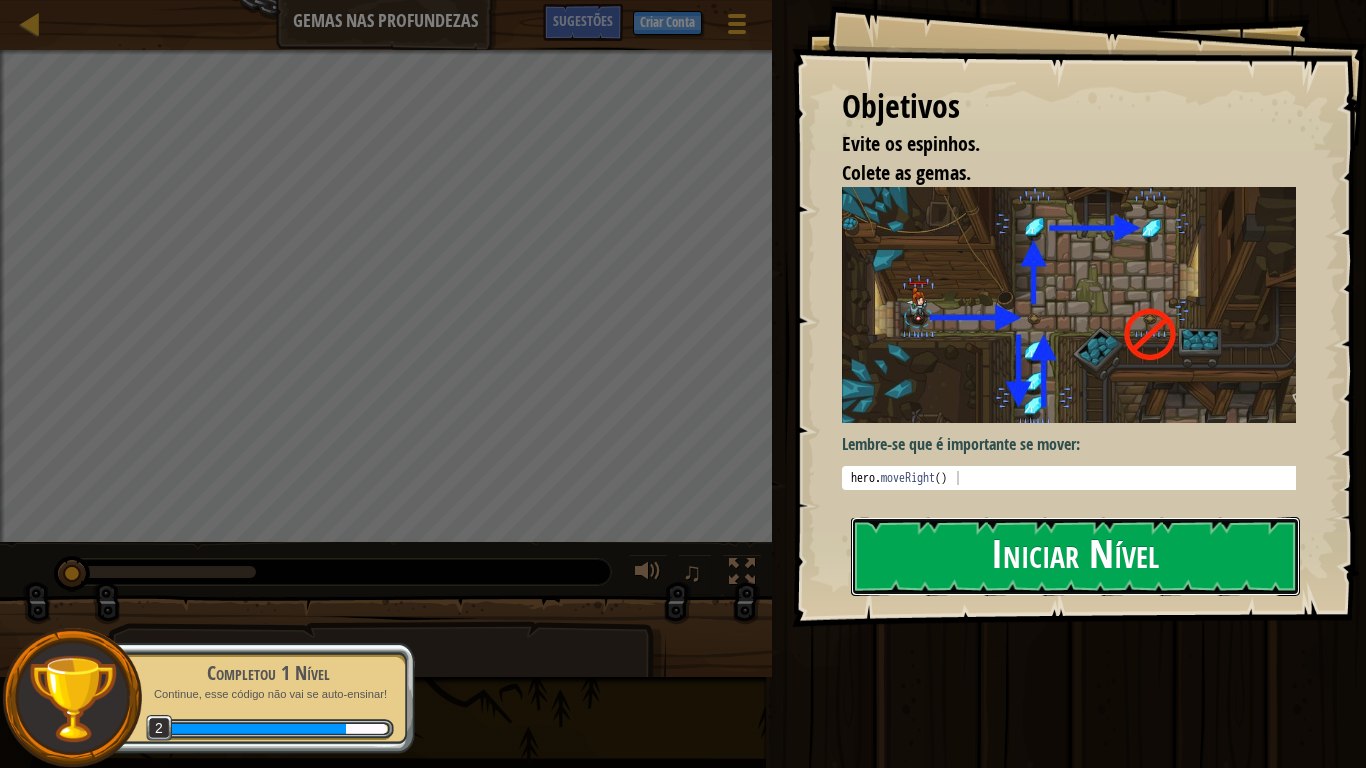 click on "Iniciar Nível" at bounding box center (1075, 556) 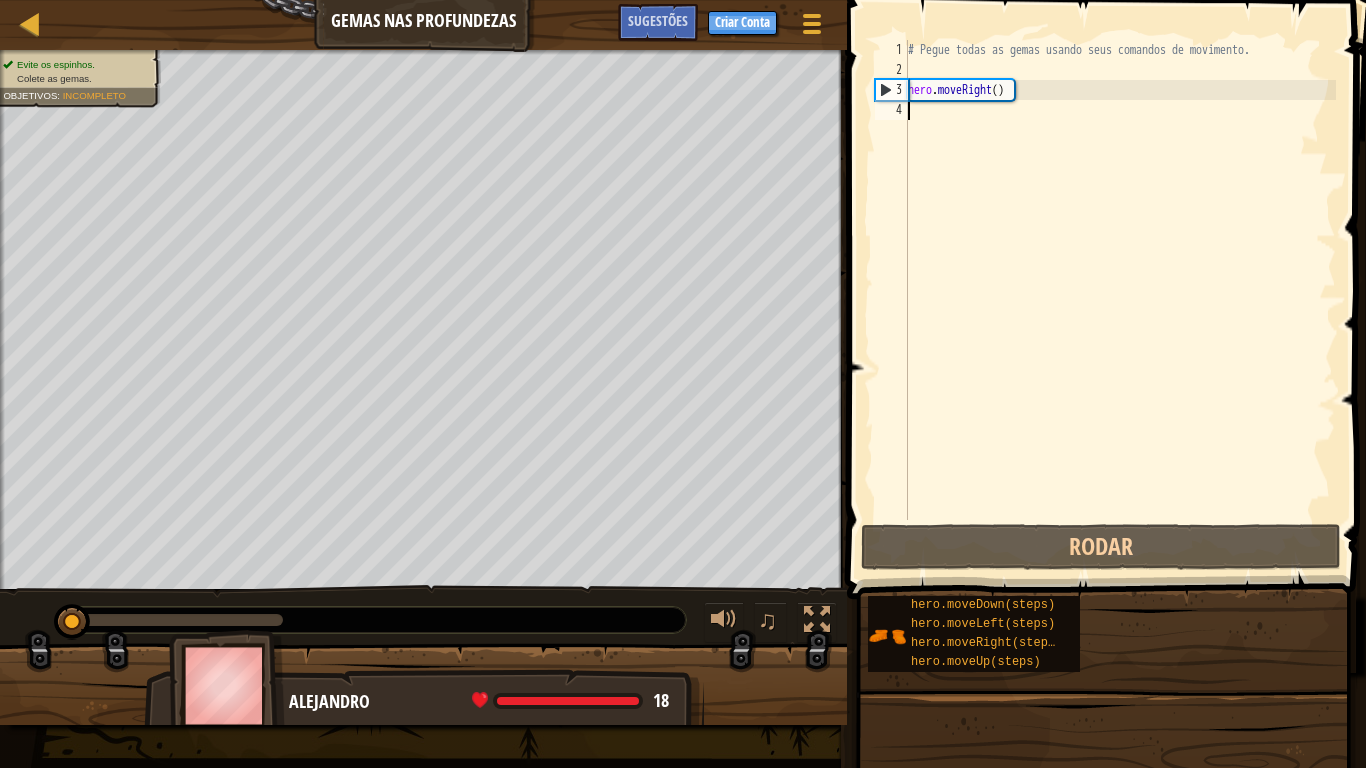 type on "he" 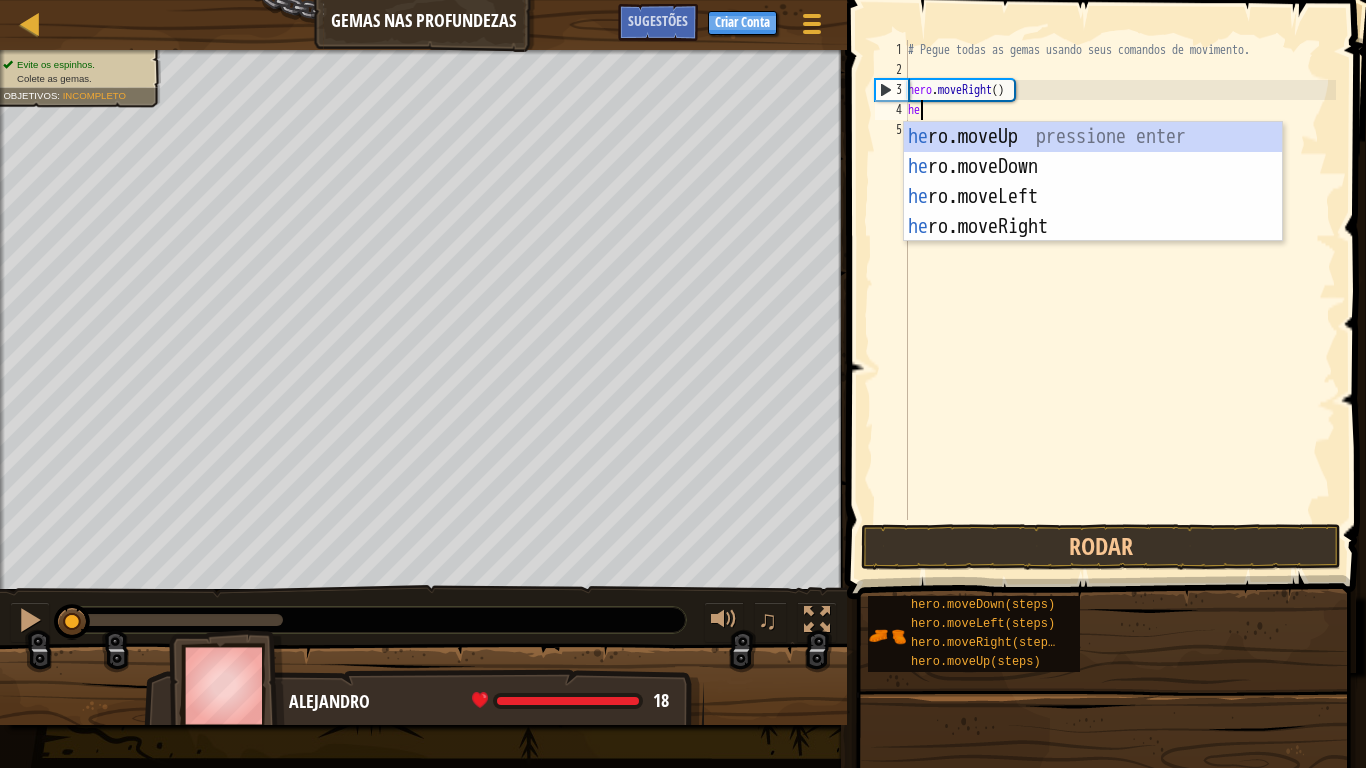 scroll, scrollTop: 9, scrollLeft: 0, axis: vertical 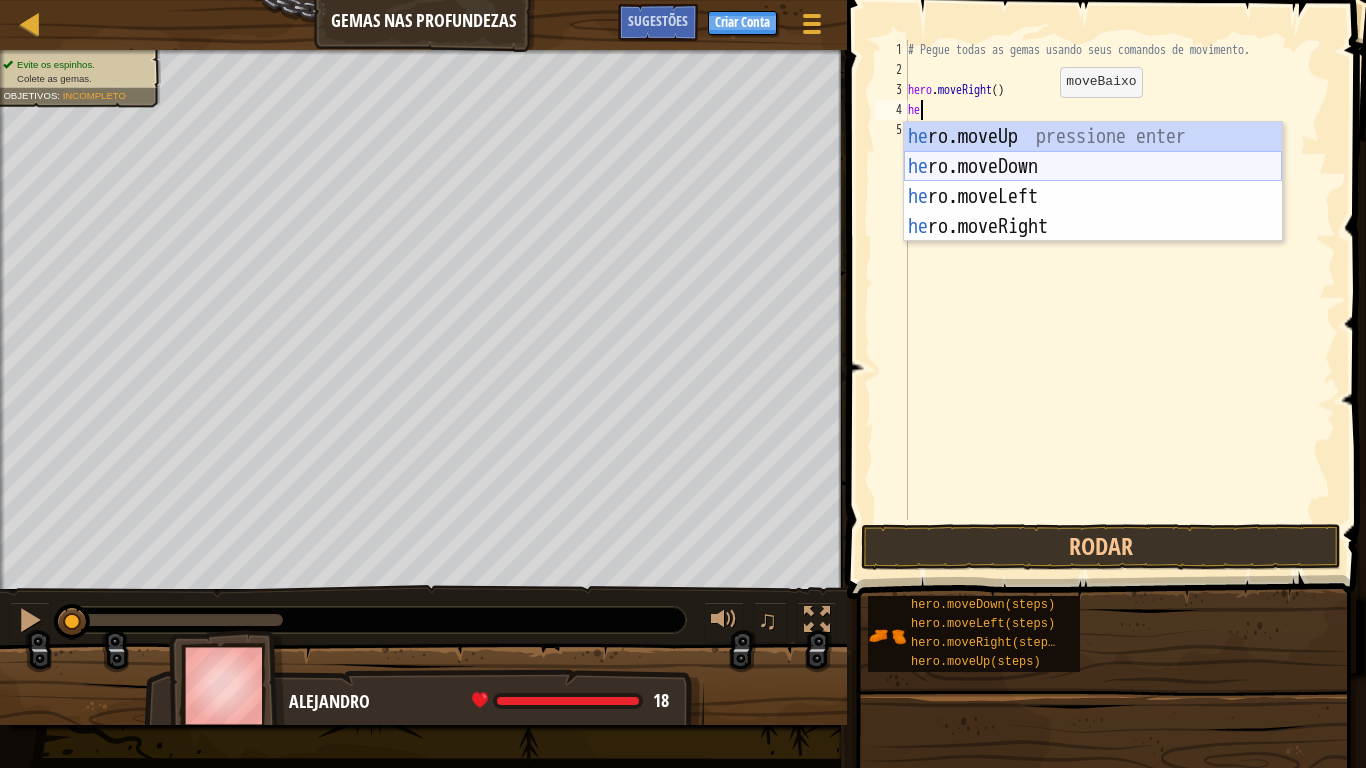 click on "he ro.moveUp pressione enter he ro.moveDown pressione enter he ro.moveLeft pressione enter he ro.moveRight pressione enter" at bounding box center [1093, 212] 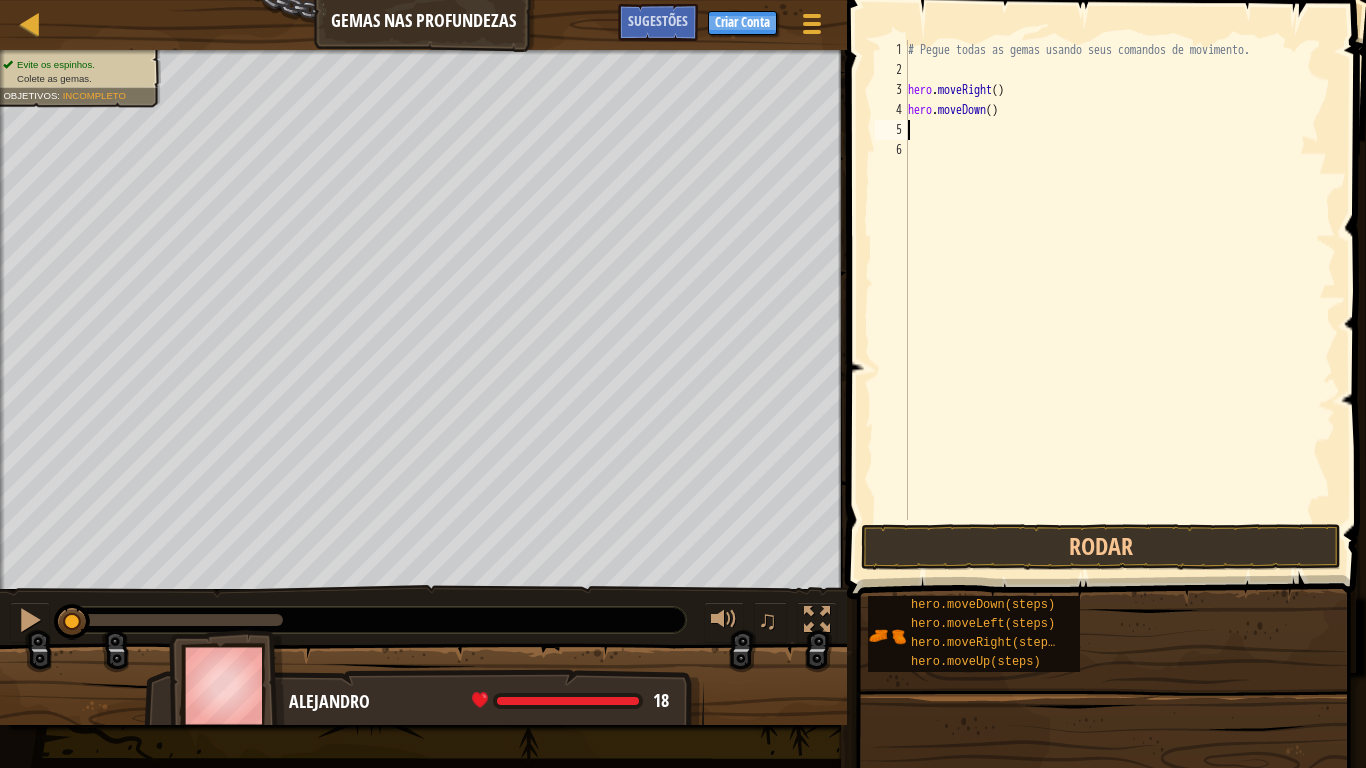 click on "# Pegue todas as gemas usando seus comandos de movimento. hero . moveRight ( ) hero . moveDown ( )" at bounding box center [1120, 300] 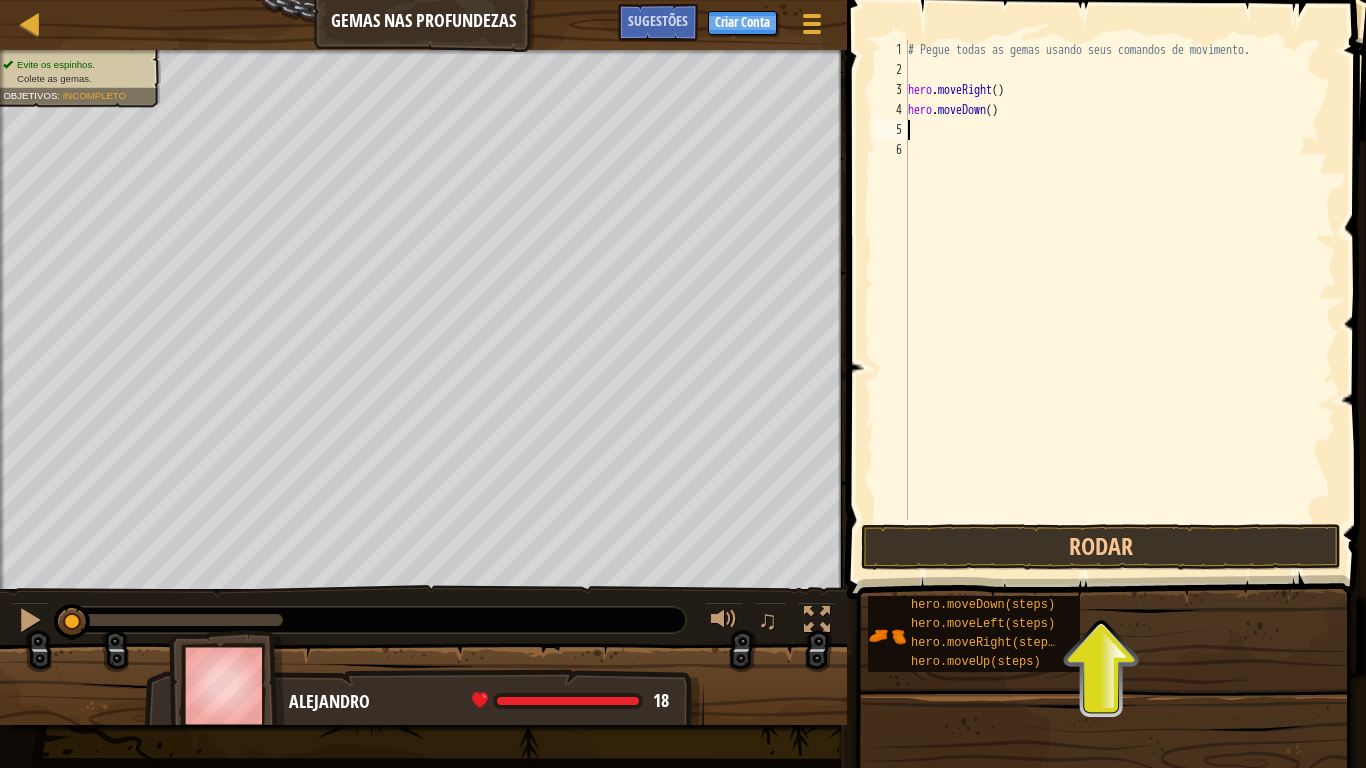 type on "he" 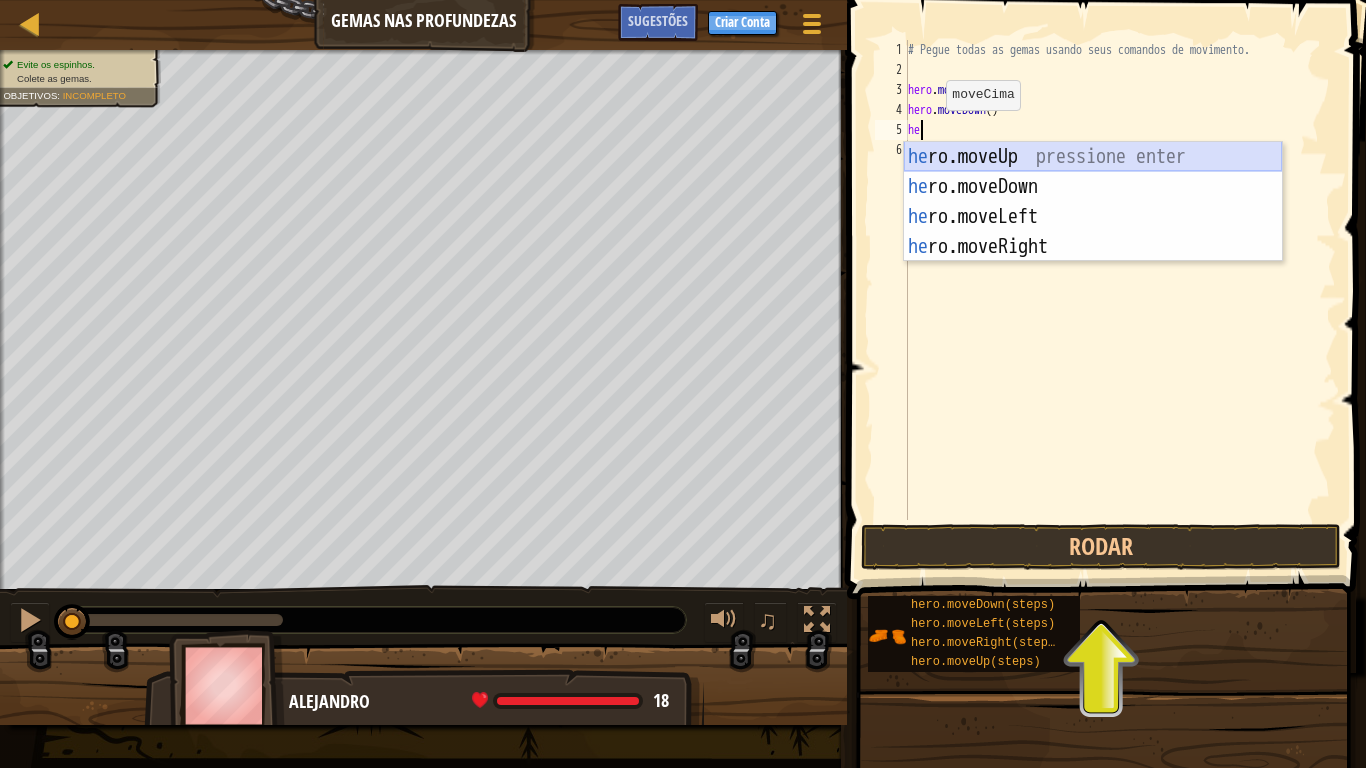 click on "he ro.moveUp pressione enter he ro.moveDown pressione enter he ro.moveLeft pressione enter he ro.moveRight pressione enter" at bounding box center (1093, 232) 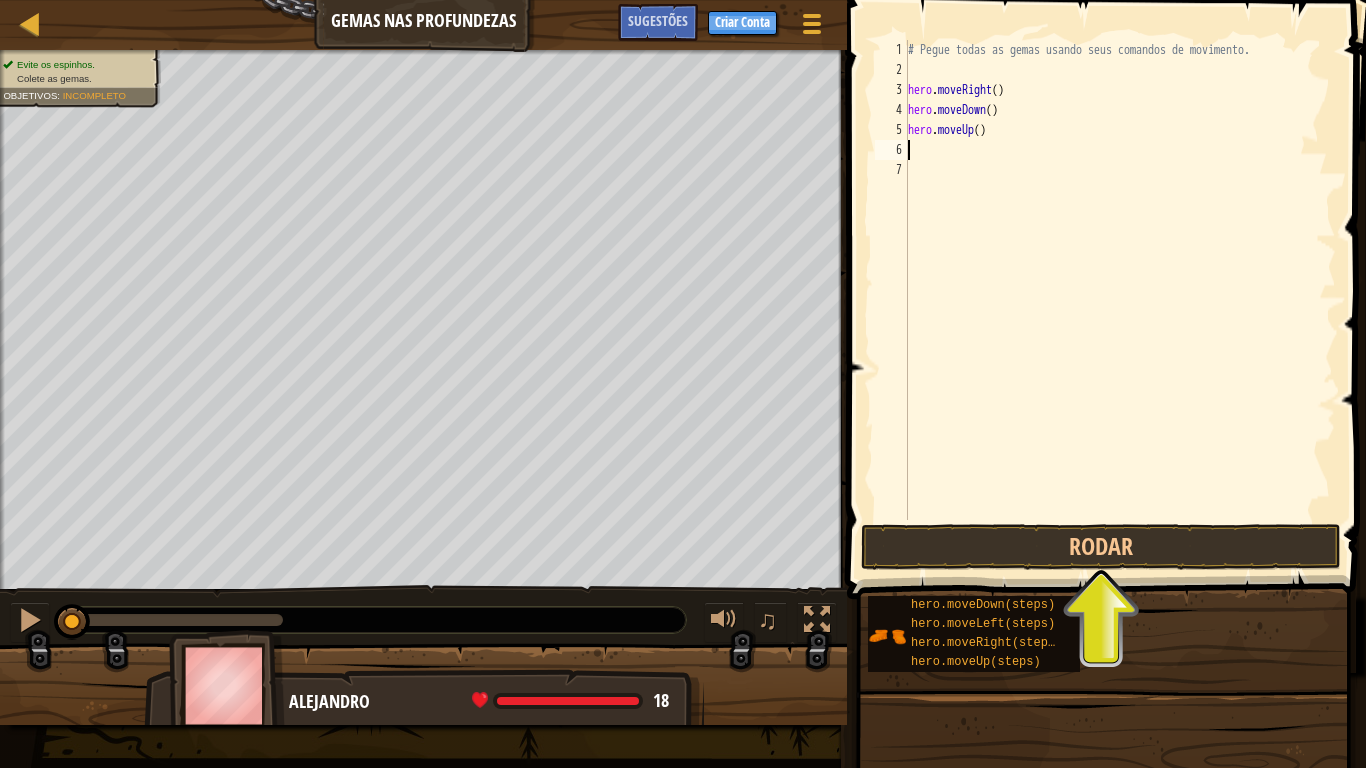type on "he" 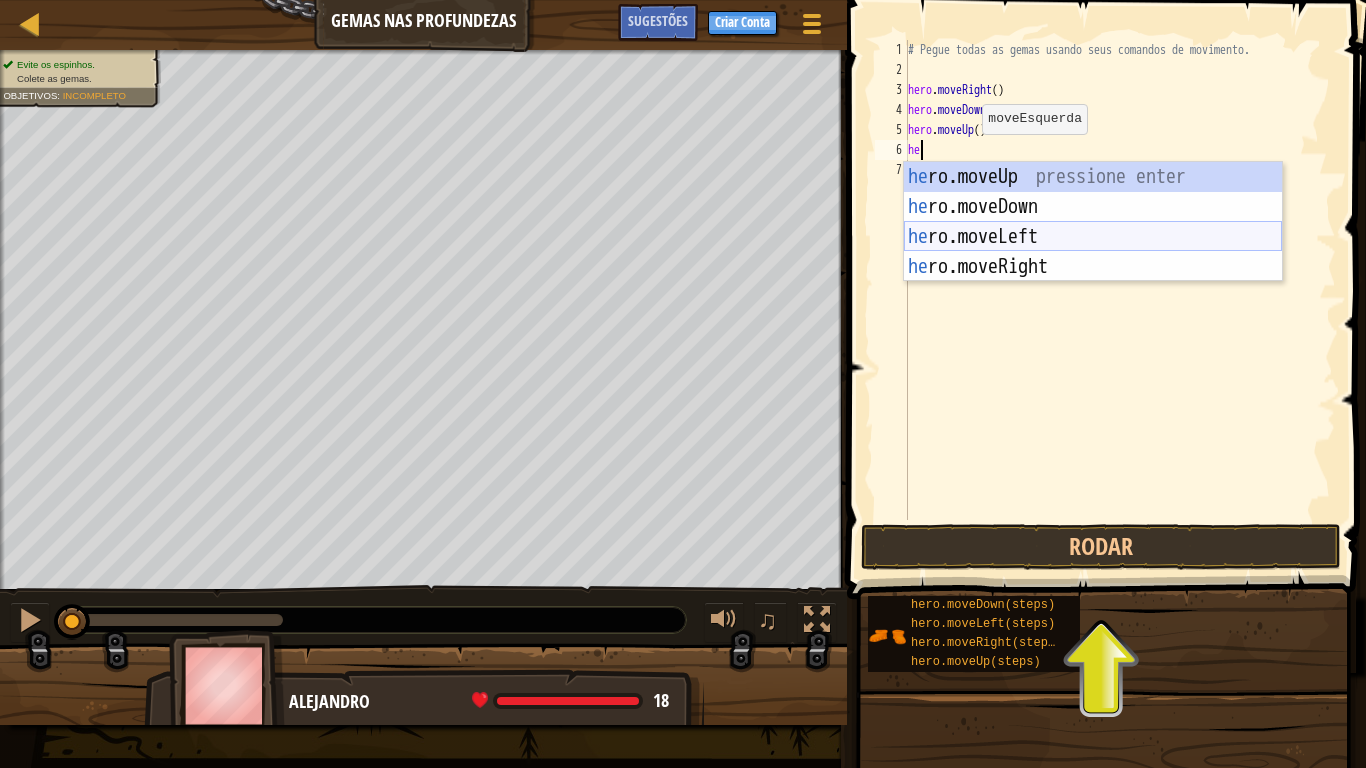 click on "he ro.moveUp pressione enter he ro.moveDown pressione enter he ro.moveLeft pressione enter he ro.moveRight pressione enter" at bounding box center (1093, 252) 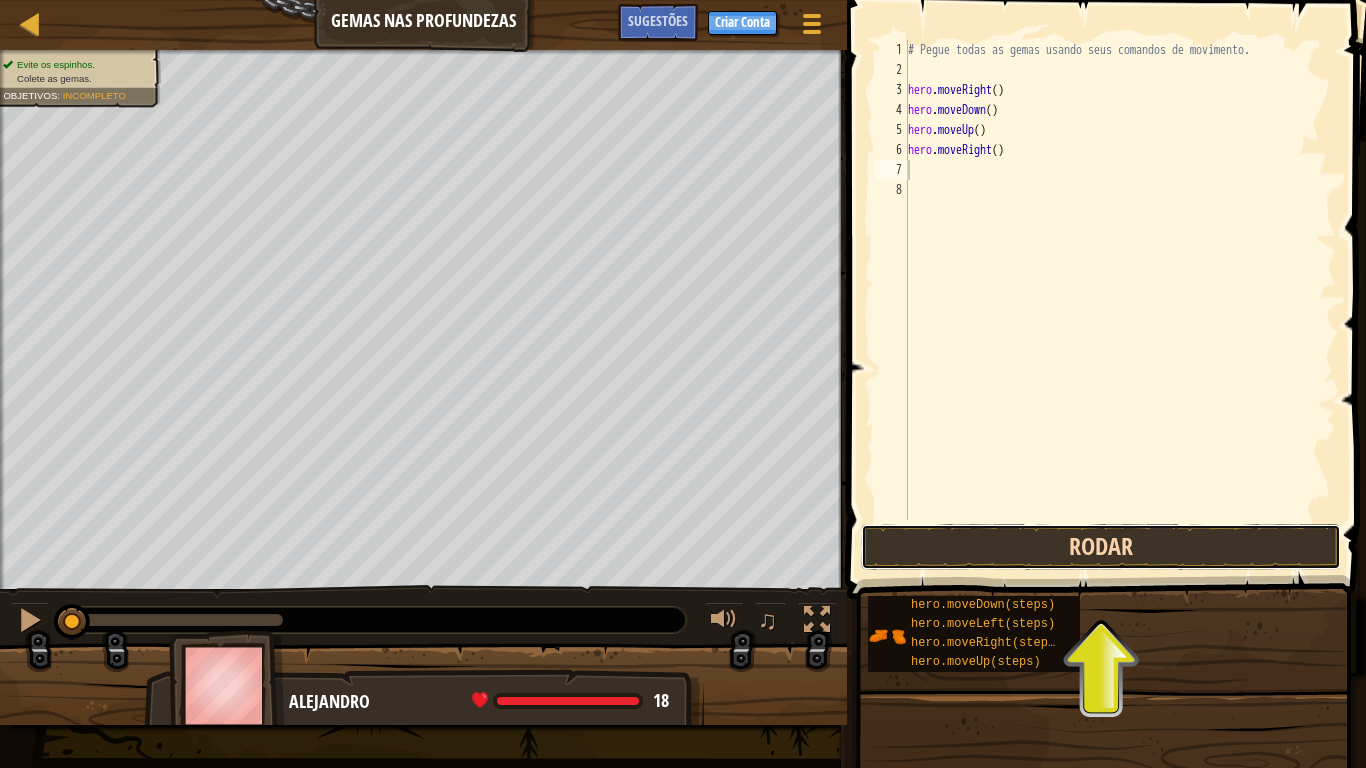 click on "Rodar" at bounding box center [1101, 547] 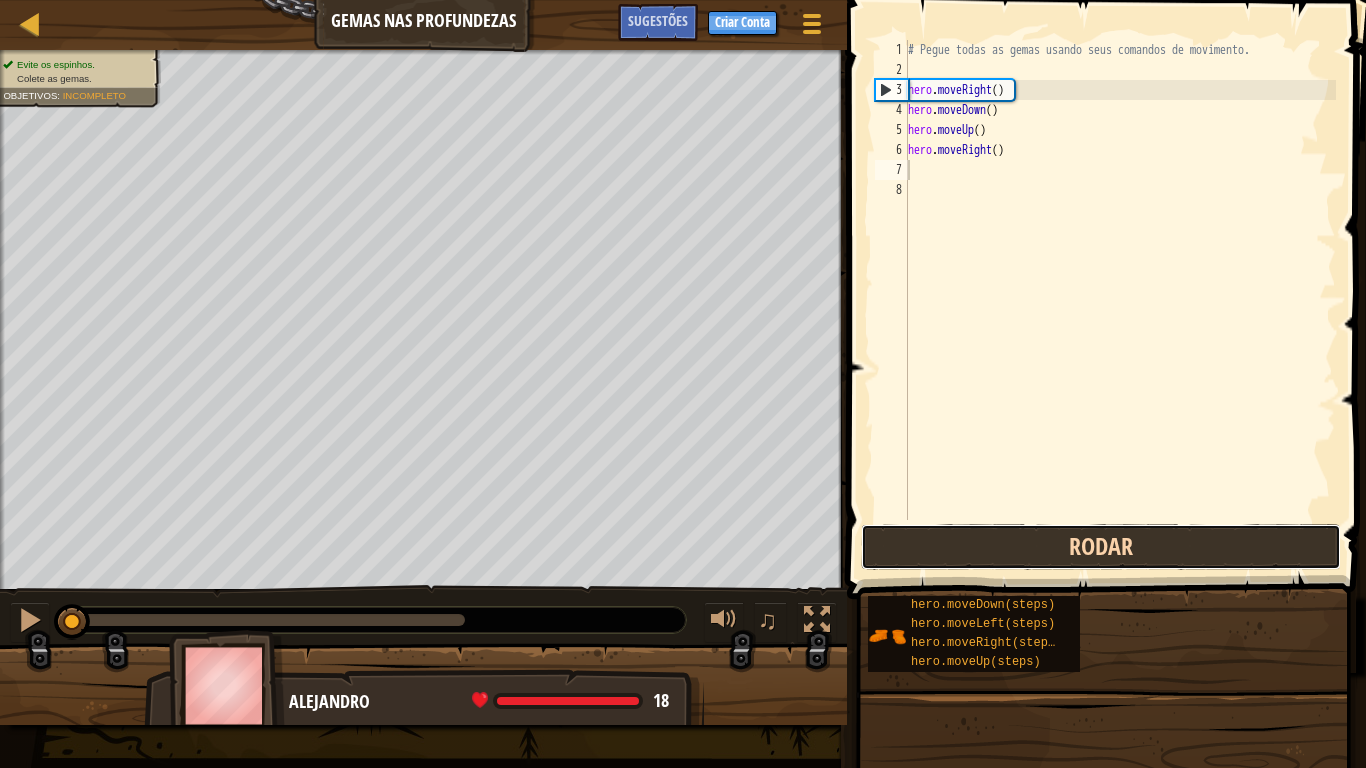 click on "Rodar" at bounding box center (1101, 547) 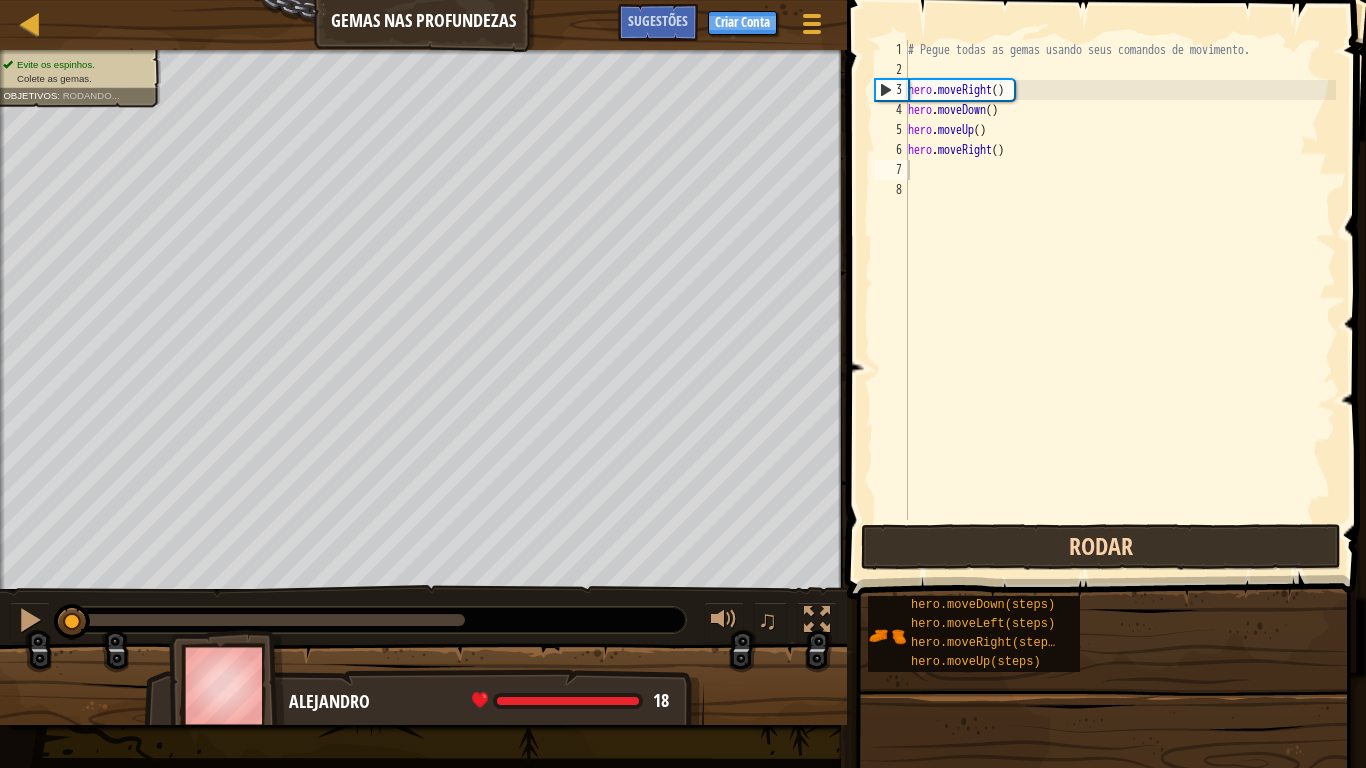 click on "Rodar" at bounding box center (1101, 547) 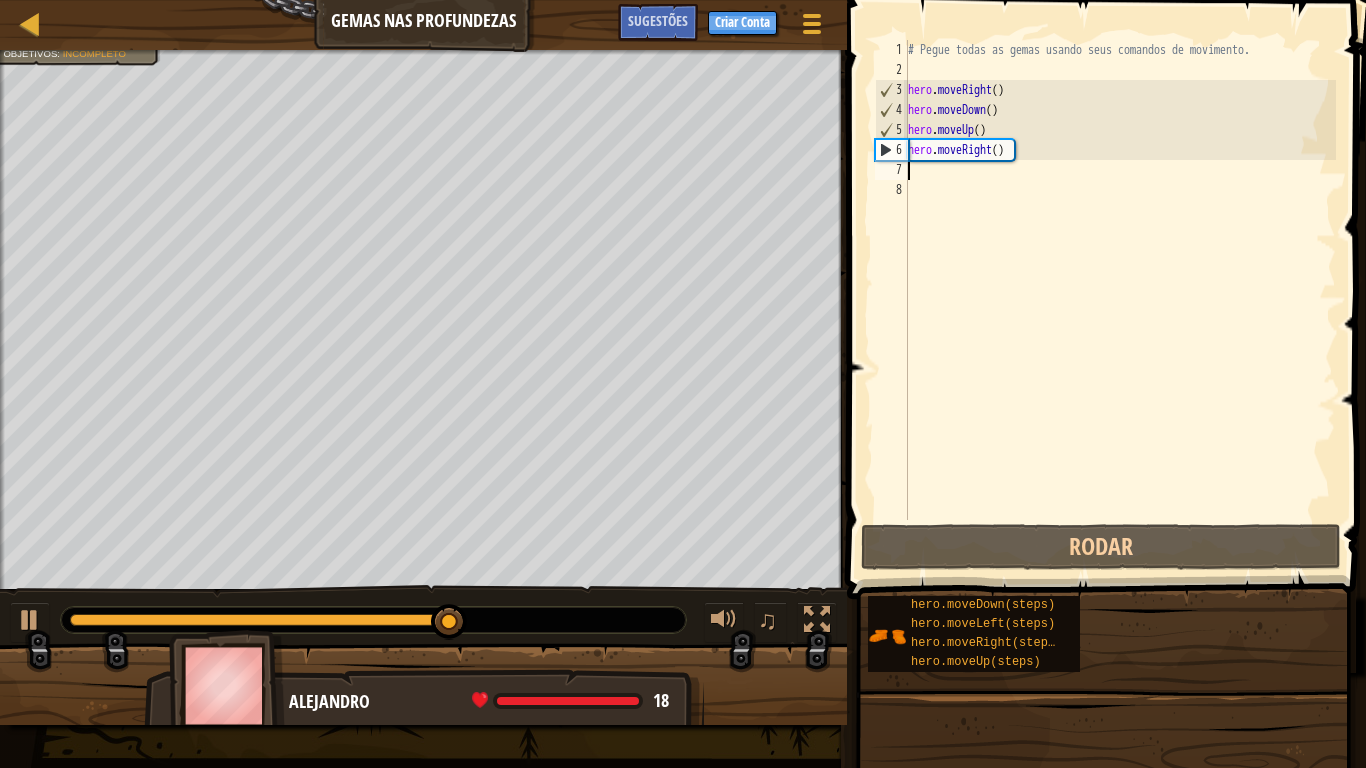 click on "# Pegue todas as gemas usando seus comandos de movimento. hero . moveRight ( ) hero . moveDown ( ) hero . moveUp ( ) hero . moveRight ( )" at bounding box center [1120, 300] 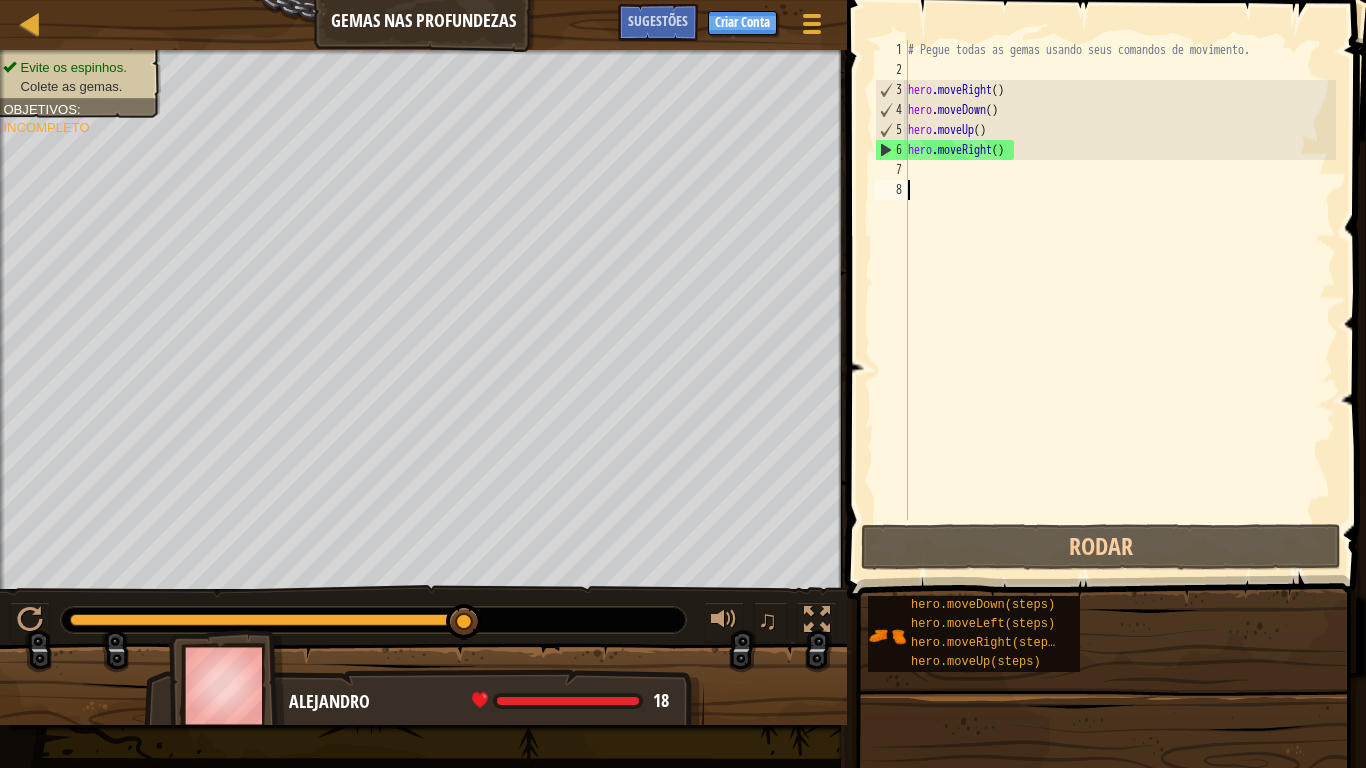 click on "# Pegue todas as gemas usando seus comandos de movimento. hero . moveRight ( ) hero . moveDown ( ) hero . moveUp ( ) hero . moveRight ( )" at bounding box center (1120, 300) 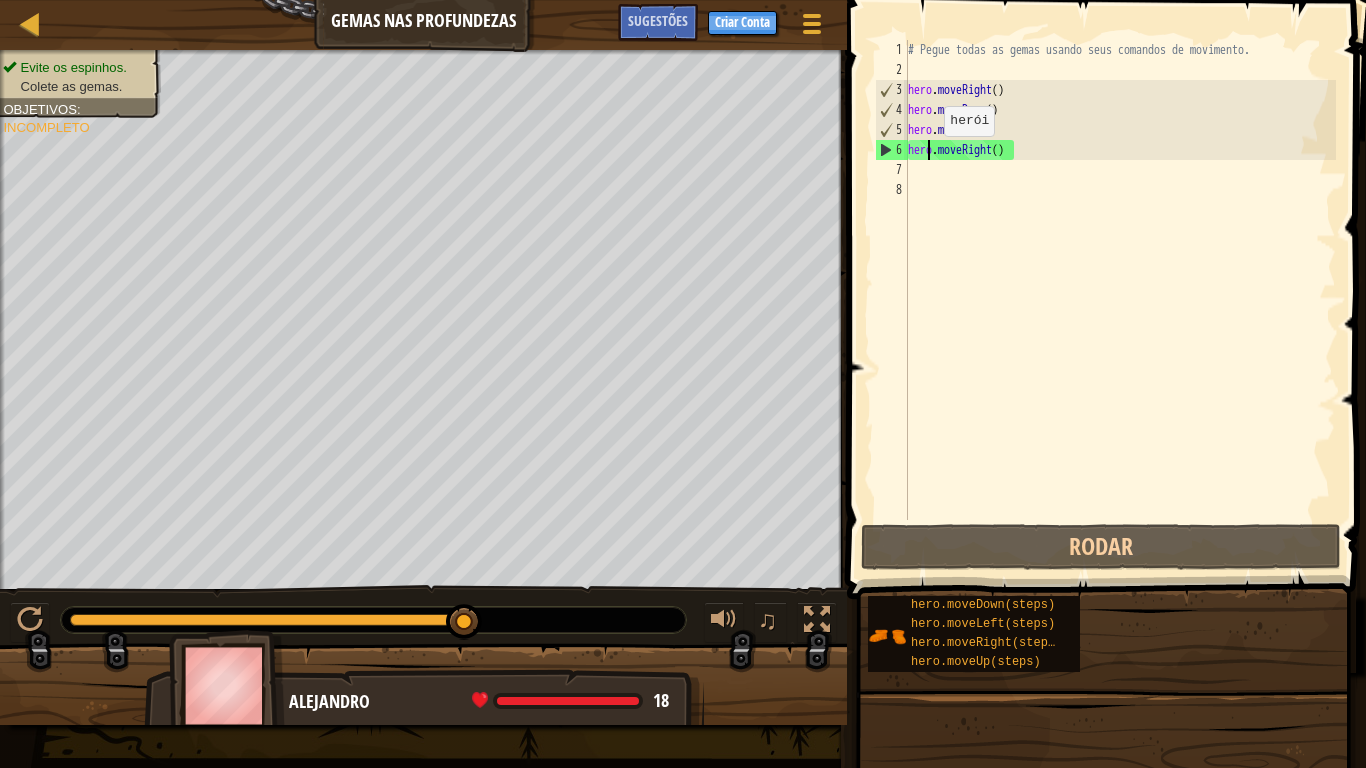 click on "# Pegue todas as gemas usando seus comandos de movimento. hero . moveRight ( ) hero . moveDown ( ) hero . moveUp ( ) hero . moveRight ( )" at bounding box center (1120, 300) 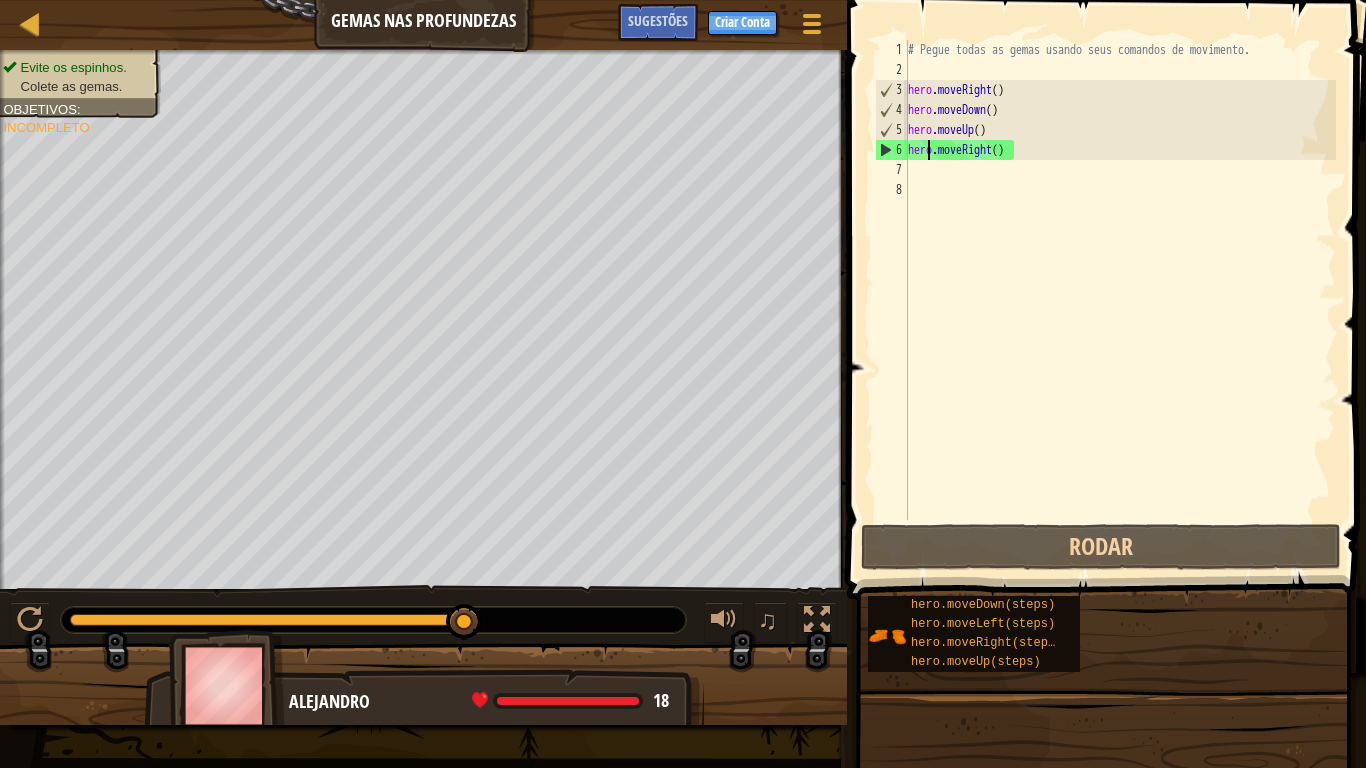 click on "# Pegue todas as gemas usando seus comandos de movimento. hero . moveRight ( ) hero . moveDown ( ) hero . moveUp ( ) hero . moveRight ( )" at bounding box center (1120, 300) 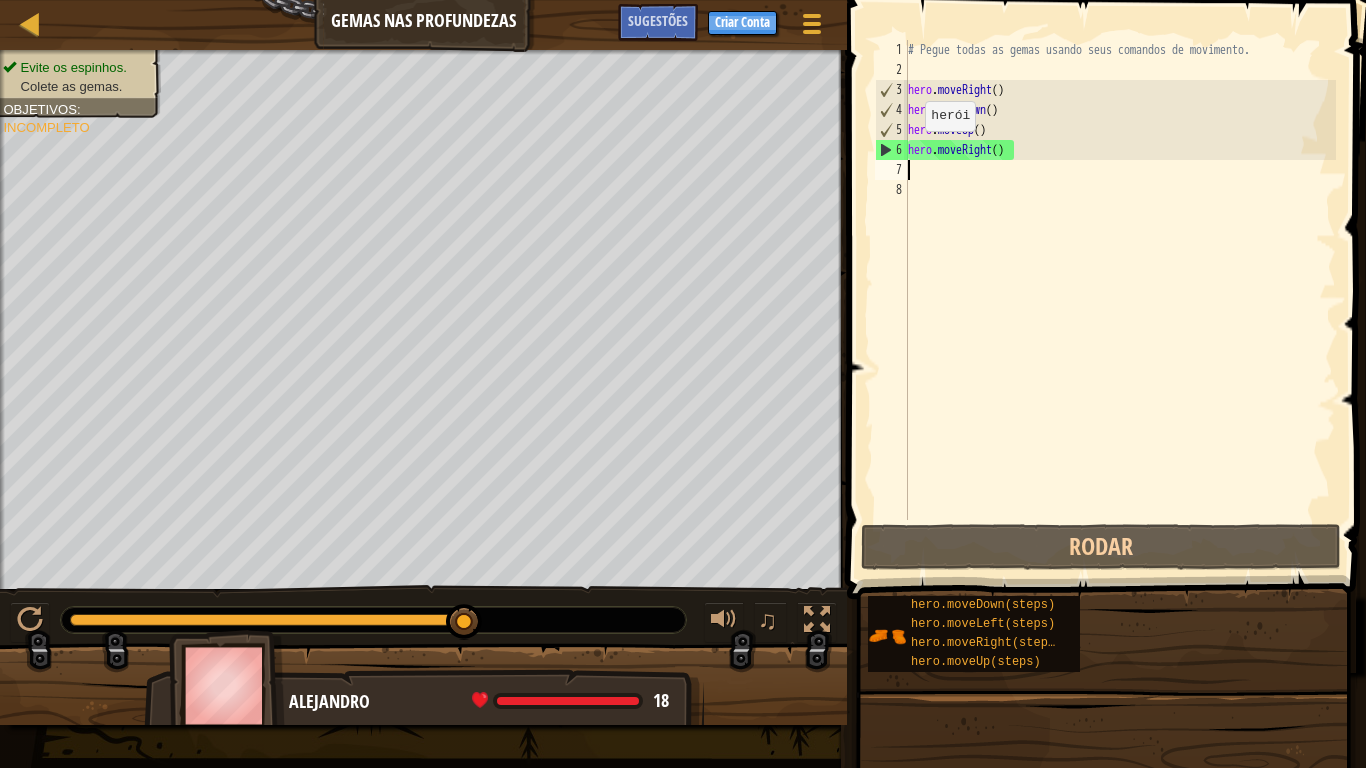 click on "6" at bounding box center (892, 150) 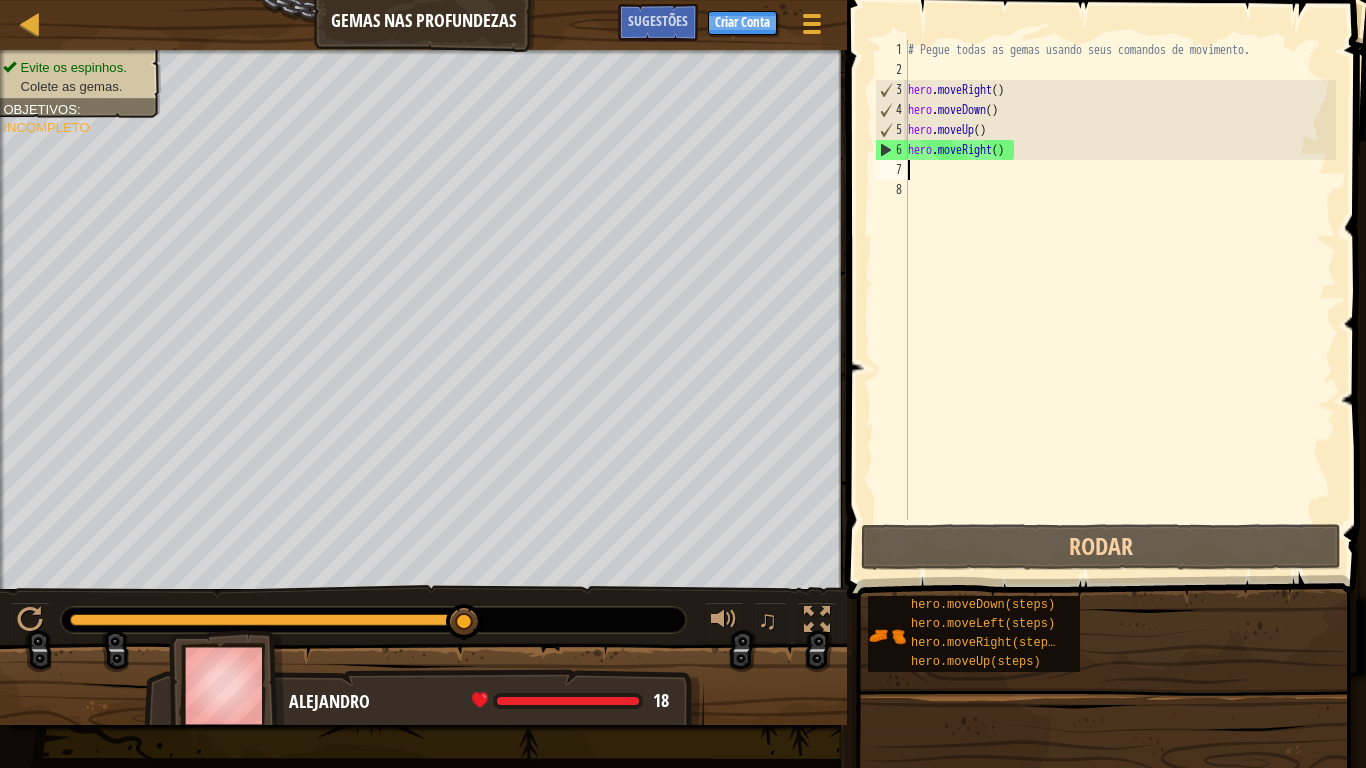click on "# Pegue todas as gemas usando seus comandos de movimento. hero . moveRight ( ) hero . moveDown ( ) hero . moveUp ( ) hero . moveRight ( )" at bounding box center (1120, 300) 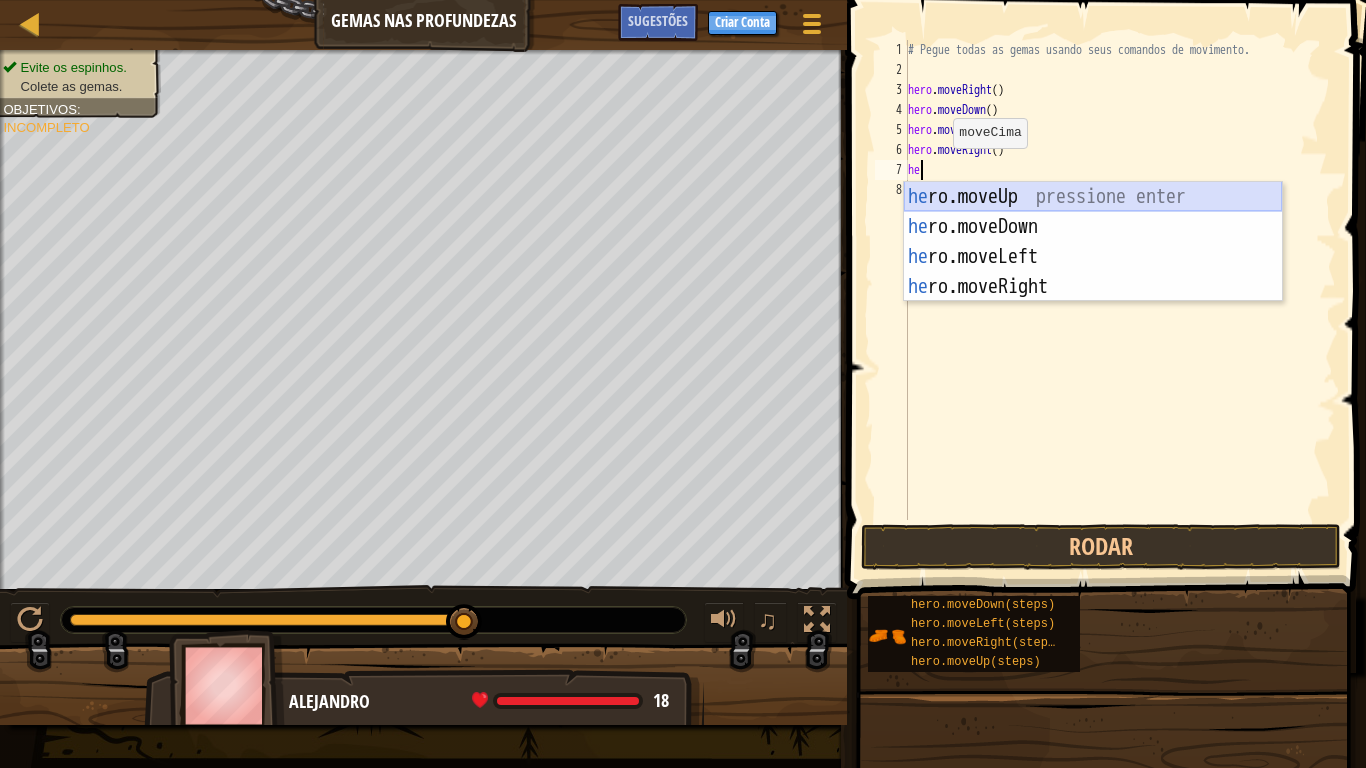 click on "he ro.moveUp pressione enter he ro.moveDown pressione enter he ro.moveLeft pressione enter he ro.moveRight pressione enter" at bounding box center [1093, 272] 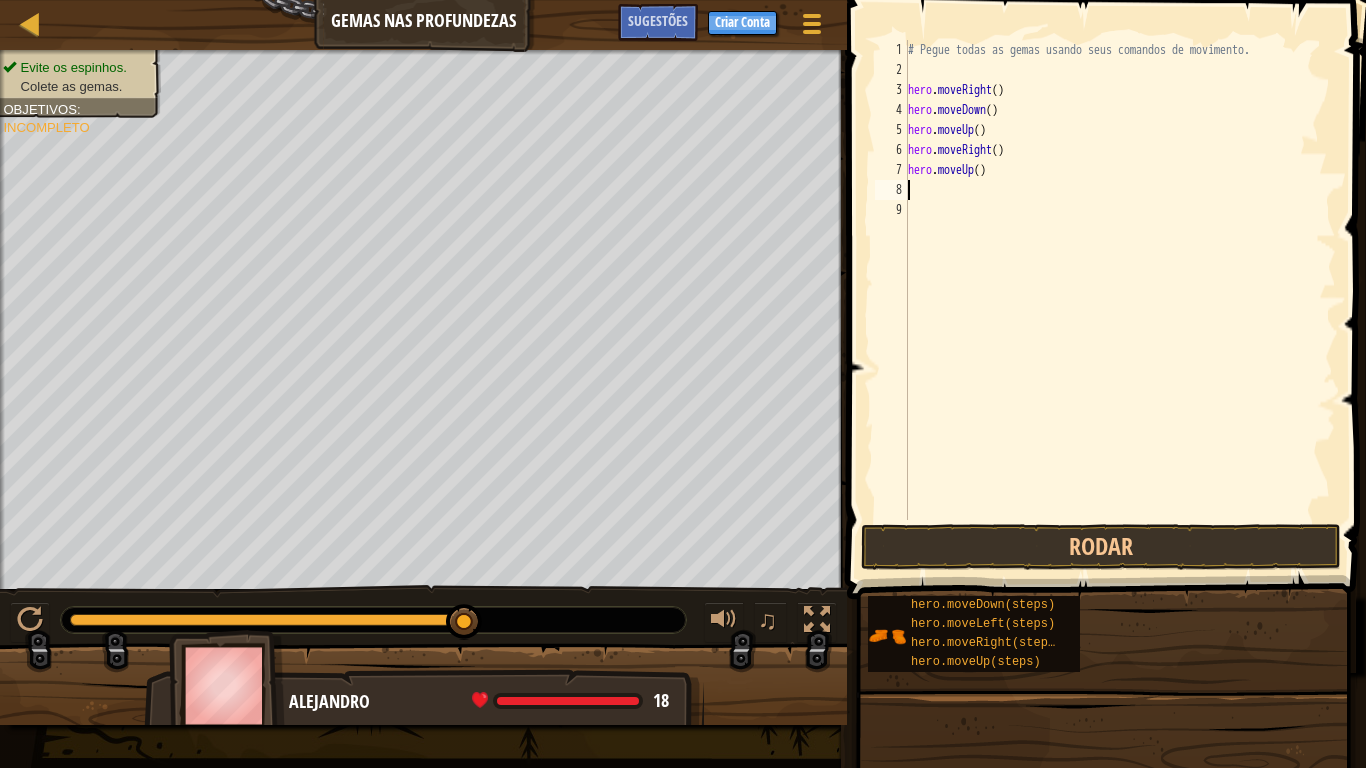click on "# Pegue todas as gemas usando seus comandos de movimento. hero . moveRight ( ) hero . moveDown ( ) hero . moveUp ( ) hero . moveRight ( ) hero . moveUp ( )" at bounding box center [1120, 300] 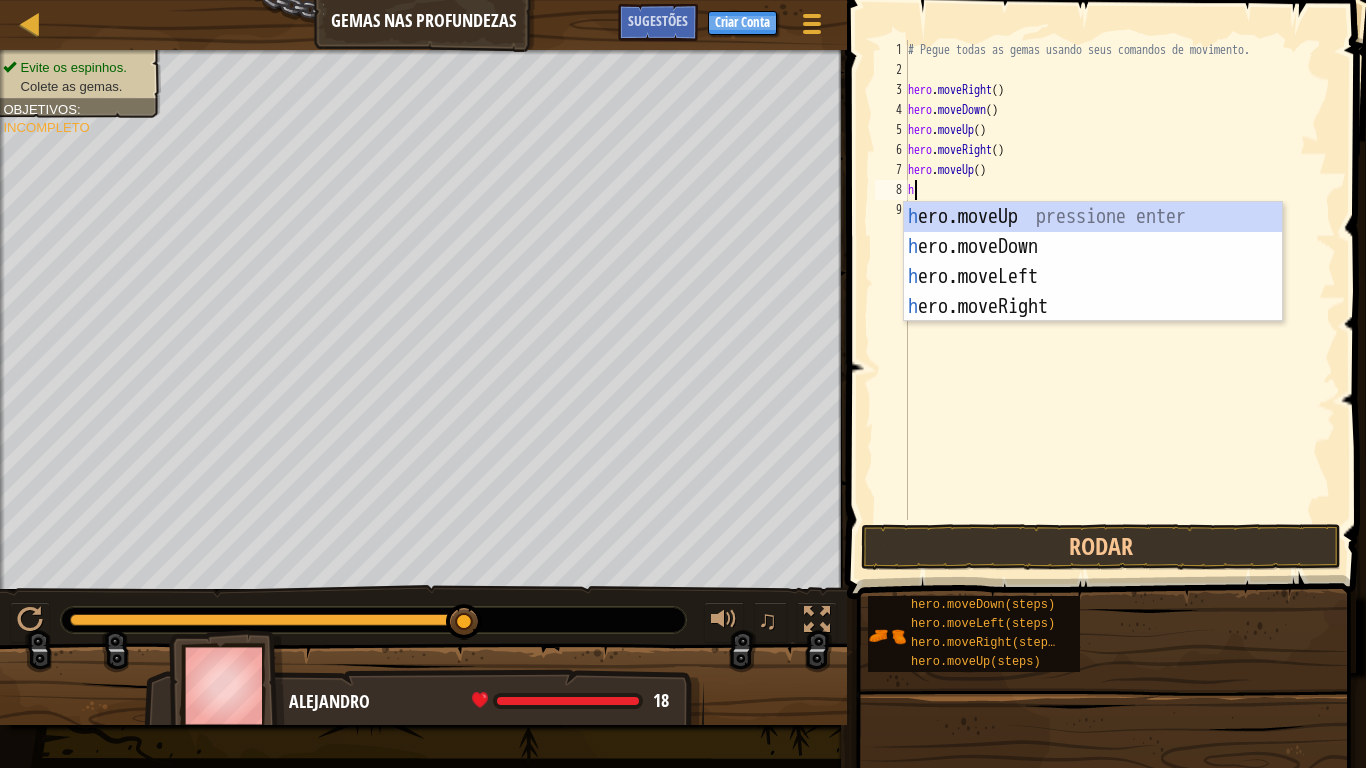 type on "he" 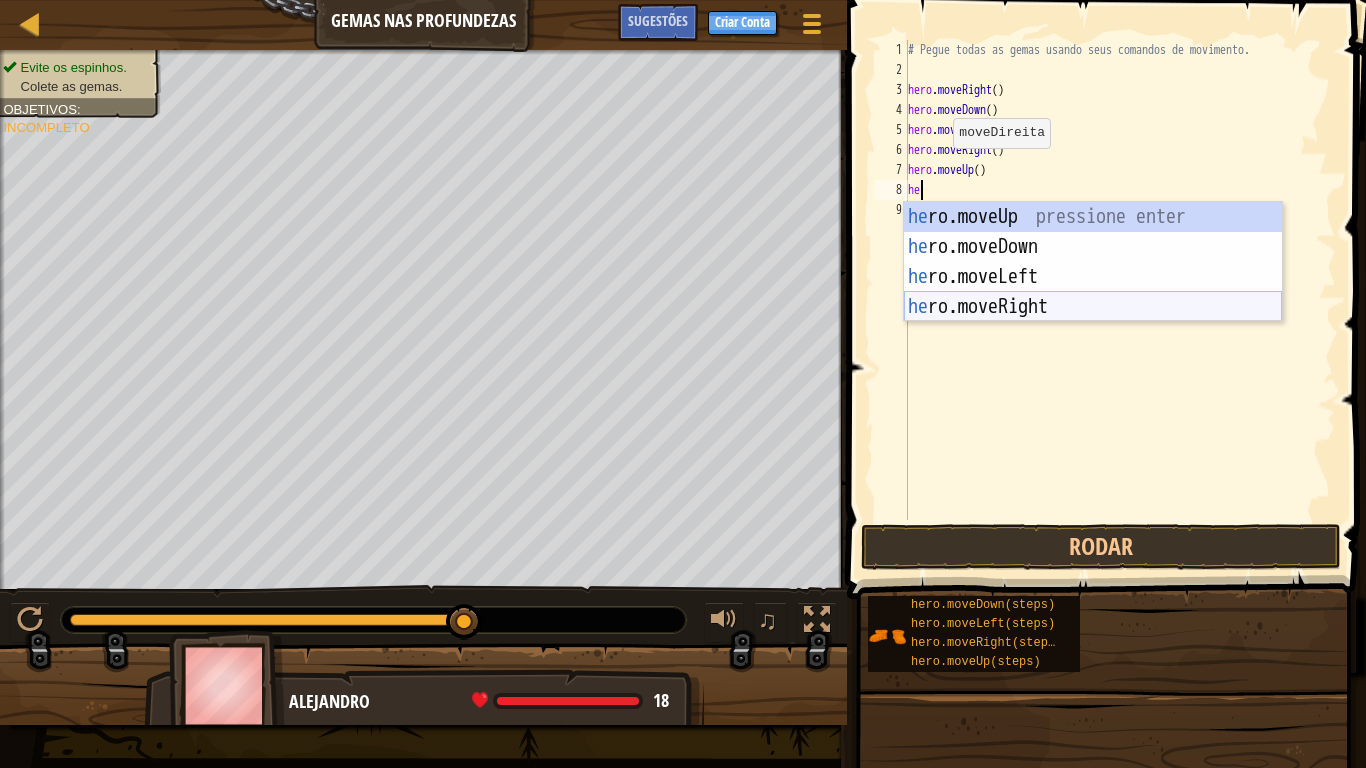 click on "he ro.moveUp pressione enter he ro.moveDown pressione enter he ro.moveLeft pressione enter he ro.moveRight pressione enter" at bounding box center [1093, 292] 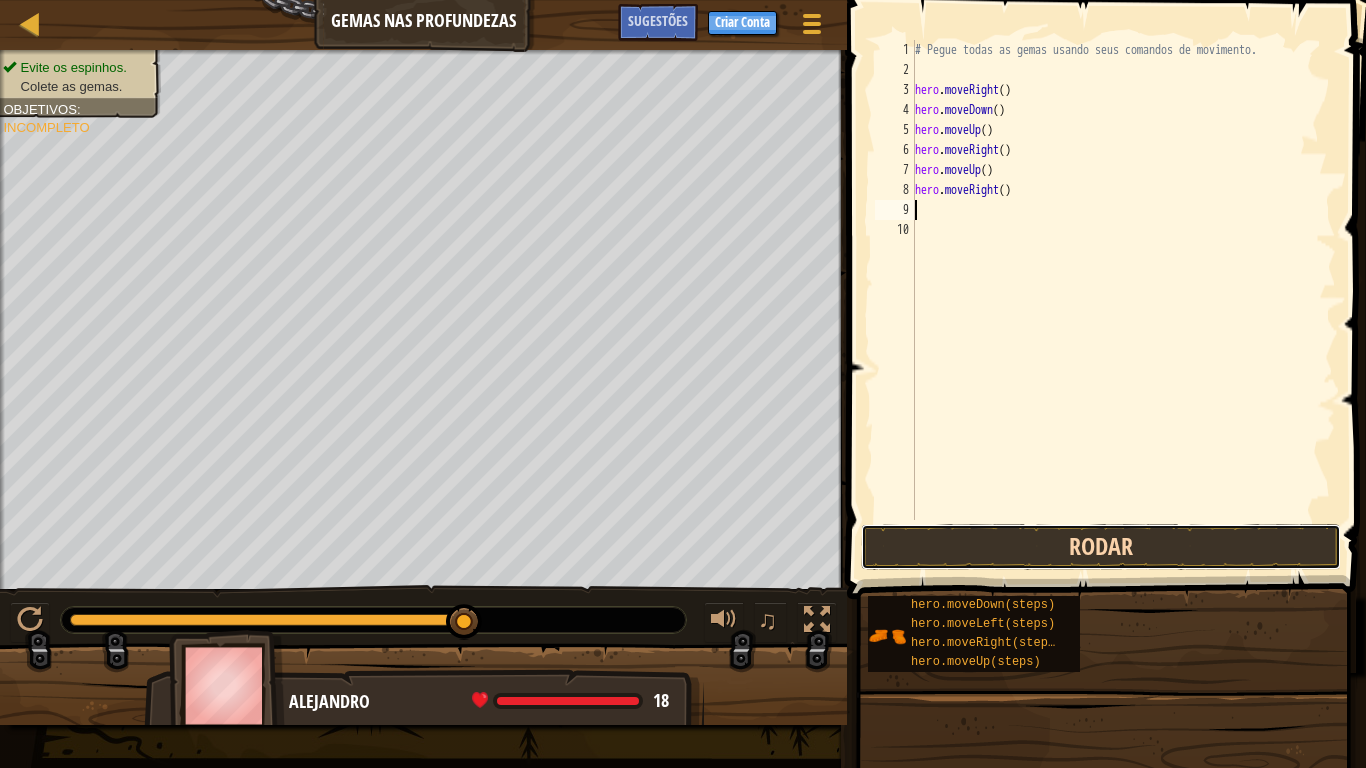 click on "Rodar" at bounding box center (1101, 547) 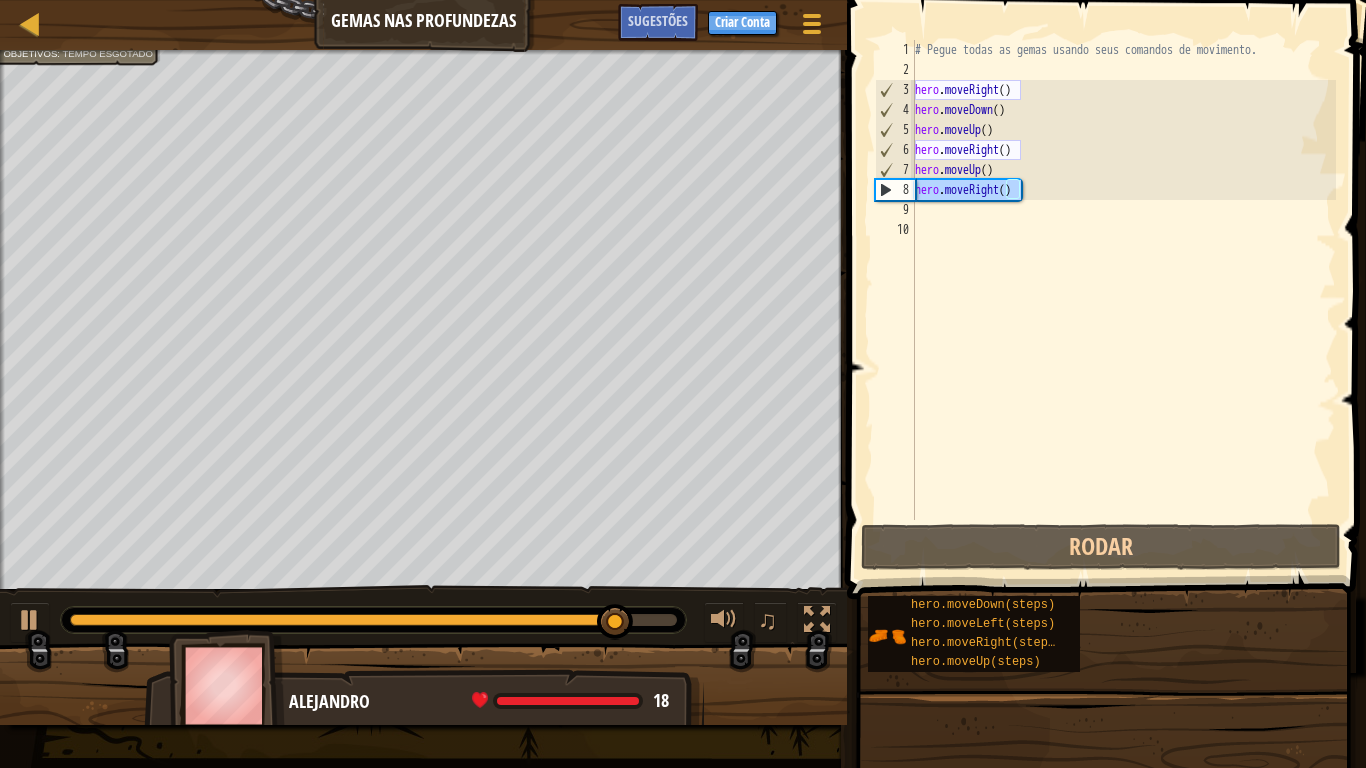 drag, startPoint x: 1028, startPoint y: 192, endPoint x: 913, endPoint y: 191, distance: 115.00435 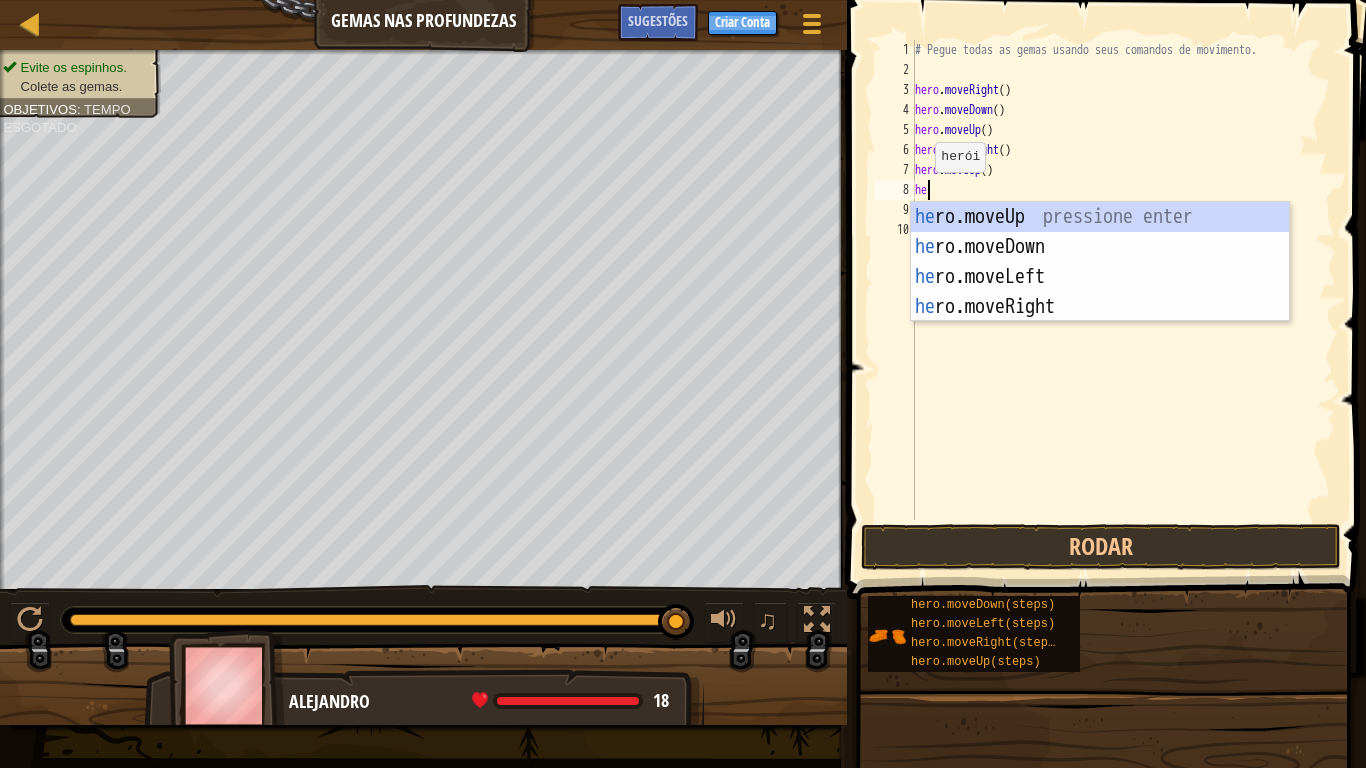 type on "he" 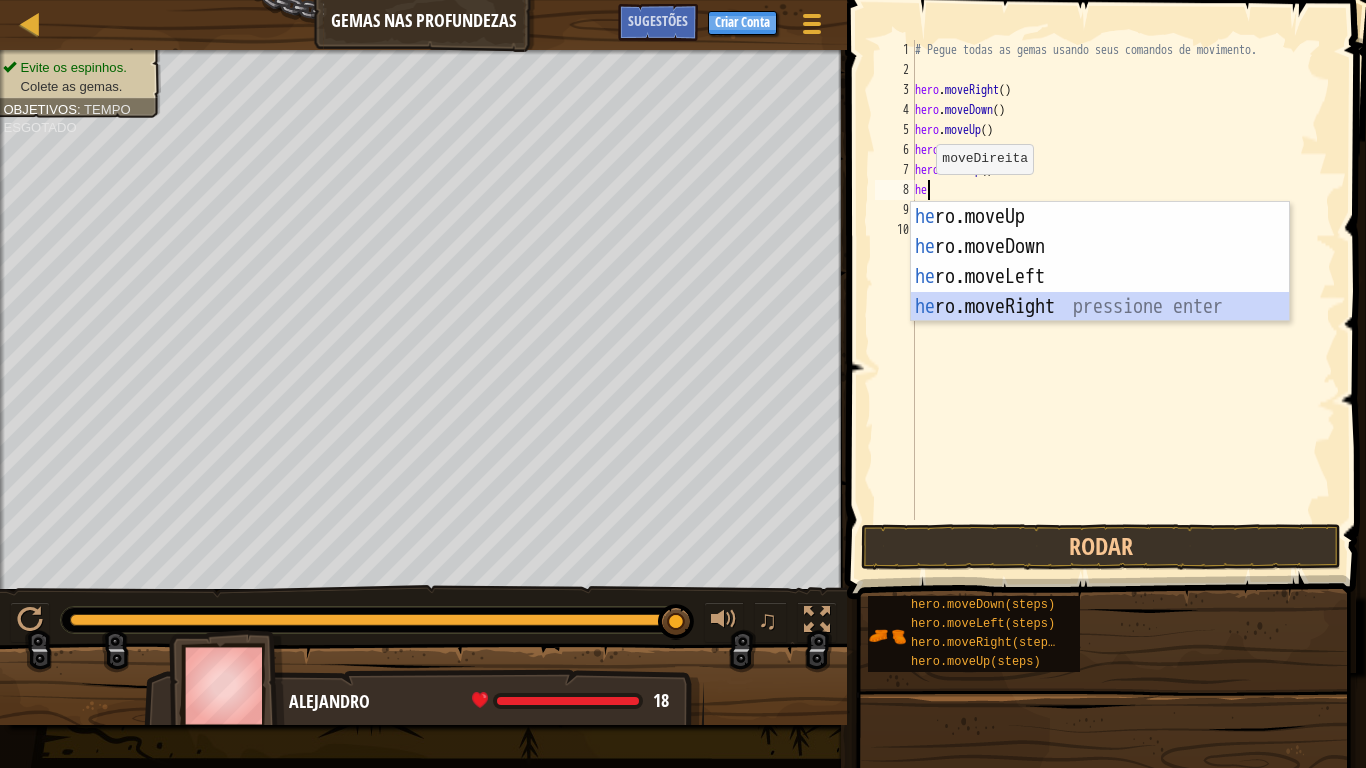 click on "he ro.moveUp pressione enter he ro.moveDown pressione enter he ro.moveLeft pressione enter he ro.moveRight pressione enter" at bounding box center [1100, 292] 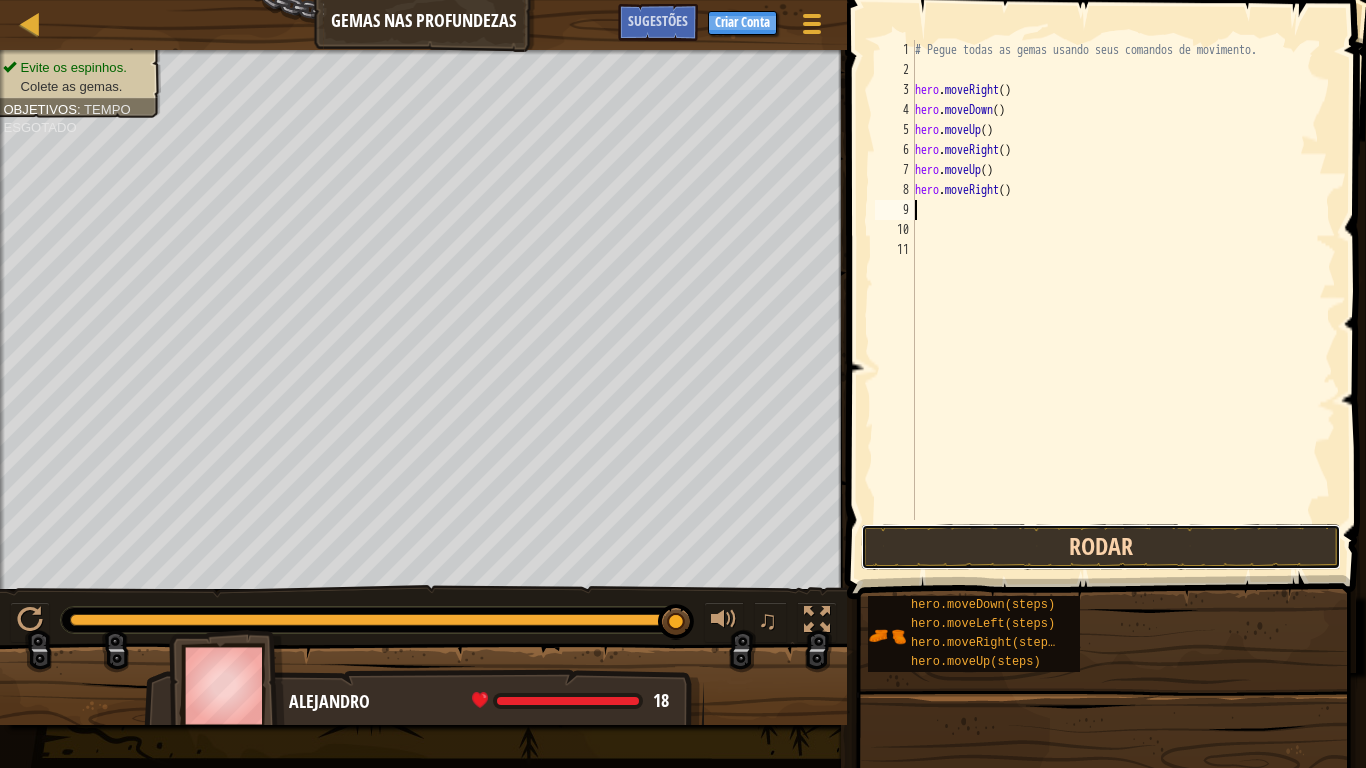 click on "Rodar" at bounding box center [1101, 547] 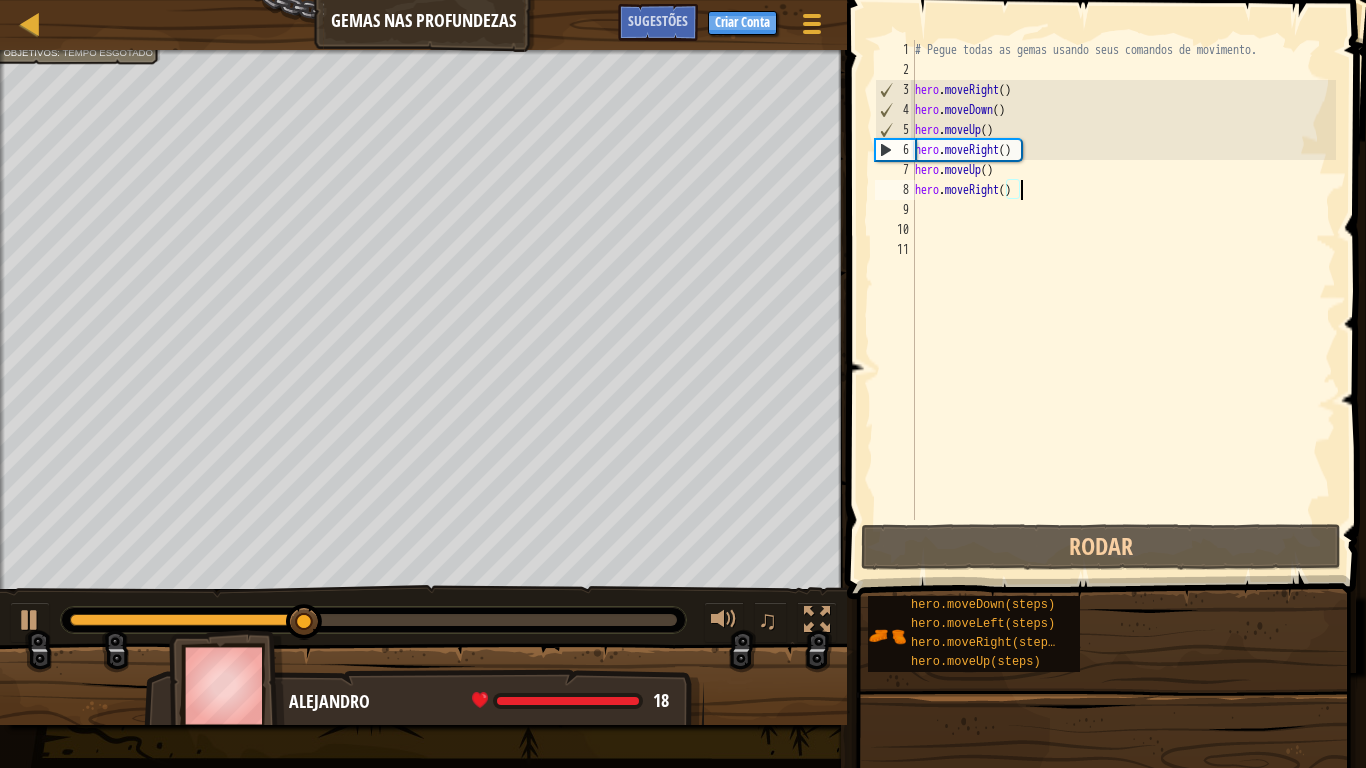 drag, startPoint x: 1039, startPoint y: 187, endPoint x: 883, endPoint y: 188, distance: 156.0032 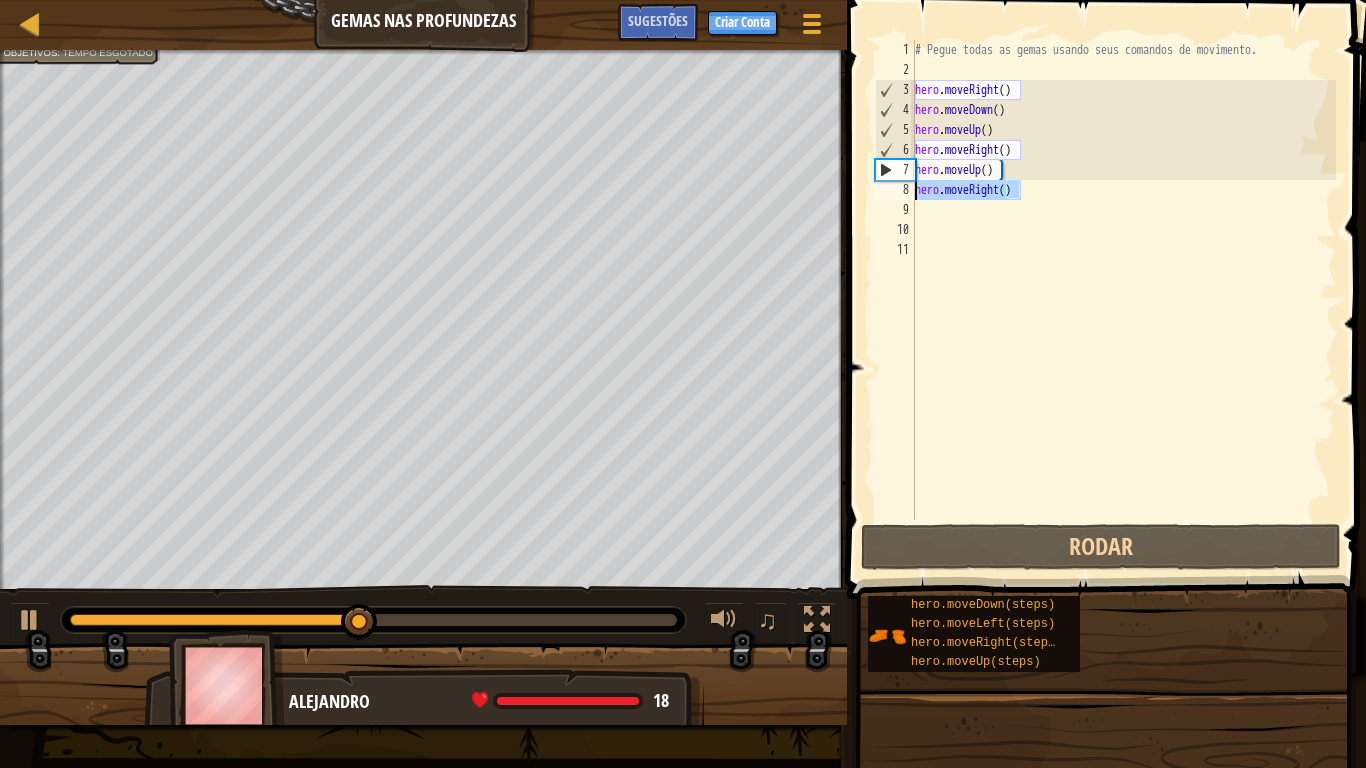 type on "hero.moveRight()" 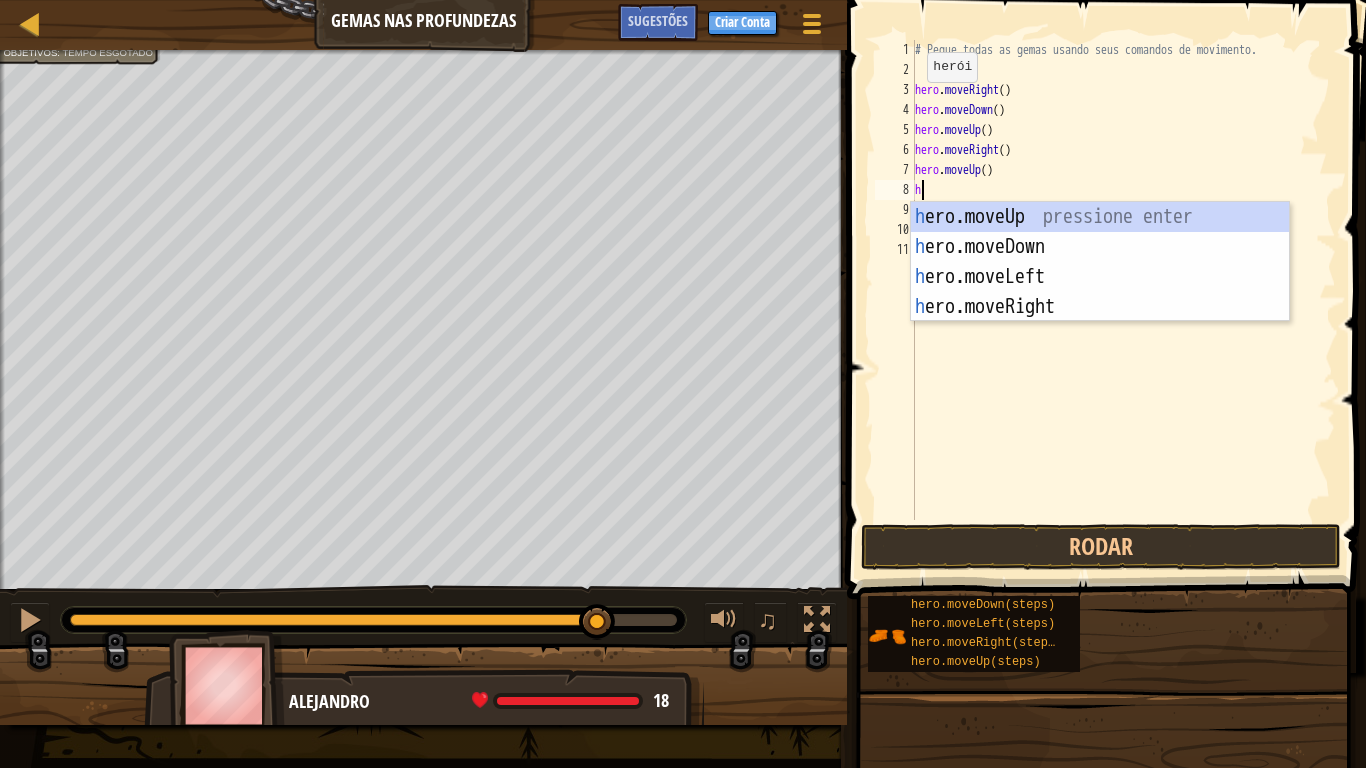 type on "he" 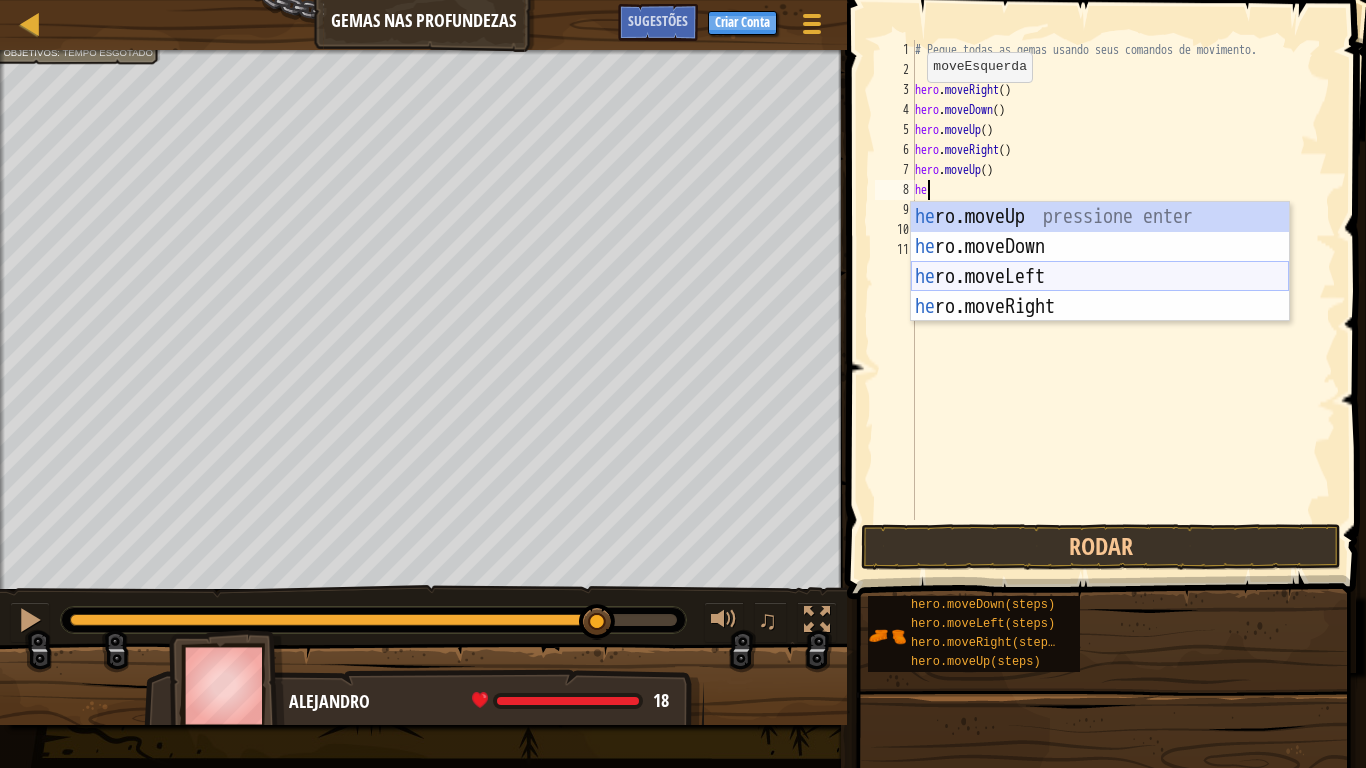 click on "he ro.moveUp pressione enter he ro.moveDown pressione enter he ro.moveLeft pressione enter he ro.moveRight pressione enter" at bounding box center [1100, 292] 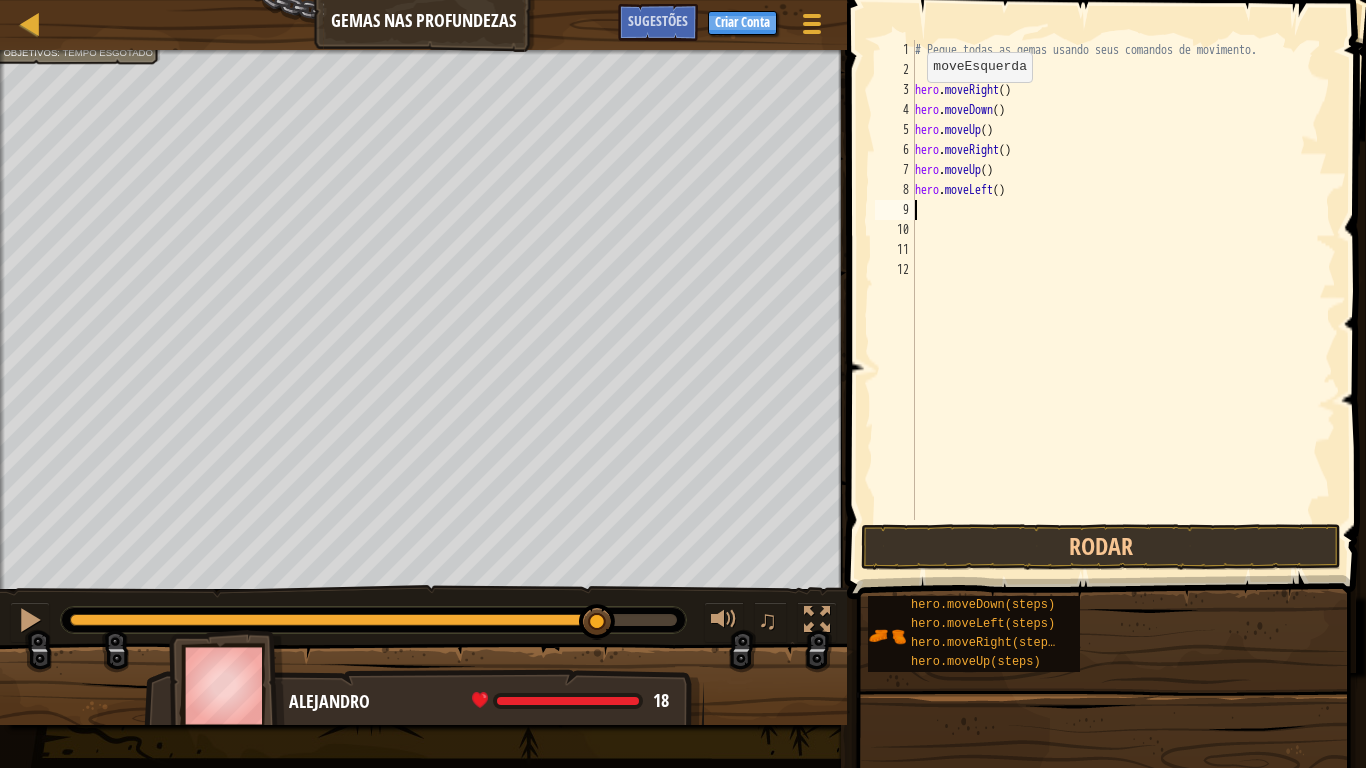type 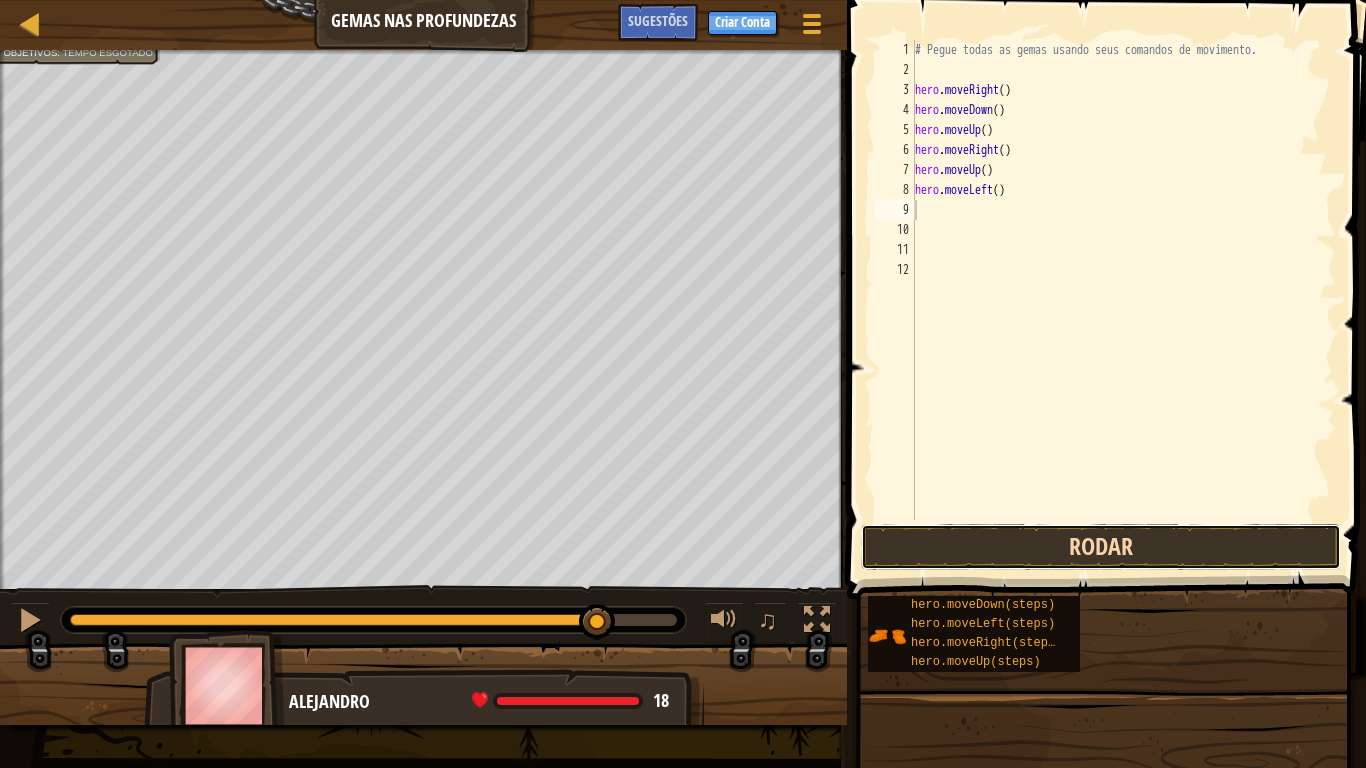click on "Rodar" at bounding box center [1101, 547] 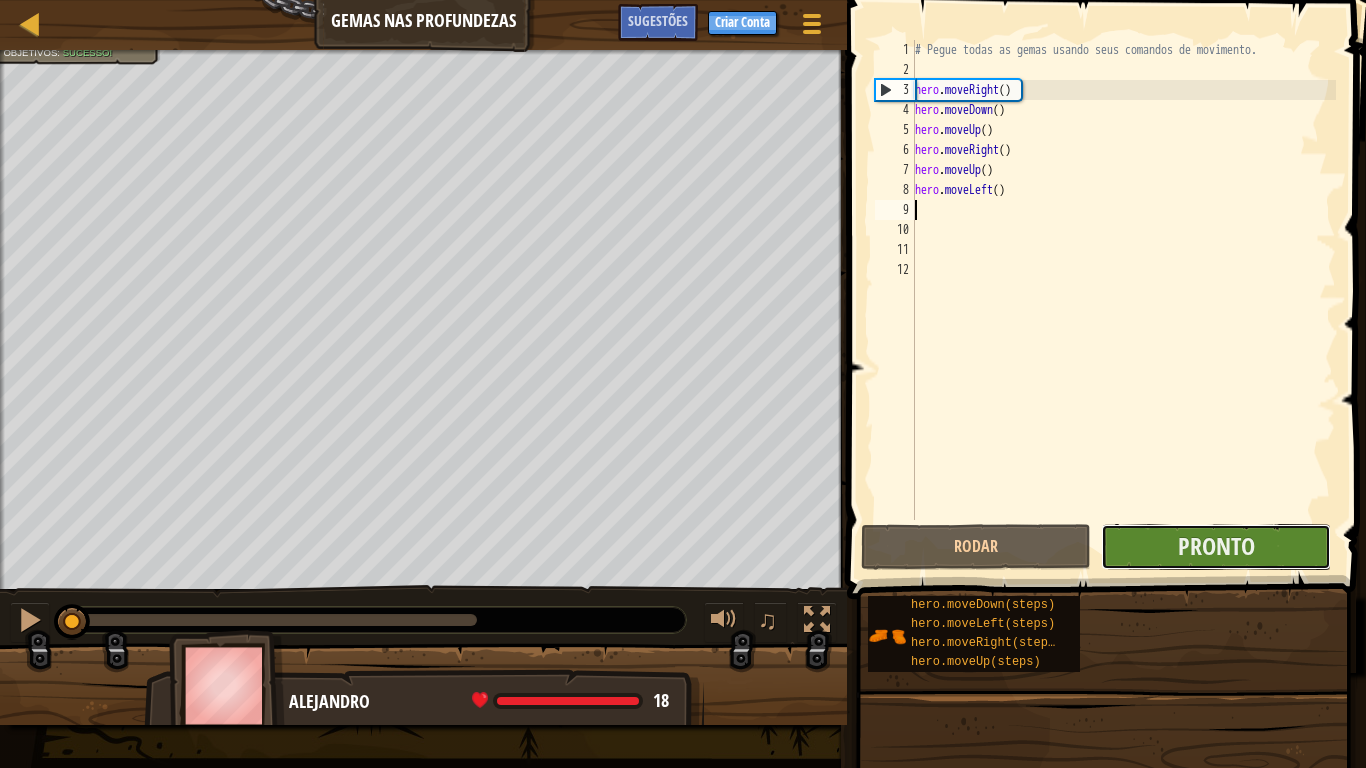 click on "Pronto" at bounding box center (1216, 547) 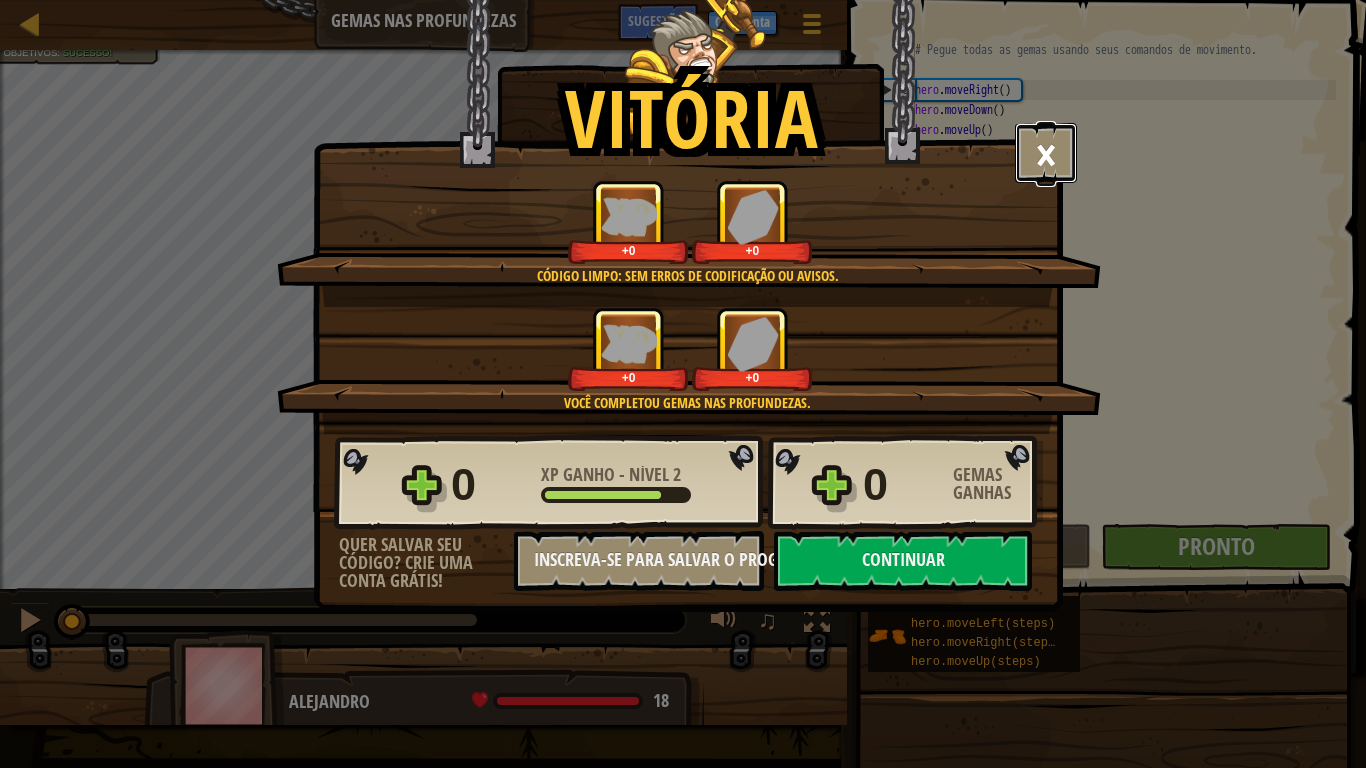 click on "×" at bounding box center [1046, 153] 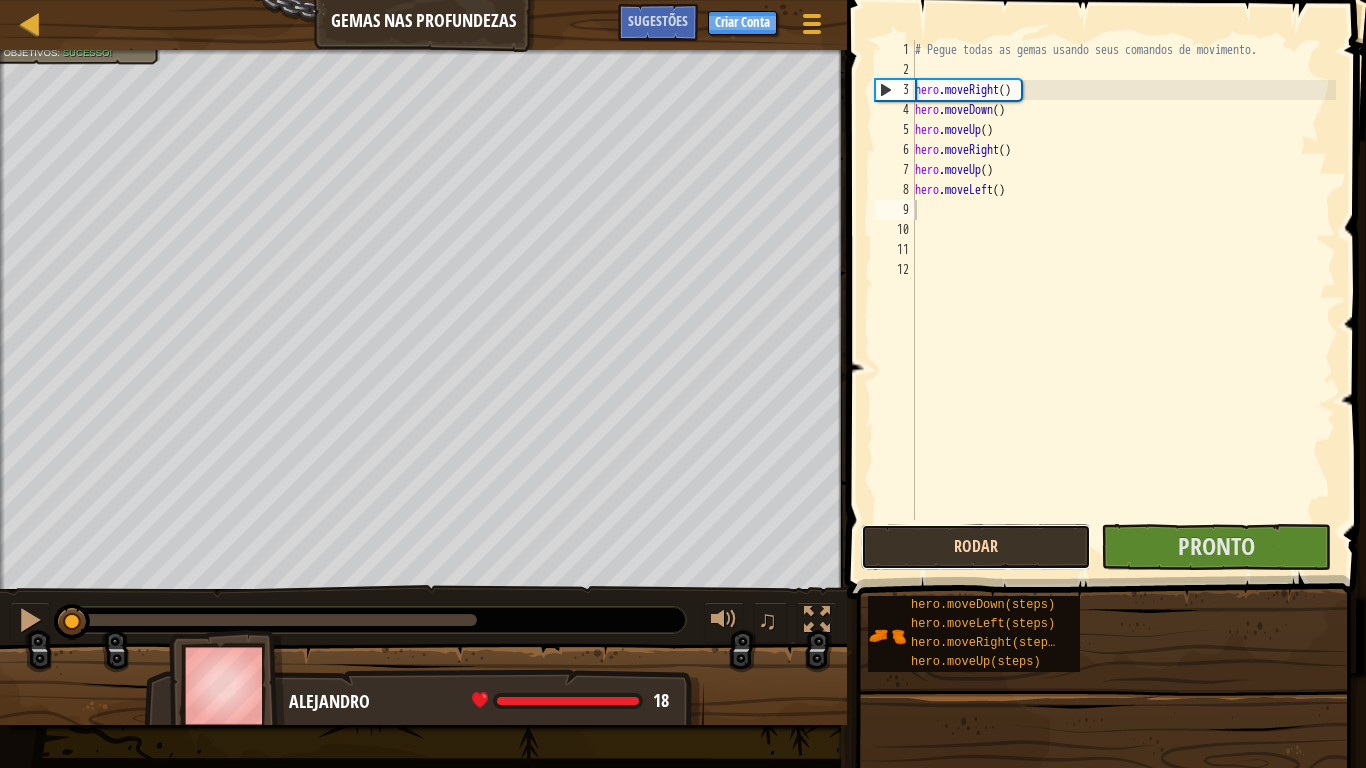 click on "Rodar" at bounding box center [976, 547] 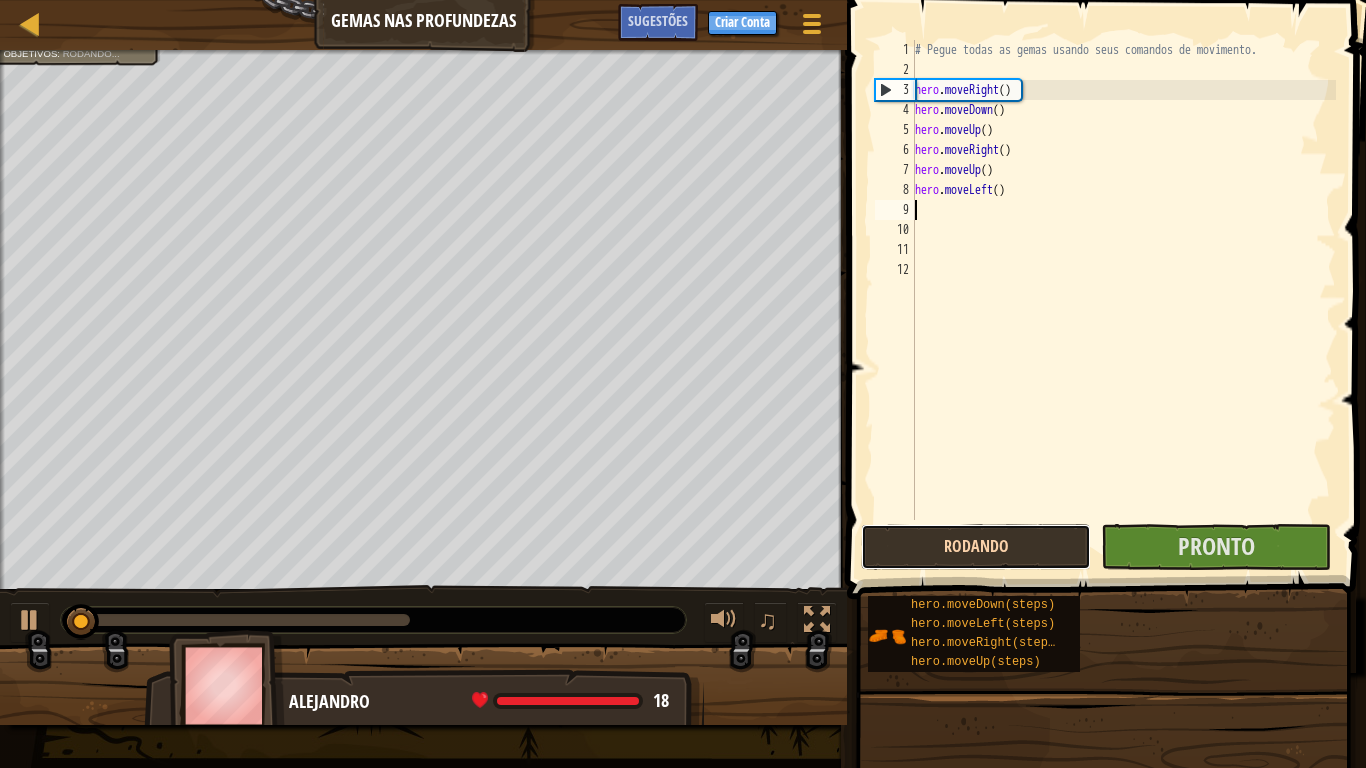 click on "Rodando" at bounding box center (976, 547) 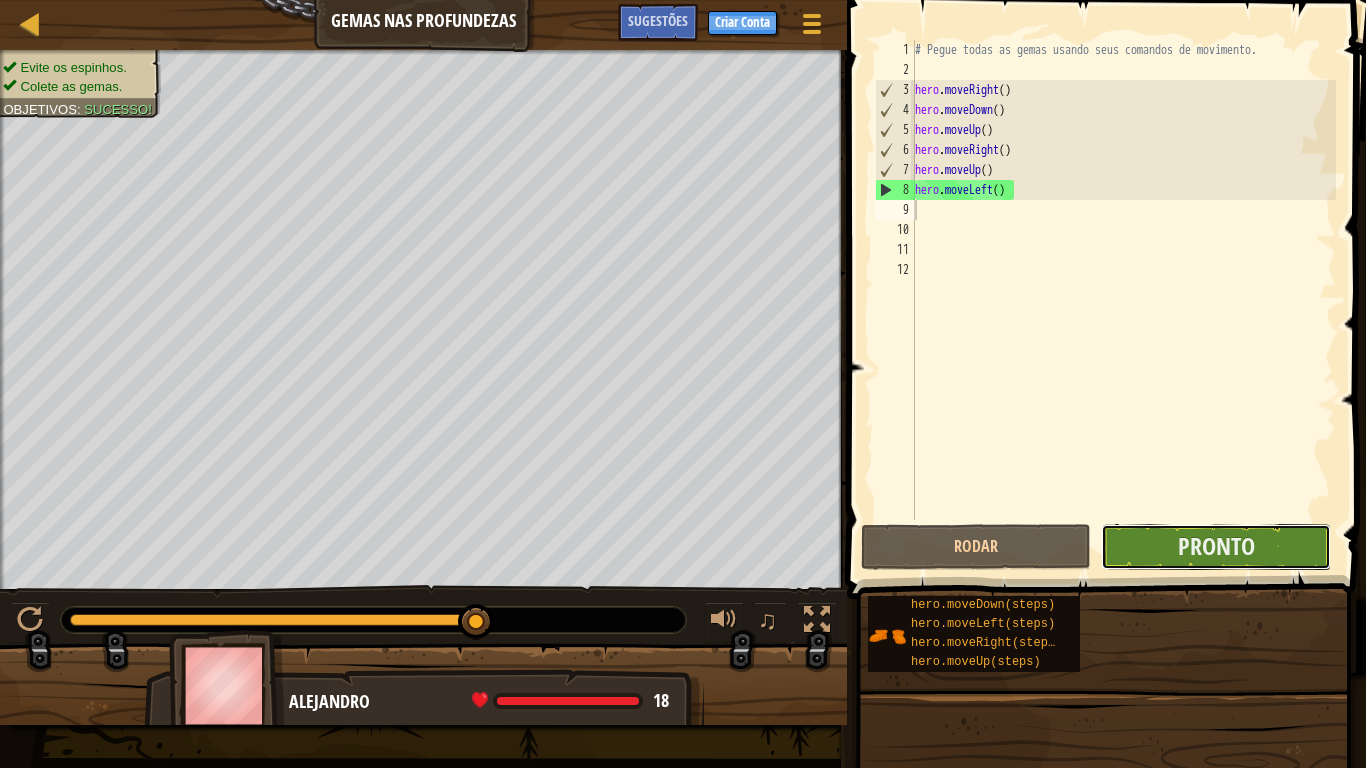 click on "Pronto" at bounding box center [1216, 547] 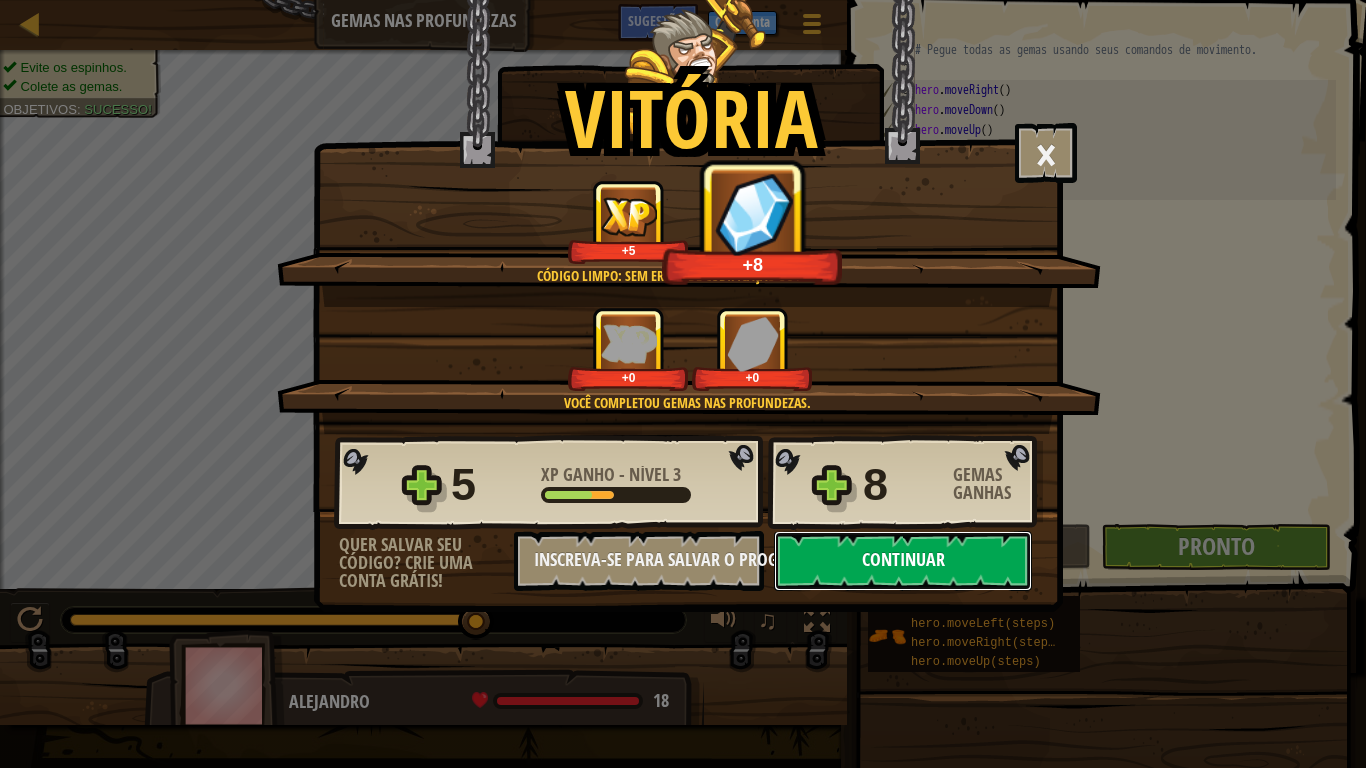 click on "Continuar" at bounding box center [903, 561] 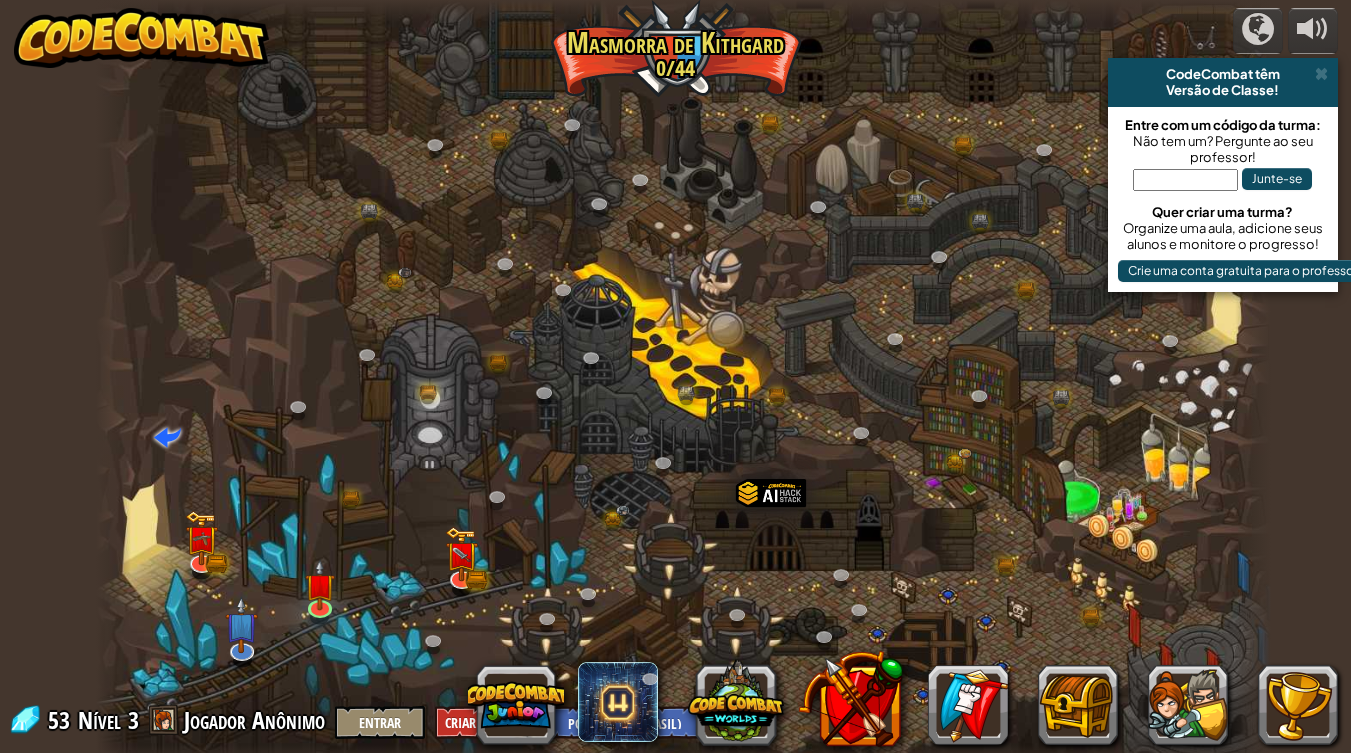 select on "pt-BR" 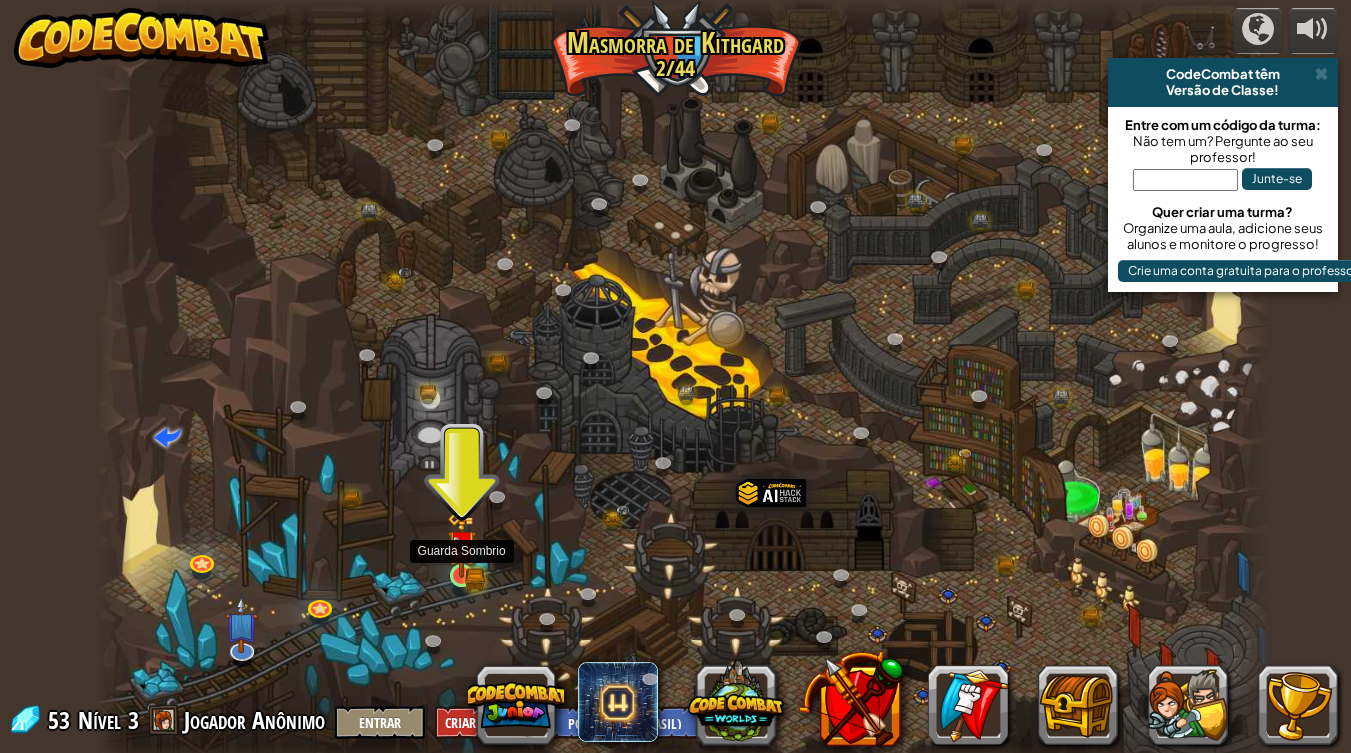 click at bounding box center (462, 544) 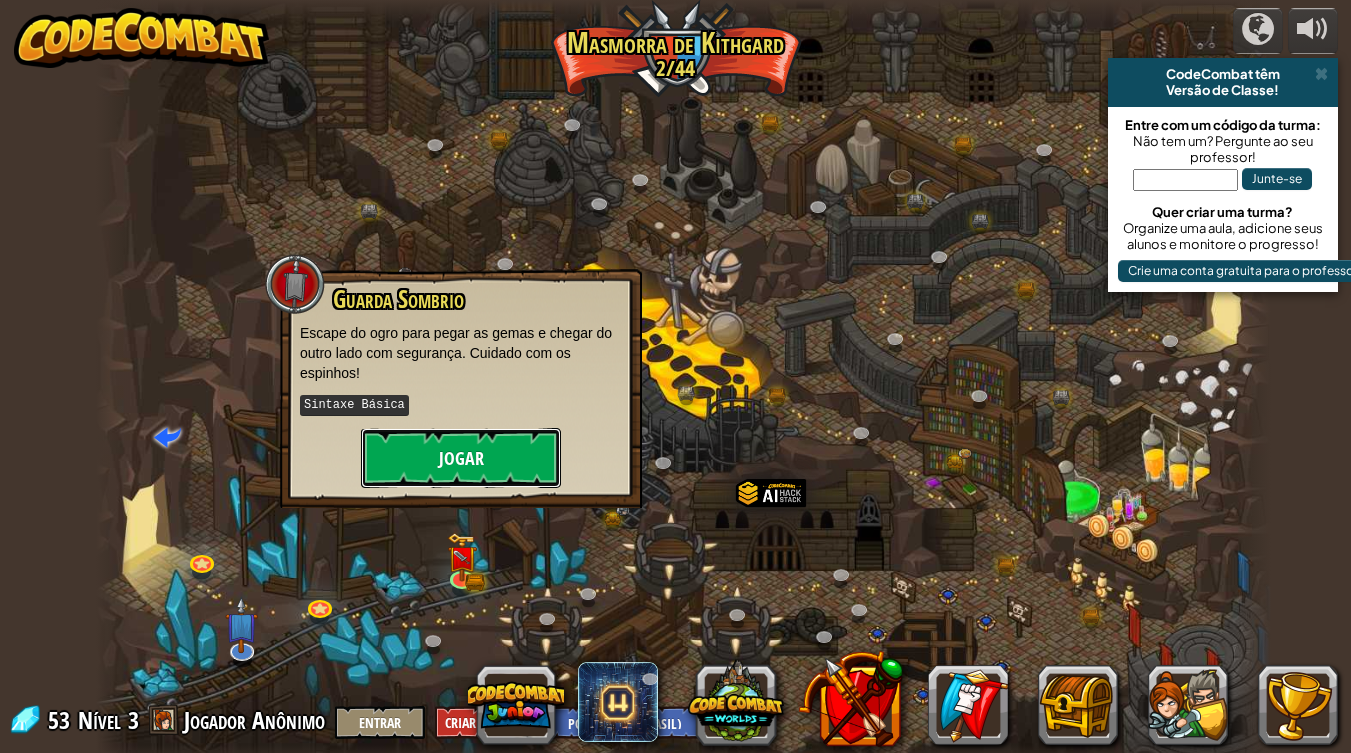 click on "Jogar" at bounding box center [461, 458] 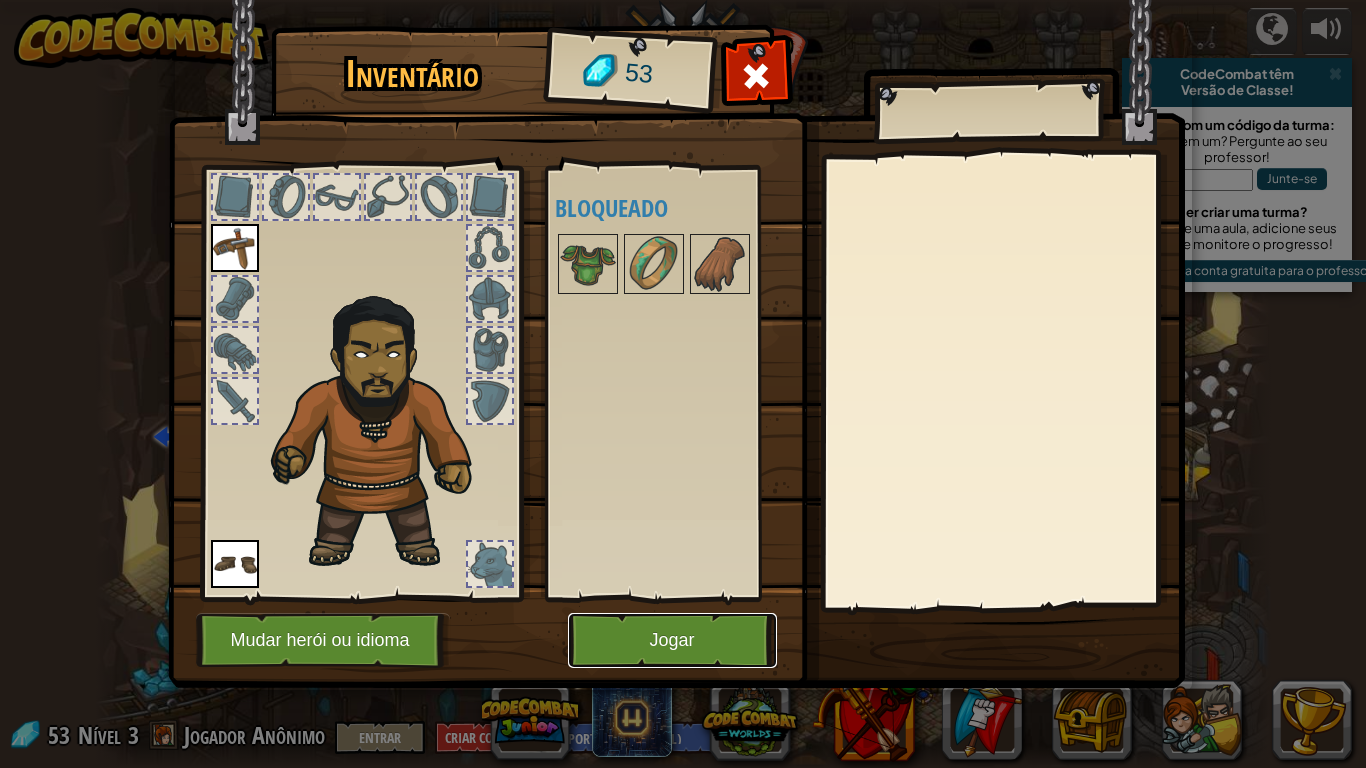 click on "Jogar" at bounding box center [672, 640] 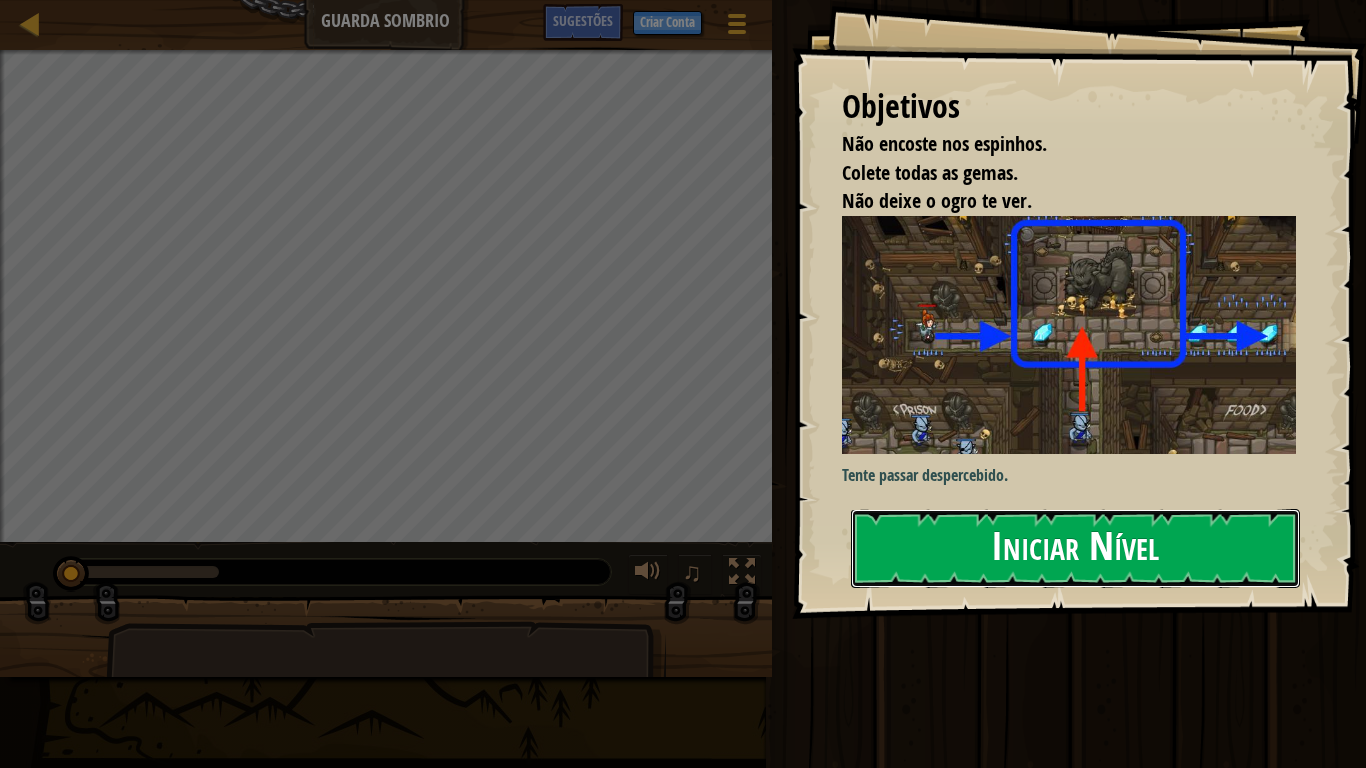 click on "Iniciar Nível" at bounding box center [1075, 548] 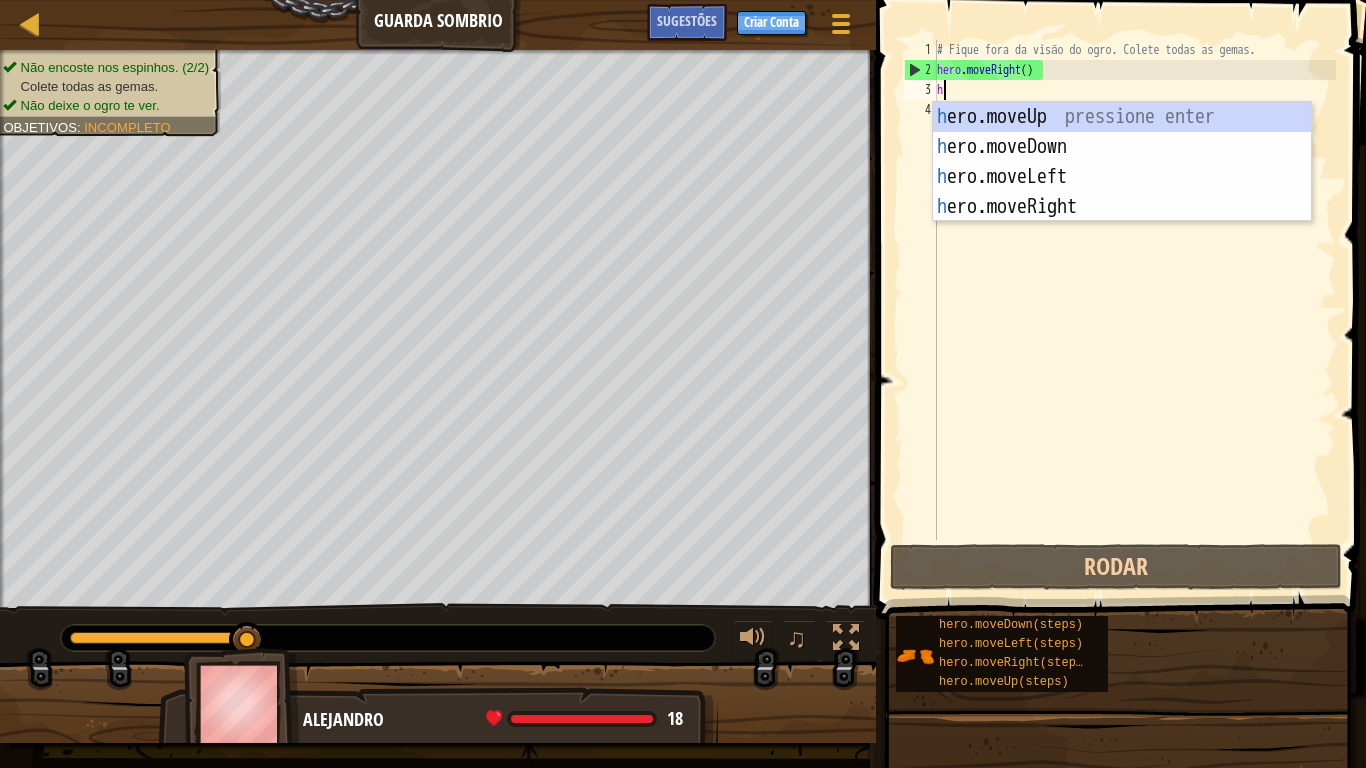 scroll, scrollTop: 9, scrollLeft: 0, axis: vertical 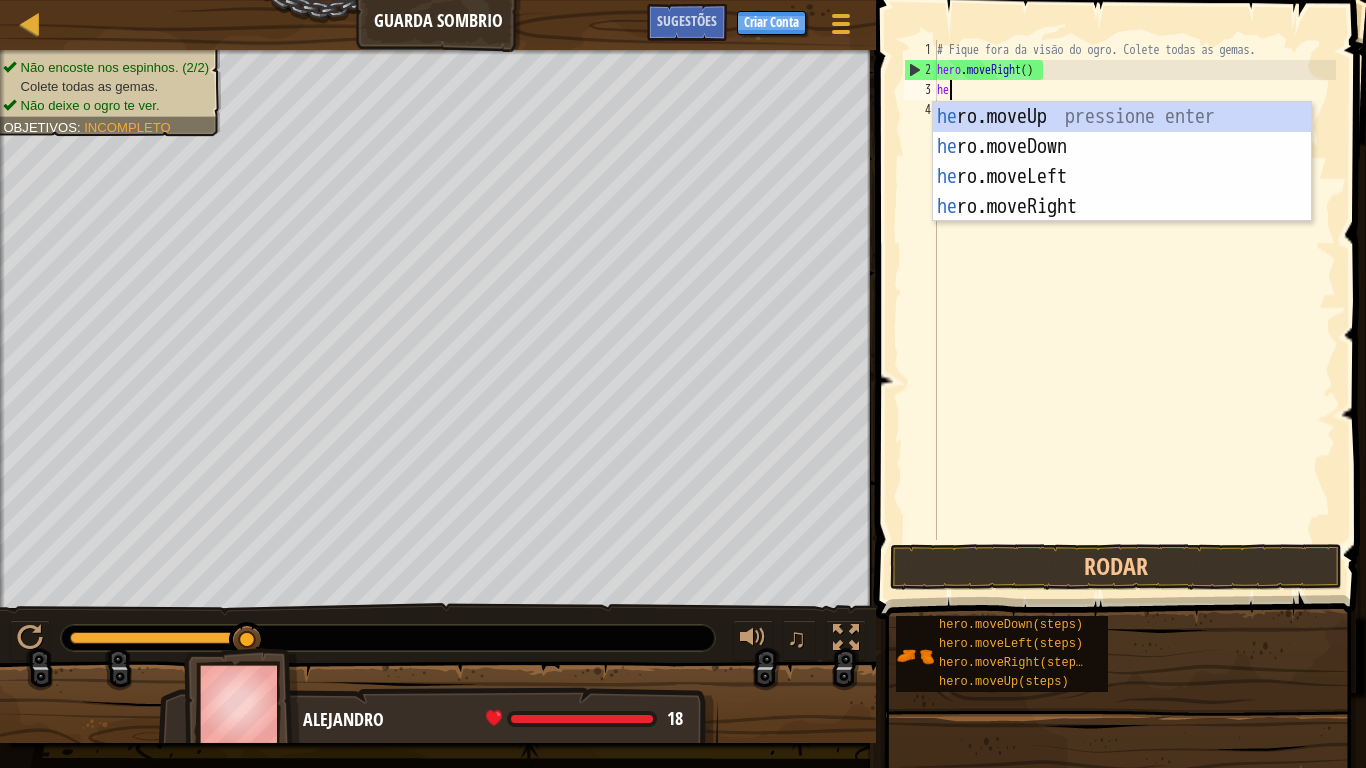 type on "he" 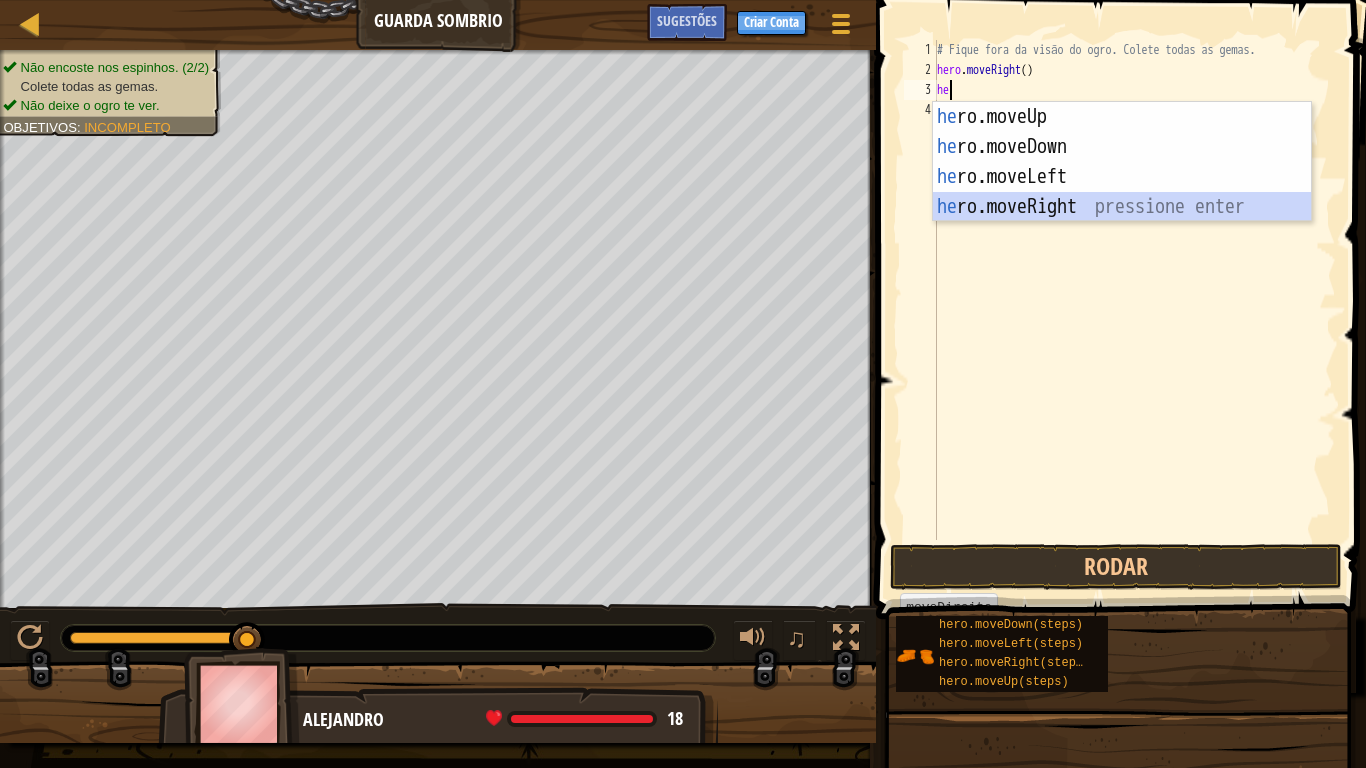 click on "he ro.moveUp pressione enter he ro.moveDown pressione enter he ro.moveLeft pressione enter he ro.moveRight pressione enter" at bounding box center (1122, 192) 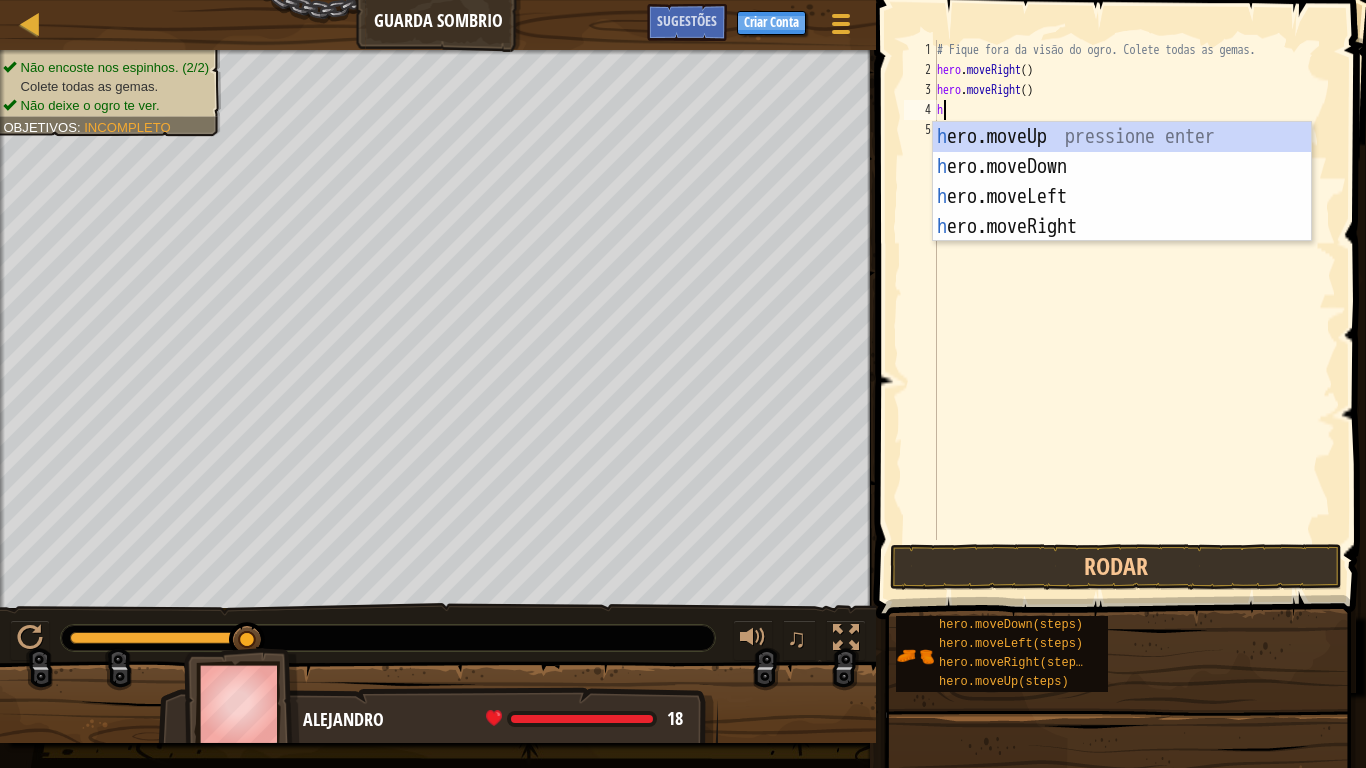 type on "he" 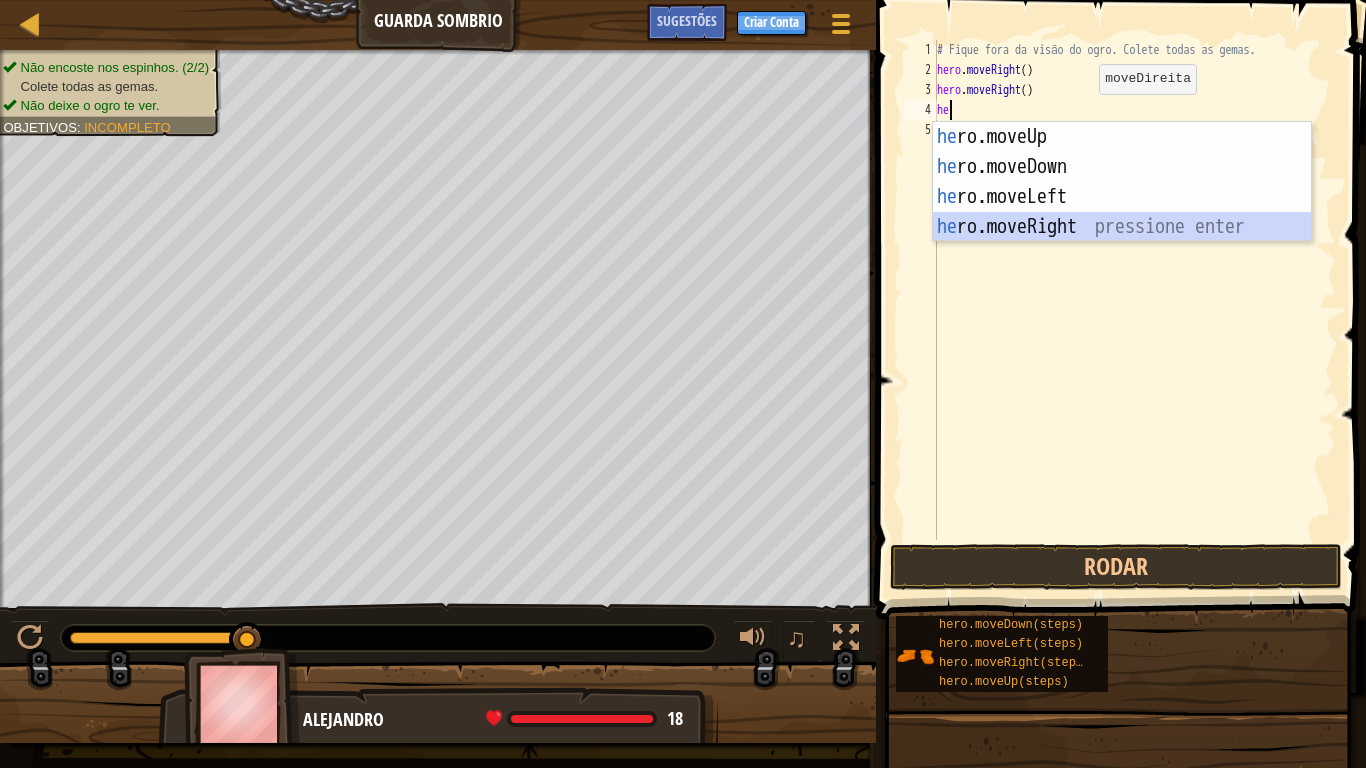 click on "he ro.moveUp pressione enter he ro.moveDown pressione enter he ro.moveLeft pressione enter he ro.moveRight pressione enter" at bounding box center [1122, 212] 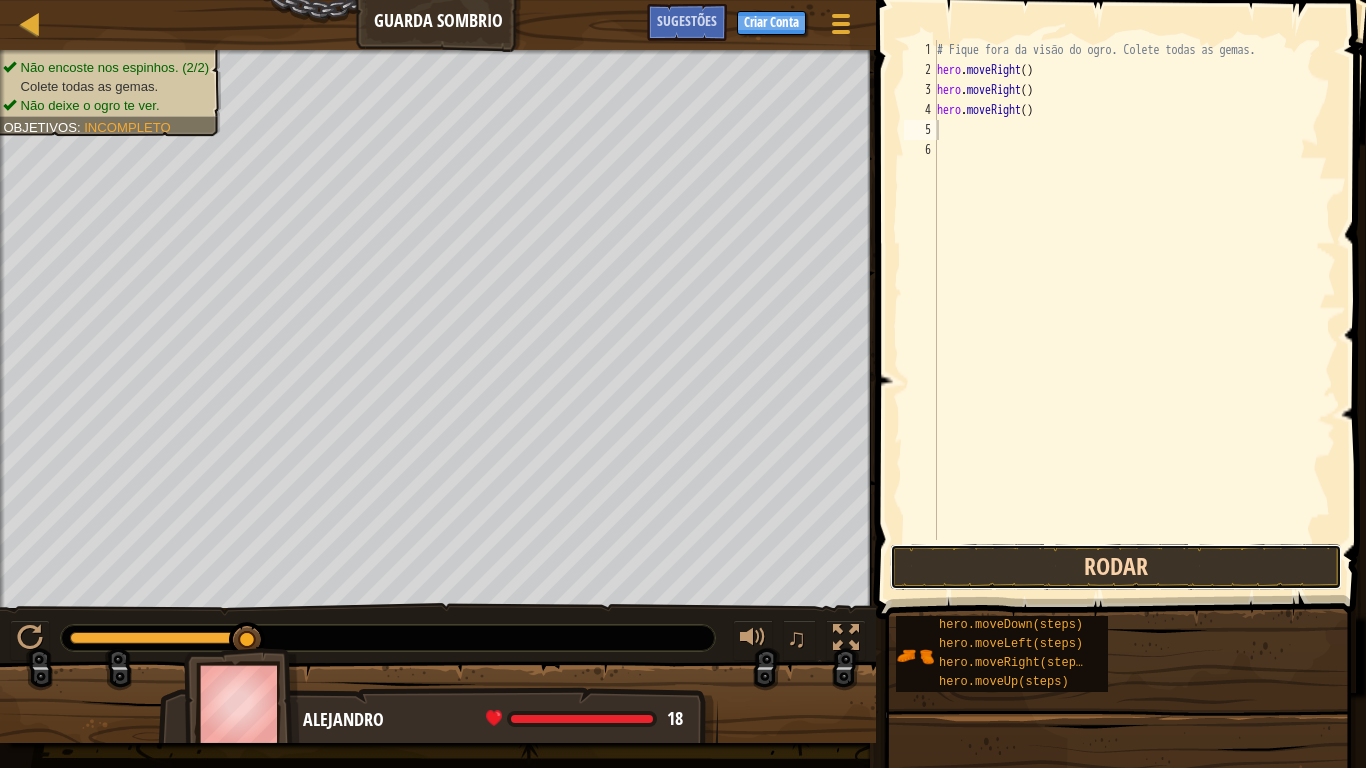 click on "Rodar" at bounding box center [1116, 567] 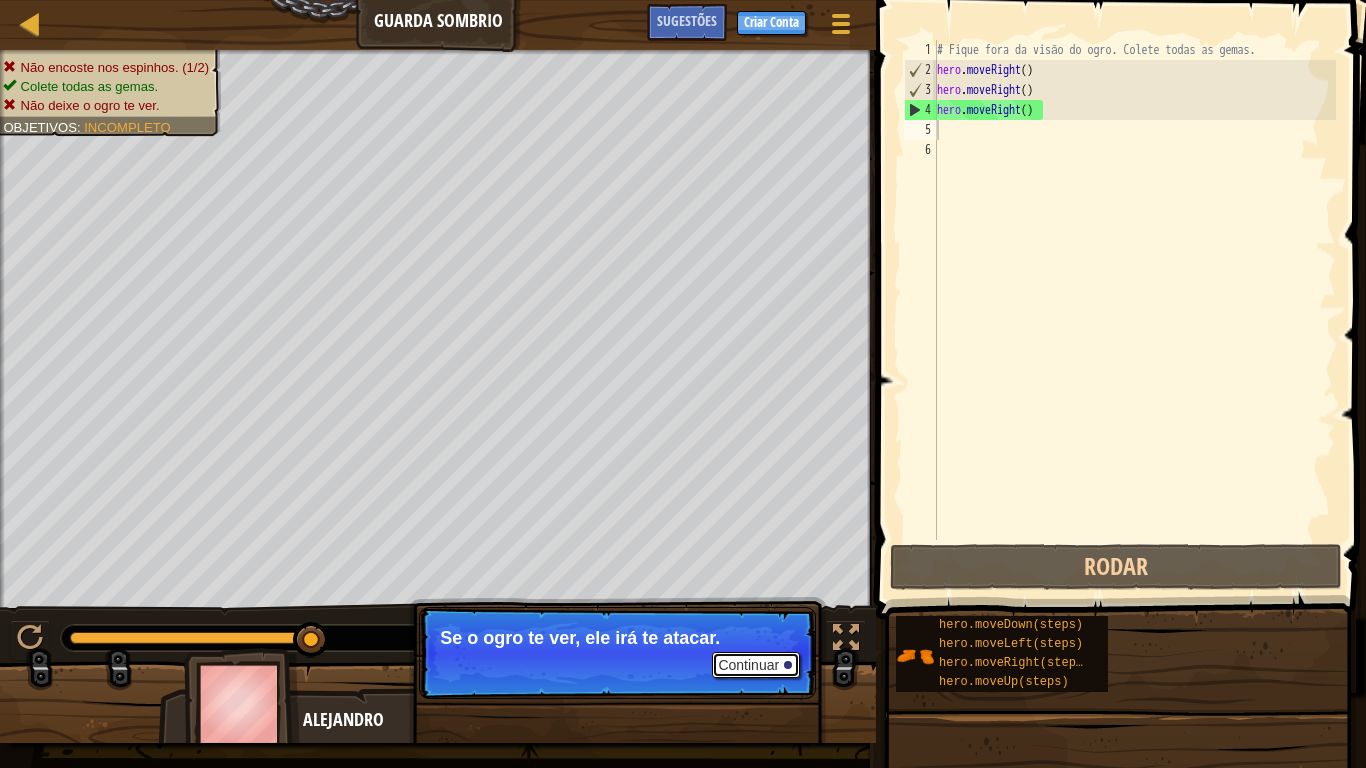 click on "Continuar" at bounding box center [756, 665] 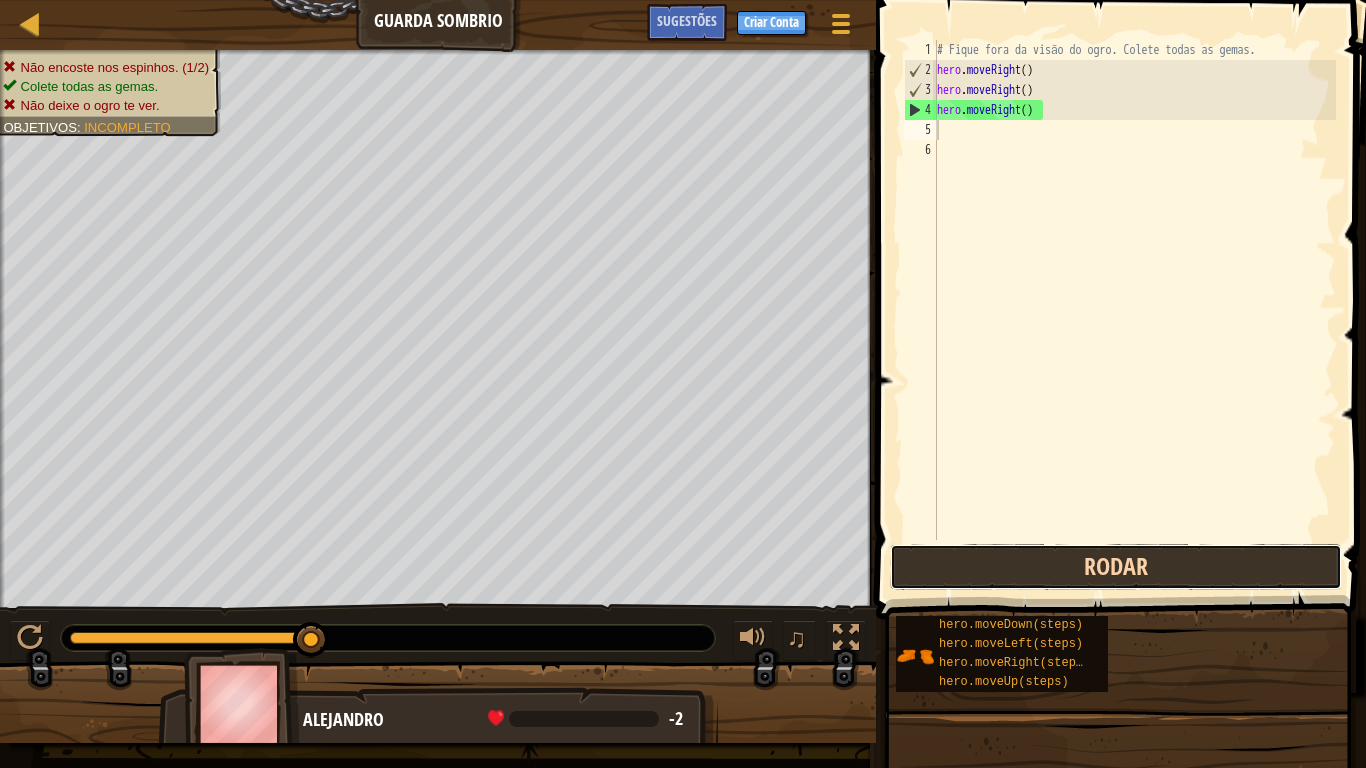 click on "Rodar" at bounding box center [1116, 567] 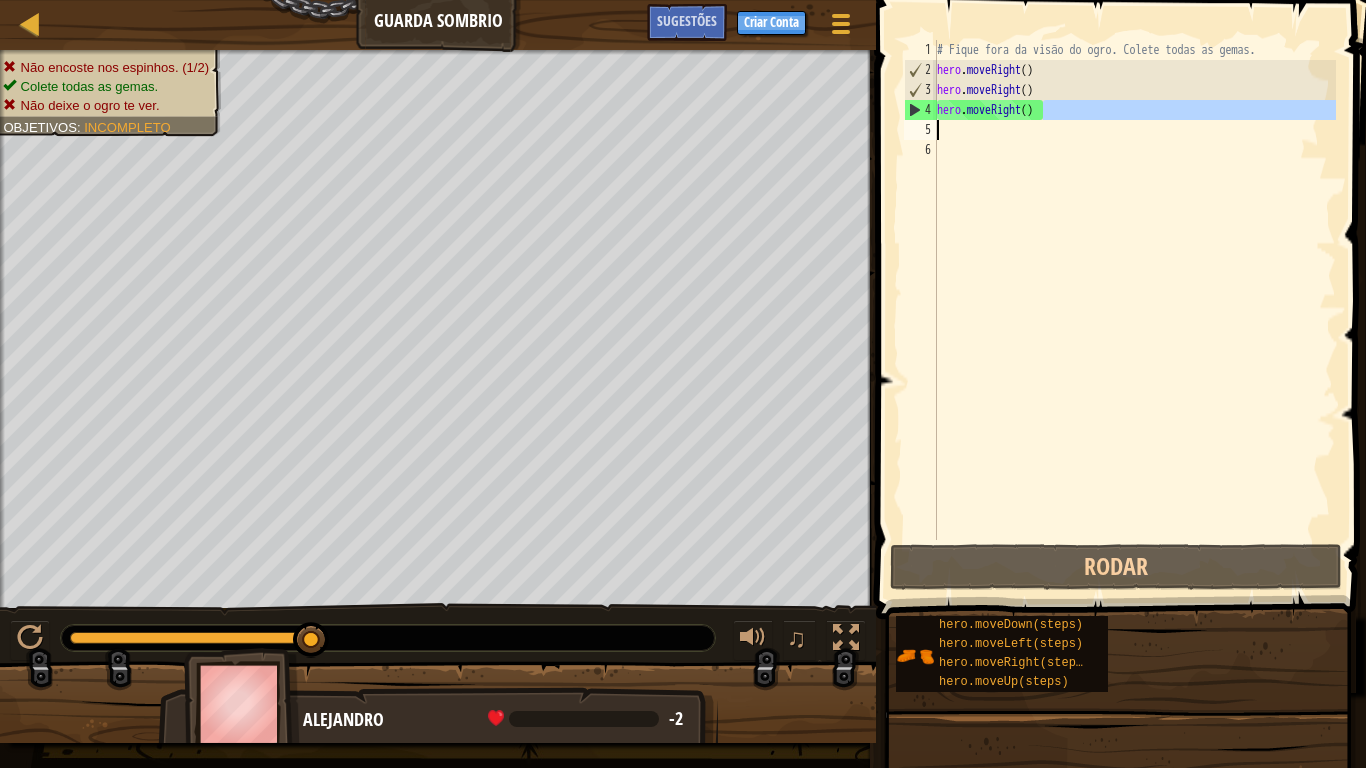 drag, startPoint x: 1058, startPoint y: 115, endPoint x: 927, endPoint y: 121, distance: 131.13733 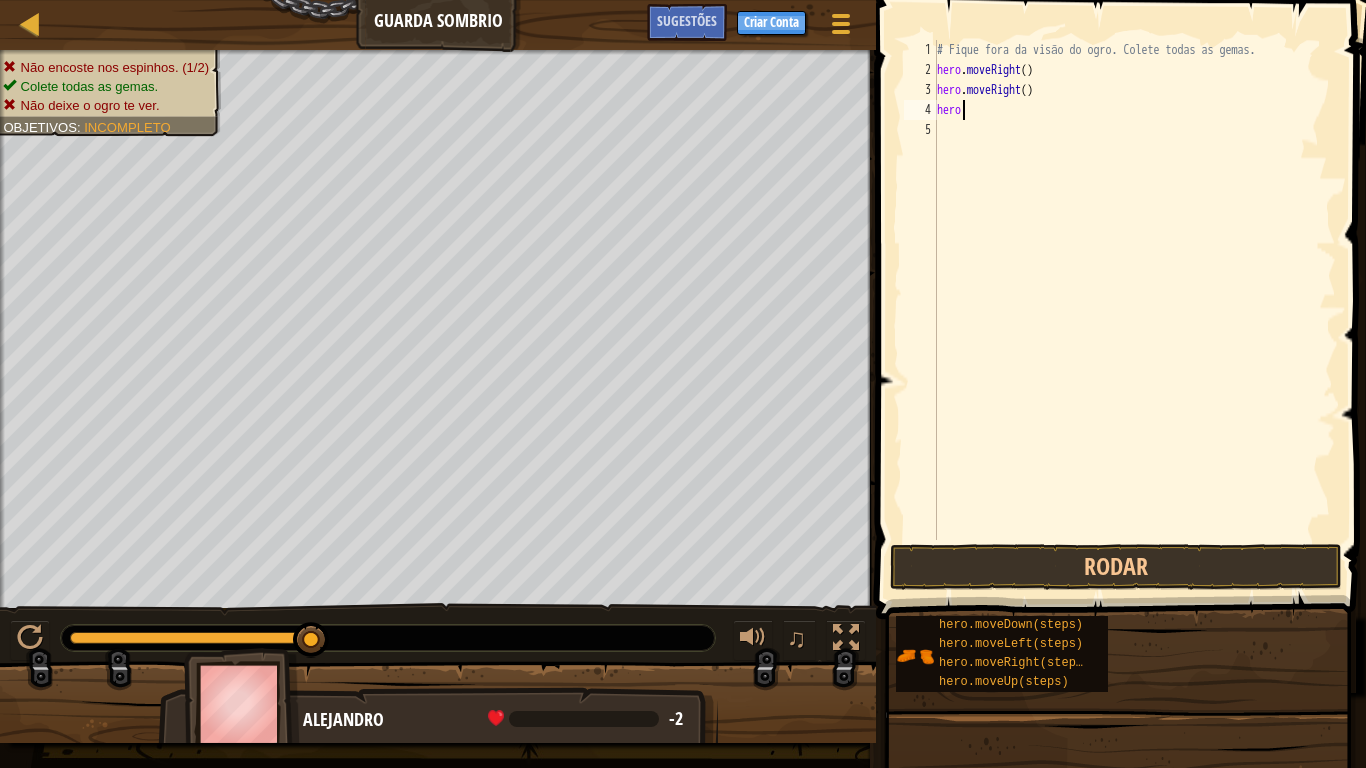 type on "h" 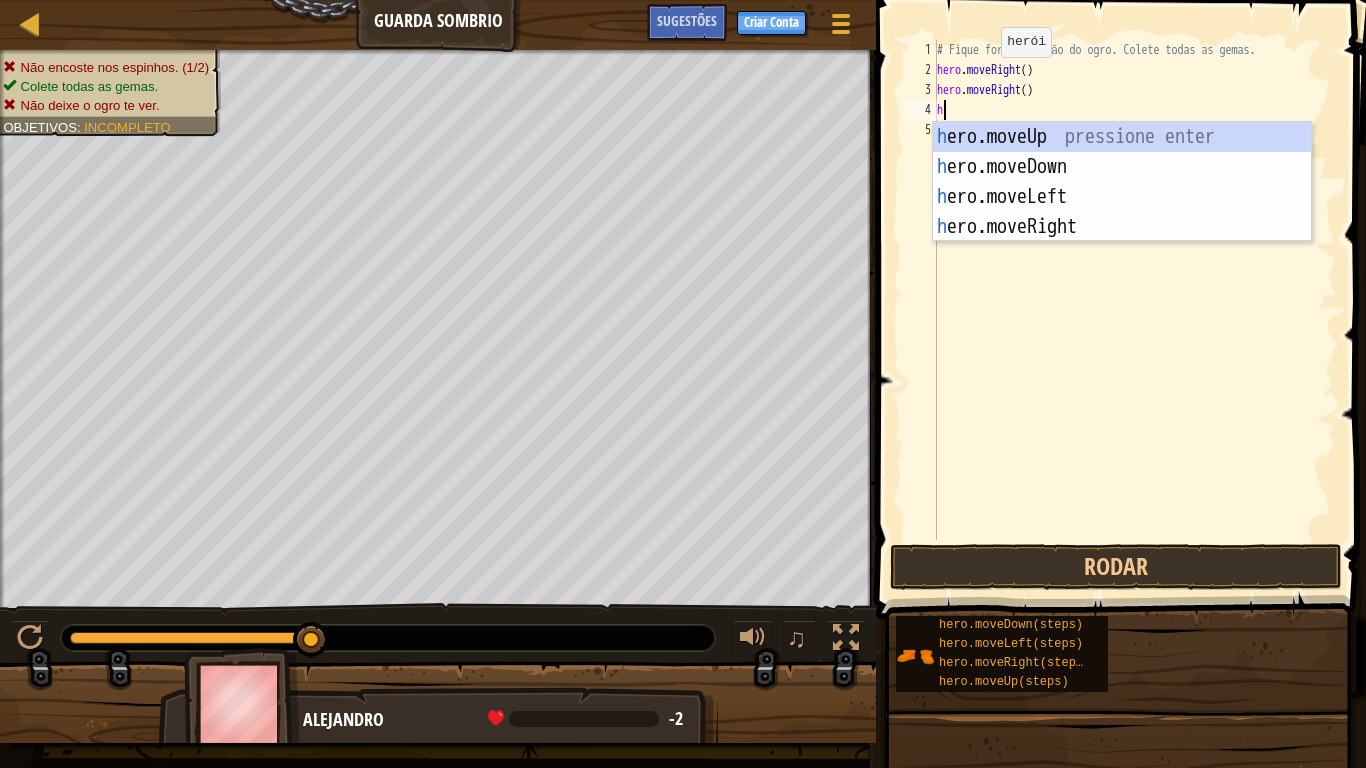 type on "he" 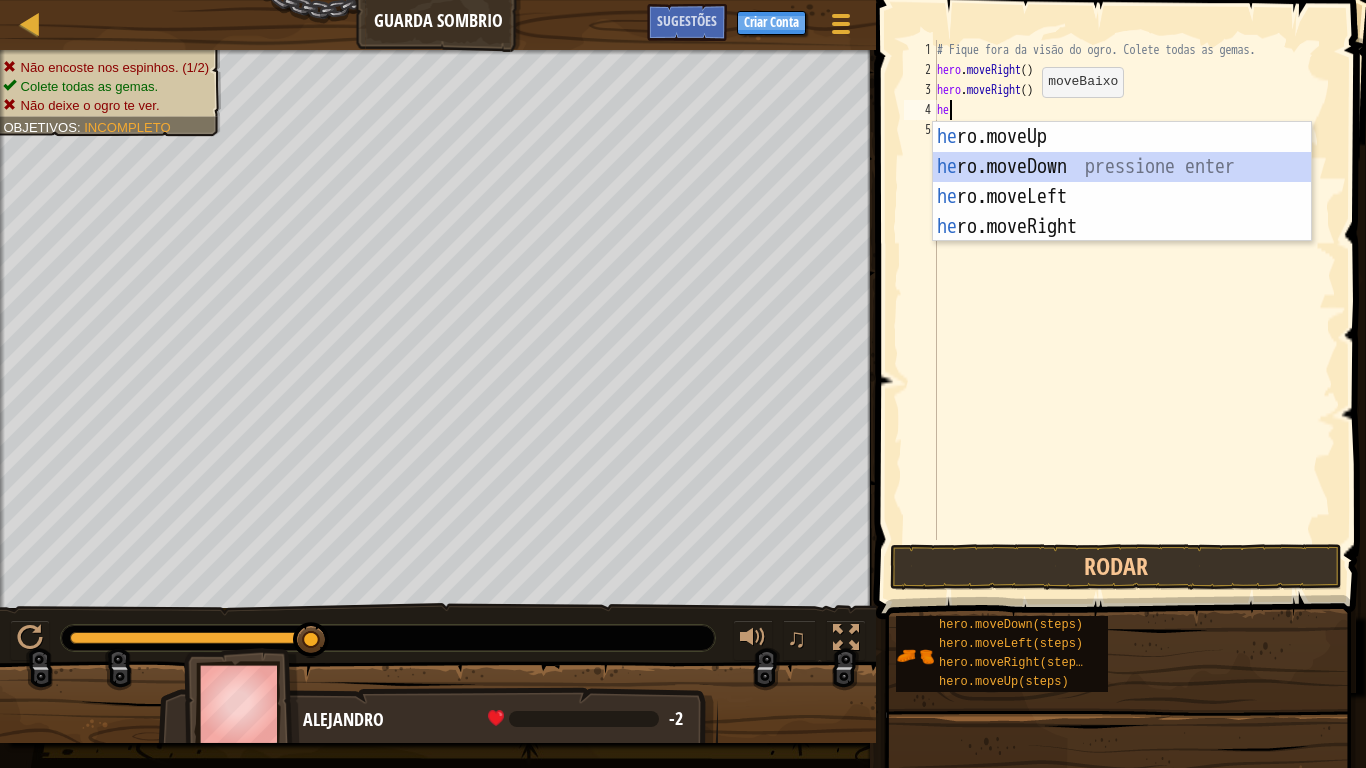 click on "he ro.moveUp pressione enter he ro.moveDown pressione enter he ro.moveLeft pressione enter he ro.moveRight pressione enter" at bounding box center [1122, 212] 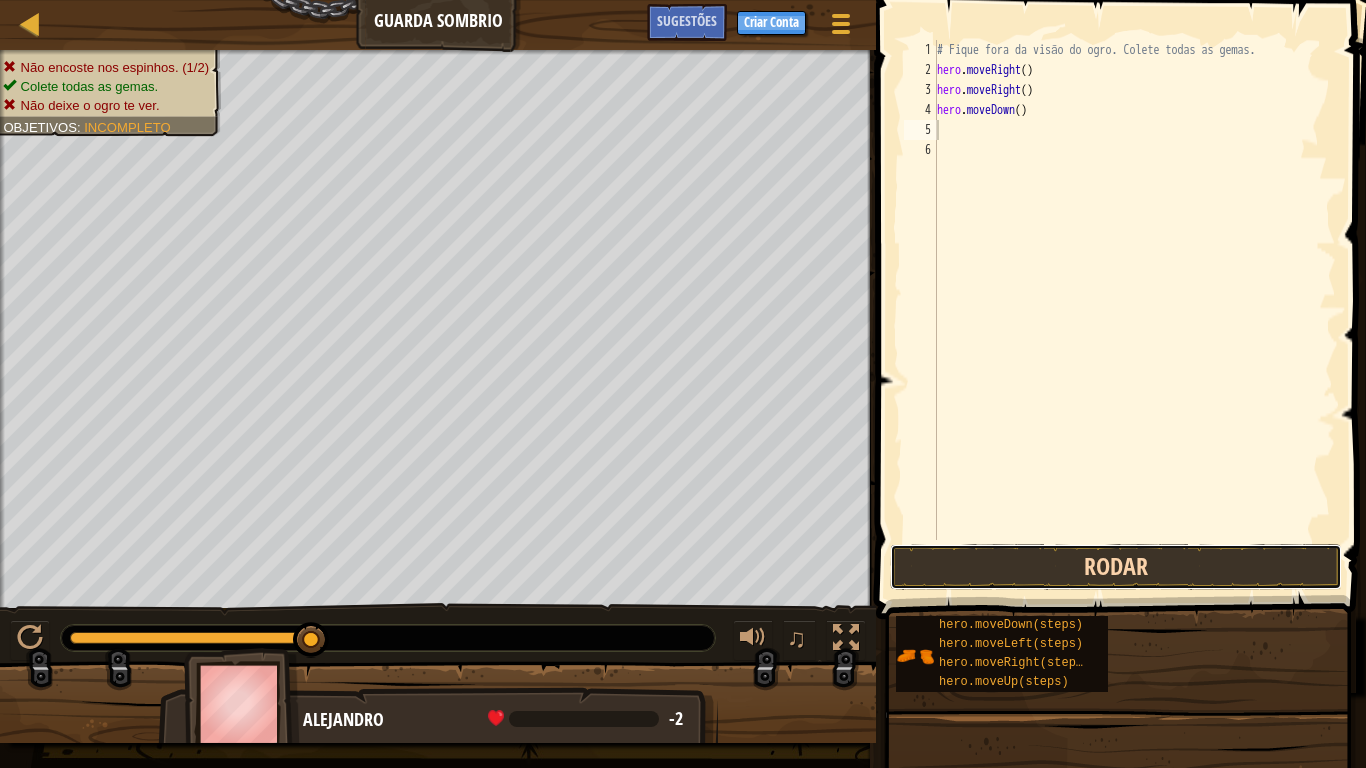 click on "Rodar" at bounding box center [1116, 567] 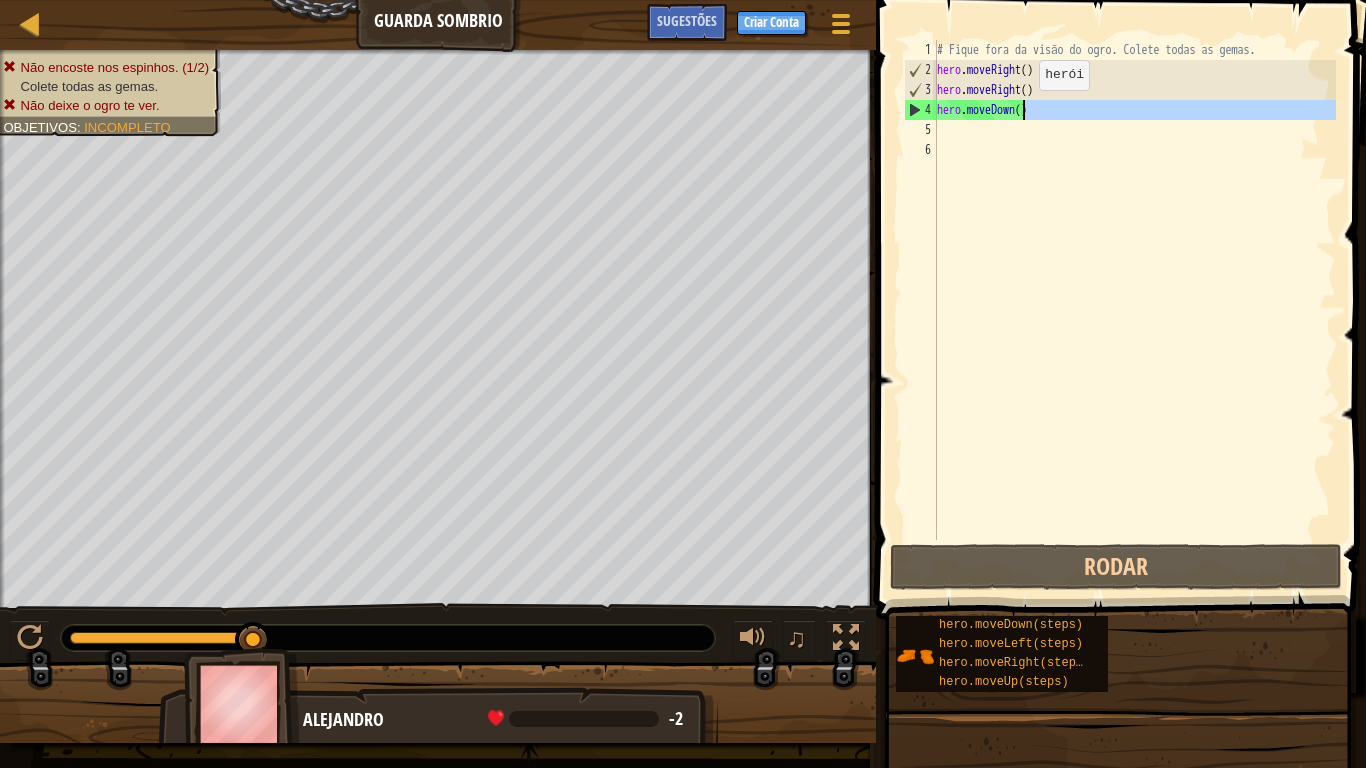 drag, startPoint x: 1038, startPoint y: 120, endPoint x: 1030, endPoint y: 110, distance: 12.806249 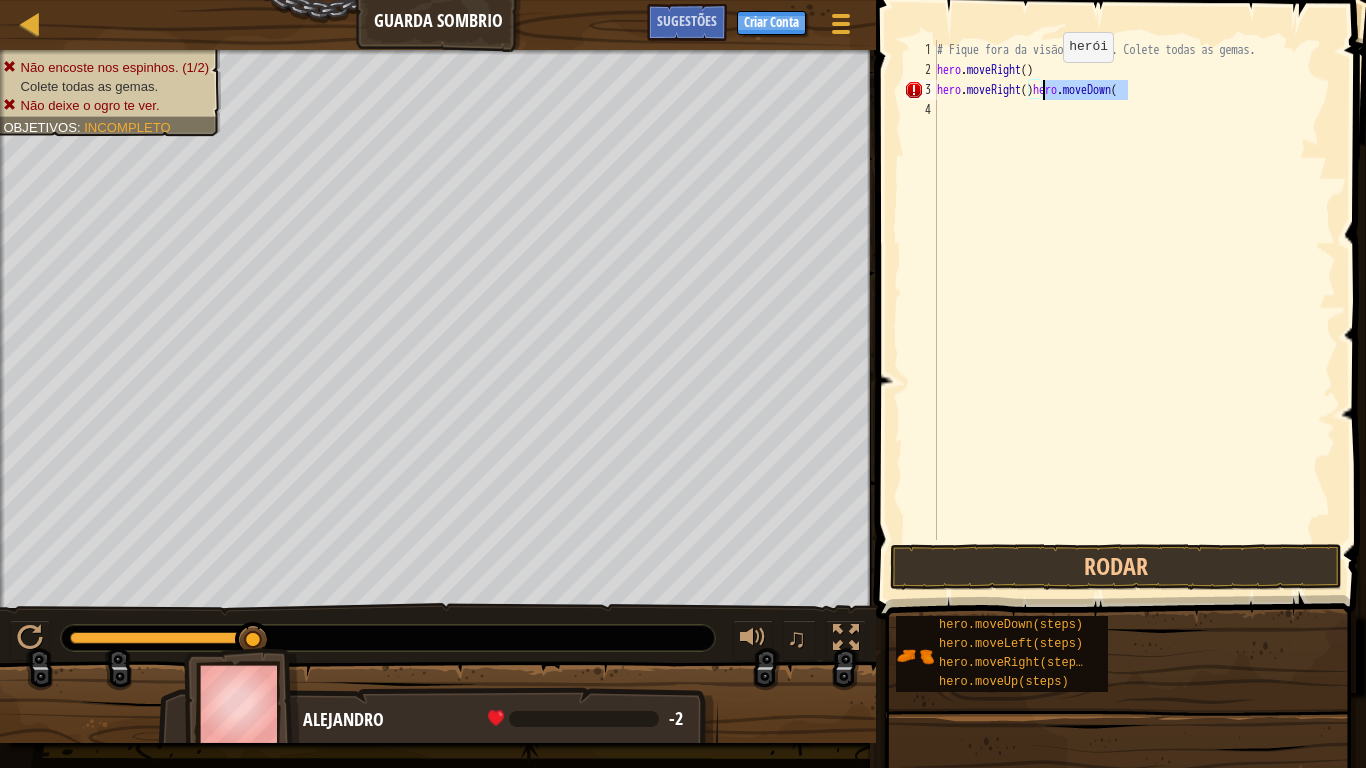 drag, startPoint x: 1130, startPoint y: 90, endPoint x: 1046, endPoint y: 82, distance: 84.38009 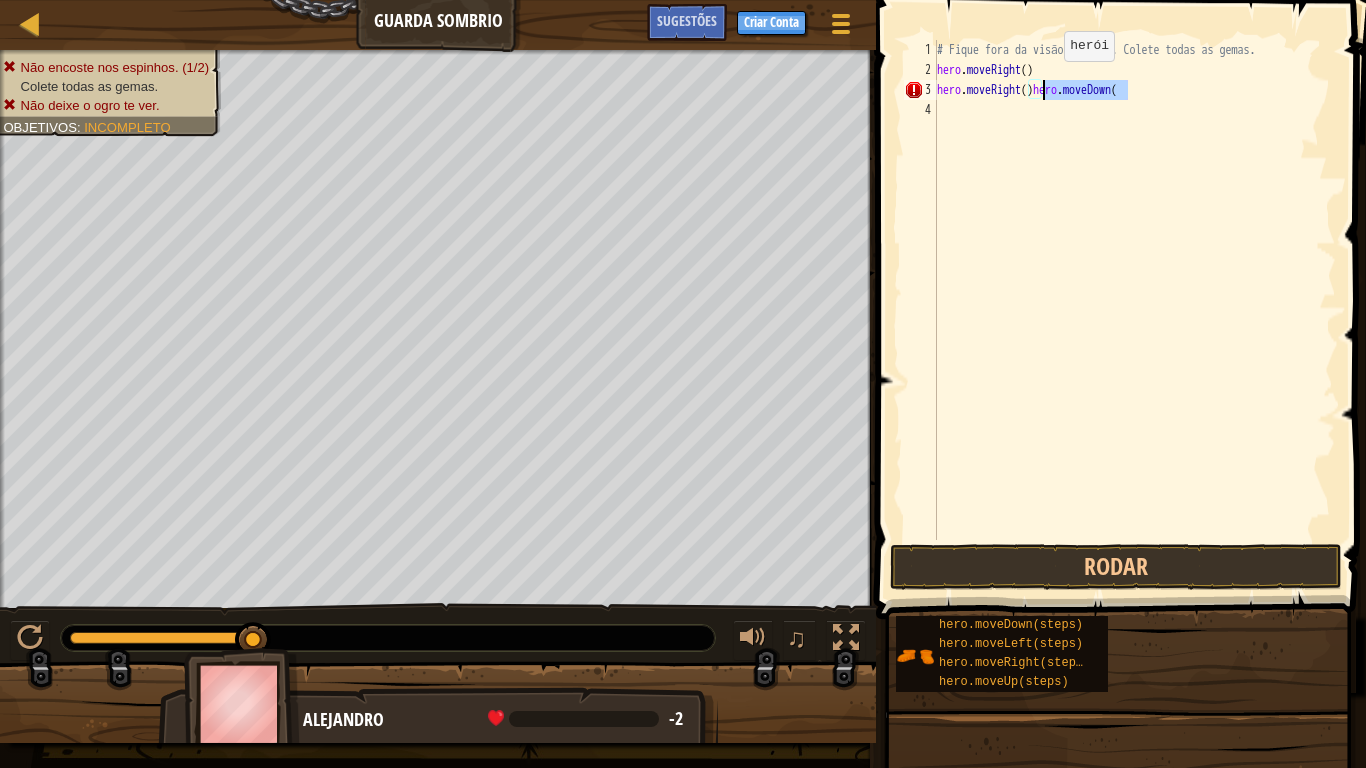type on "hero.moveRight()(" 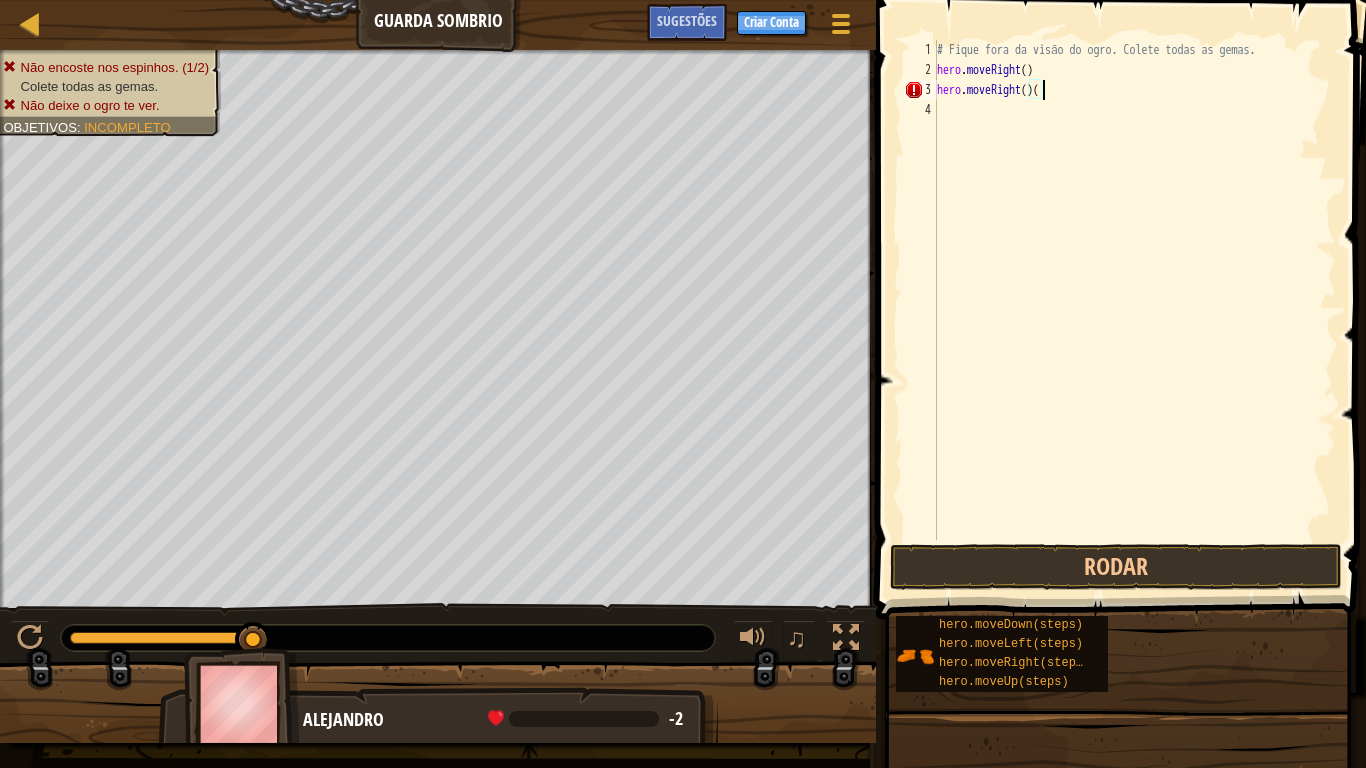 click on "# Fique fora da visão do ogro. Colete todas as gemas. hero . moveRight ( ) hero . moveRight ( ) (" at bounding box center (1134, 310) 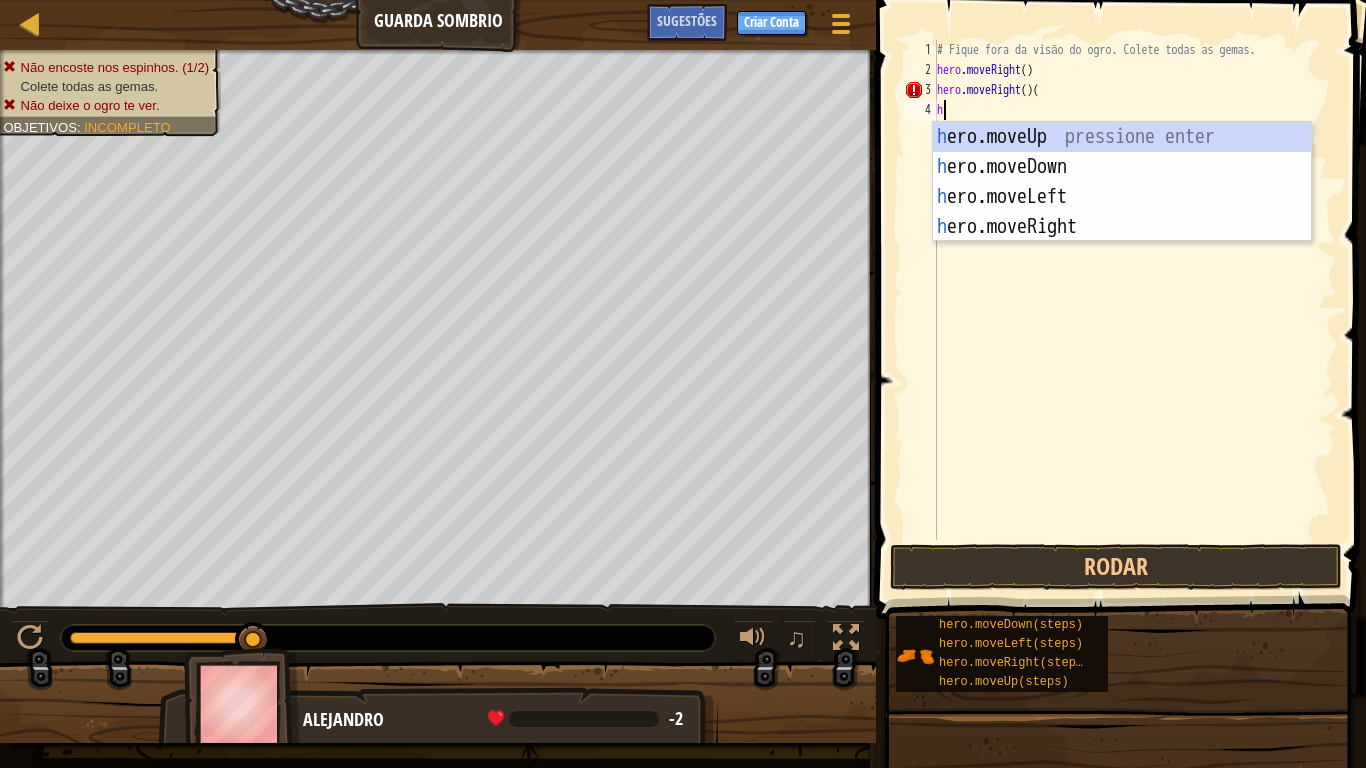 type on "h" 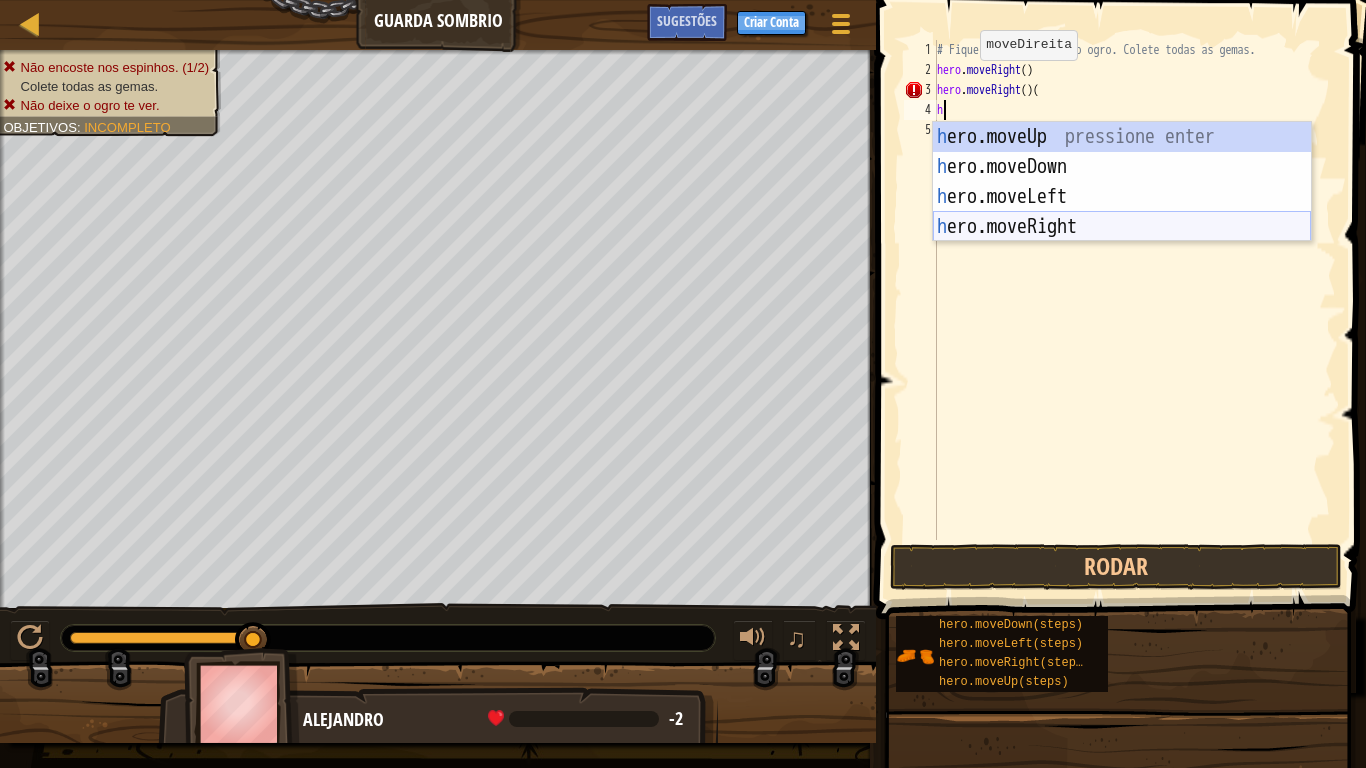 click on "h ero.moveUp pressione enter h ero.moveDown pressione enter h ero.moveLeft pressione enter h ero.moveRight pressione enter" at bounding box center (1122, 212) 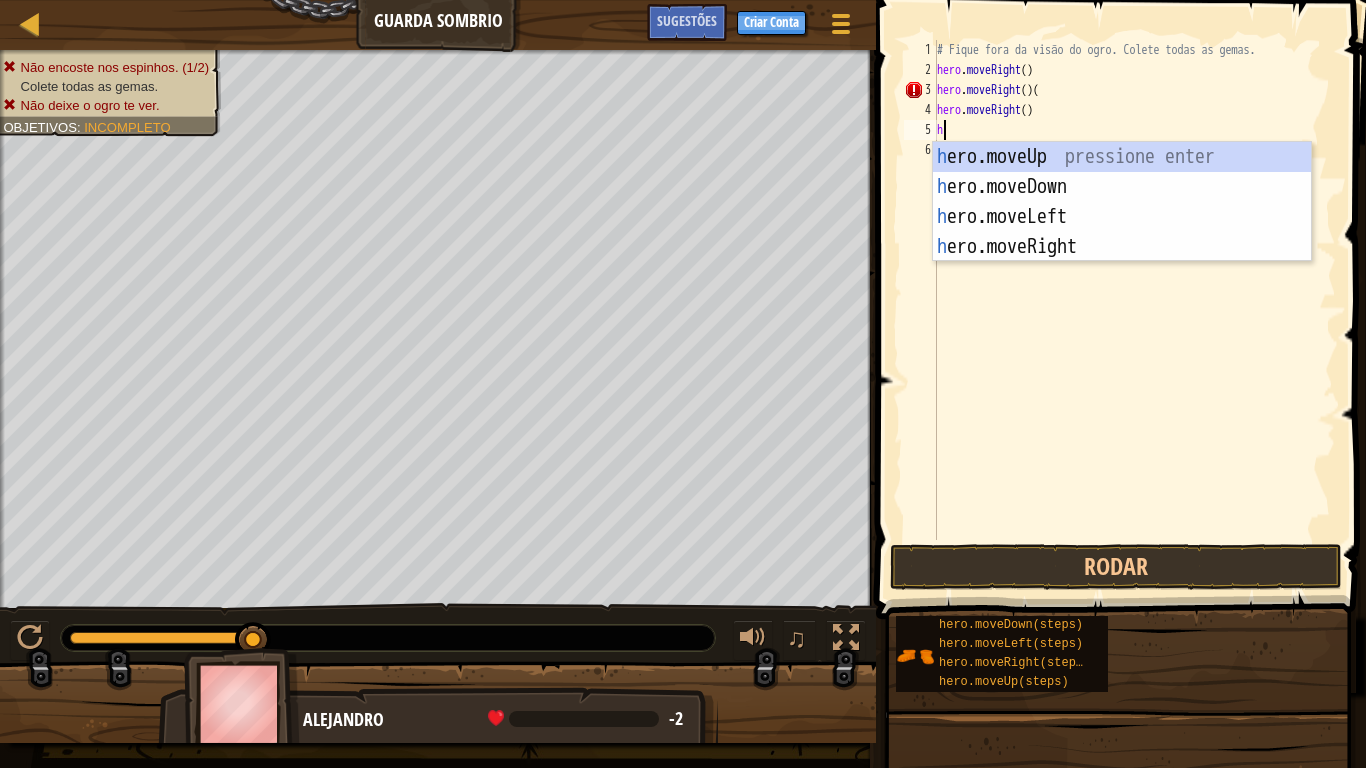 type on "he" 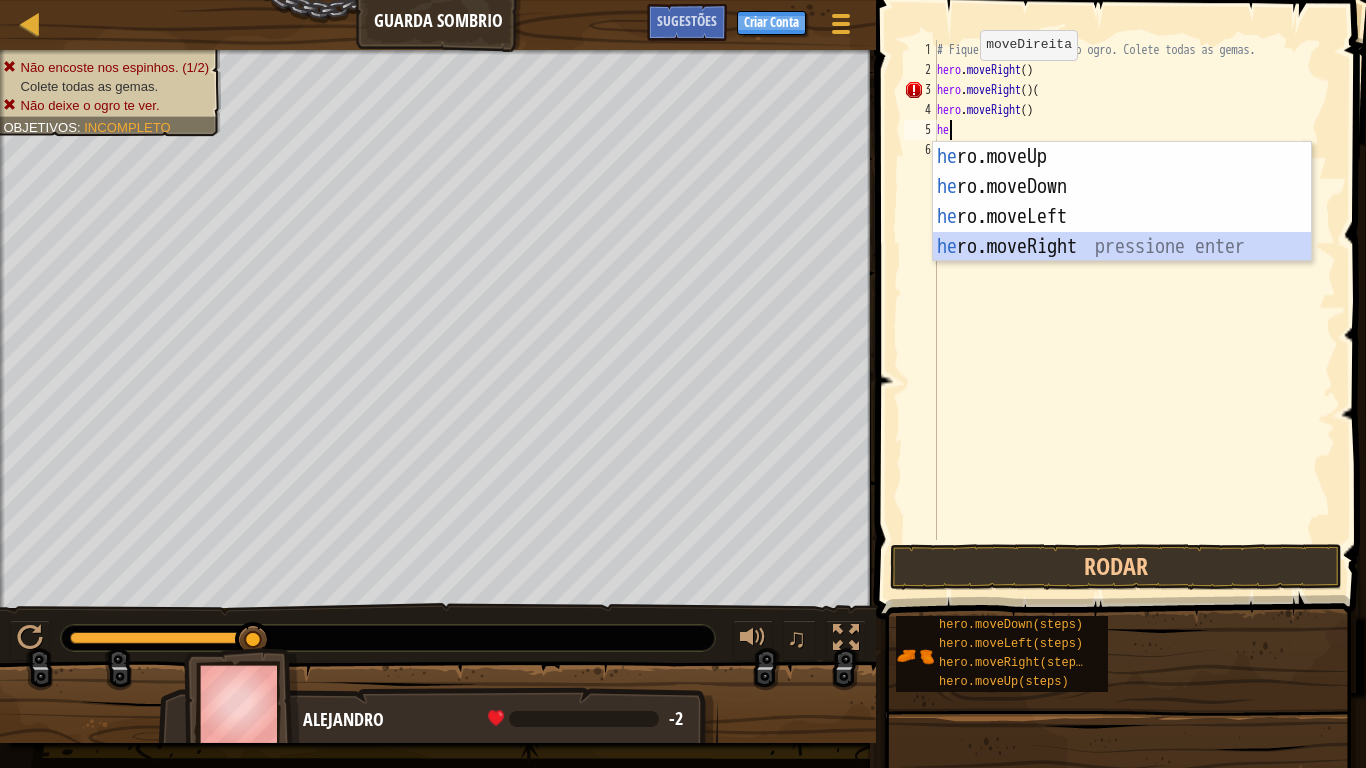 click on "he ro.moveUp pressione enter he ro.moveDown pressione enter he ro.moveLeft pressione enter he ro.moveRight pressione enter" at bounding box center [1122, 232] 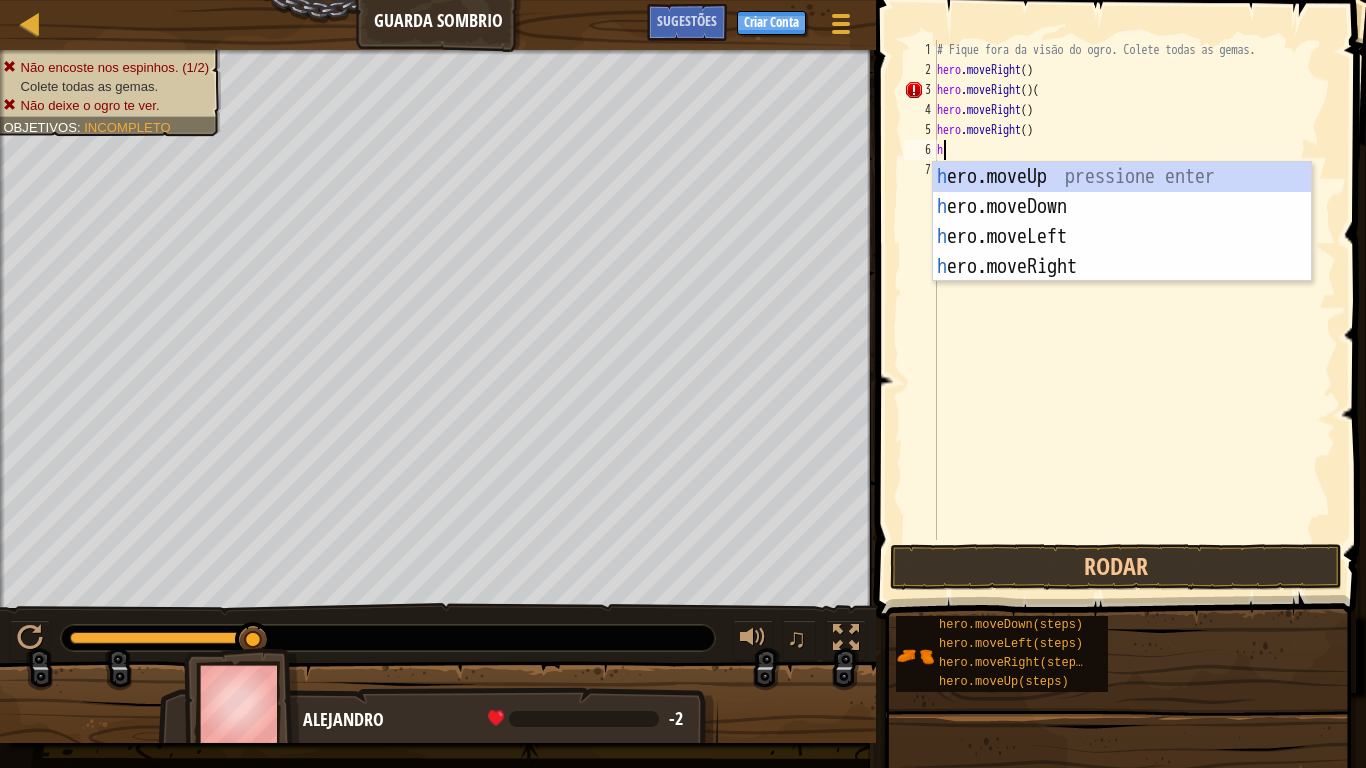 type on "he" 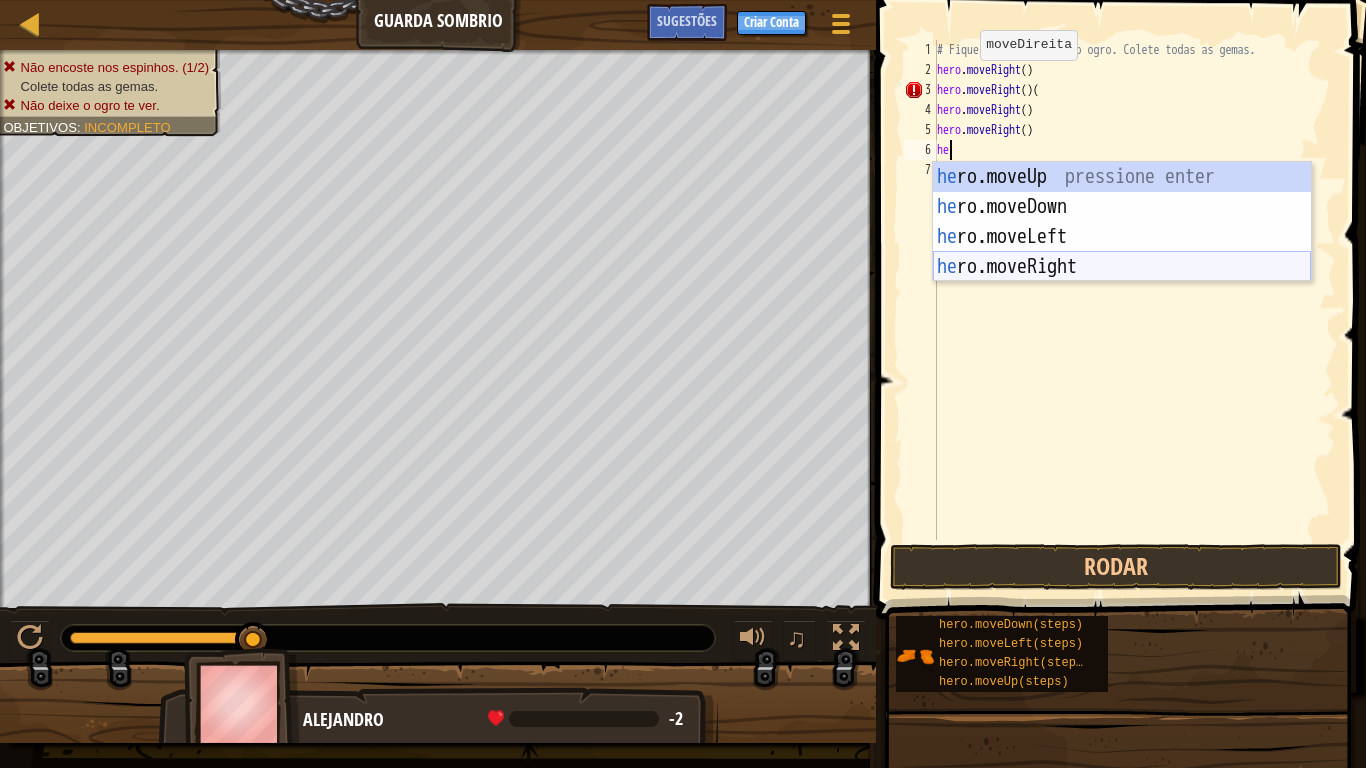 click on "he ro.moveUp pressione enter he ro.moveDown pressione enter he ro.moveLeft pressione enter he ro.moveRight pressione enter" at bounding box center (1122, 252) 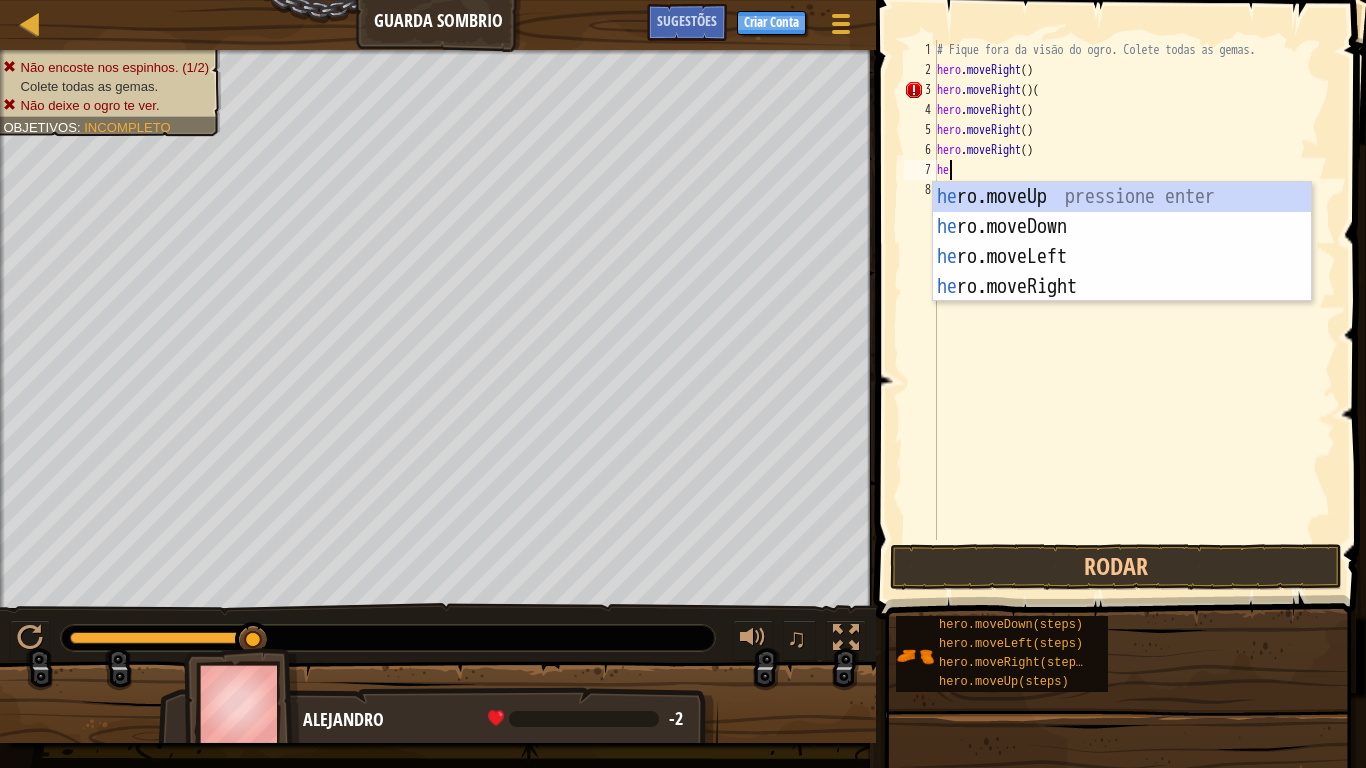 type on "he" 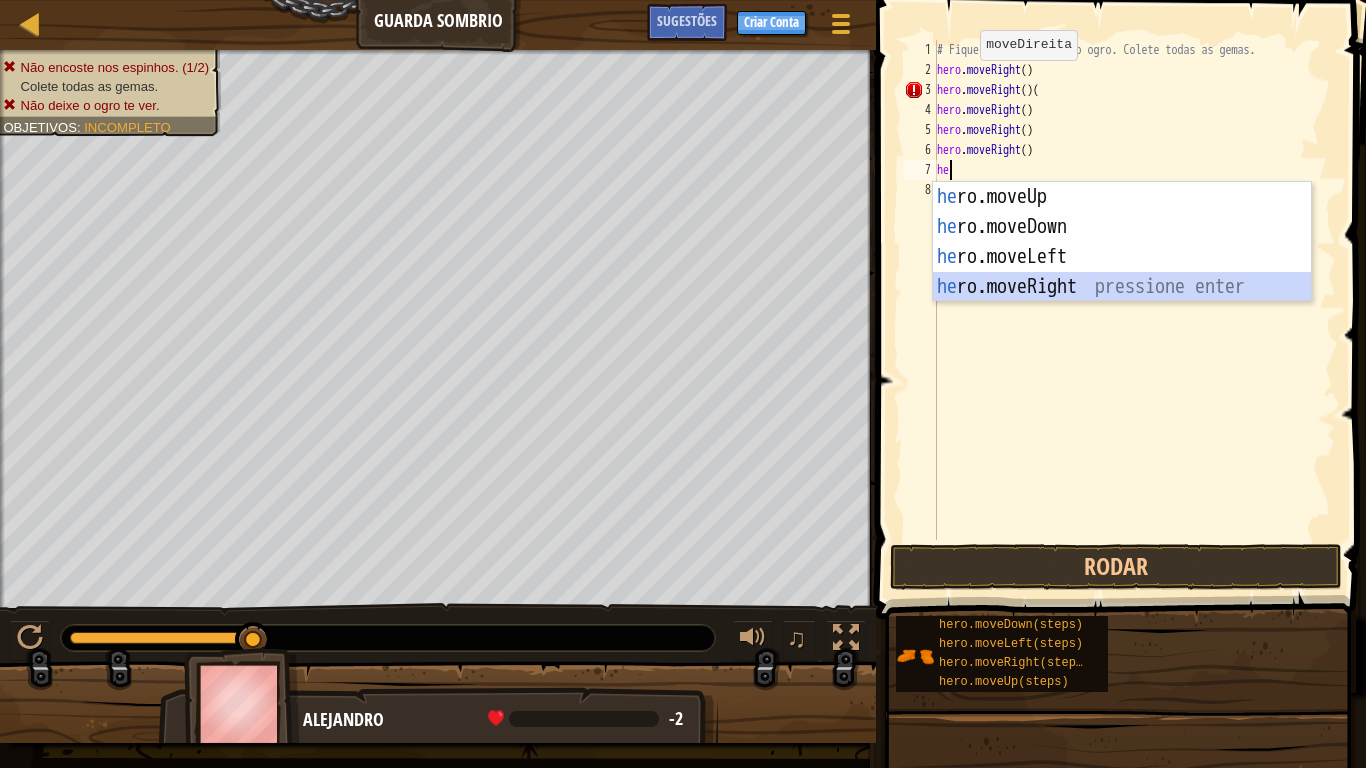 click on "he ro.moveUp pressione enter he ro.moveDown pressione enter he ro.moveLeft pressione enter he ro.moveRight pressione enter" at bounding box center [1122, 272] 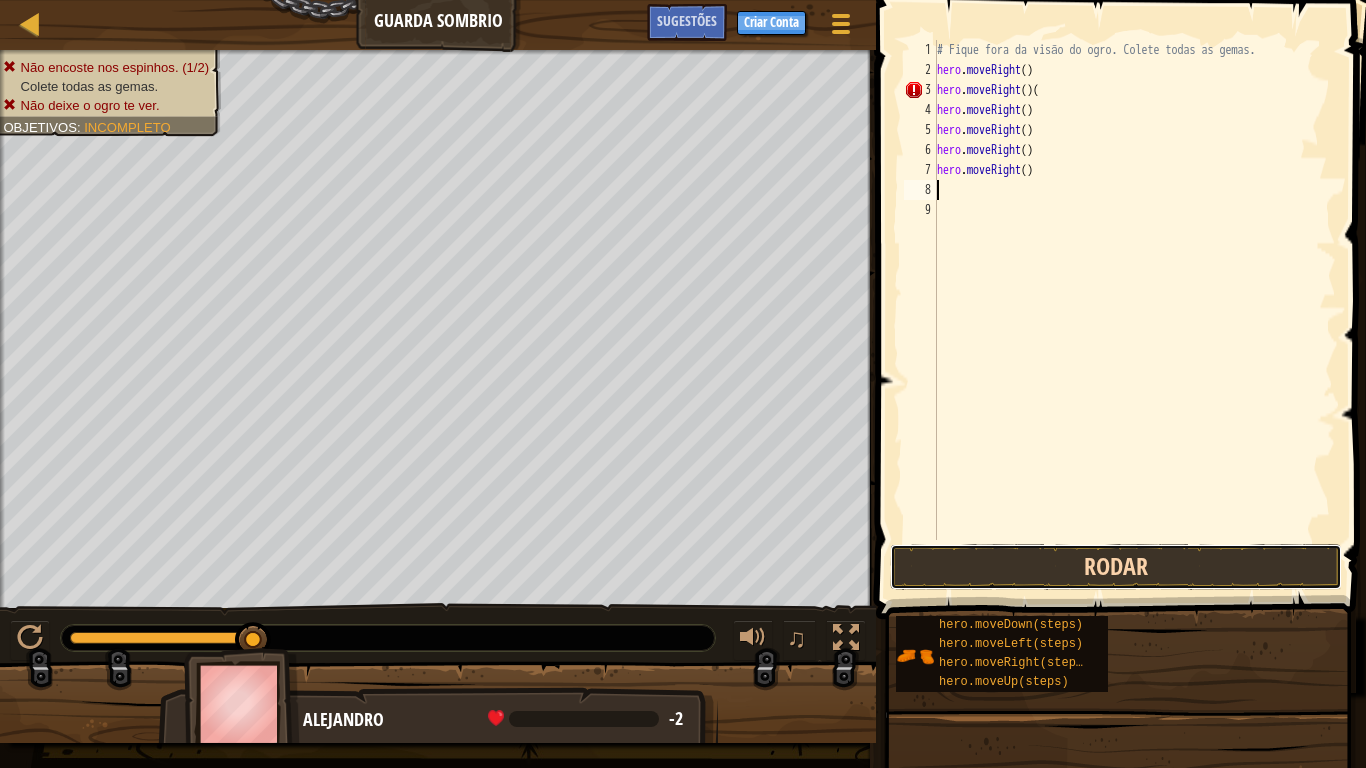 click on "Rodar" at bounding box center (1116, 567) 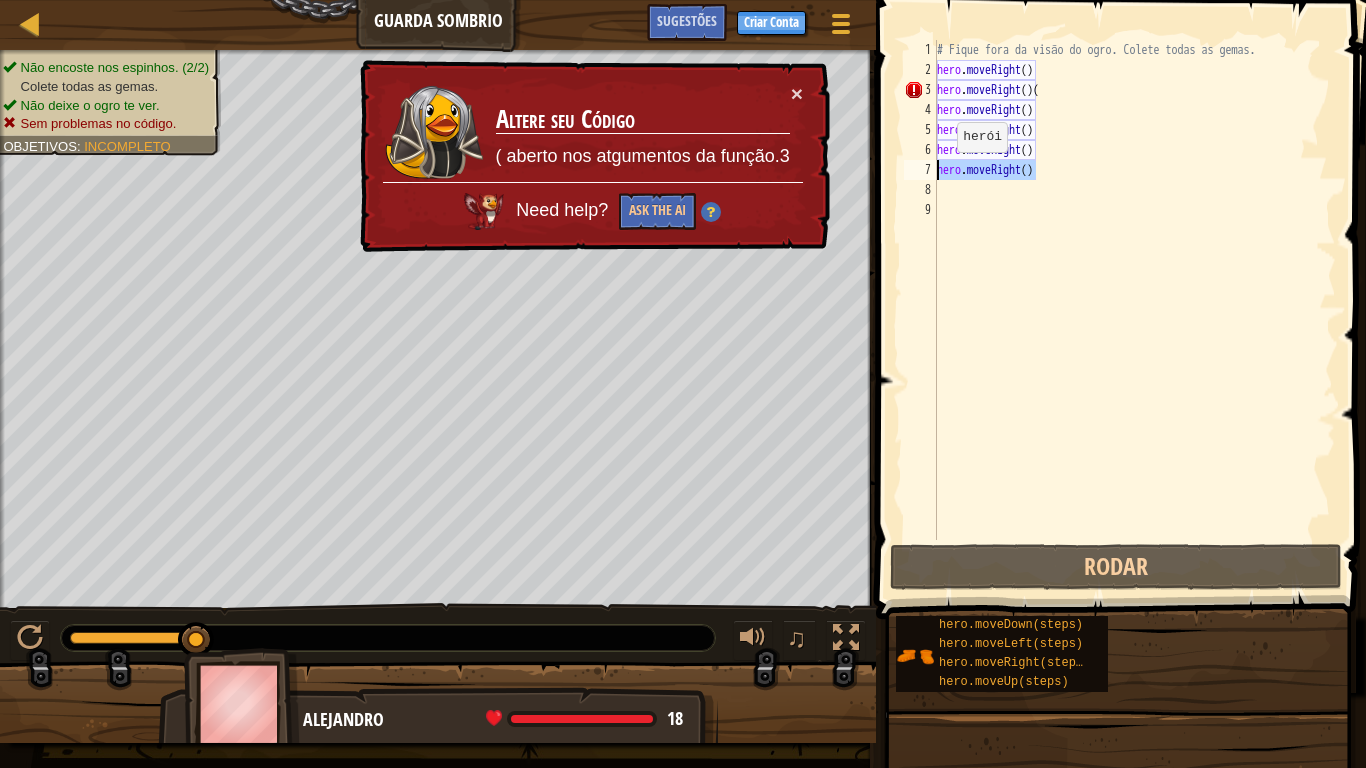 drag, startPoint x: 1037, startPoint y: 176, endPoint x: 928, endPoint y: 172, distance: 109.07337 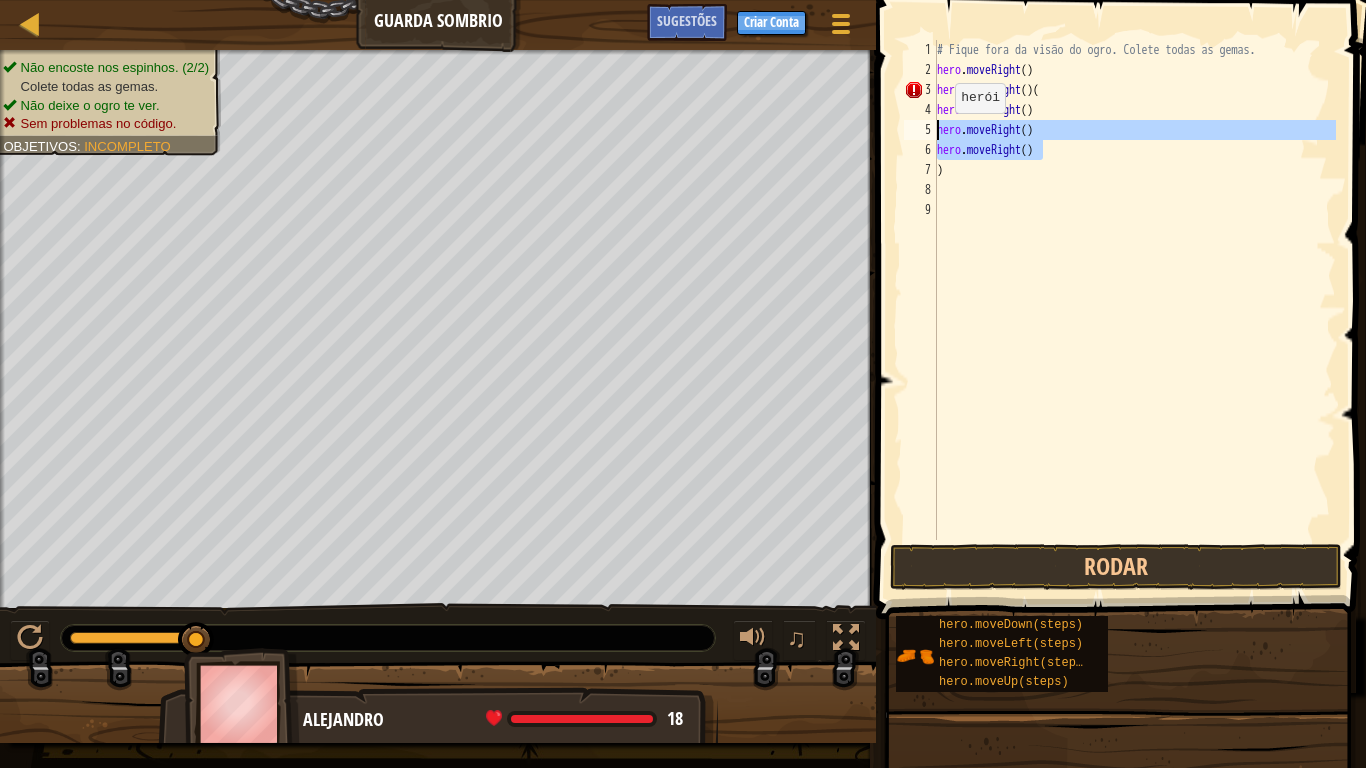 drag, startPoint x: 1044, startPoint y: 149, endPoint x: 938, endPoint y: 133, distance: 107.200745 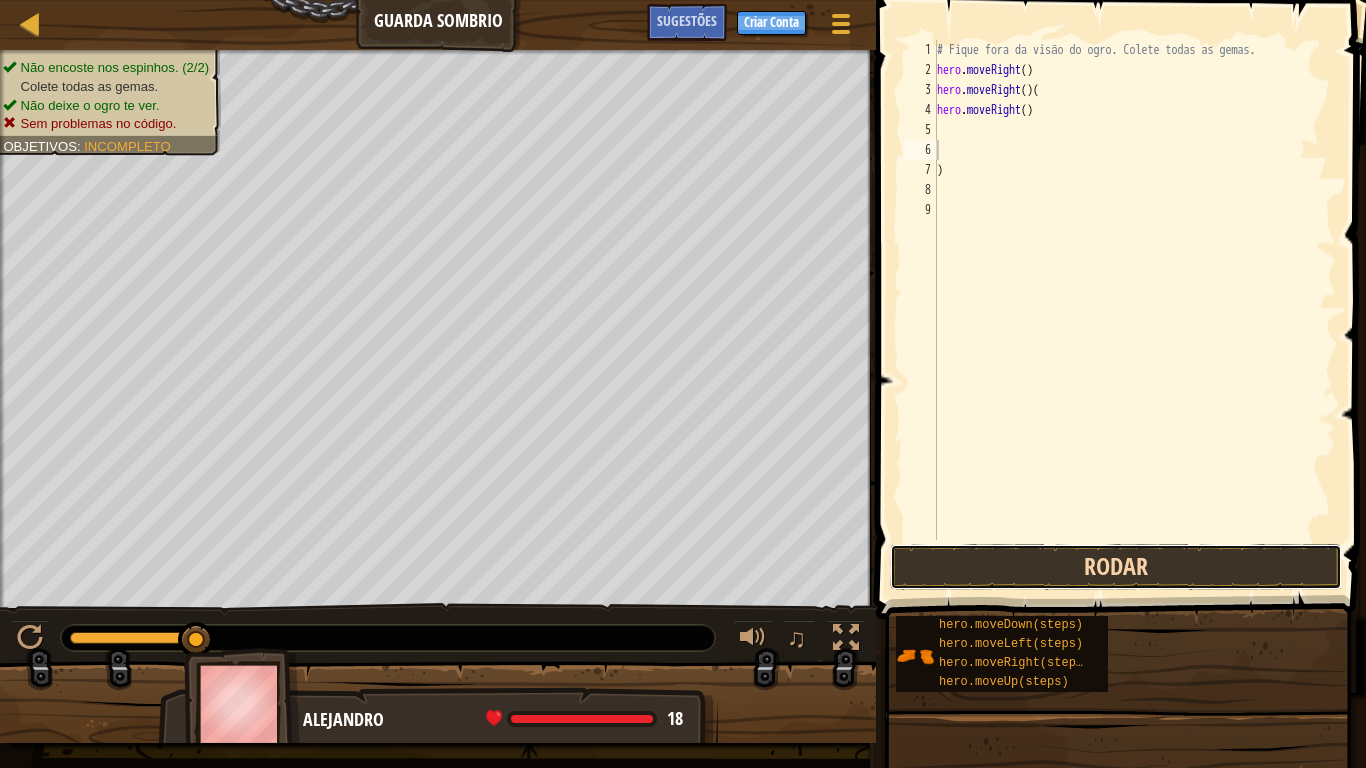 click on "Rodar" at bounding box center [1116, 567] 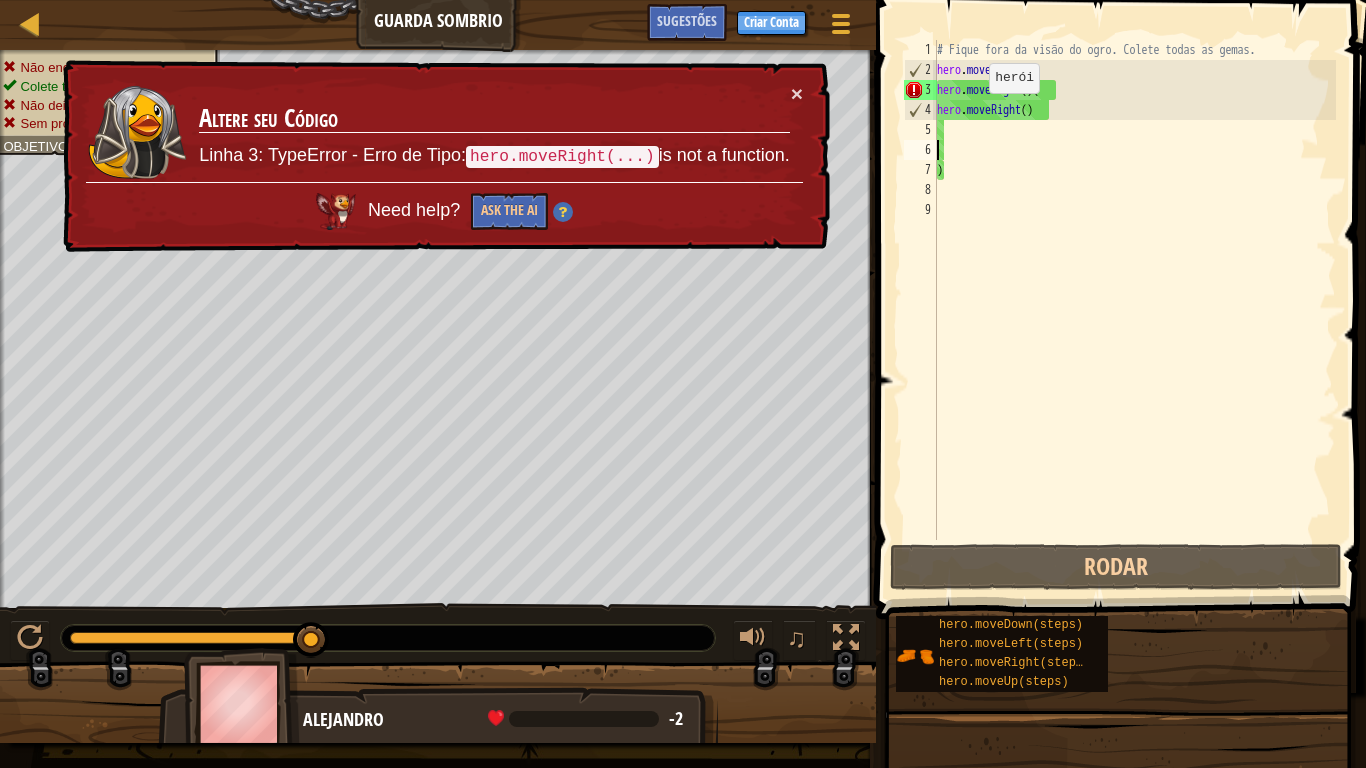 click on "× Altere seu Código Linha 3: TypeError - Erro de Tipo:  hero.moveRight(...)  is not a function.
Need help? Ask the AI" at bounding box center [444, 156] 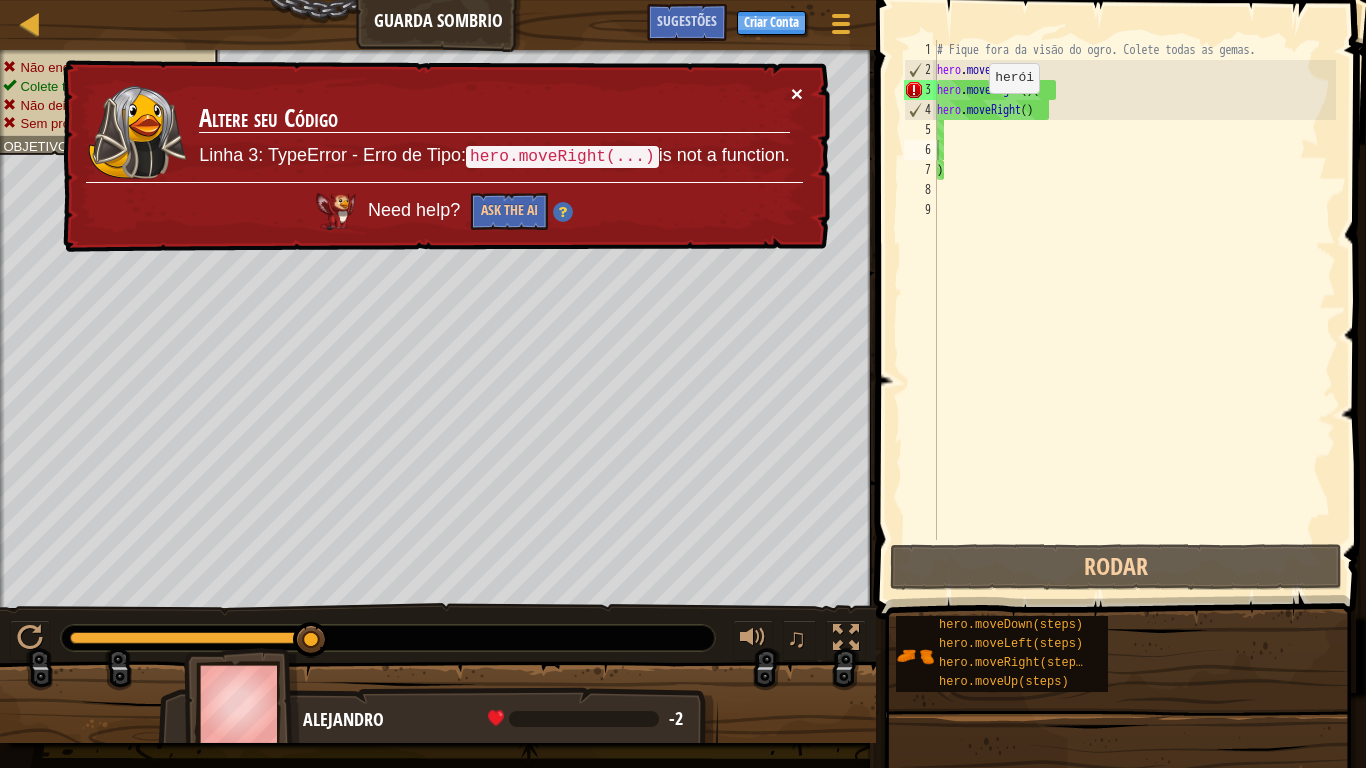 click on "×" at bounding box center [797, 93] 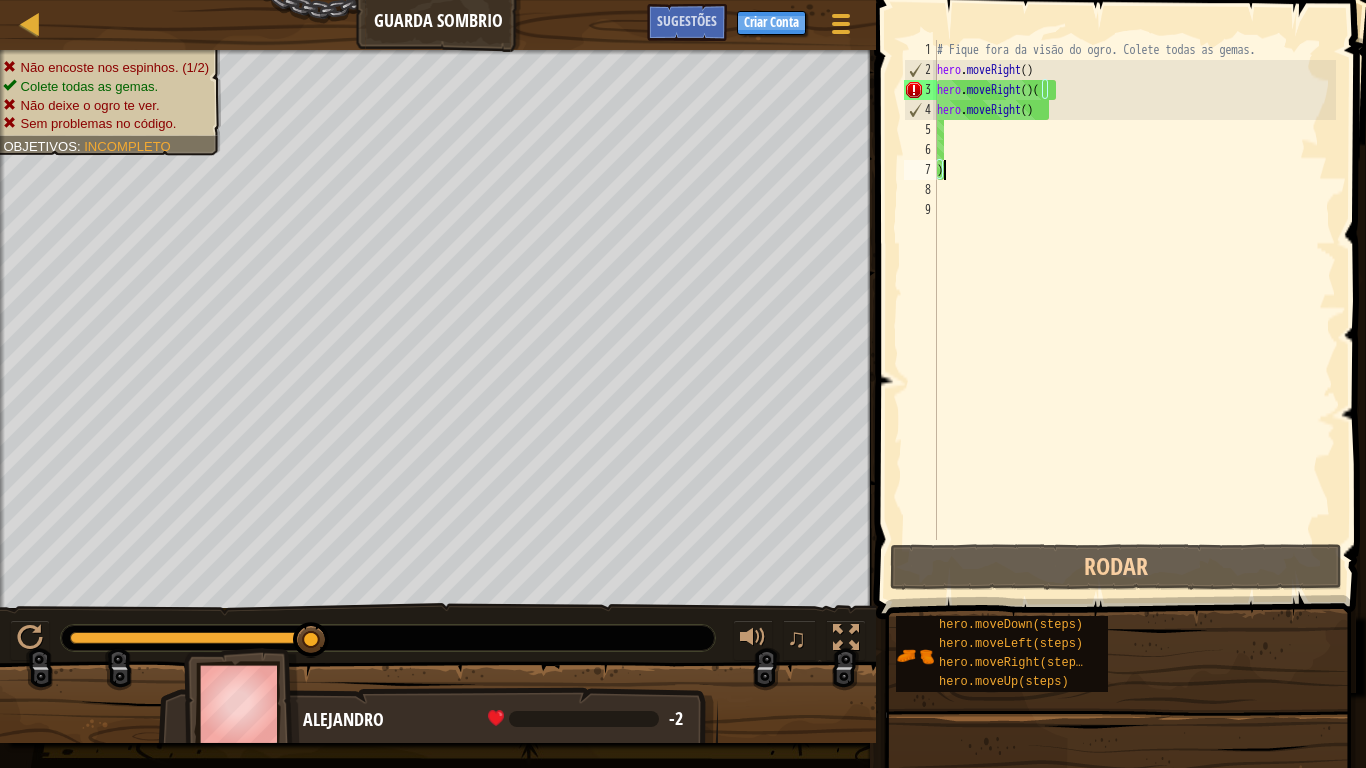 click on "# Fique fora da visão do ogro. Colete todas as gemas. hero . moveRight ( ) hero . moveRight ( ) ( hero . moveRight ( ) )" at bounding box center [1134, 310] 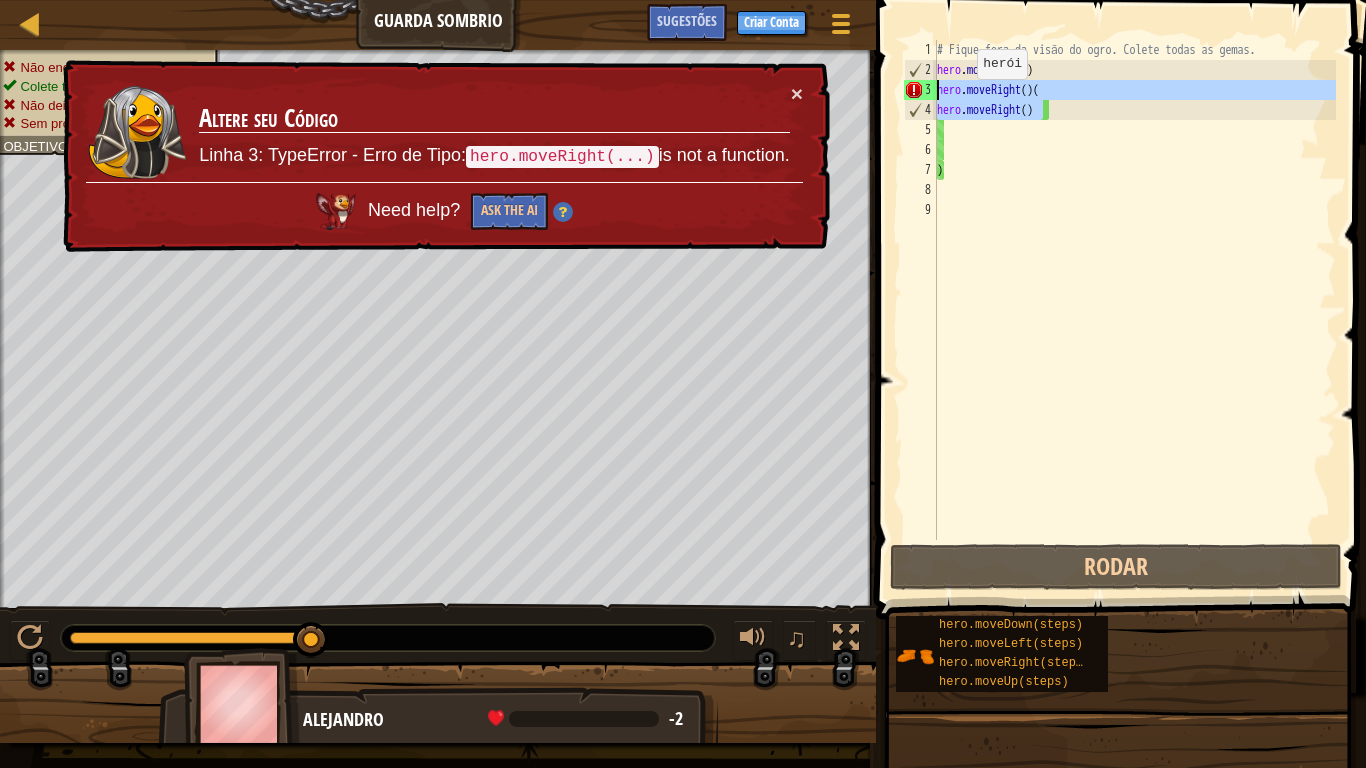 drag, startPoint x: 1081, startPoint y: 111, endPoint x: 924, endPoint y: 94, distance: 157.9177 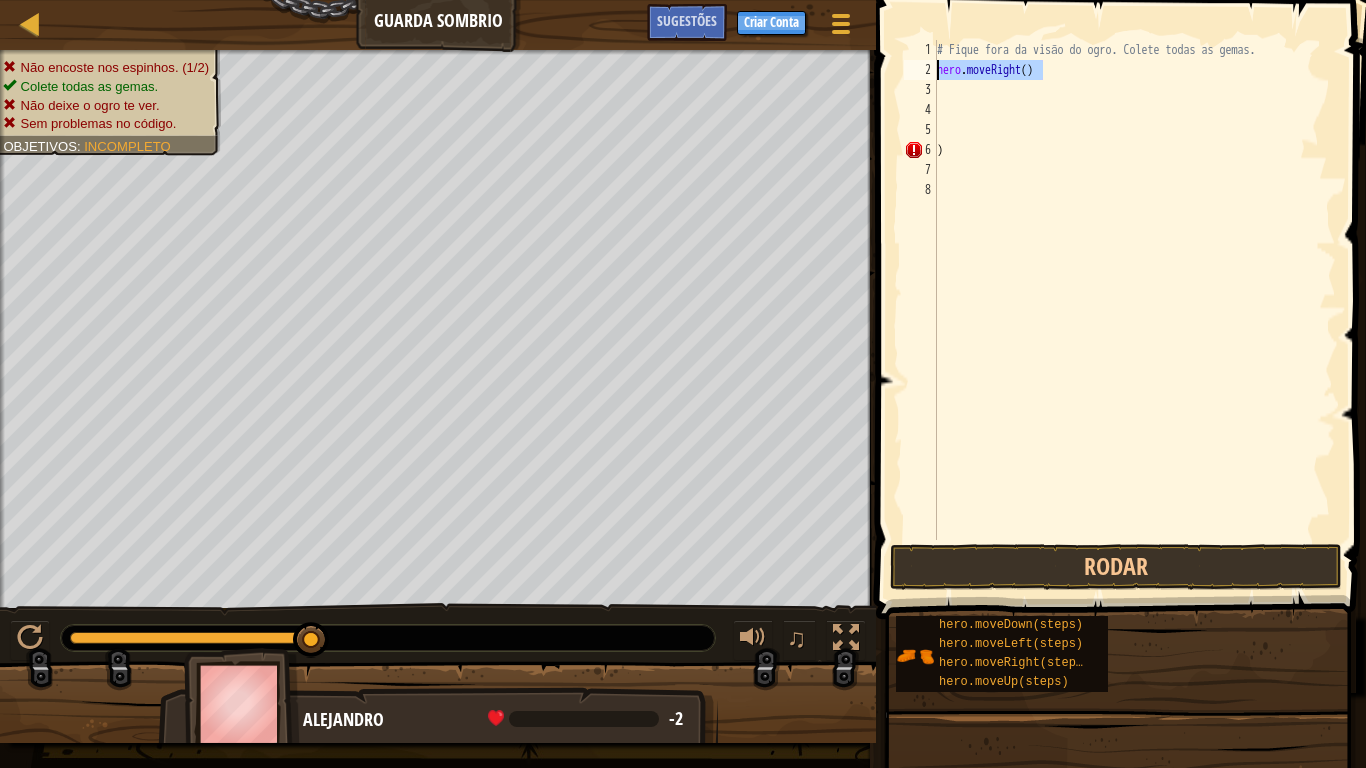 click on "Mapa Guarda Sombrio Menu do Jogo Pronto Criar Conta Sugestões 1     הההההההההההההההההההההההההההההההההההההההההההההההההההההההההההההההההההההההההההההההההההההההההההההההההההההההההההההההההההההההההההההההההההההההההההההההההההההההההההההההההההההההההההההההההההההההההההההההההההההההההההההההההההההההההההההההההההההההההההההההההההההההההההההההה XXXXXXXXXXXXXXXXXXXXXXXXXXXXXXXXXXXXXXXXXXXXXXXXXXXXXXXXXXXXXXXXXXXXXXXXXXXXXXXXXXXXXXXXXXXXXXXXXXXXXXXXXXXXXXXXXXXXXXXXXXXXXXXXXXXXXXXXXXXXXXXXXXXXXXXXXXXXXXXXXXXXXXXXXXXXXXXXXXXXXXXXXXXXXXXXXXXXXXXXXXXXXXXXXXXXXXXXXXXXXXXXXXXXXXXXXXXXXXXXXXXXXXXXXXXXXXXX Solução × Sugestões 1 2 3 4 5 6 7 8 # Fique fora da visão do ogro. Colete todas as gemas. hero . moveRight ( ) )     Código Salvo Linguagem de programação : Python Rodar  /" at bounding box center [683, 384] 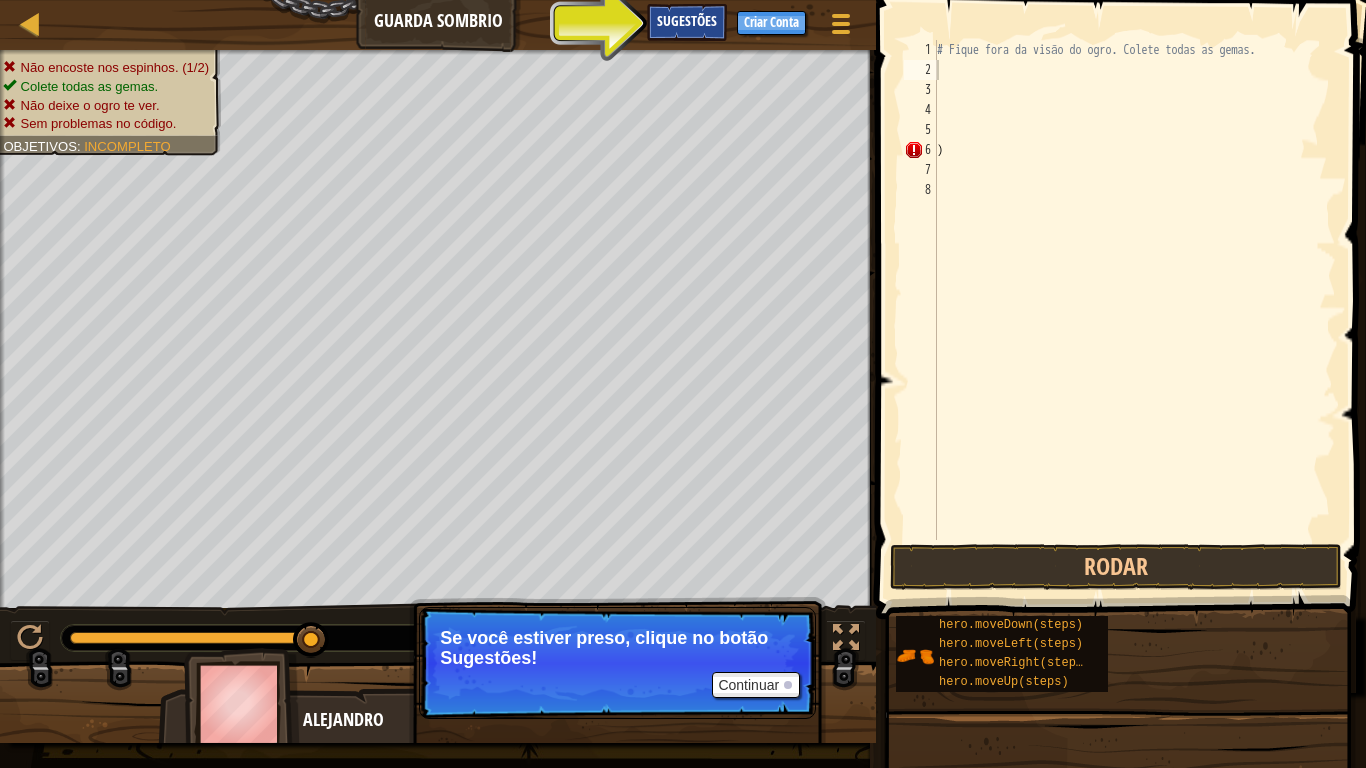 click on "Sugestões" at bounding box center [687, 22] 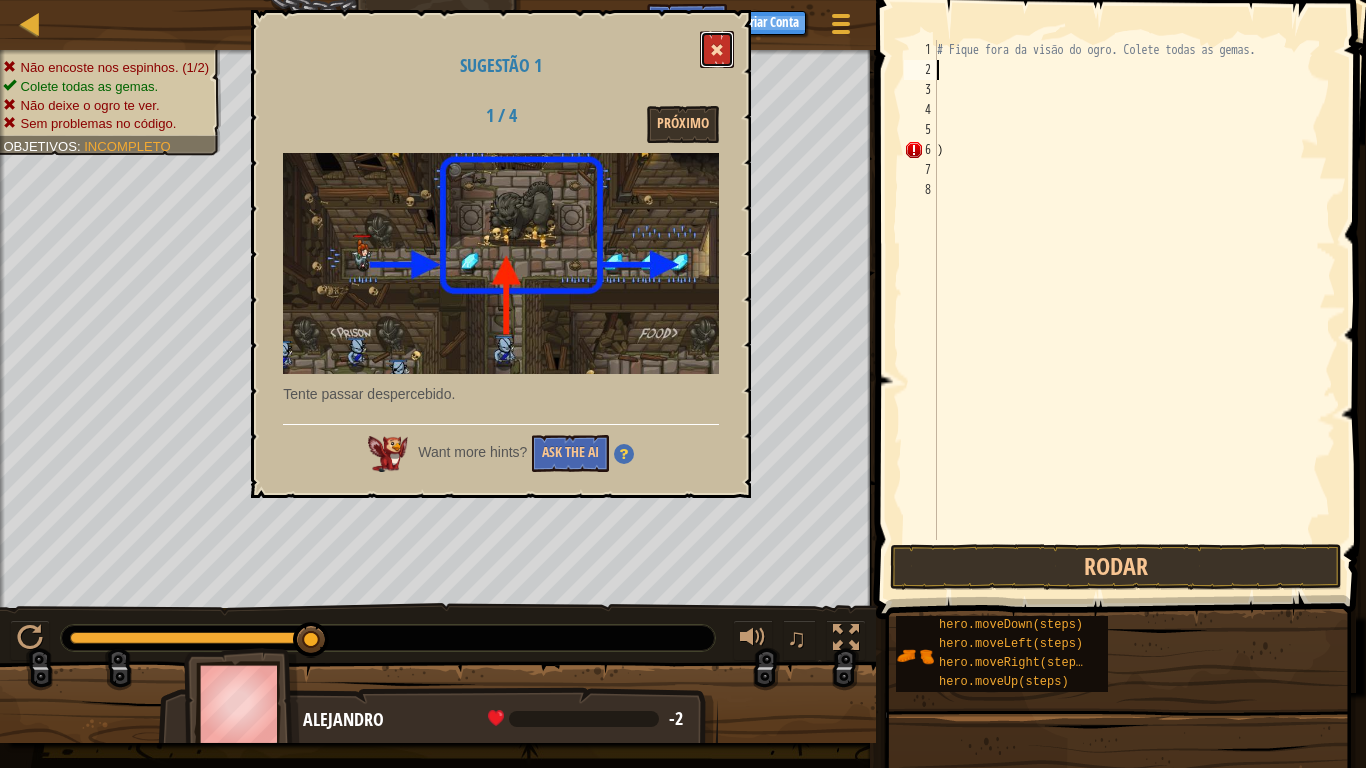 click at bounding box center (717, 49) 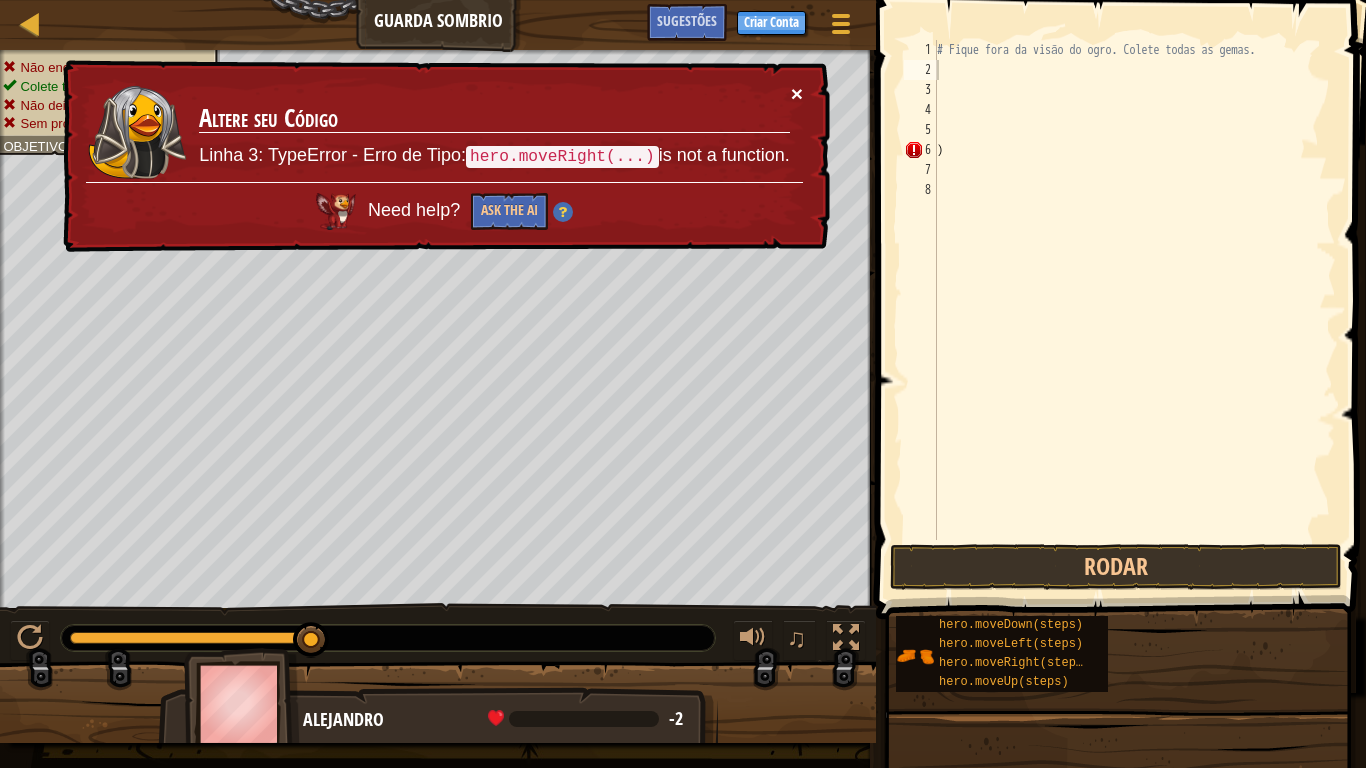 click on "×" at bounding box center (797, 93) 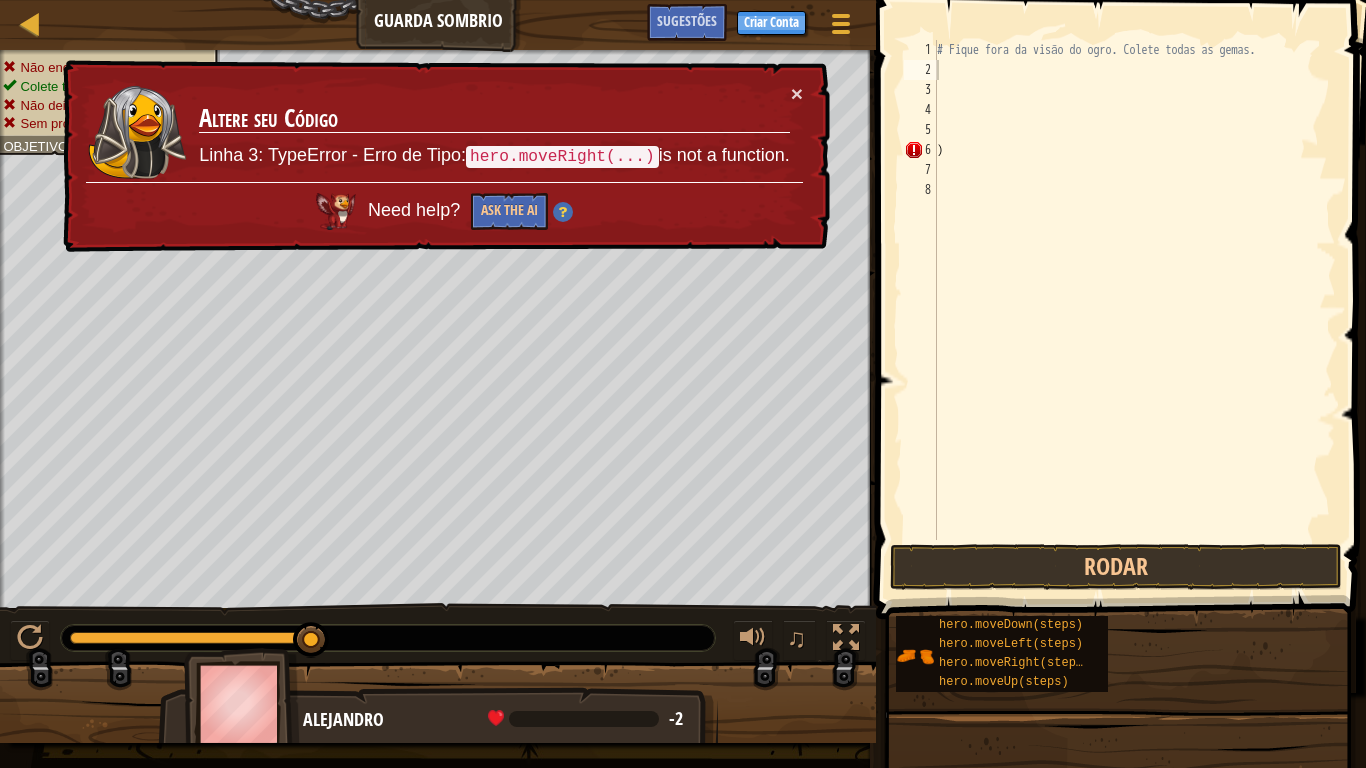 click on "× Altere seu Código Linha 3: TypeError - Erro de Tipo:  hero.moveRight(...)  is not a function.
Need help? Ask the AI" at bounding box center [444, 156] 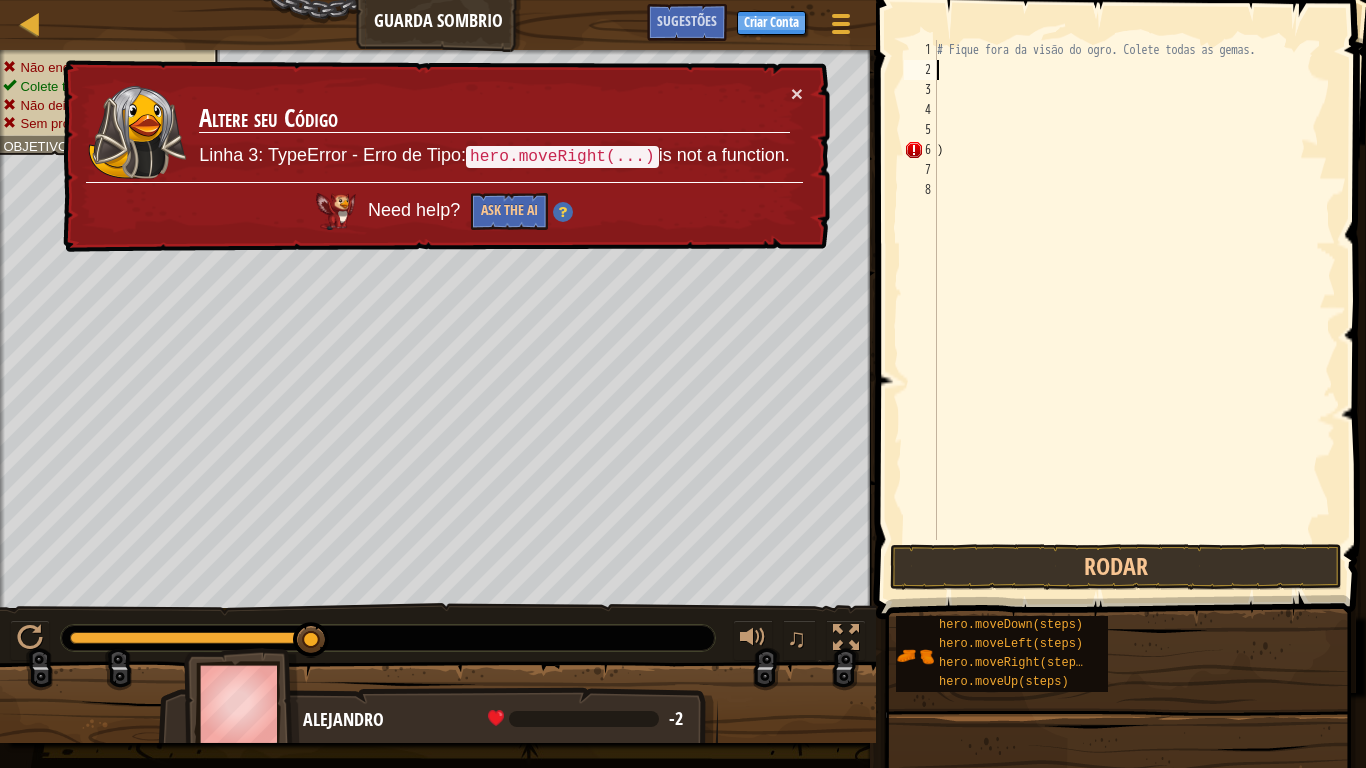 click on "# Fique fora da visão do ogro. Colete todas as gemas. )" at bounding box center (1134, 310) 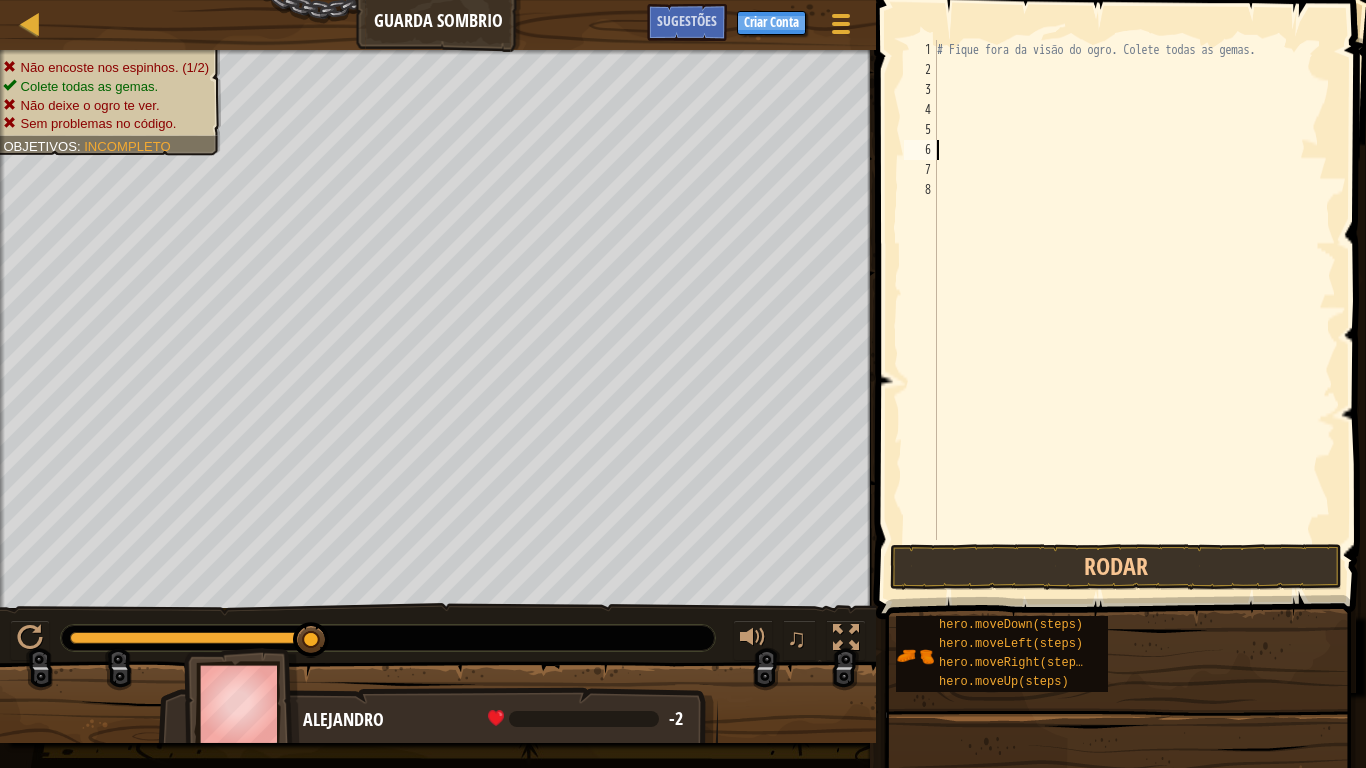 click on "# Fique fora da visão do ogro. Colete todas as gemas." at bounding box center (1134, 310) 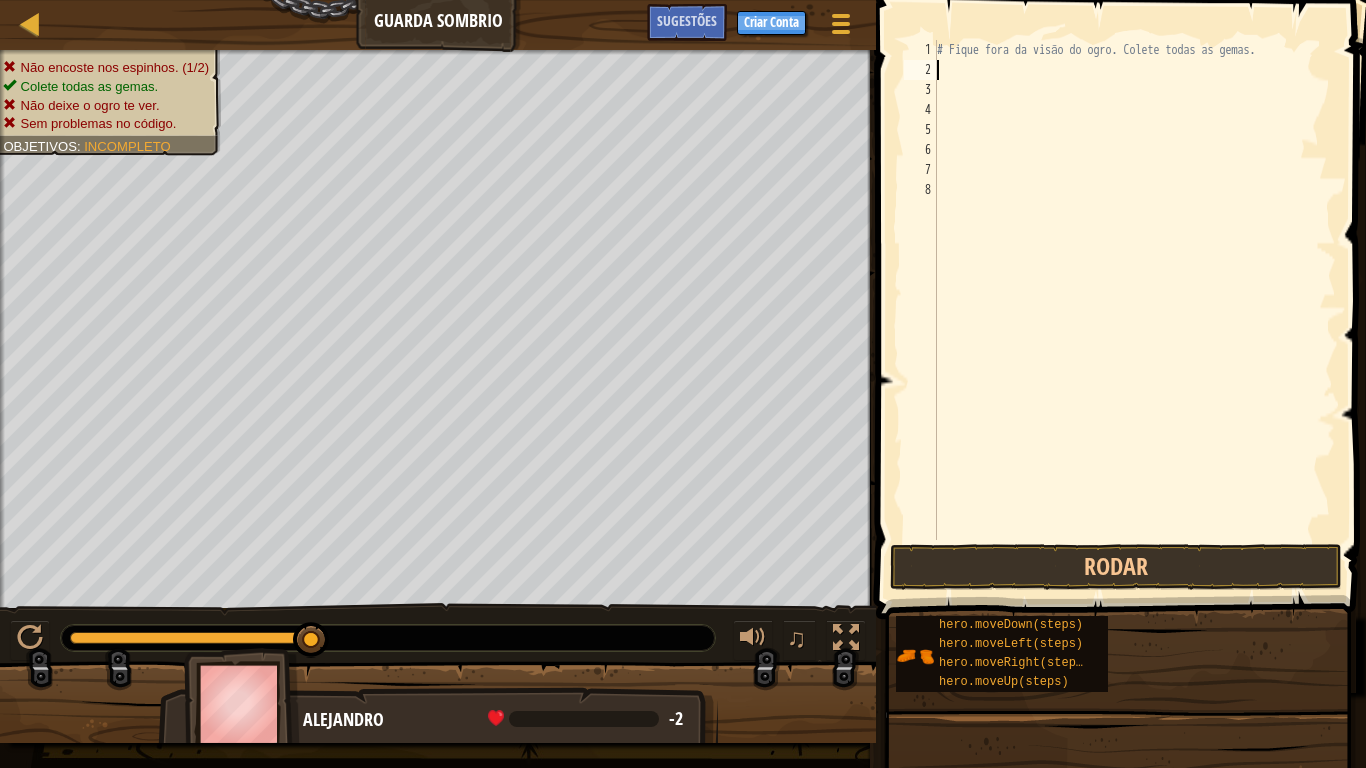 click on "# Fique fora da visão do ogro. Colete todas as gemas." at bounding box center (1134, 310) 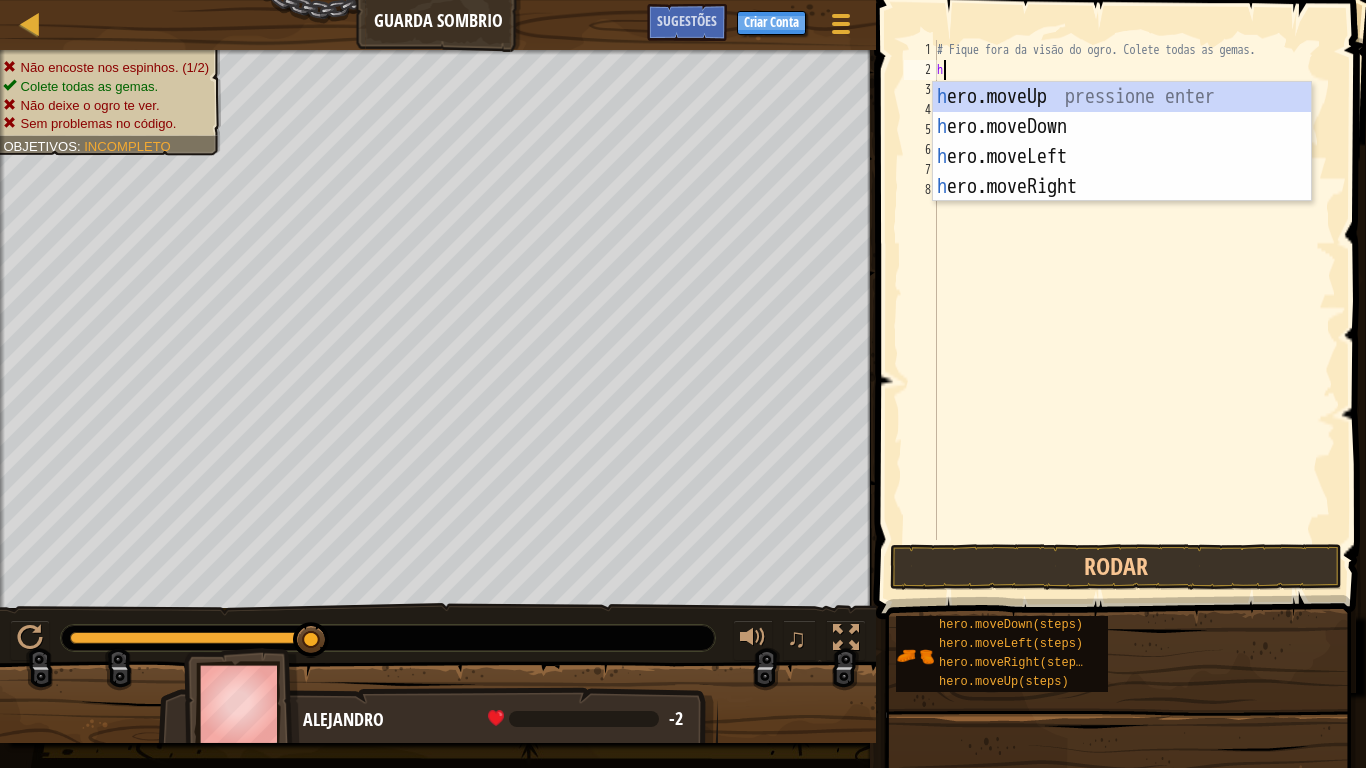 type on "he" 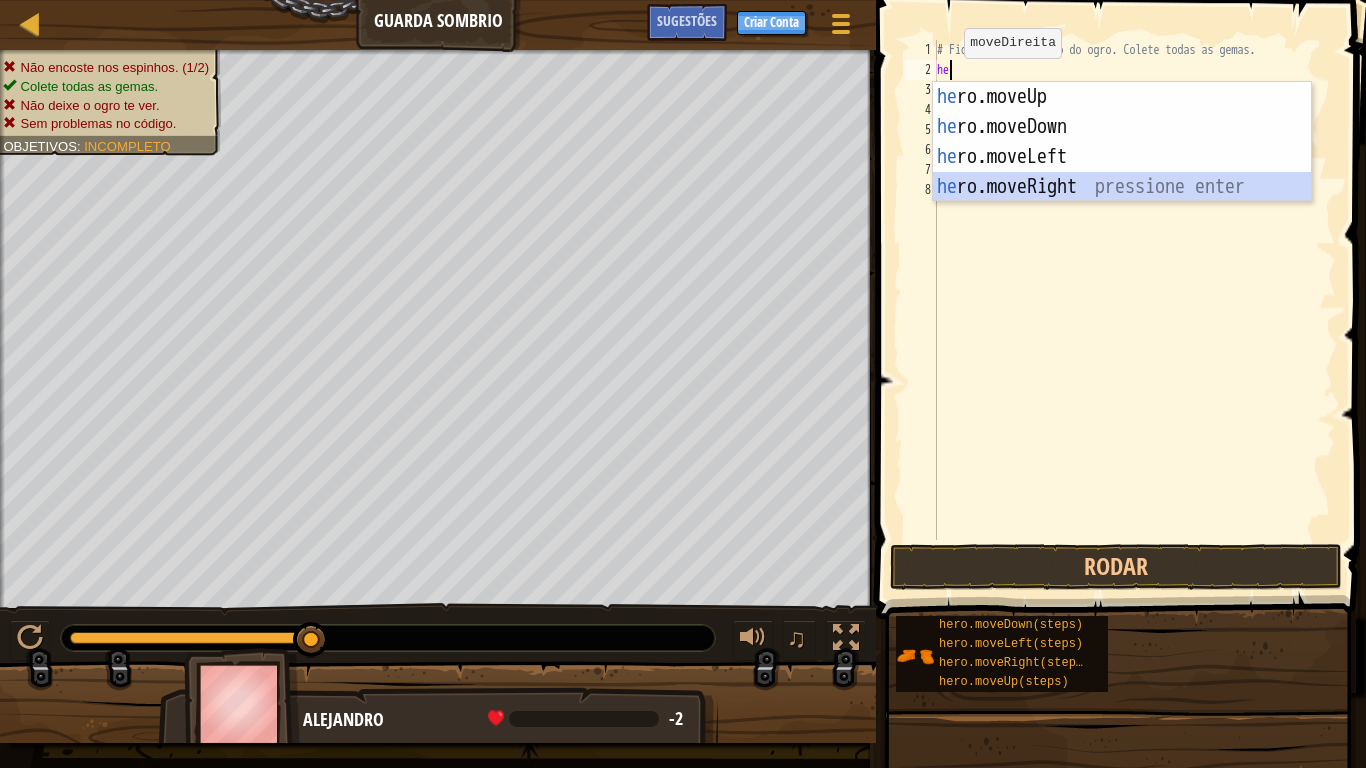 click on "he ro.moveUp pressione enter he ro.moveDown pressione enter he ro.moveLeft pressione enter he ro.moveRight pressione enter" at bounding box center [1122, 172] 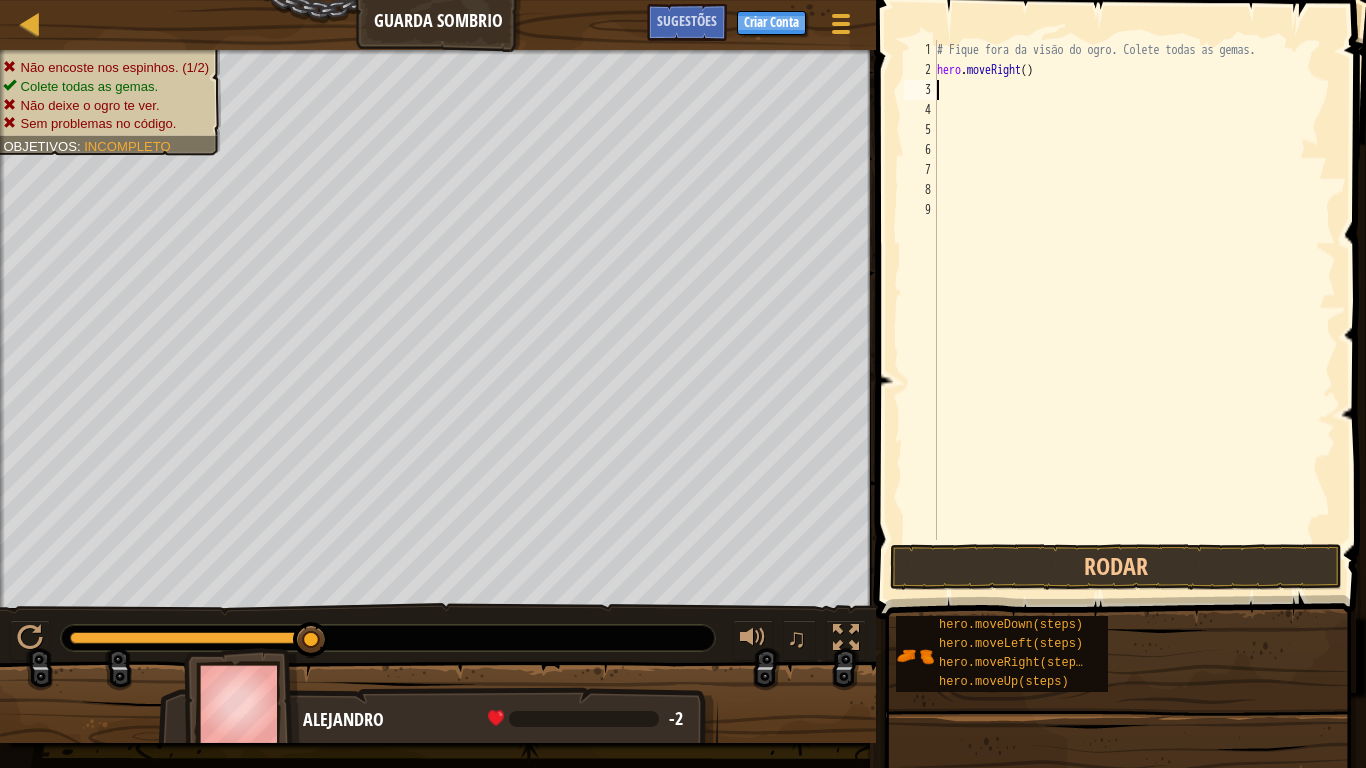 click on "# Fique fora da visão do ogro. Colete todas as gemas. hero . moveRight ( )" at bounding box center [1134, 310] 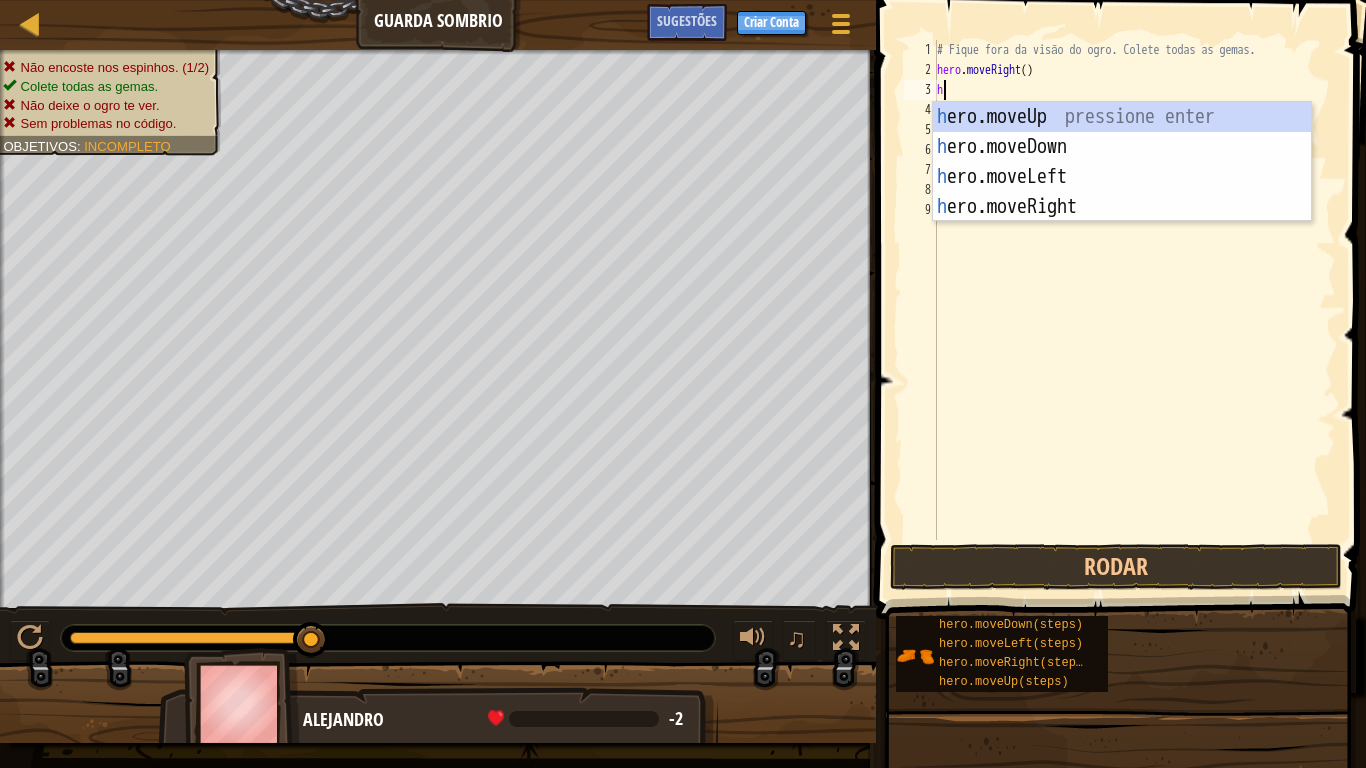 type on "he" 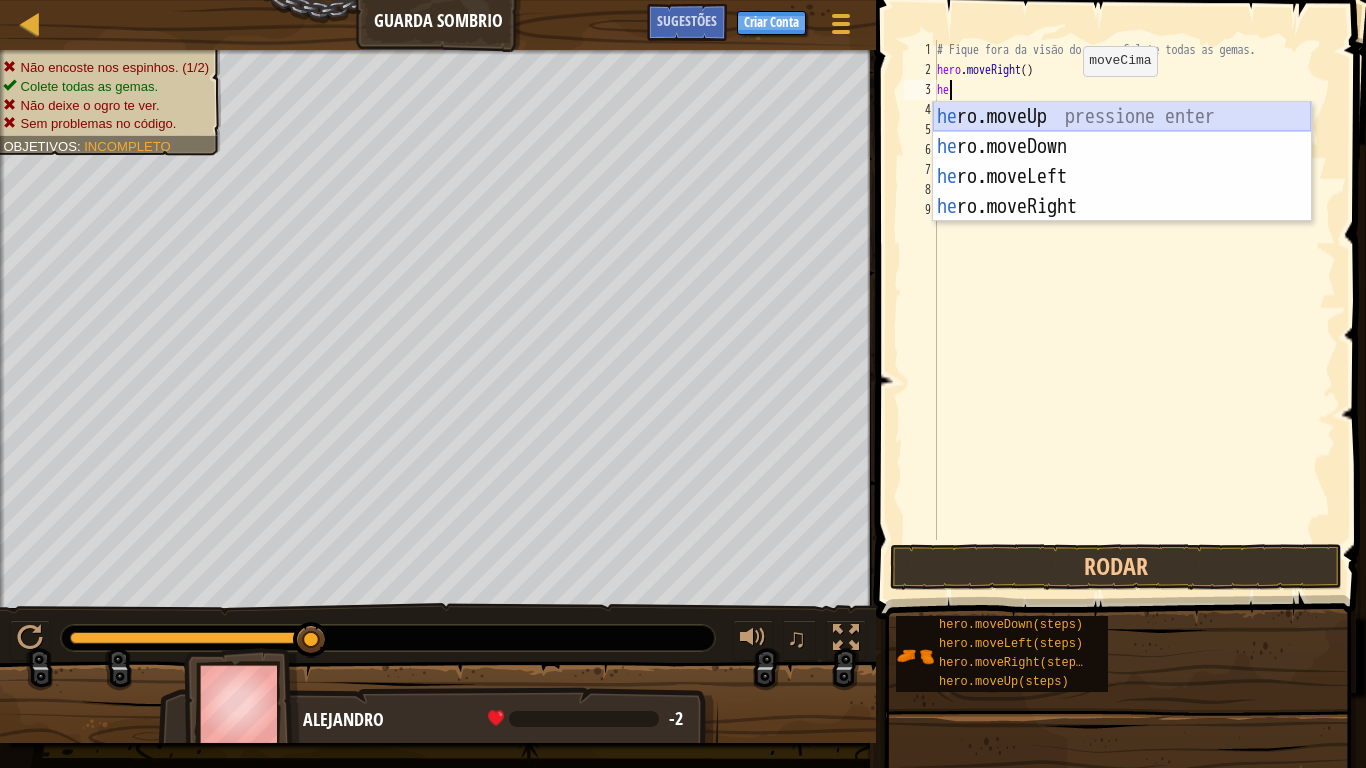 click on "he ro.moveUp pressione enter he ro.moveDown pressione enter he ro.moveLeft pressione enter he ro.moveRight pressione enter" at bounding box center [1122, 192] 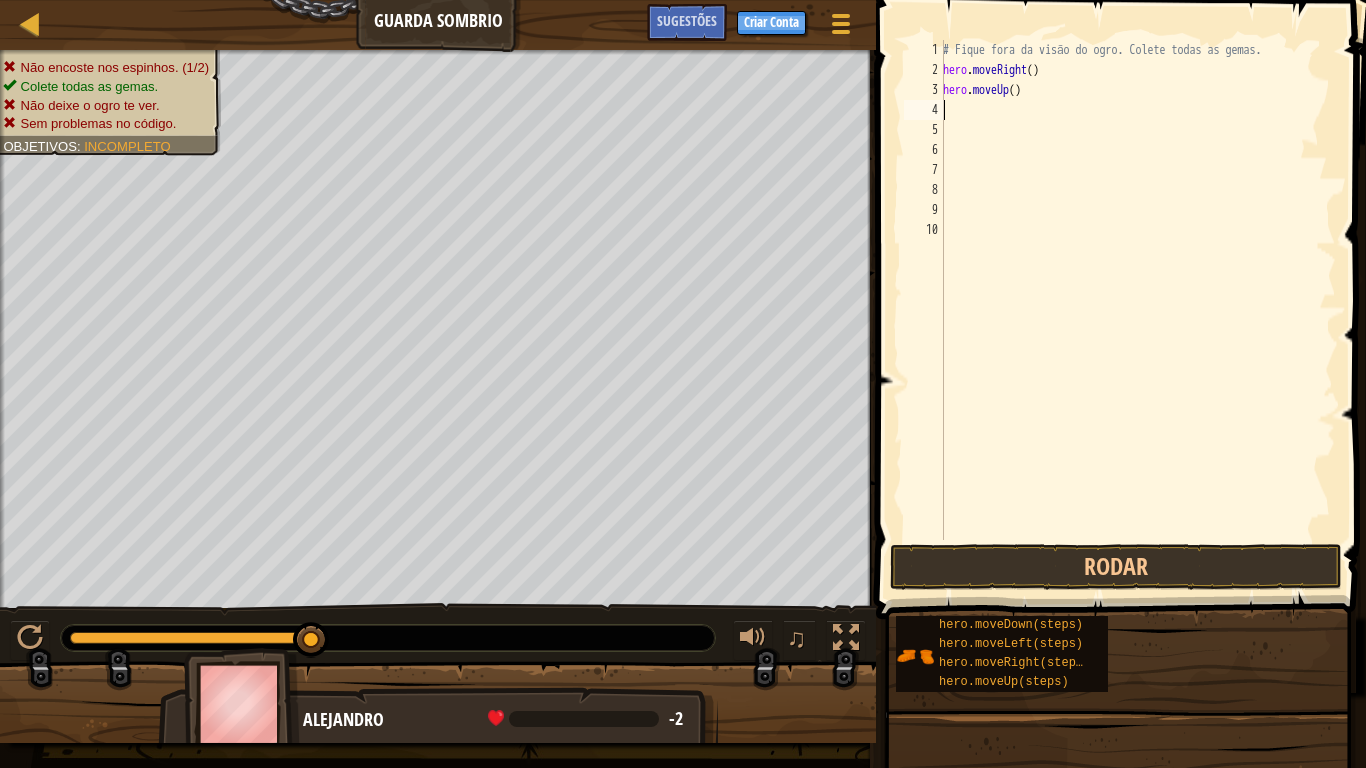 click on "# Fique fora da visão do ogro. Colete todas as gemas. hero . moveRight ( ) hero . moveUp ( )" at bounding box center [1137, 310] 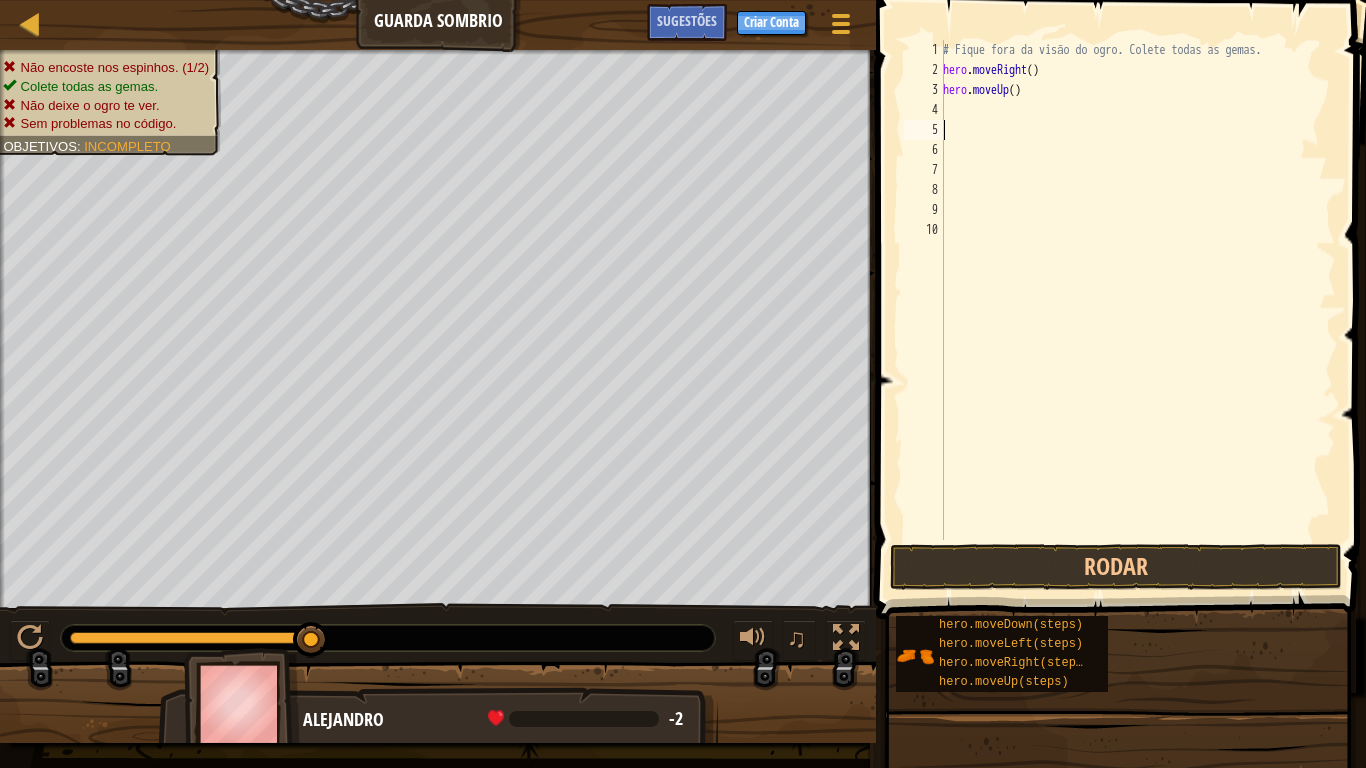 click on "# Fique fora da visão do ogro. Colete todas as gemas. hero . moveRight ( ) hero . moveUp ( )" at bounding box center [1137, 310] 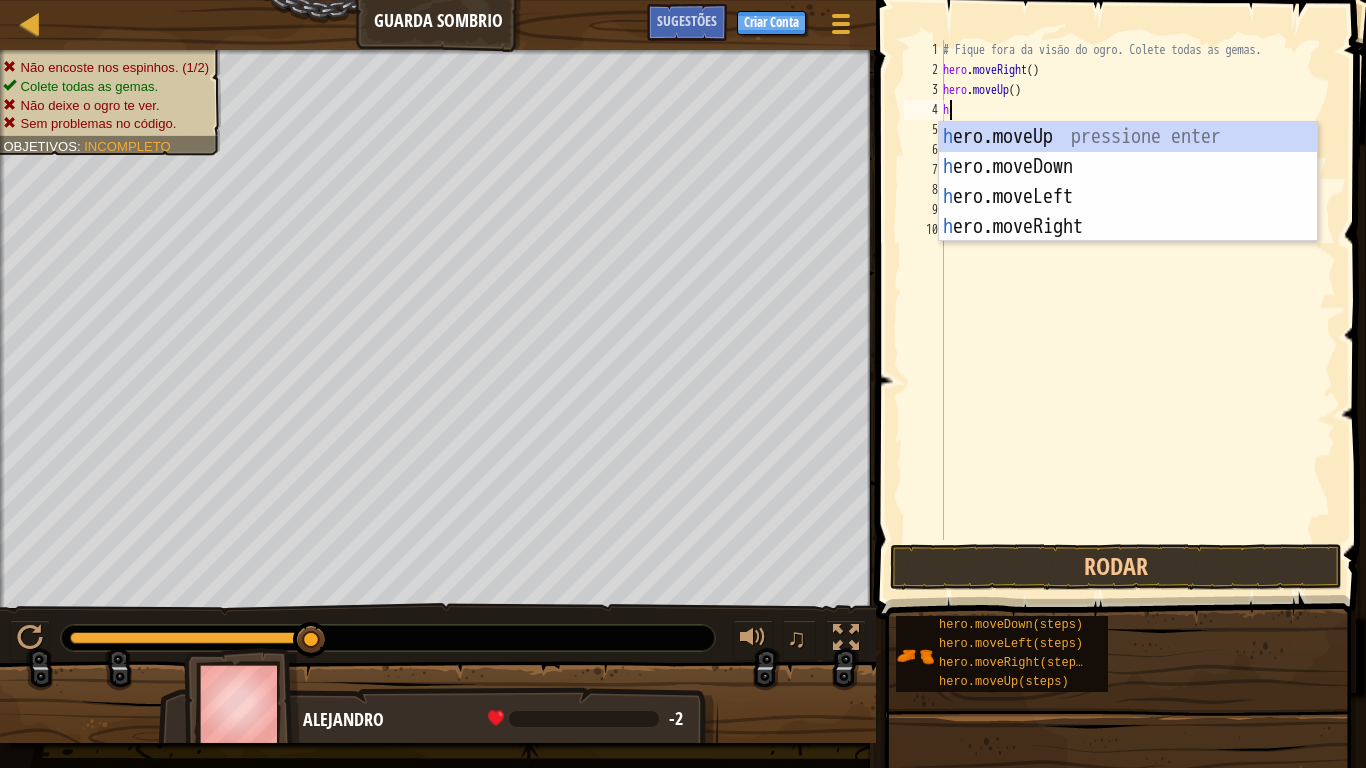 type on "he" 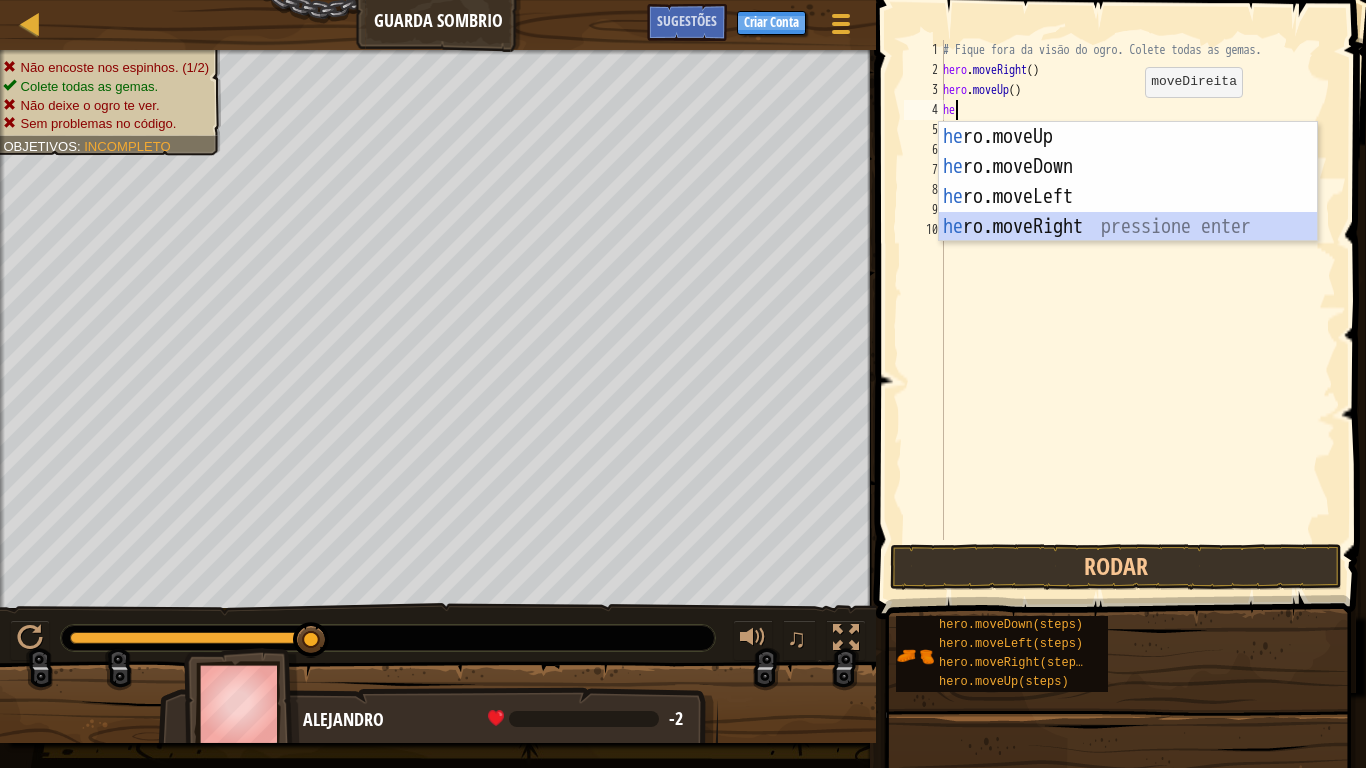 click on "he ro.moveUp pressione enter he ro.moveDown pressione enter he ro.moveLeft pressione enter he ro.moveRight pressione enter" at bounding box center (1128, 212) 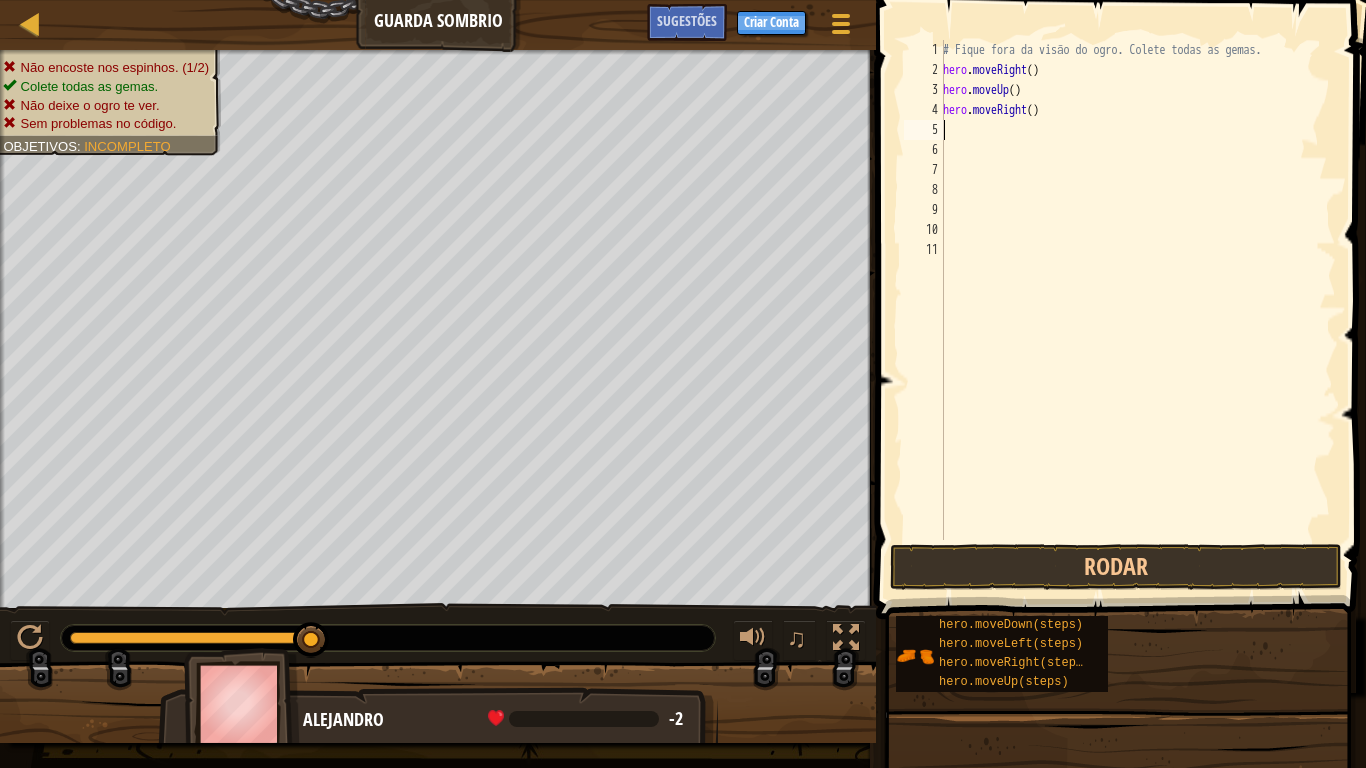 click on "# Fique fora da visão do ogro. Colete todas as gemas. hero . moveRight ( ) hero . moveUp ( ) hero . moveRight ( )" at bounding box center [1137, 310] 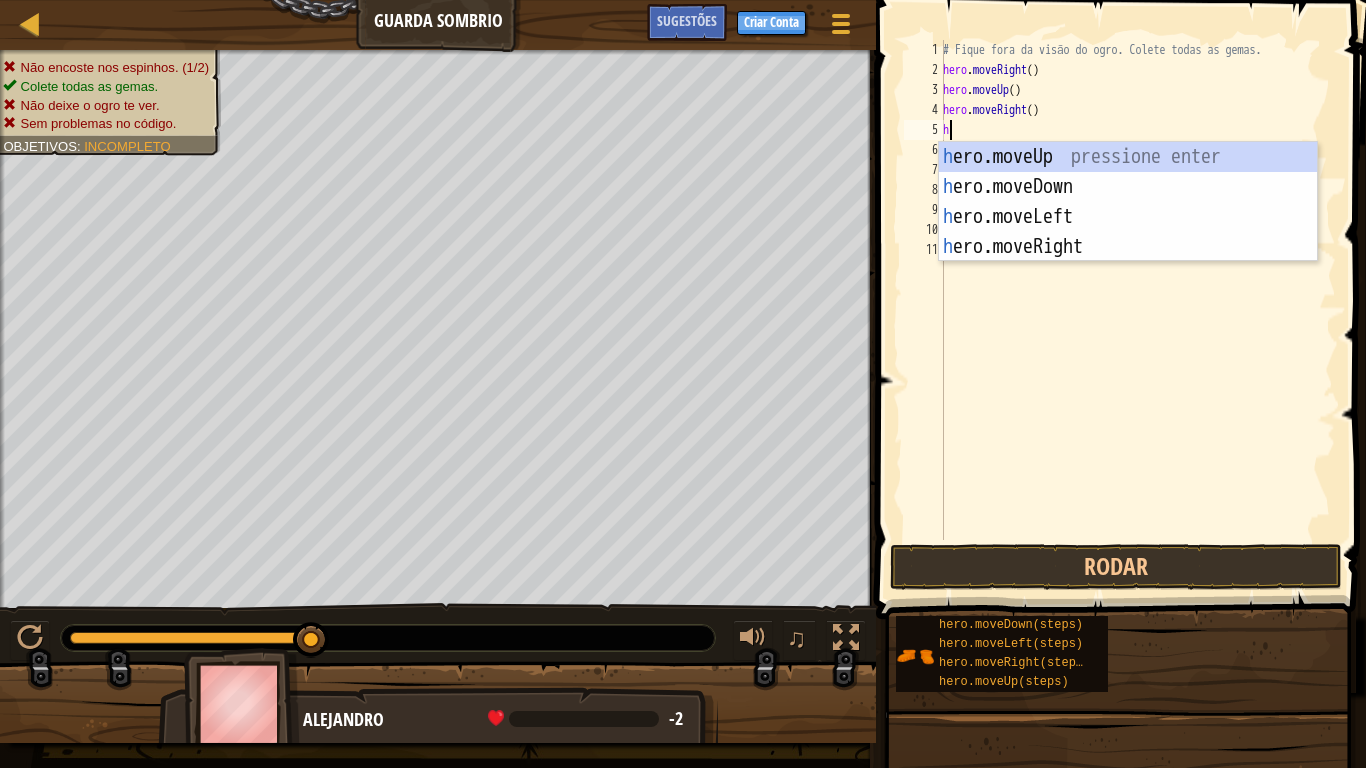 type on "he" 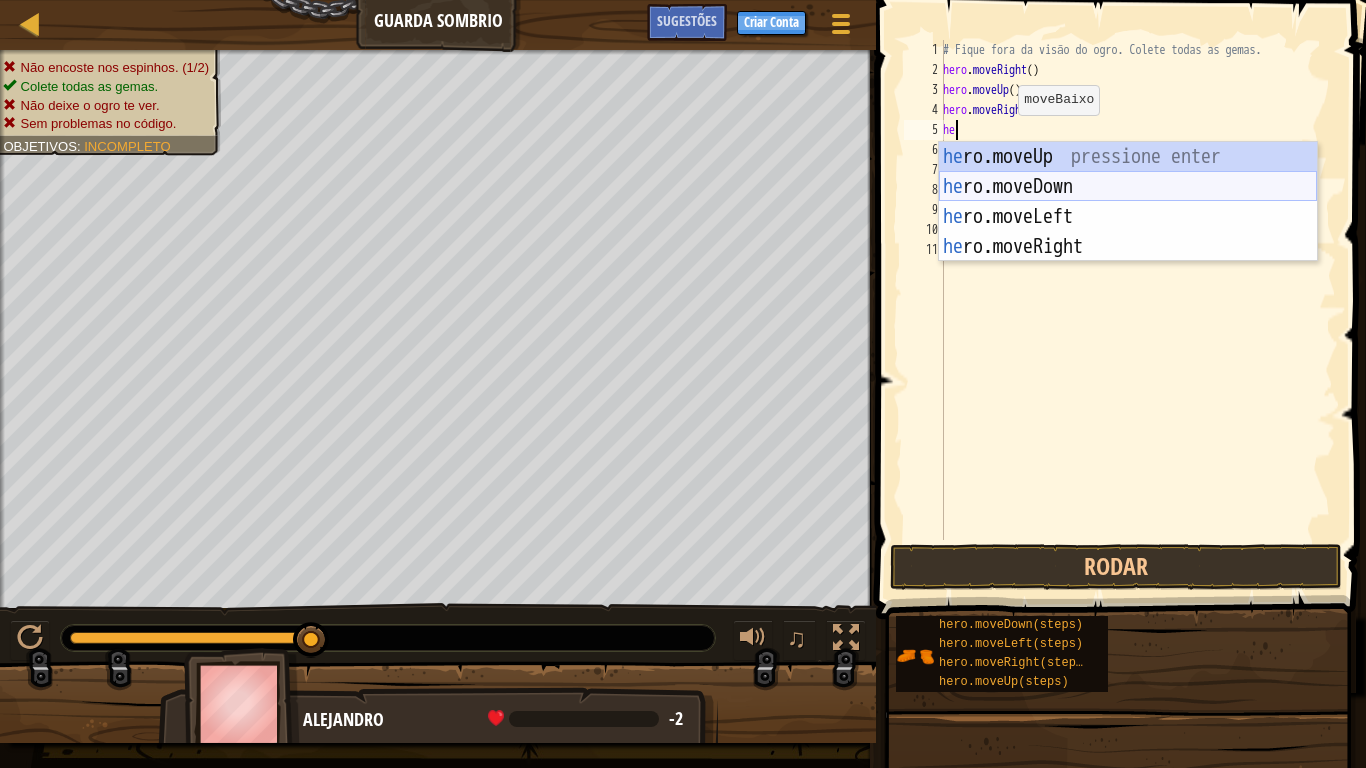 click on "he ro.moveUp pressione enter he ro.moveDown pressione enter he ro.moveLeft pressione enter he ro.moveRight pressione enter" at bounding box center [1128, 232] 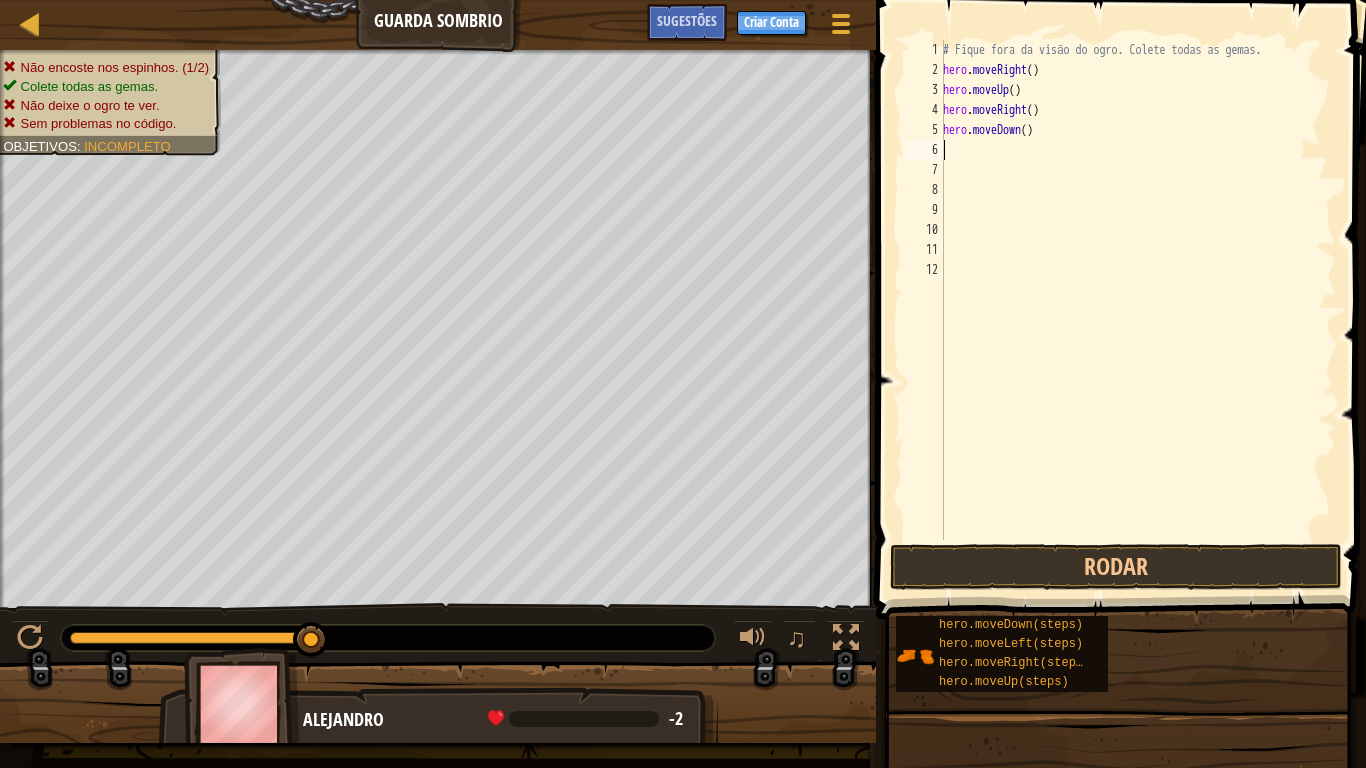 click on "# Fique fora da visão do ogro. Colete todas as gemas. hero . moveRight ( ) hero . moveUp ( ) hero . moveRight ( ) hero . moveDown ( )" at bounding box center [1137, 310] 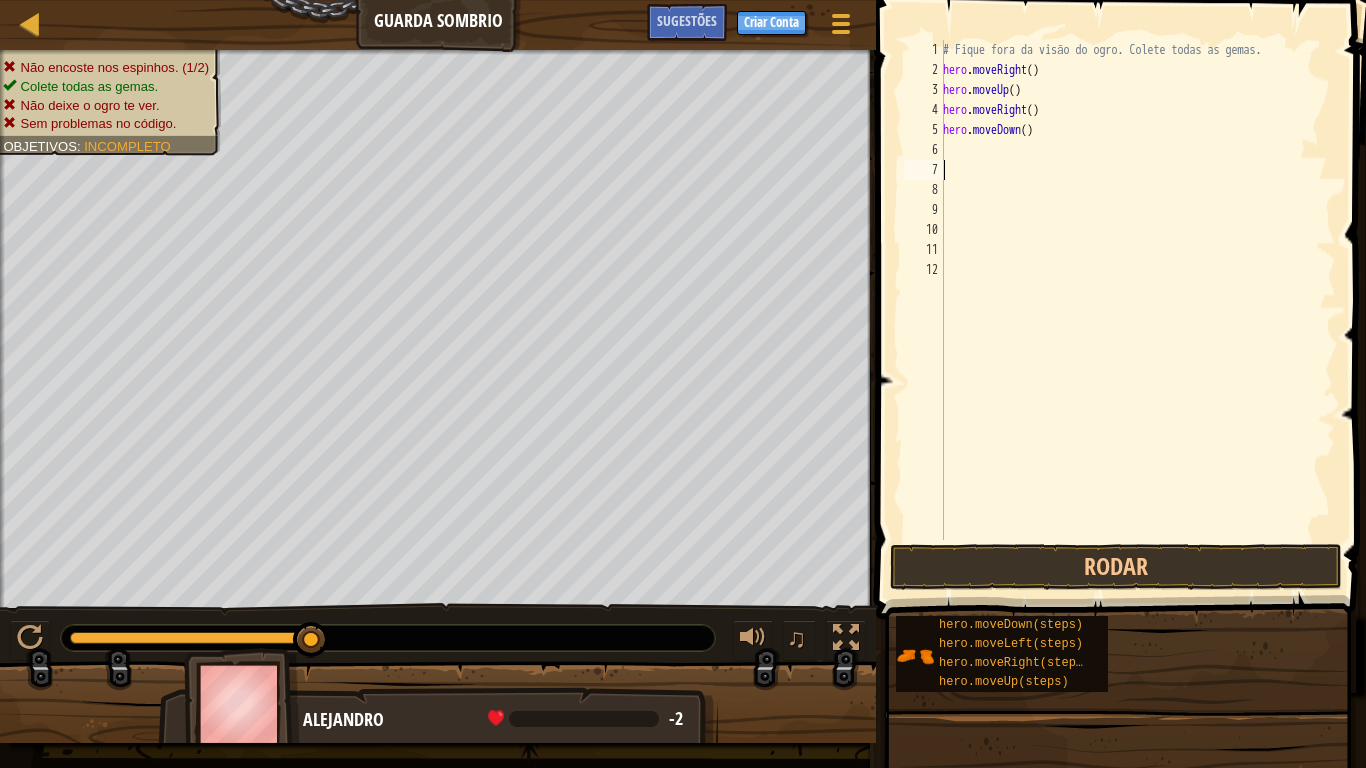 click on "# Fique fora da visão do ogro. Colete todas as gemas. hero . moveRight ( ) hero . moveUp ( ) hero . moveRight ( ) hero . moveDown ( )" at bounding box center (1137, 310) 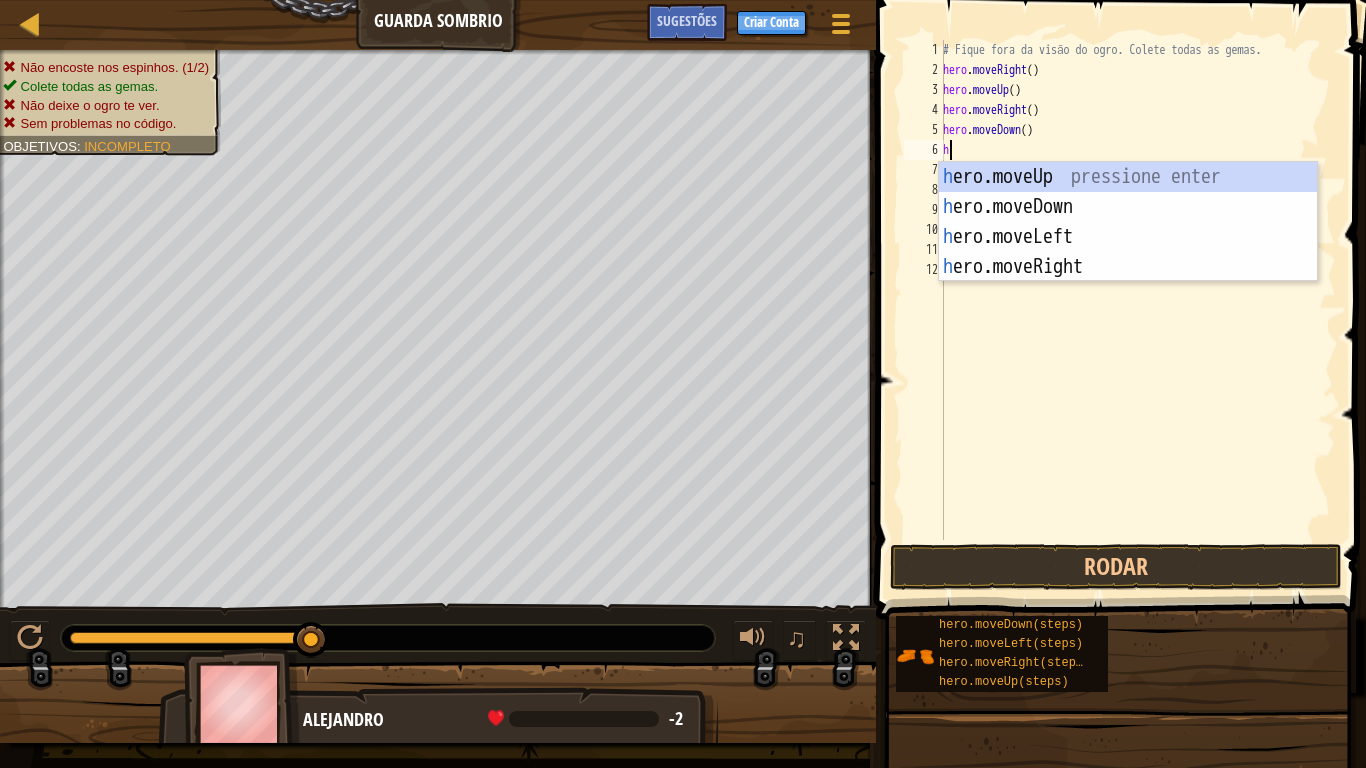 type on "he" 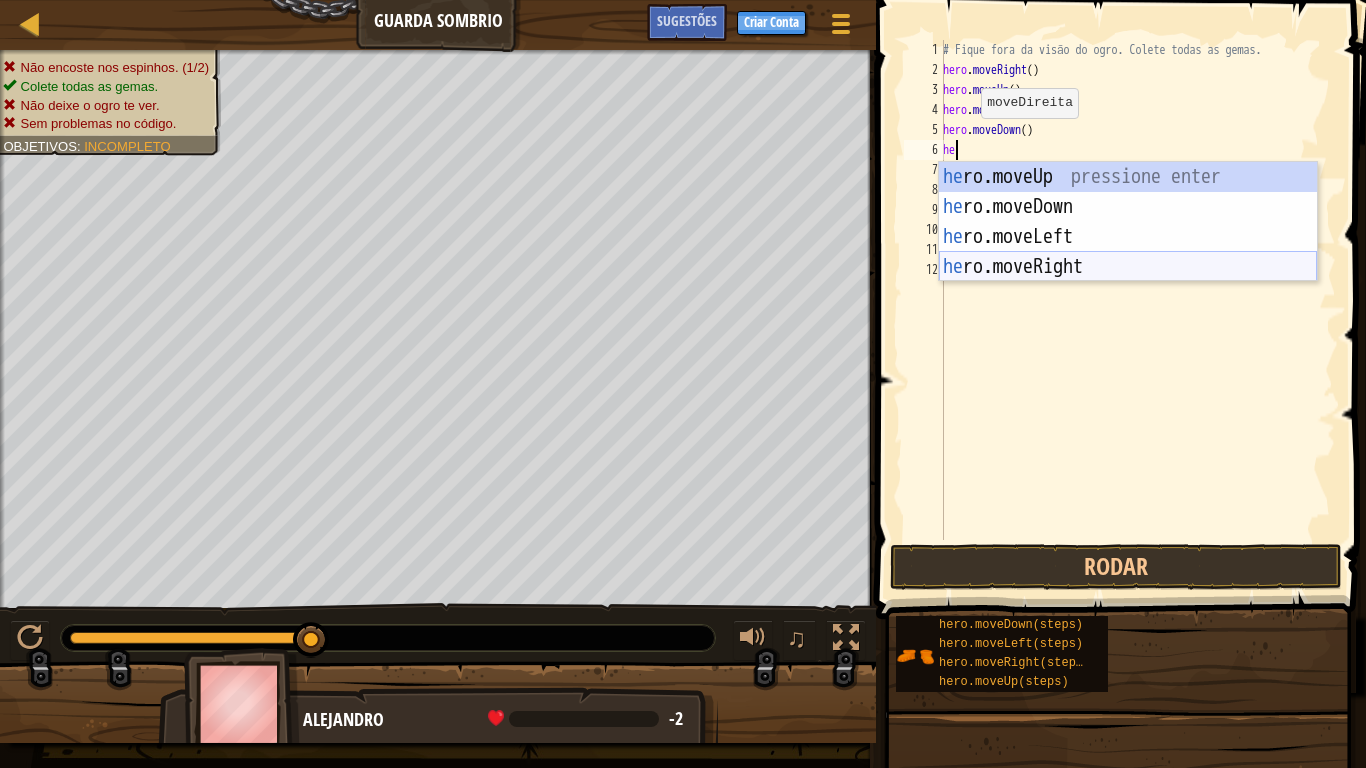 click on "he ro.moveUp pressione enter he ro.moveDown pressione enter he ro.moveLeft pressione enter he ro.moveRight pressione enter" at bounding box center [1128, 252] 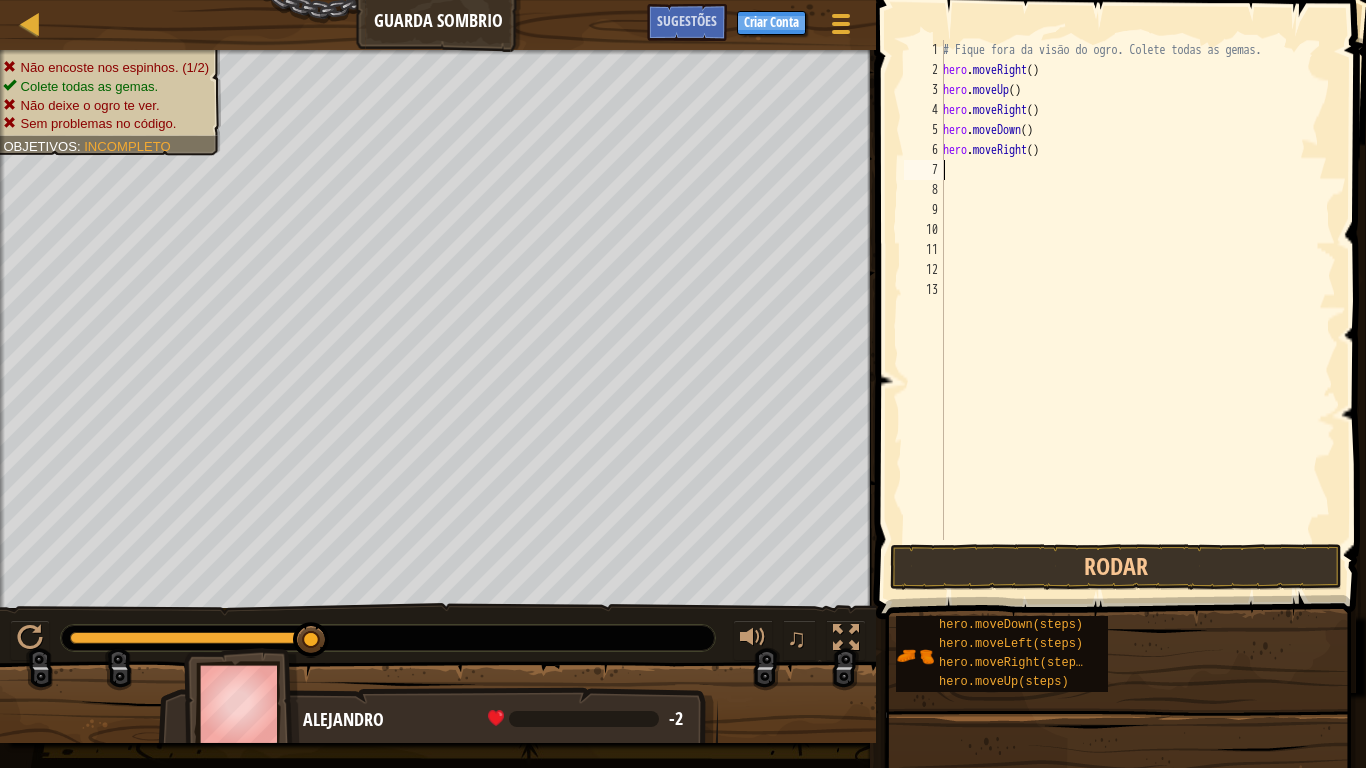 type 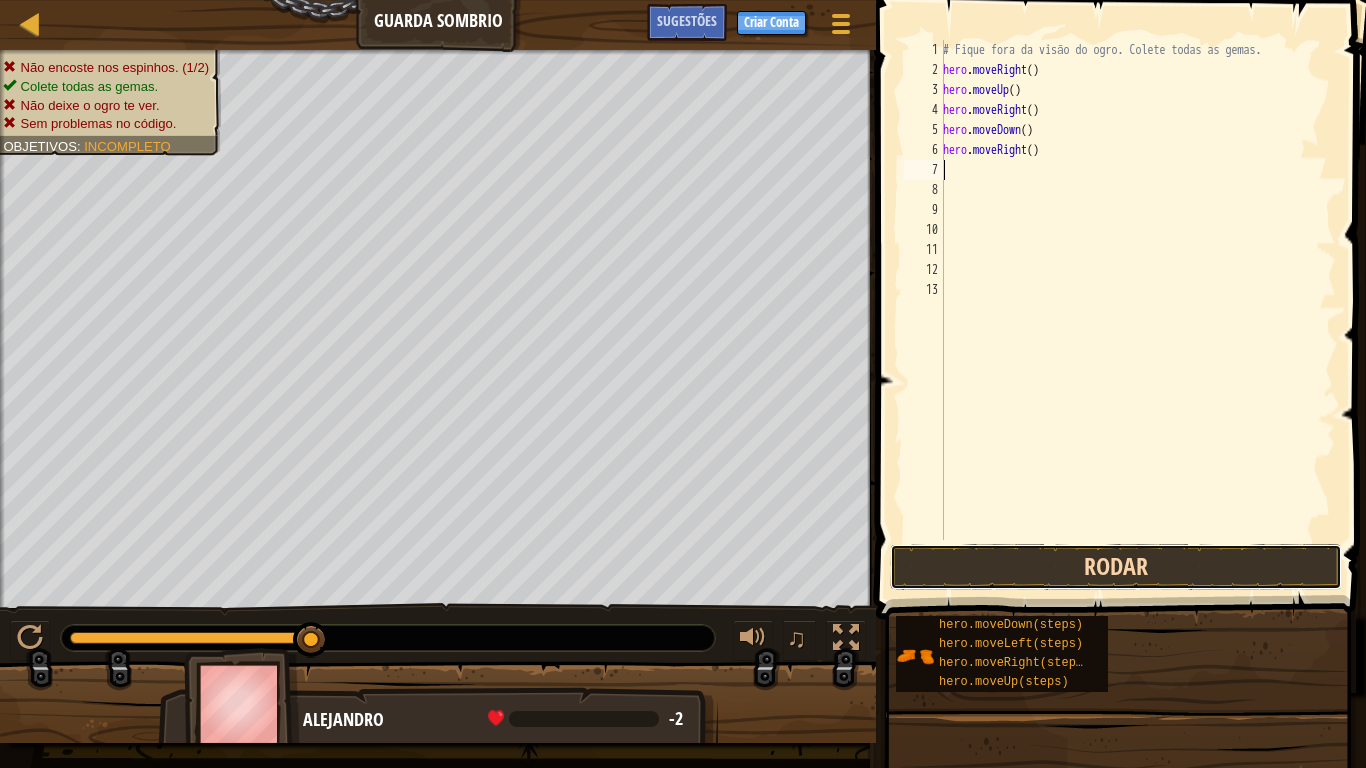 click on "Rodar" at bounding box center (1116, 567) 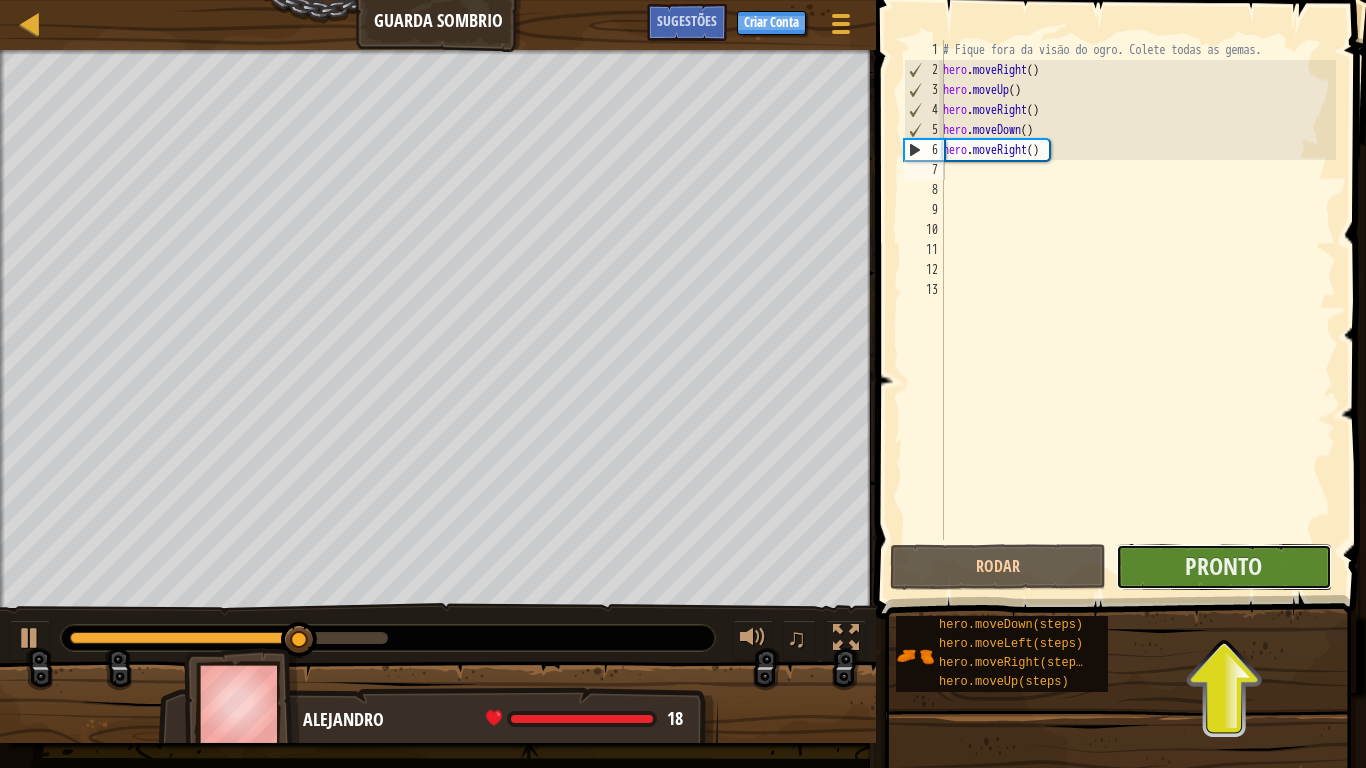 click on "Pronto" at bounding box center (1224, 567) 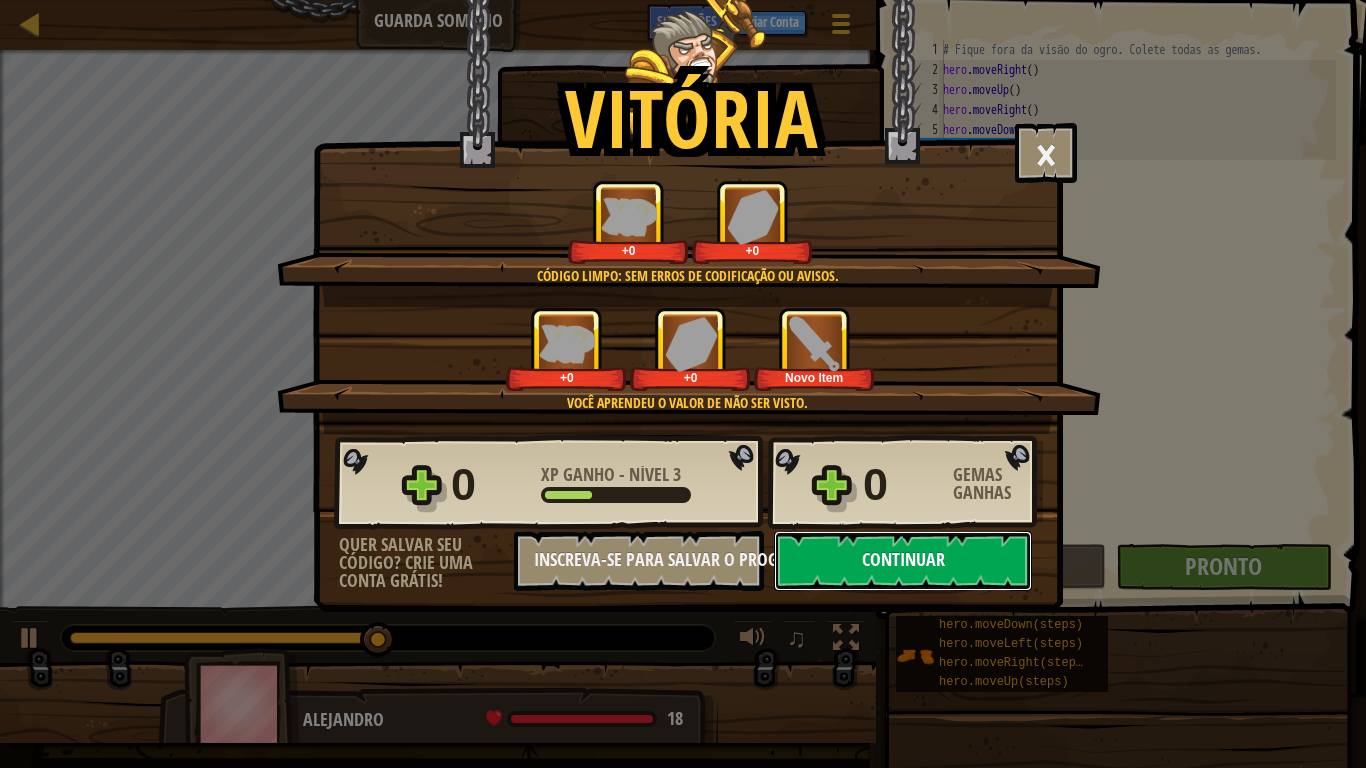 click on "Continuar" at bounding box center (903, 561) 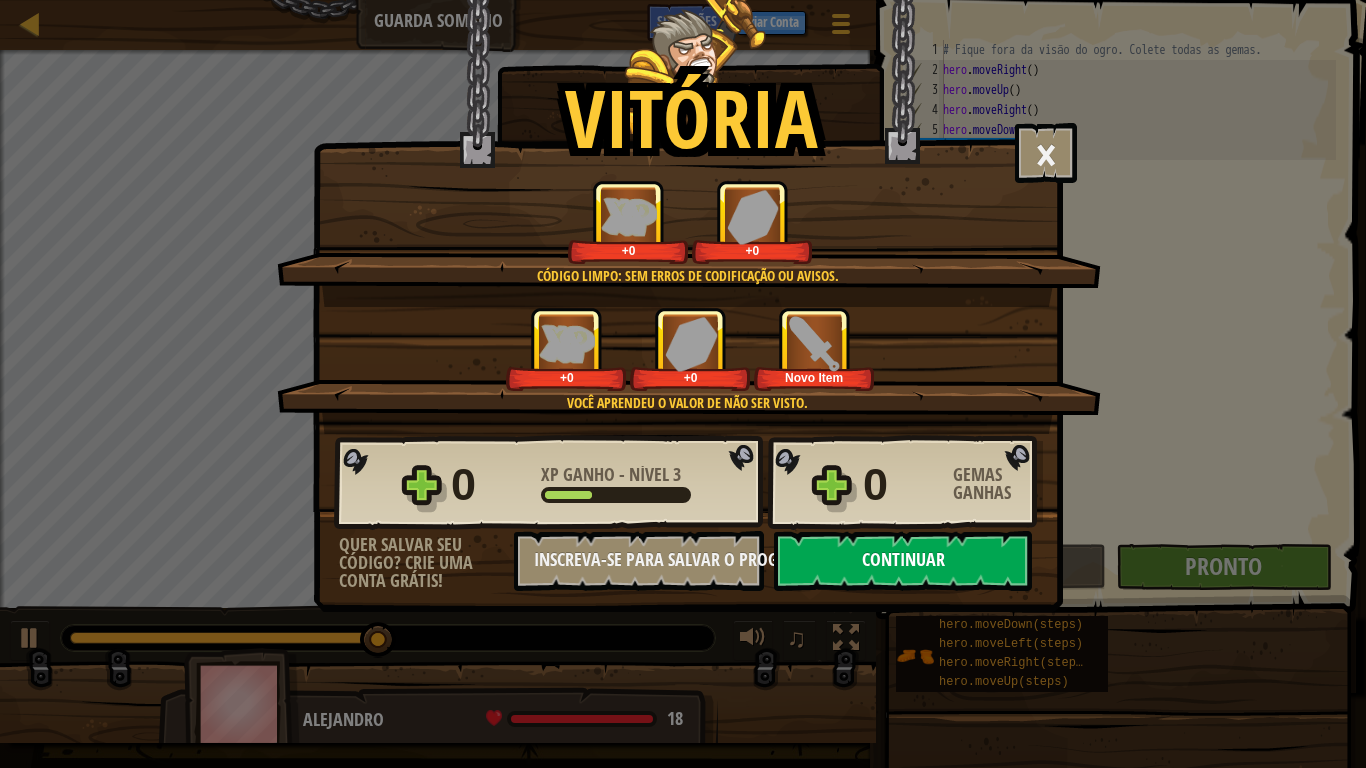 select on "pt-BR" 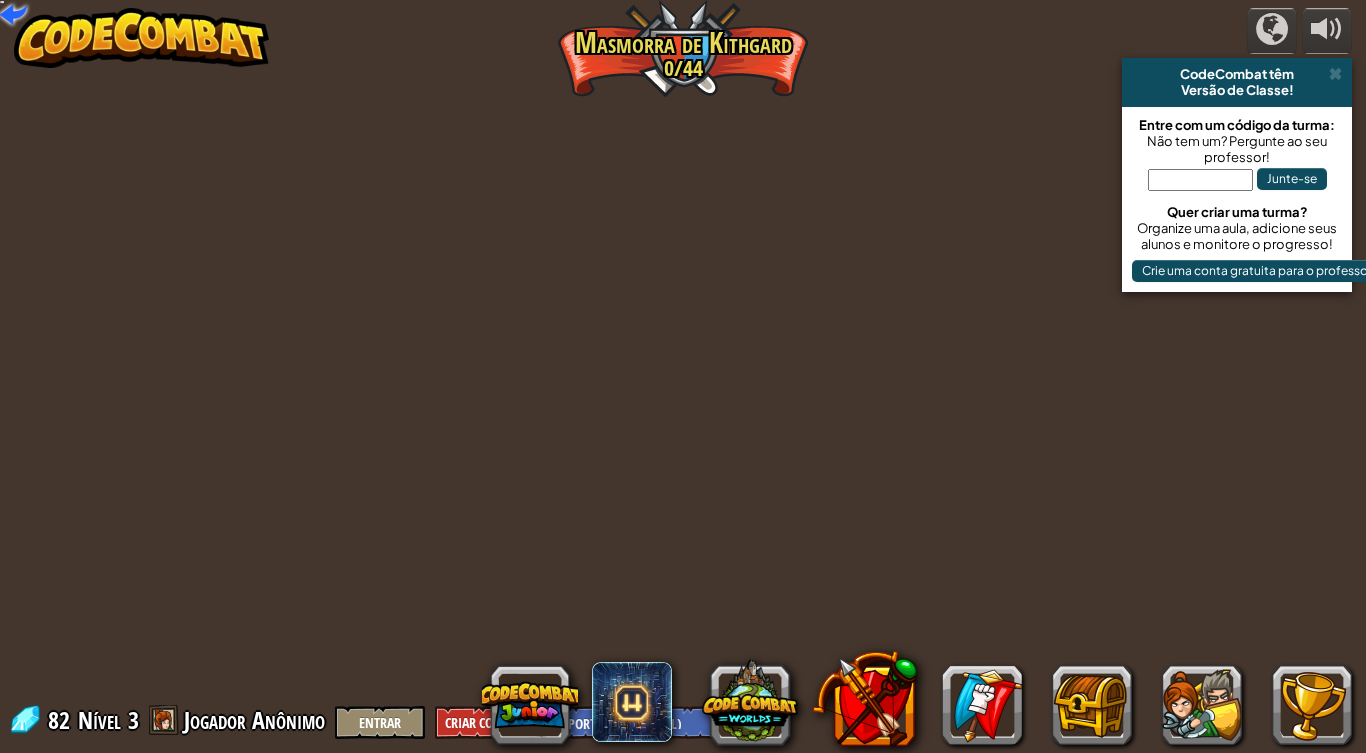 select on "pt-BR" 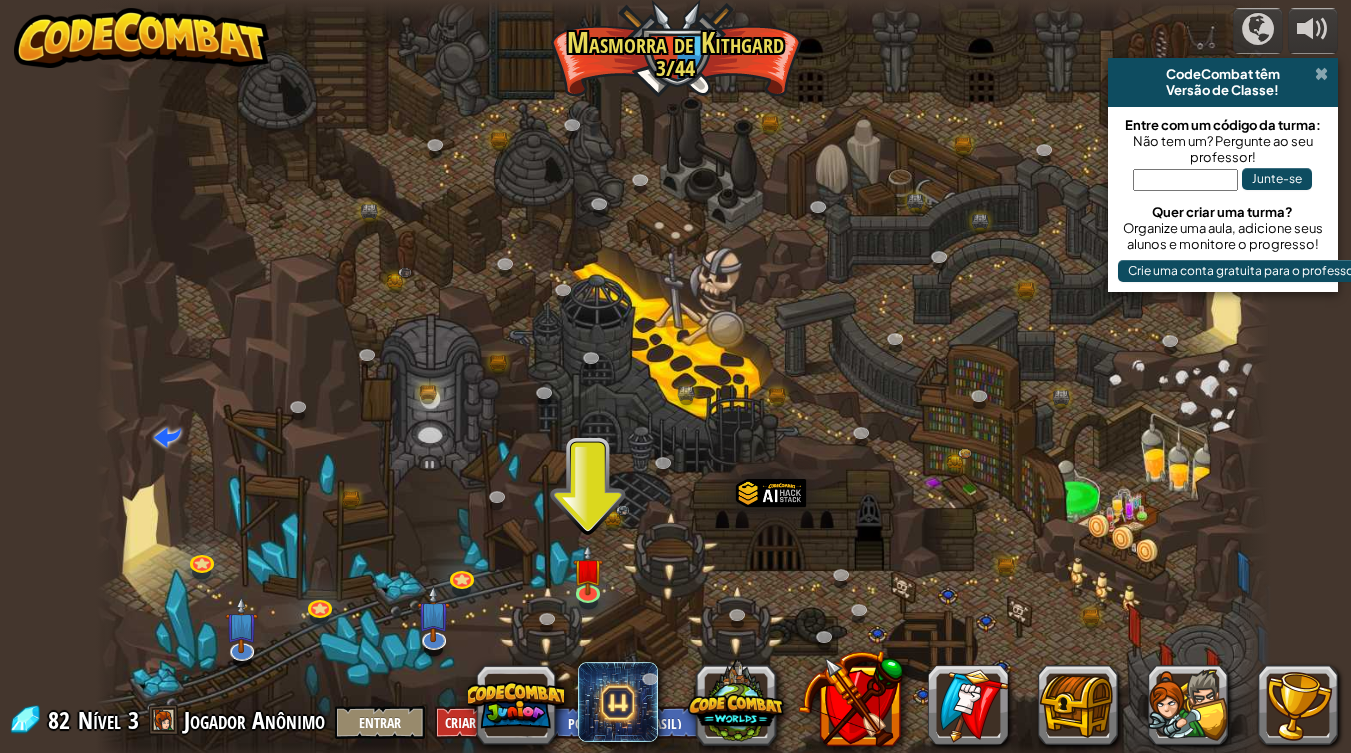 click at bounding box center (1321, 74) 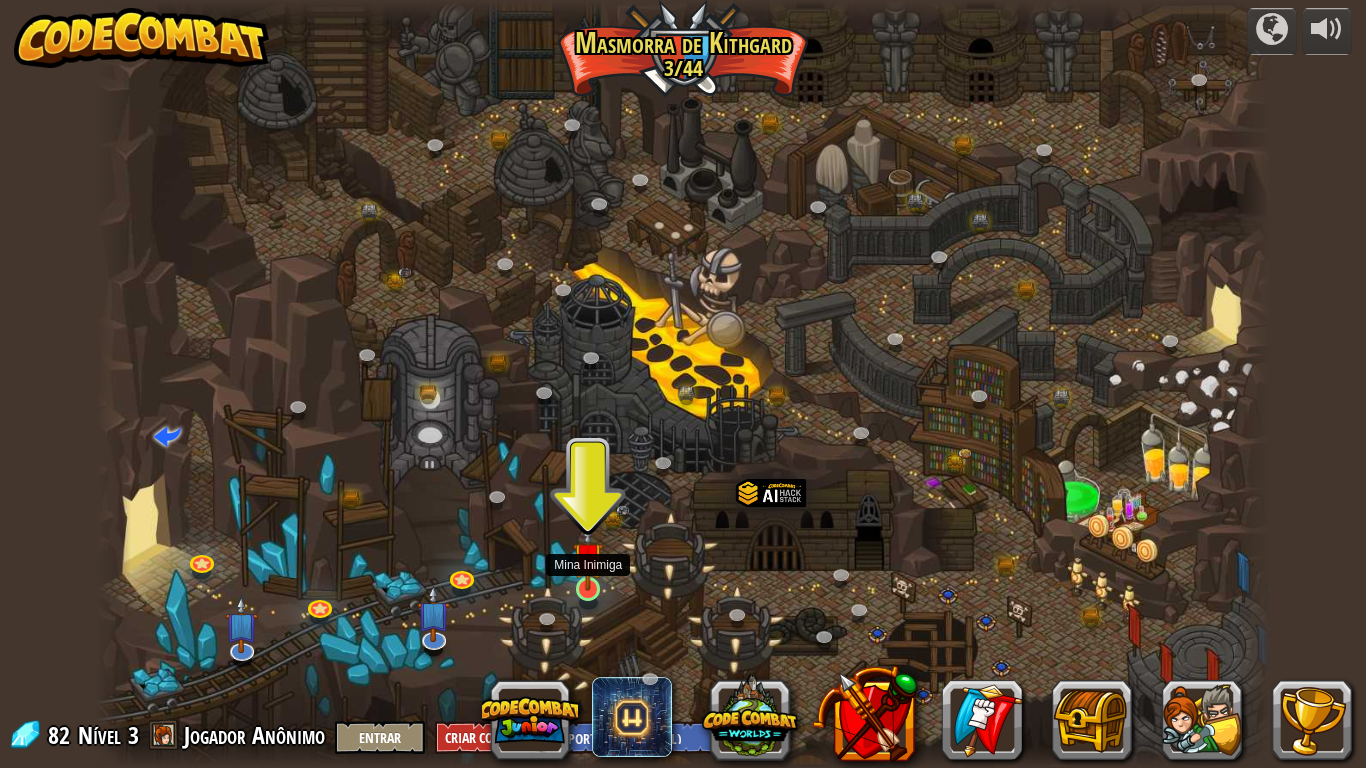 click at bounding box center [588, 557] 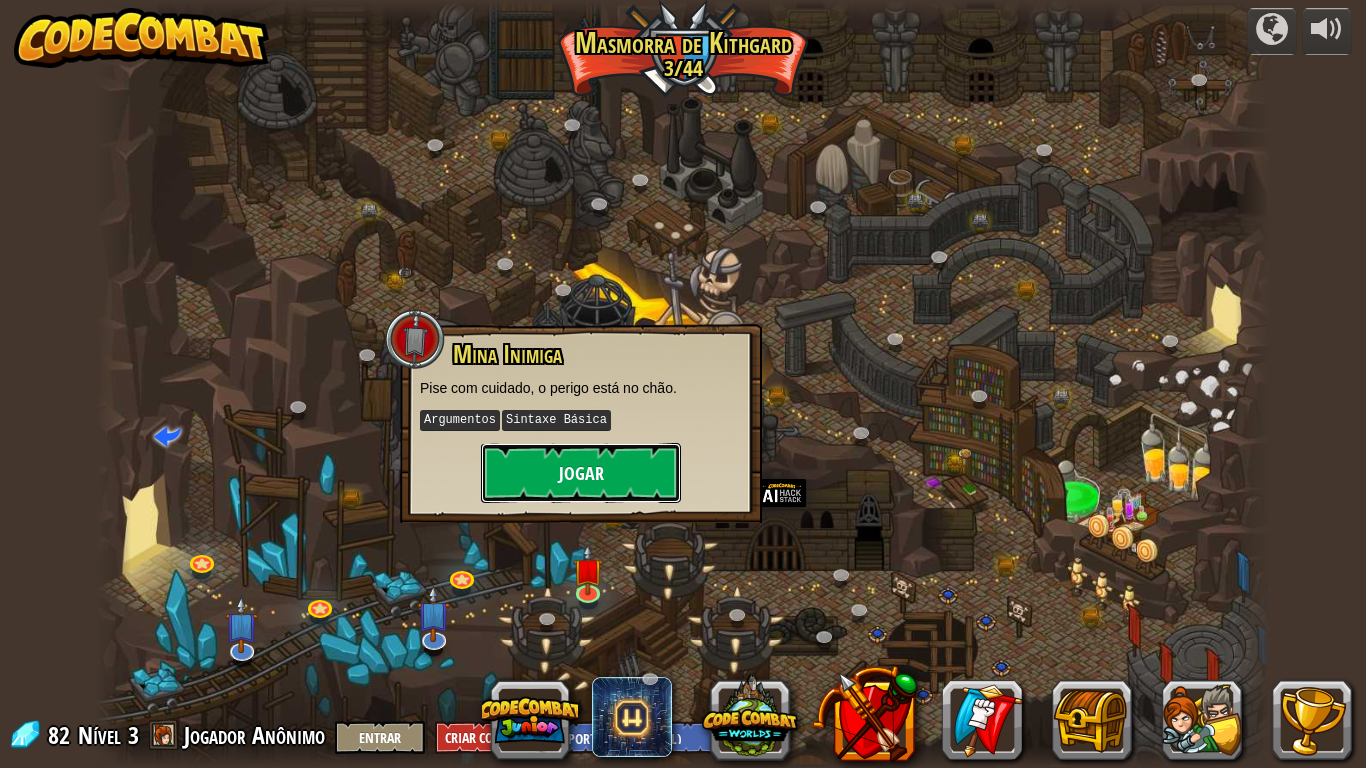 click on "Jogar" at bounding box center [581, 473] 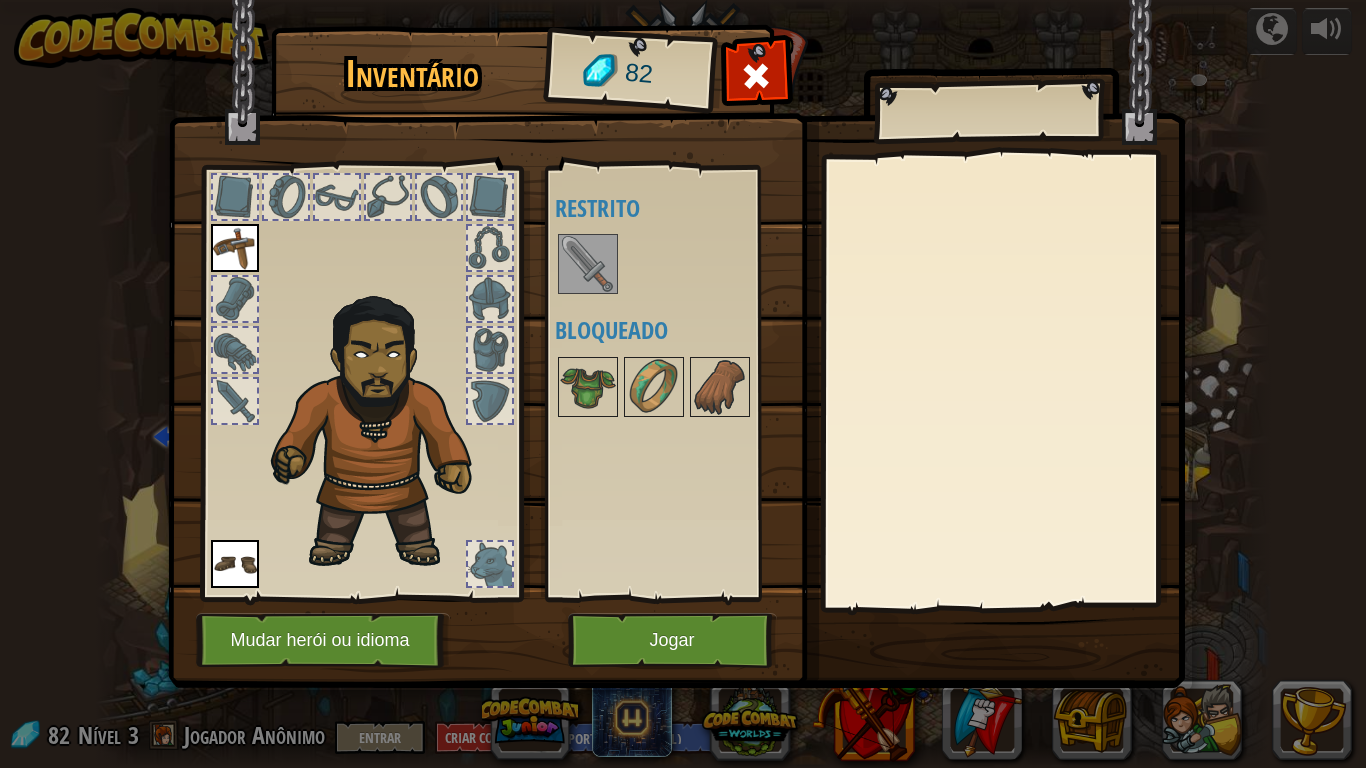 drag, startPoint x: 590, startPoint y: 254, endPoint x: 556, endPoint y: 285, distance: 46.010868 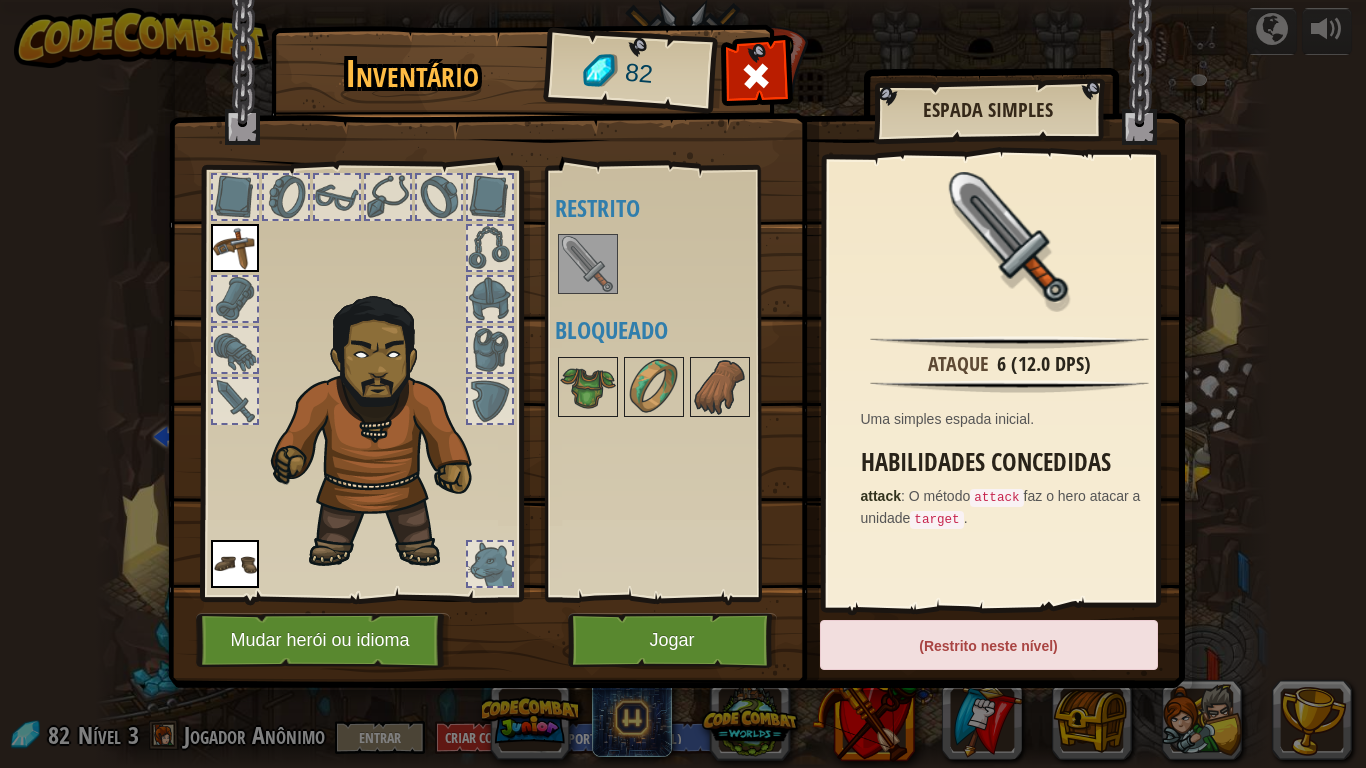 click on "(Restrito neste nível)" at bounding box center (989, 645) 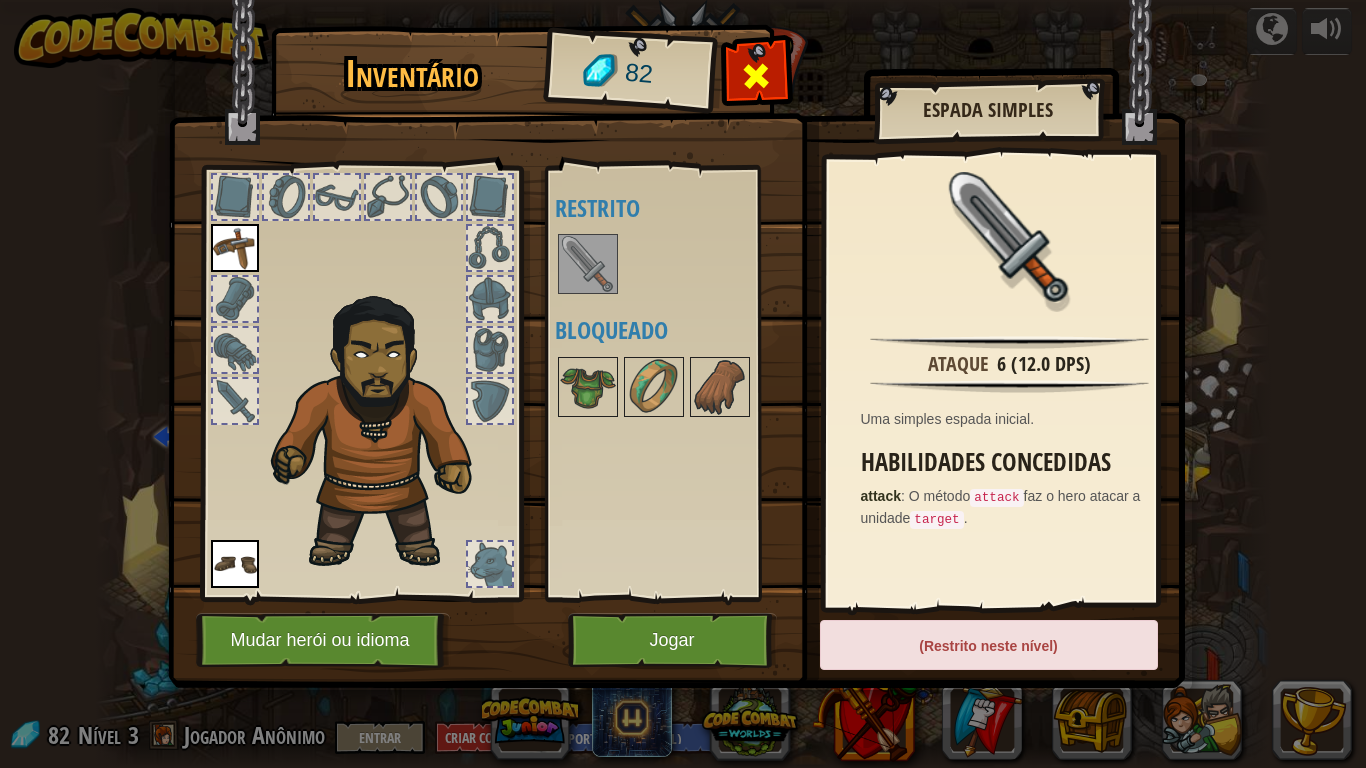 click at bounding box center [756, 81] 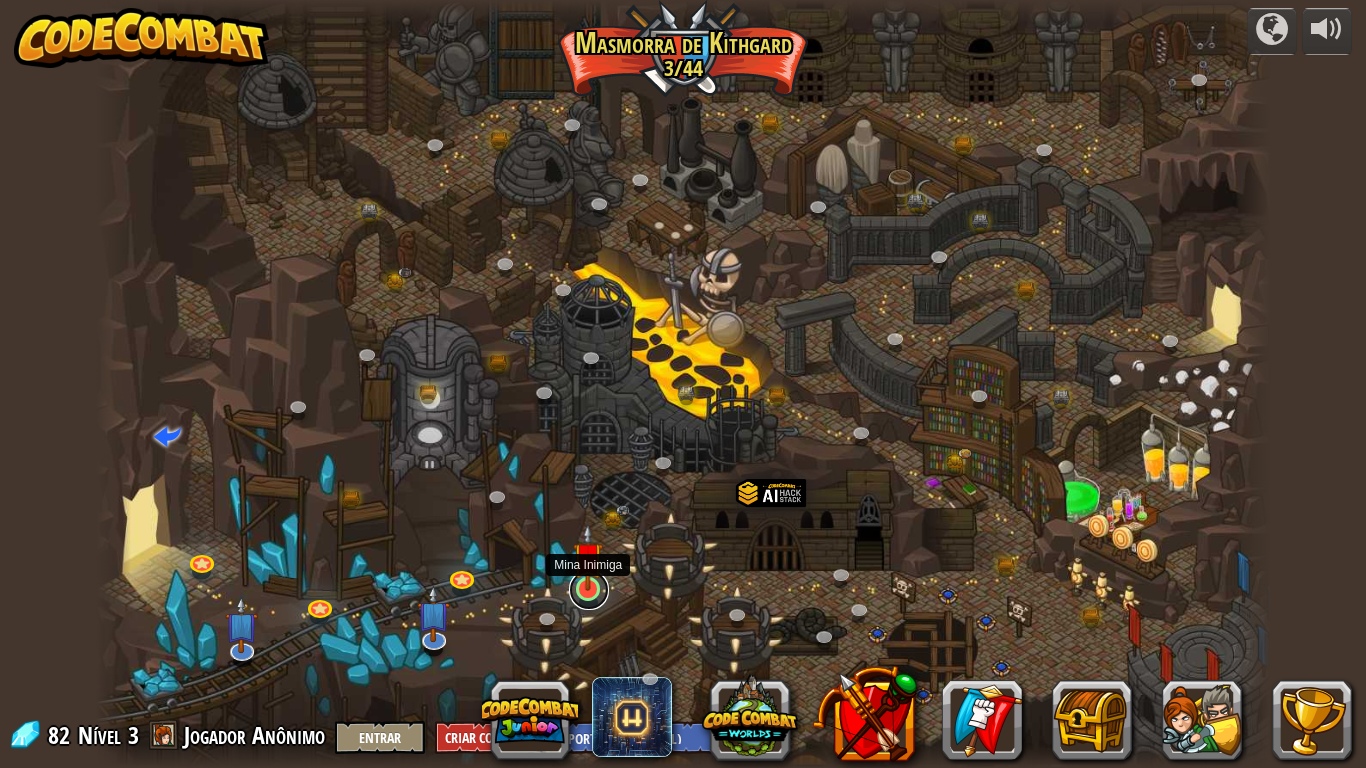 click at bounding box center (589, 590) 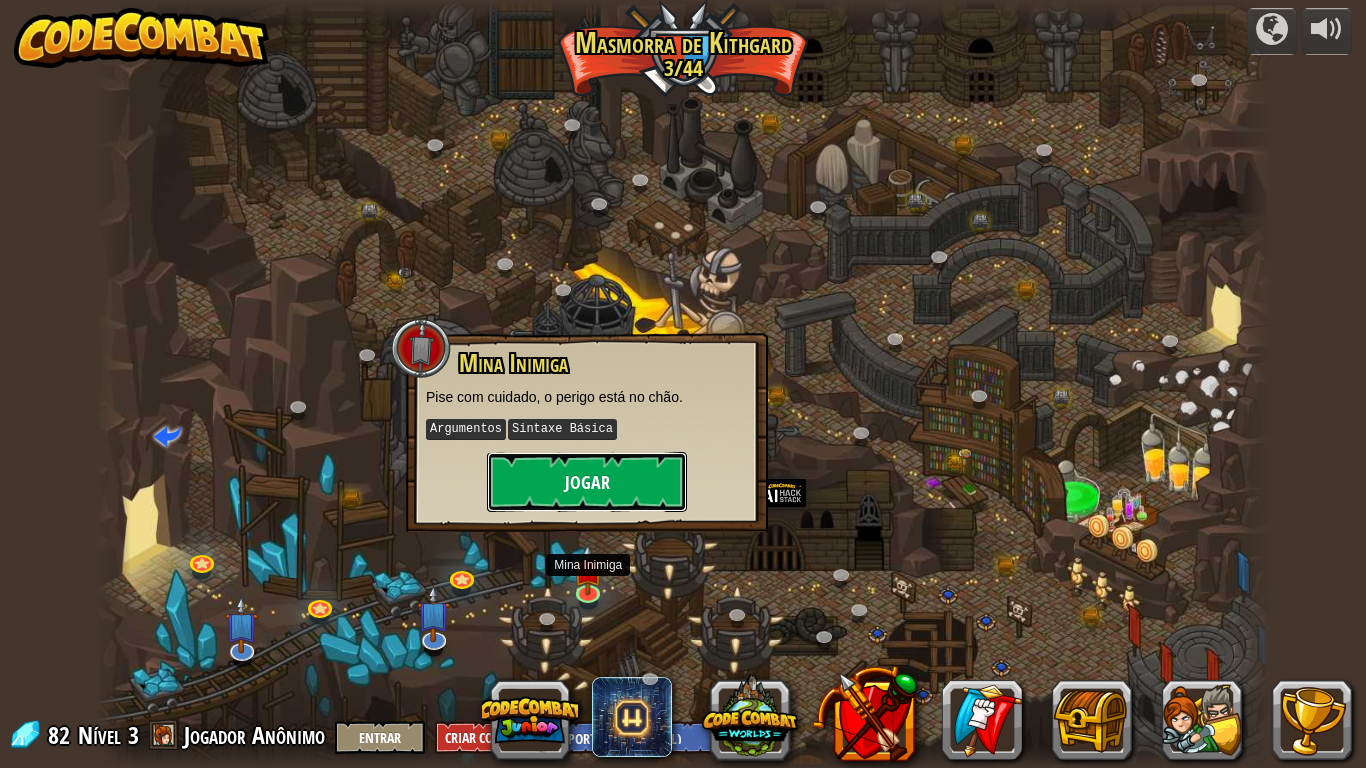 click on "Jogar" at bounding box center [587, 482] 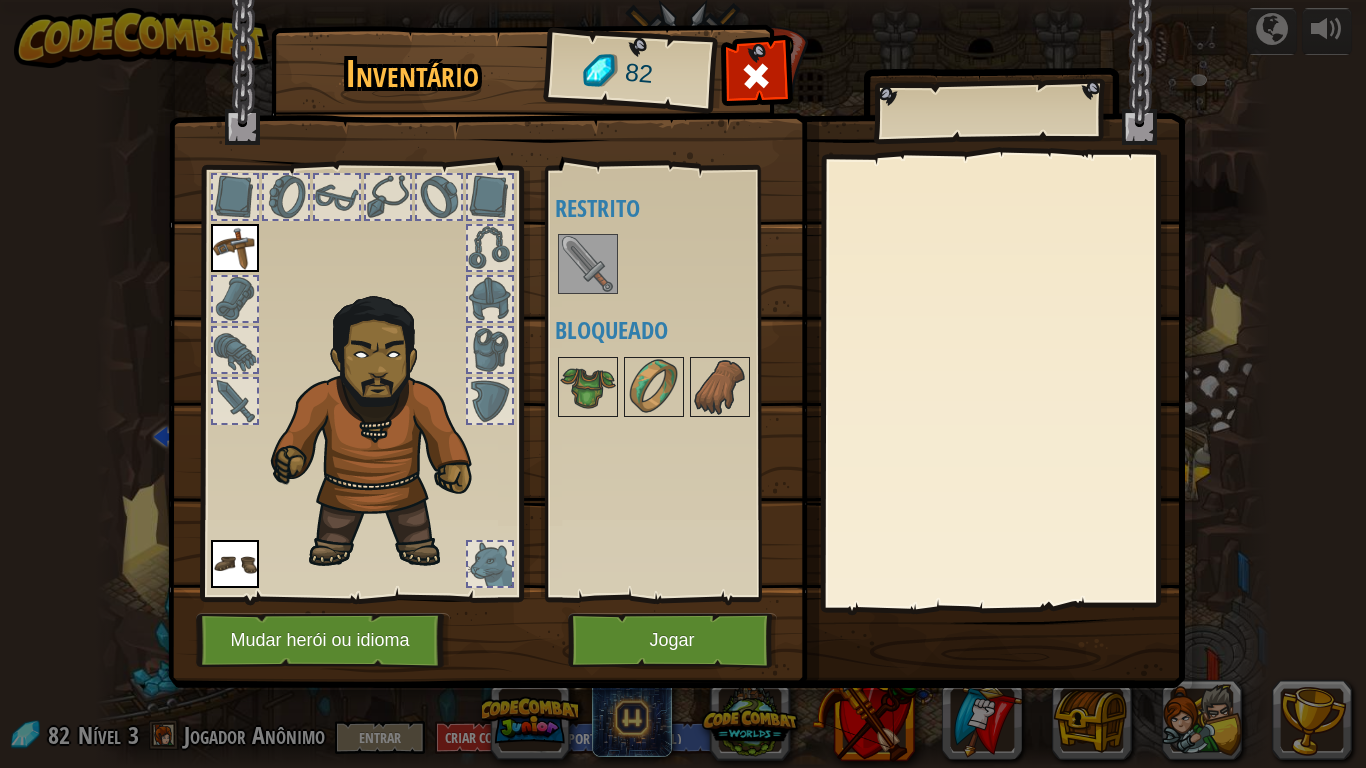 click at bounding box center [588, 264] 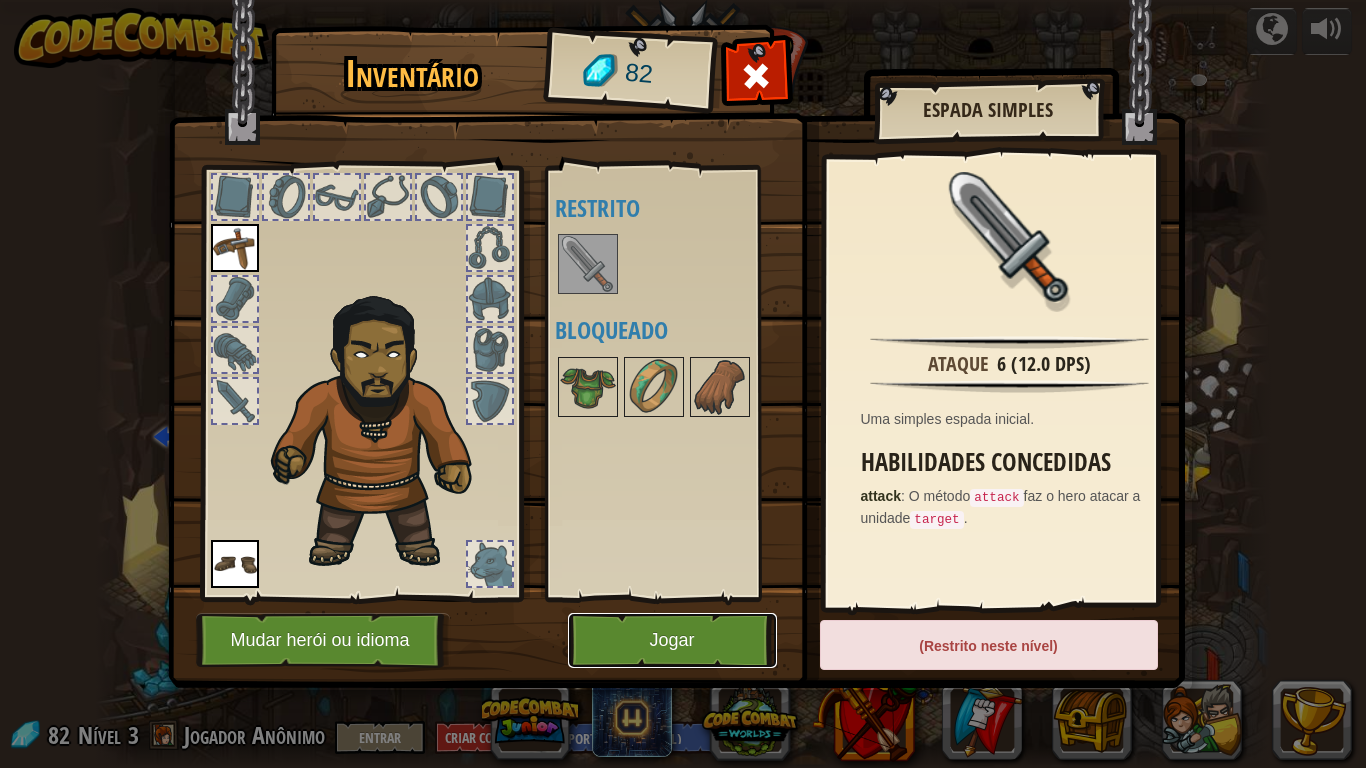 click on "Jogar" at bounding box center (672, 640) 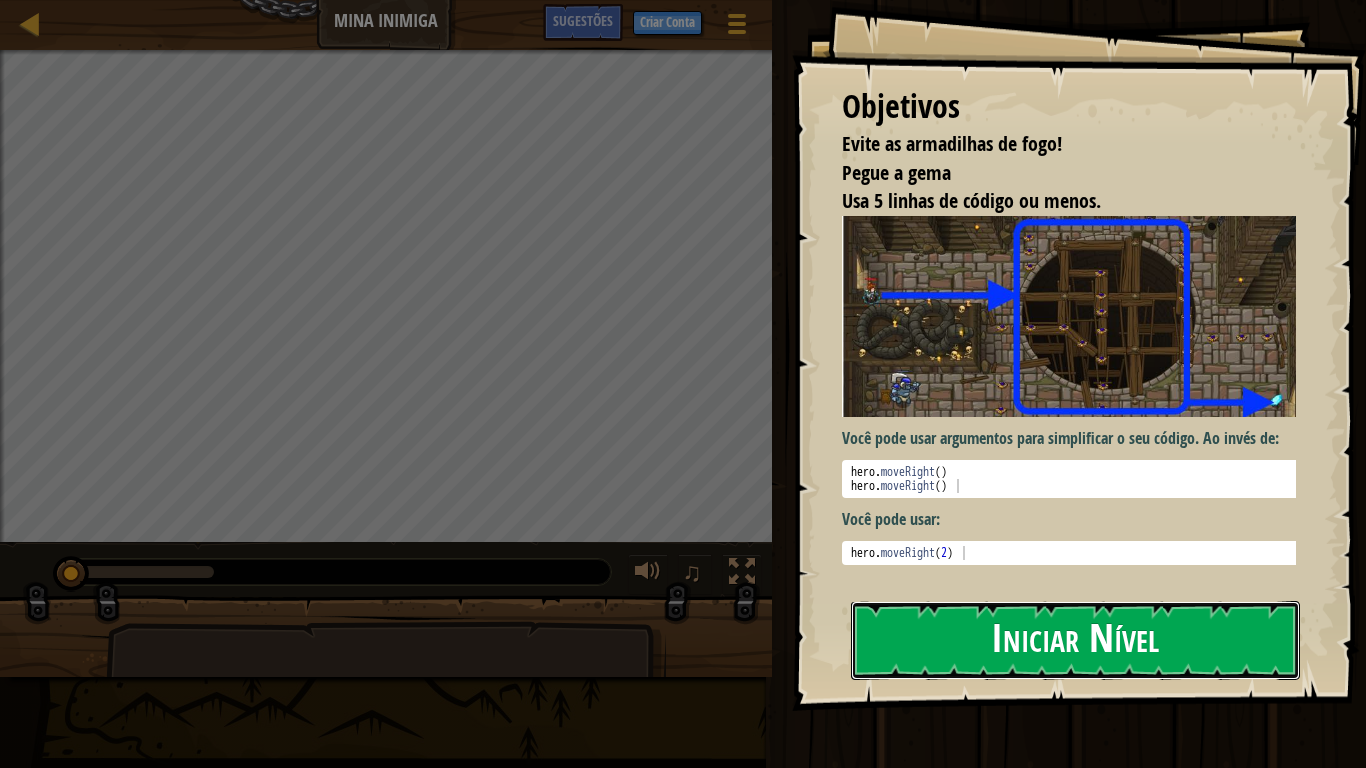 click on "Iniciar Nível" at bounding box center [1075, 640] 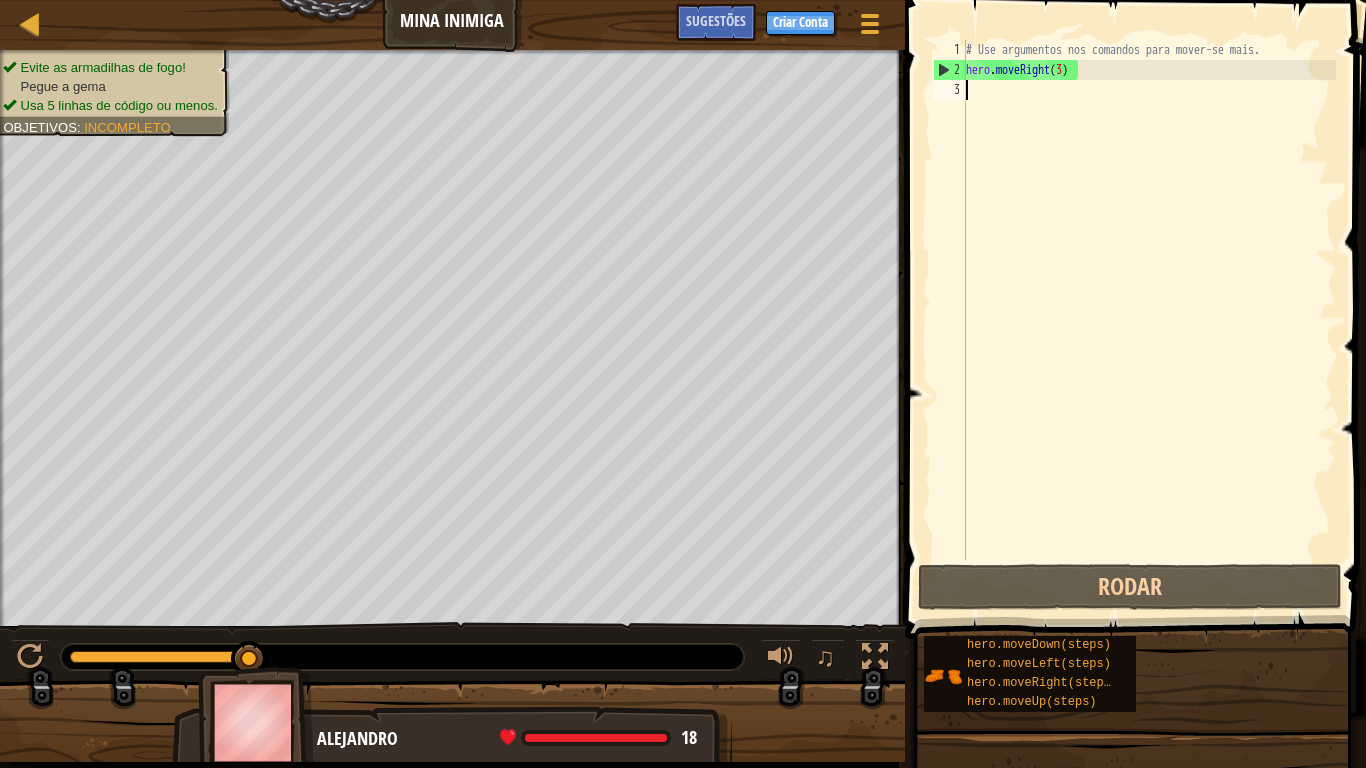 scroll, scrollTop: 9, scrollLeft: 0, axis: vertical 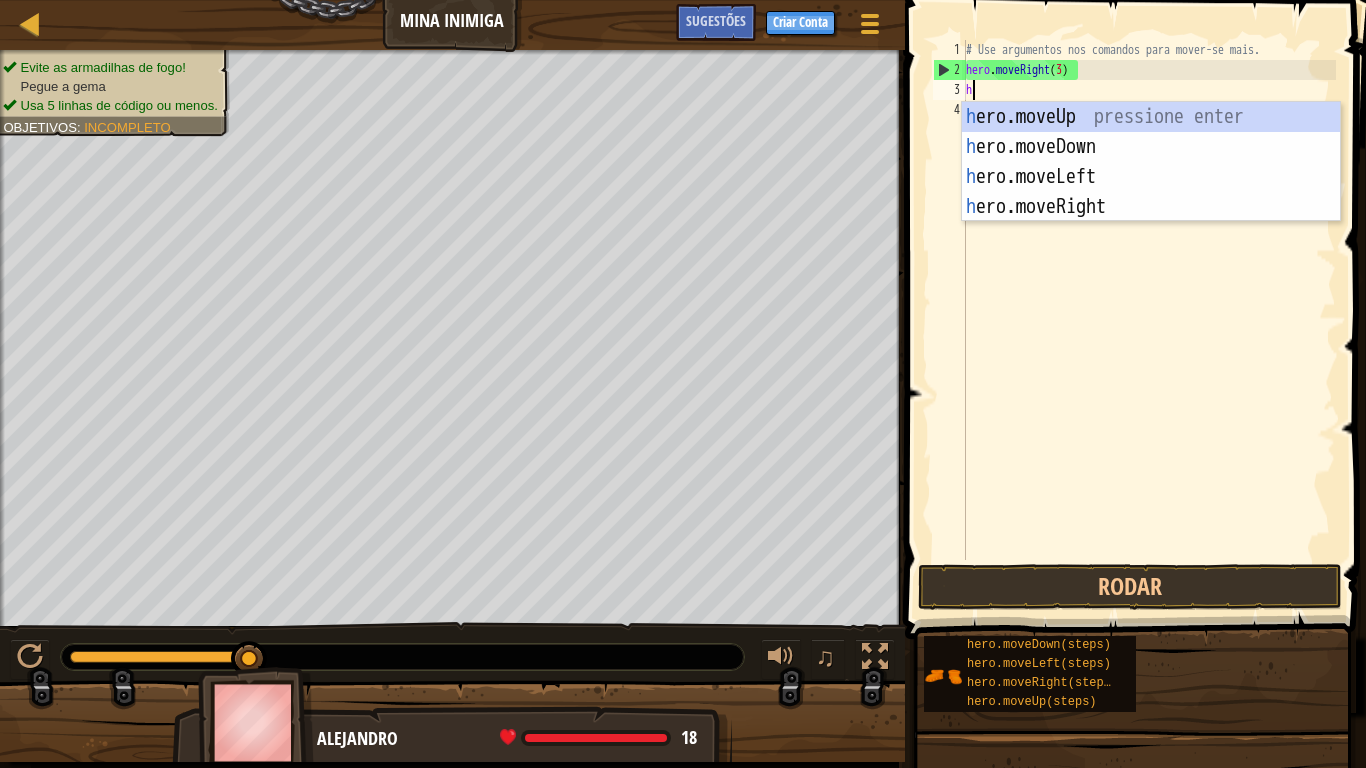 type on "he" 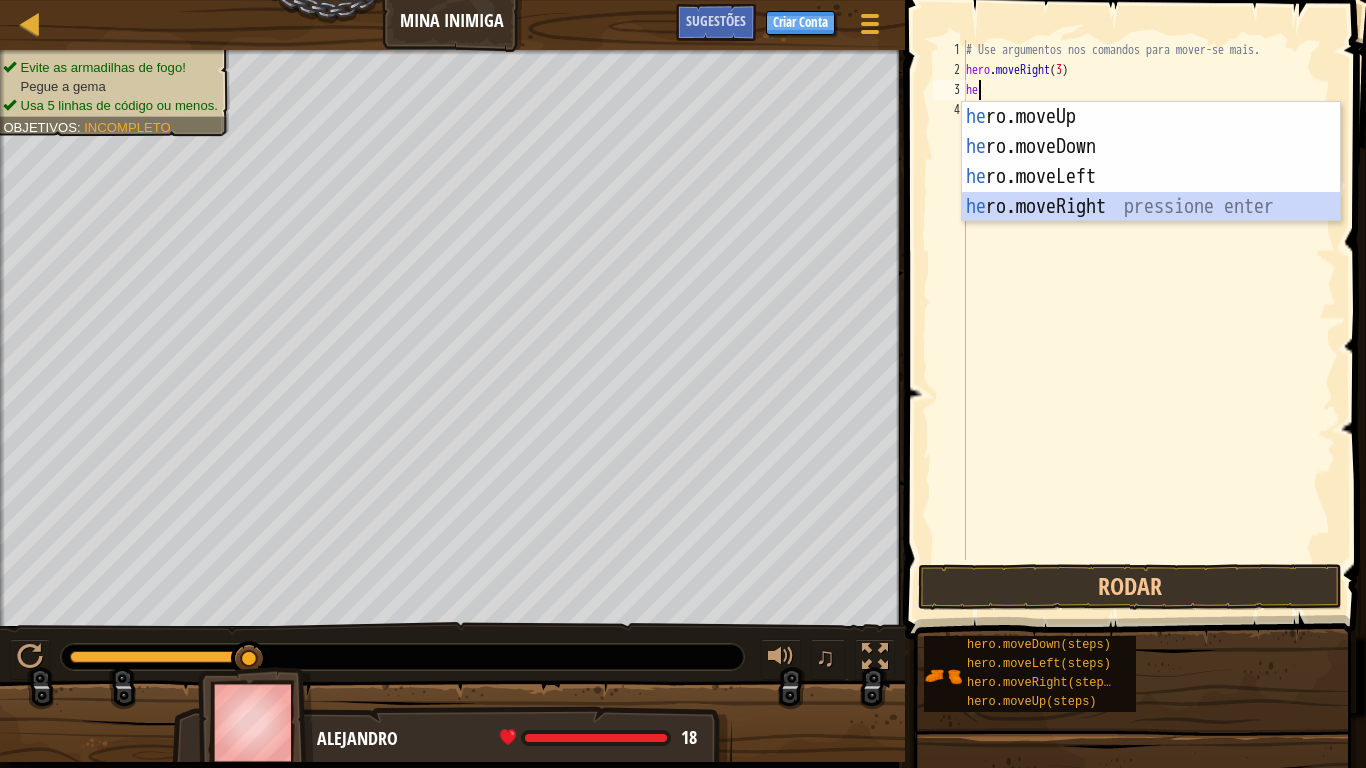 click on "he ro.moveUp pressione enter he ro.moveDown pressione enter he ro.moveLeft pressione enter he ro.moveRight pressione enter" at bounding box center (1151, 192) 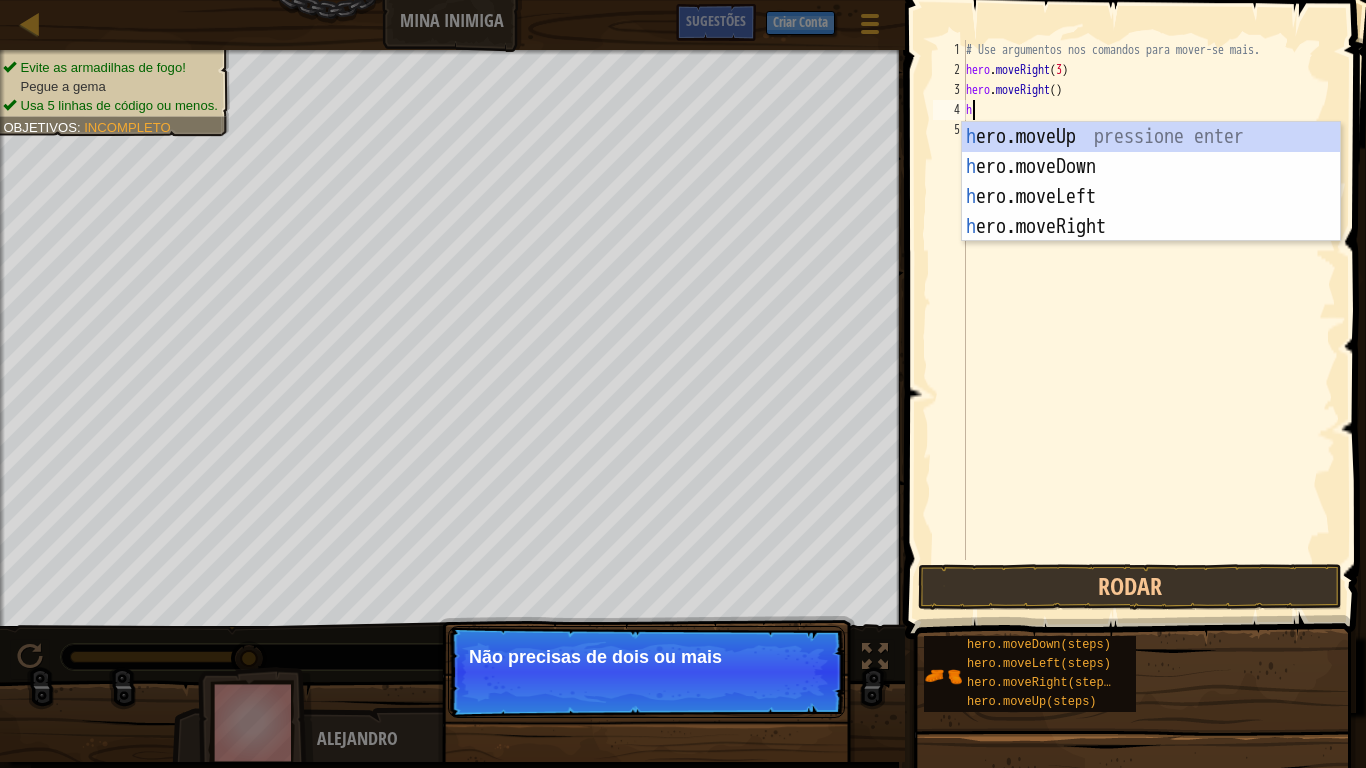 type on "he" 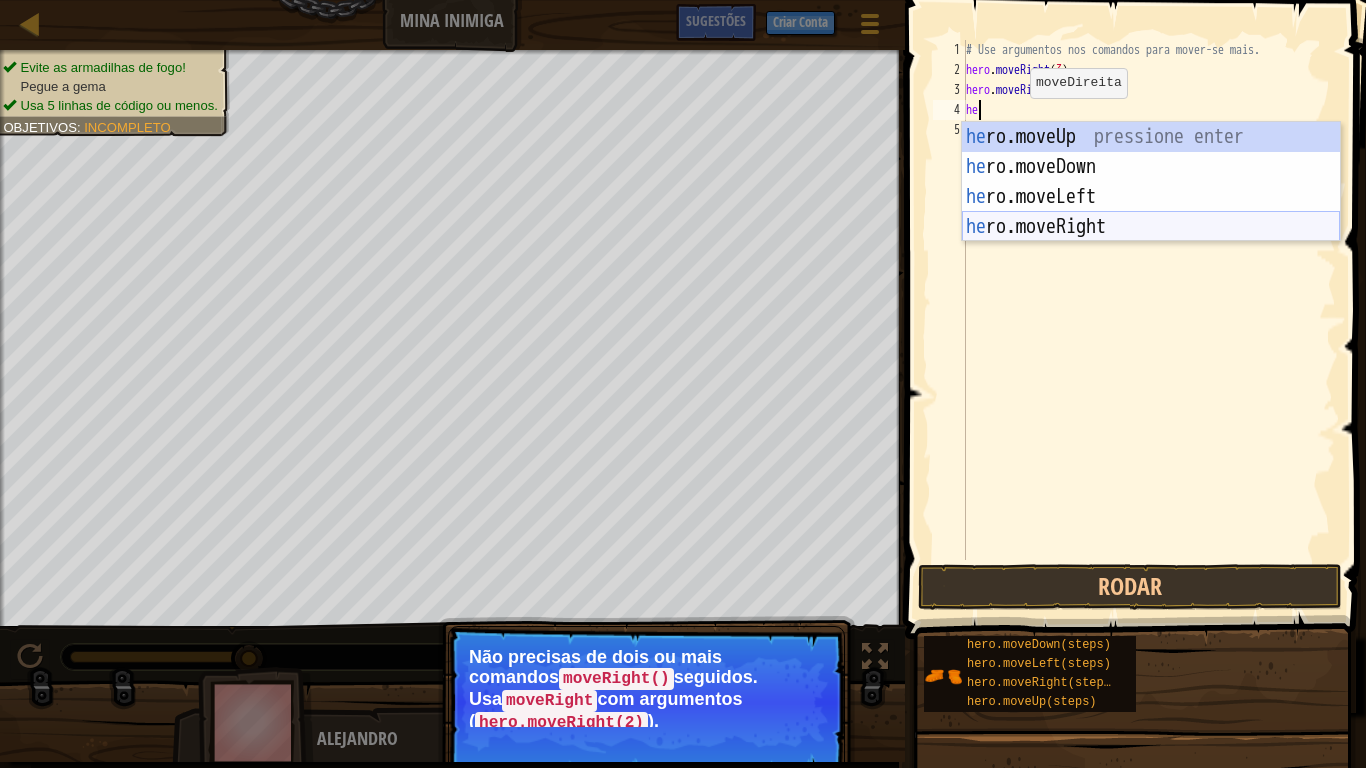click on "he ro.moveUp pressione enter he ro.moveDown pressione enter he ro.moveLeft pressione enter he ro.moveRight pressione enter" at bounding box center [1151, 212] 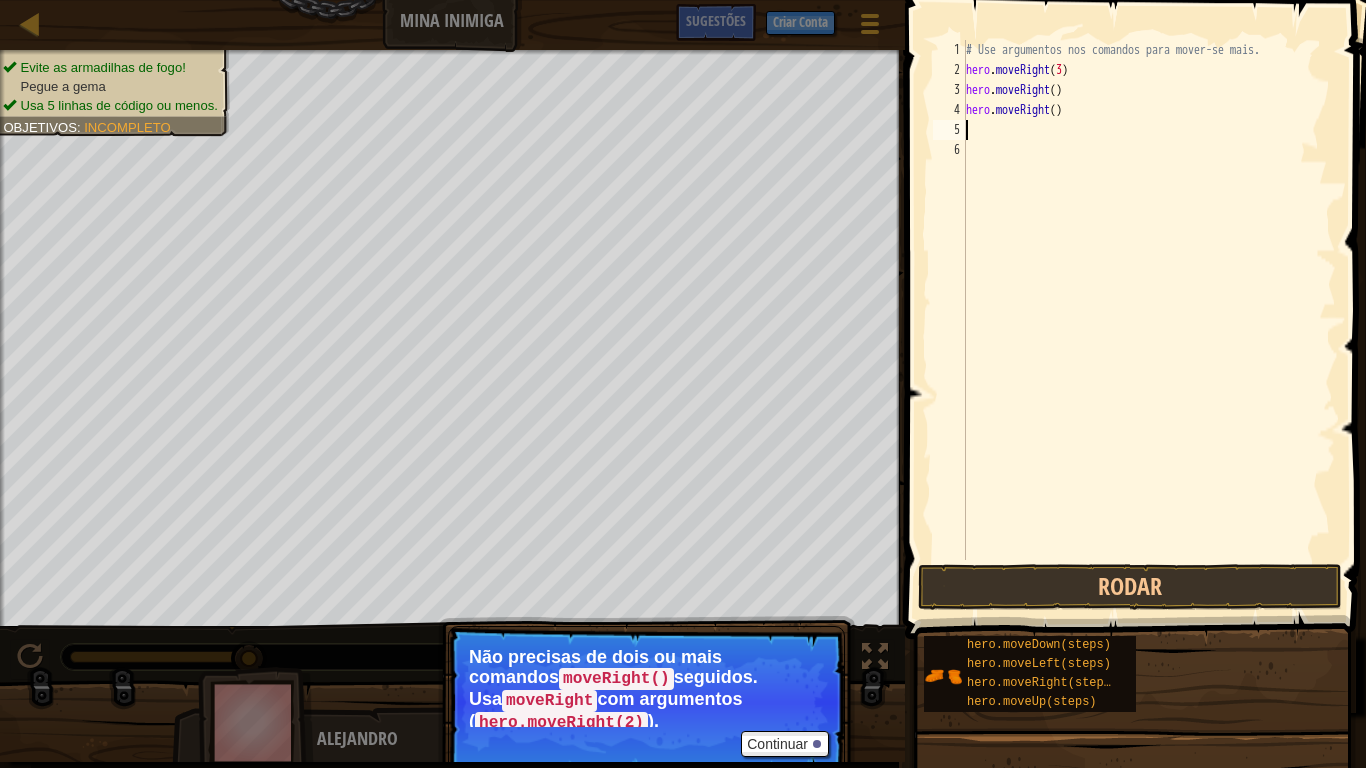 click on "# Use argumentos nos comandos para mover-se mais. hero . moveRight ( 3 ) hero . moveRight ( ) hero . moveRight ( )" at bounding box center (1149, 320) 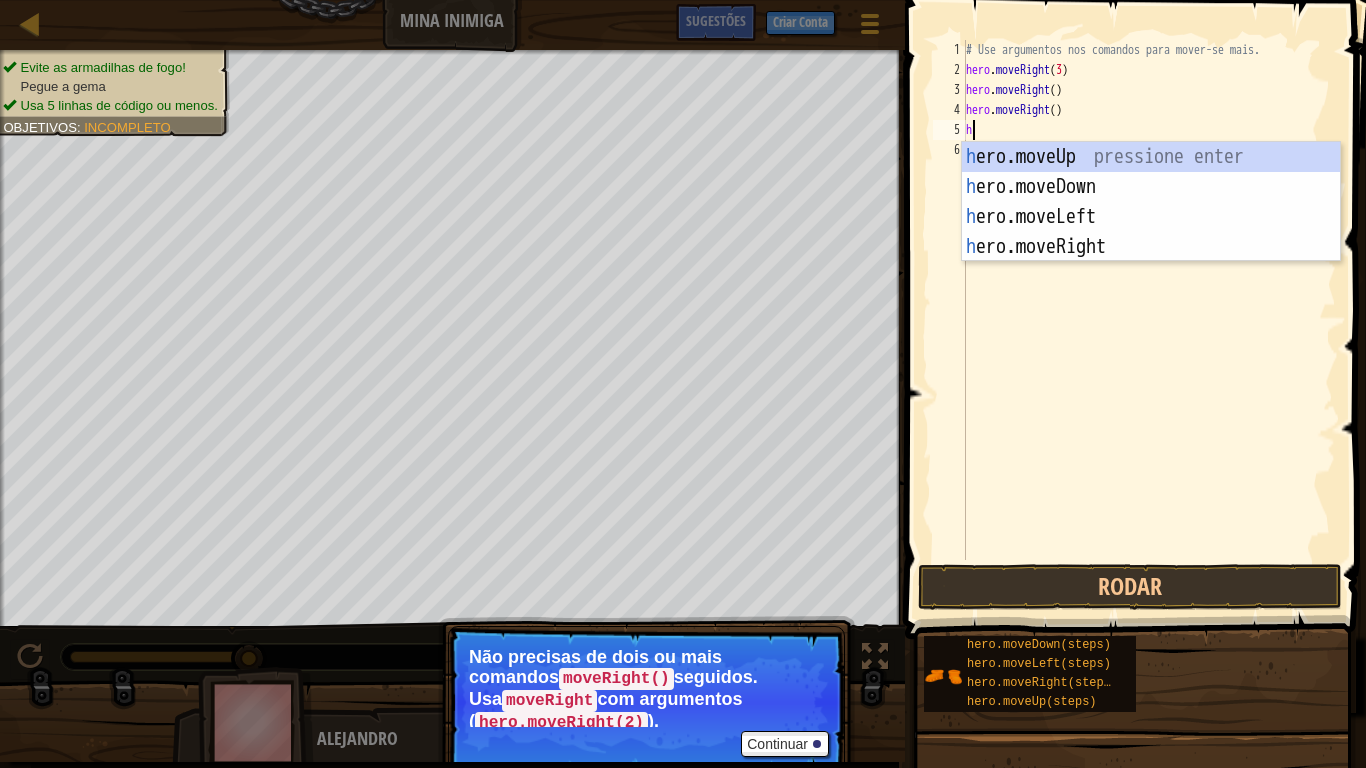 type on "he" 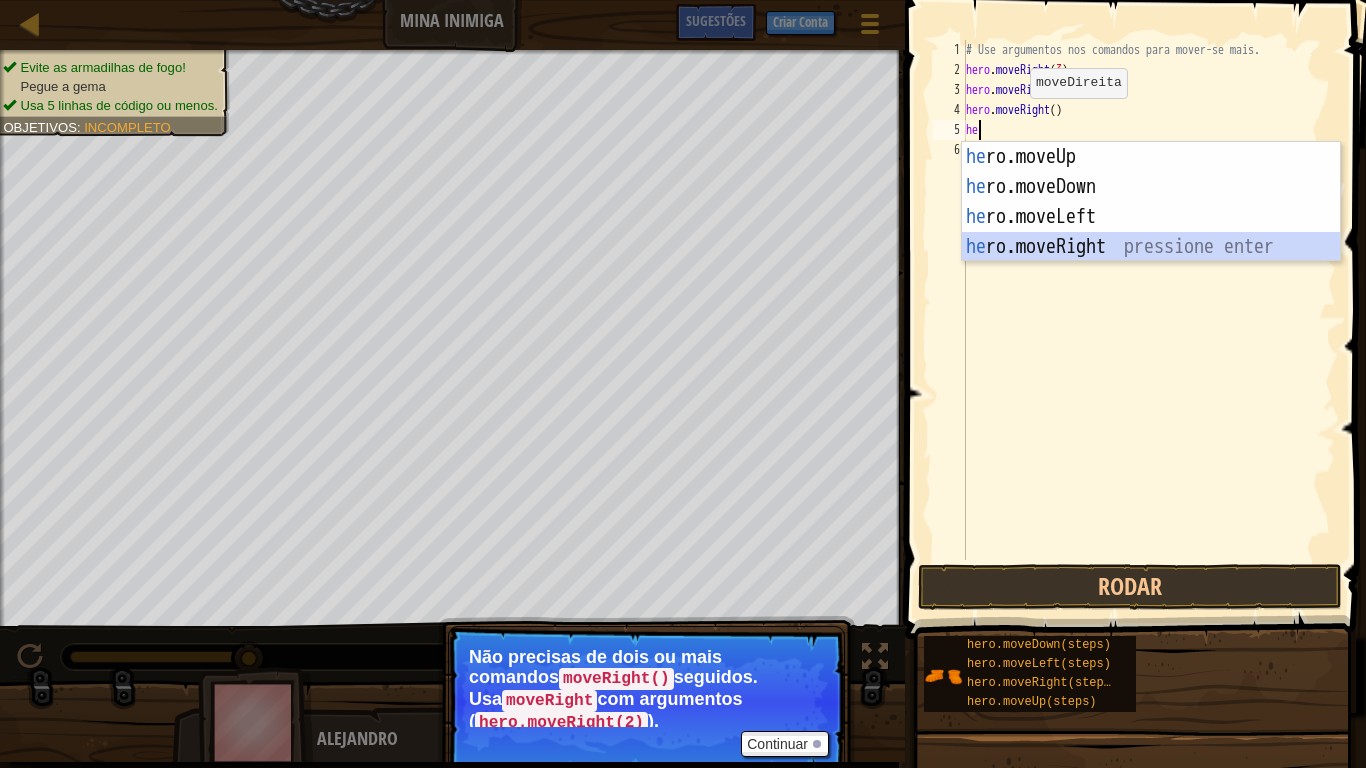 click on "he ro.moveUp pressione enter he ro.moveDown pressione enter he ro.moveLeft pressione enter he ro.moveRight pressione enter" at bounding box center (1151, 232) 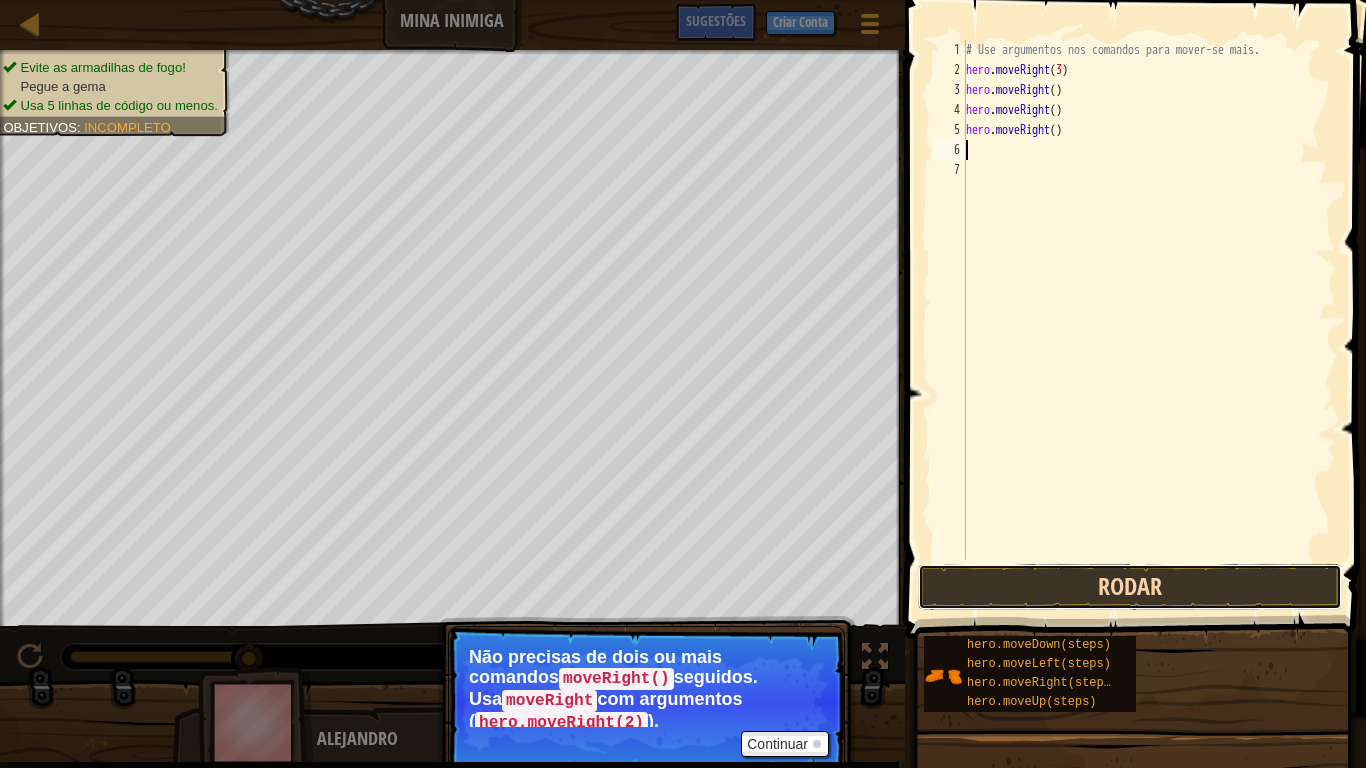 click on "Rodar" at bounding box center (1130, 587) 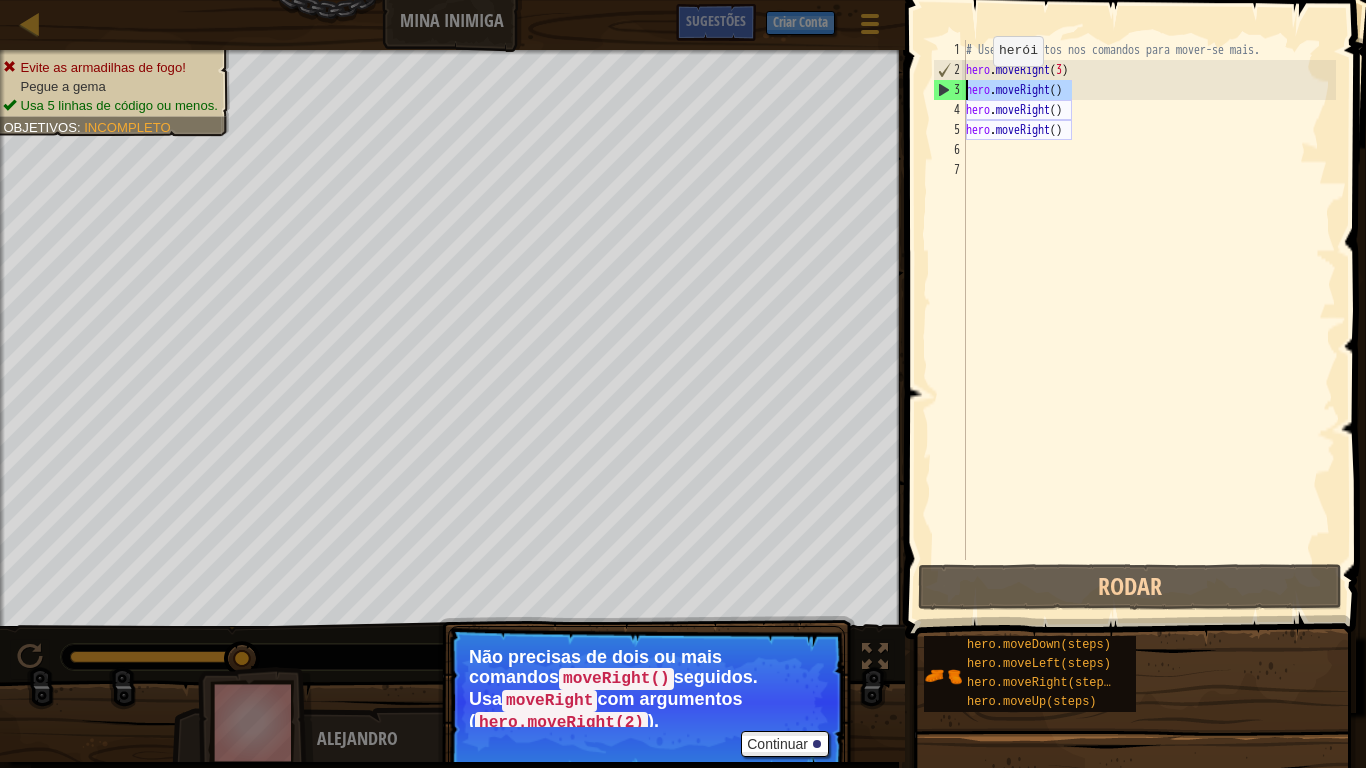 drag, startPoint x: 1077, startPoint y: 96, endPoint x: 946, endPoint y: 85, distance: 131.46101 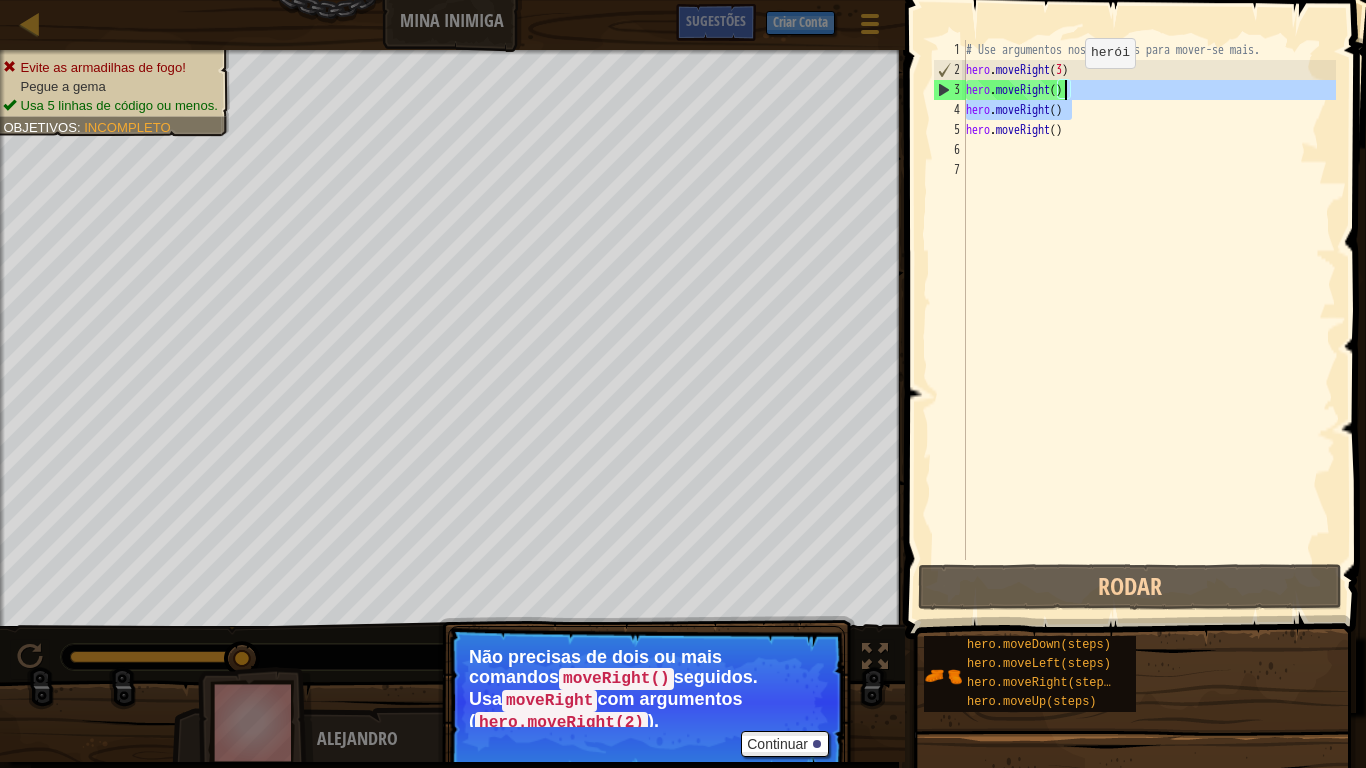 drag, startPoint x: 1095, startPoint y: 112, endPoint x: 1068, endPoint y: 88, distance: 36.124783 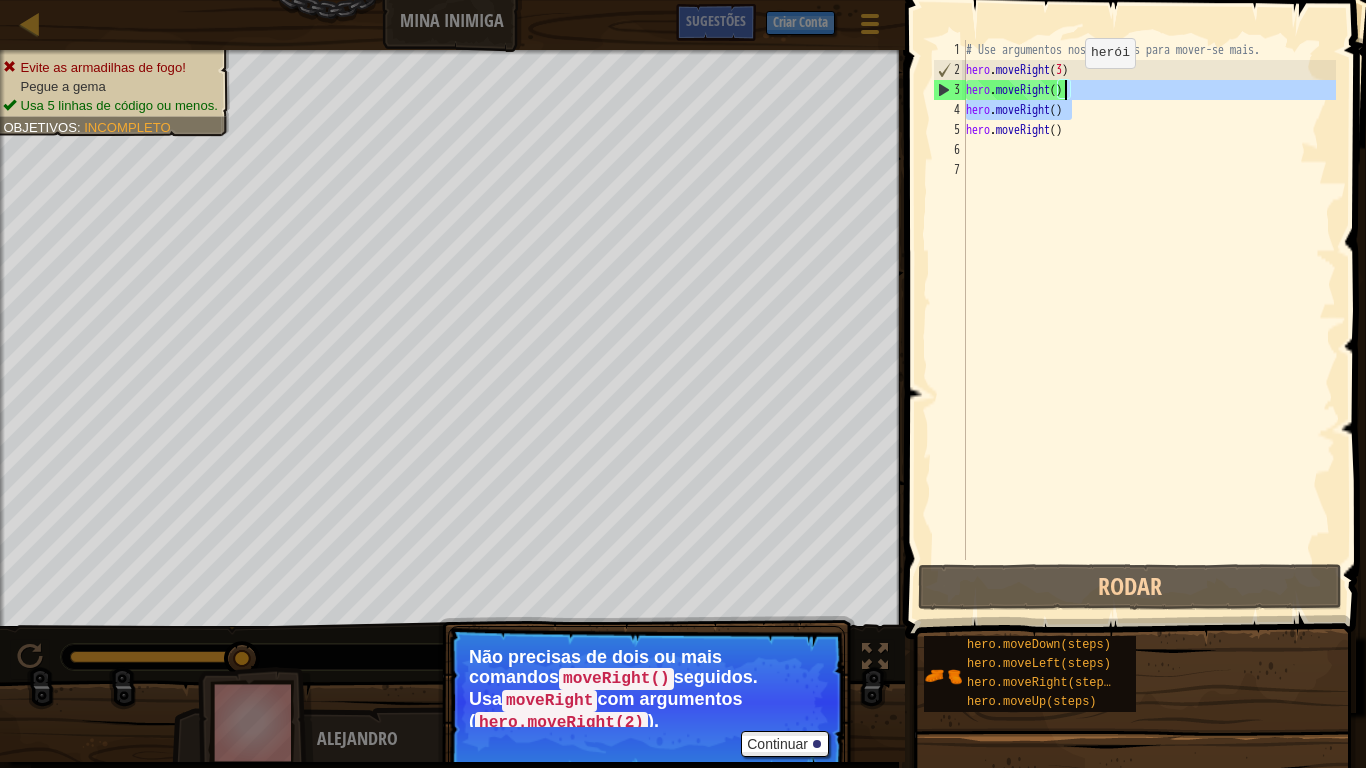 type on "hero.moveRight(" 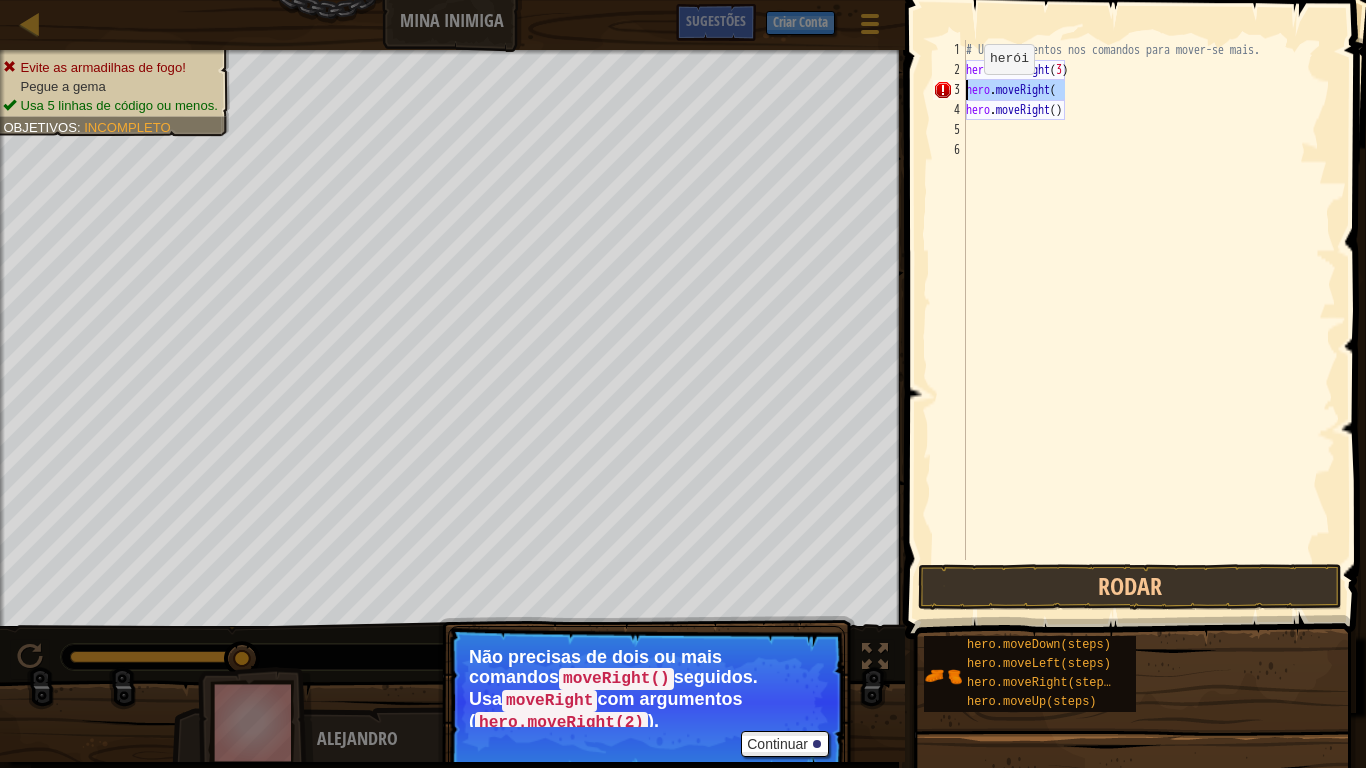 drag, startPoint x: 1074, startPoint y: 85, endPoint x: 942, endPoint y: 96, distance: 132.45753 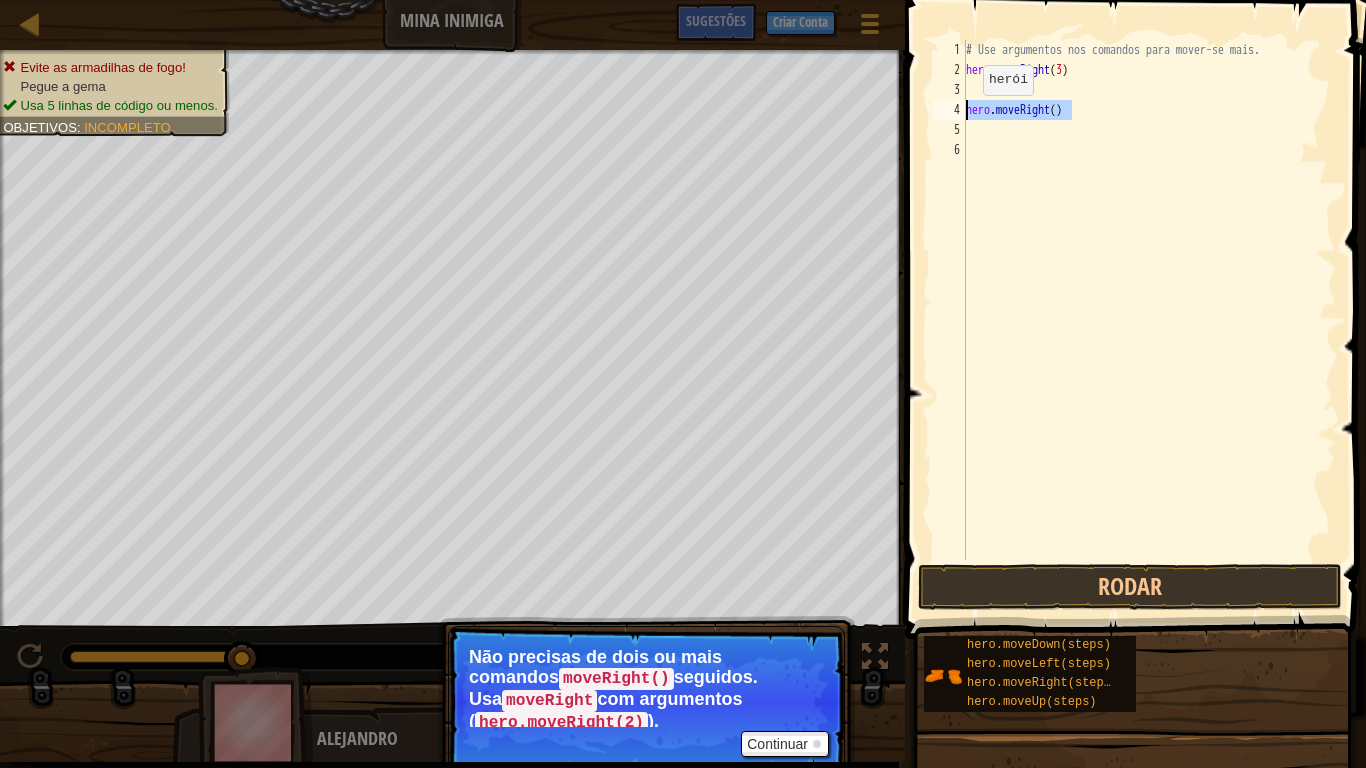 drag, startPoint x: 1073, startPoint y: 110, endPoint x: 966, endPoint y: 115, distance: 107.11676 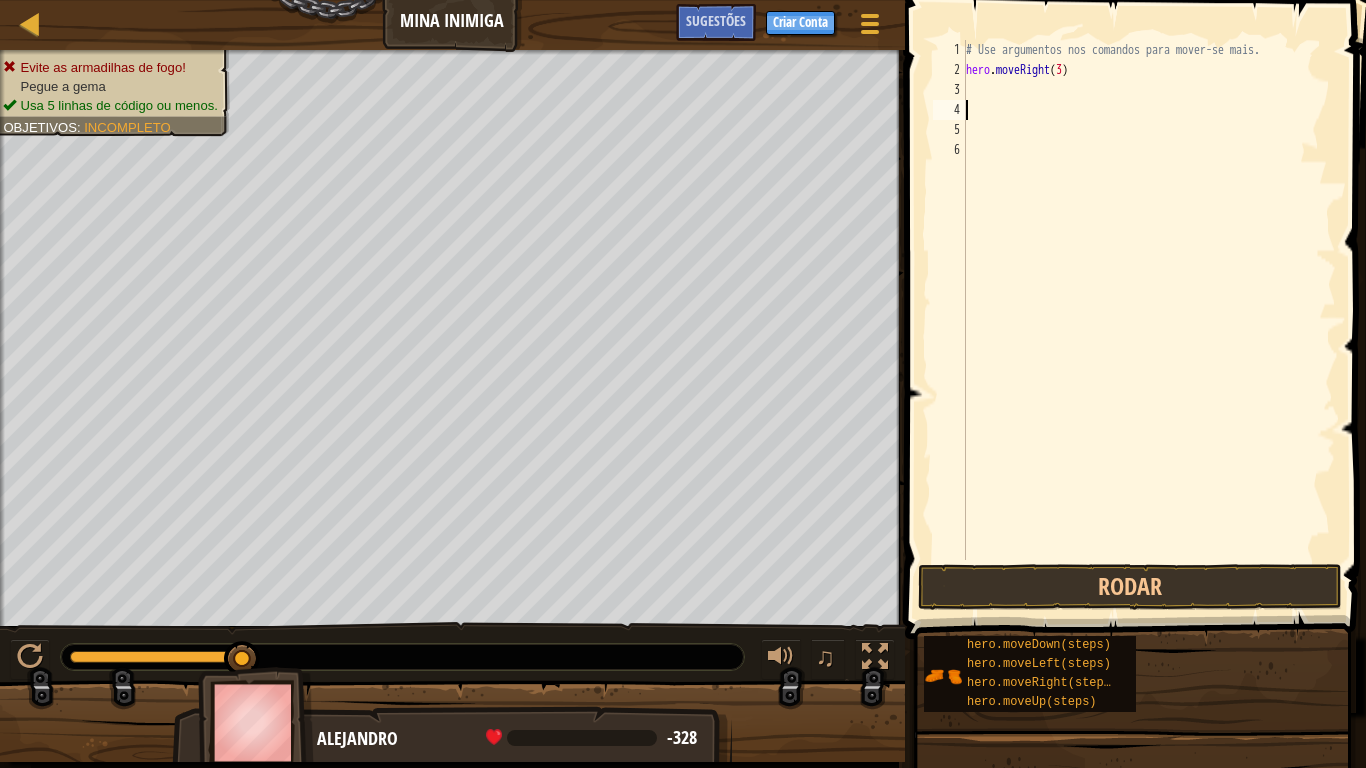 click on "# Use argumentos nos comandos para mover-se mais. hero . moveRight ( 3 )" at bounding box center (1149, 320) 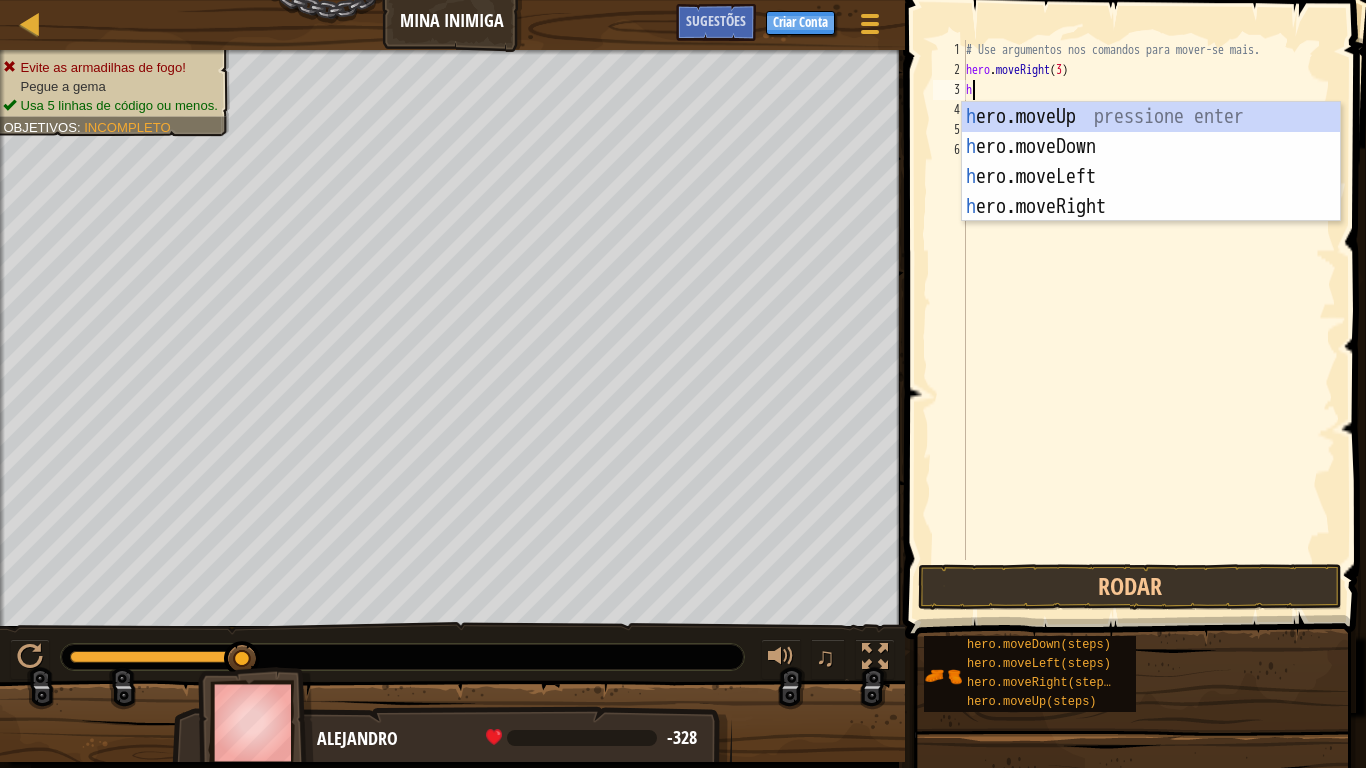 type on "he" 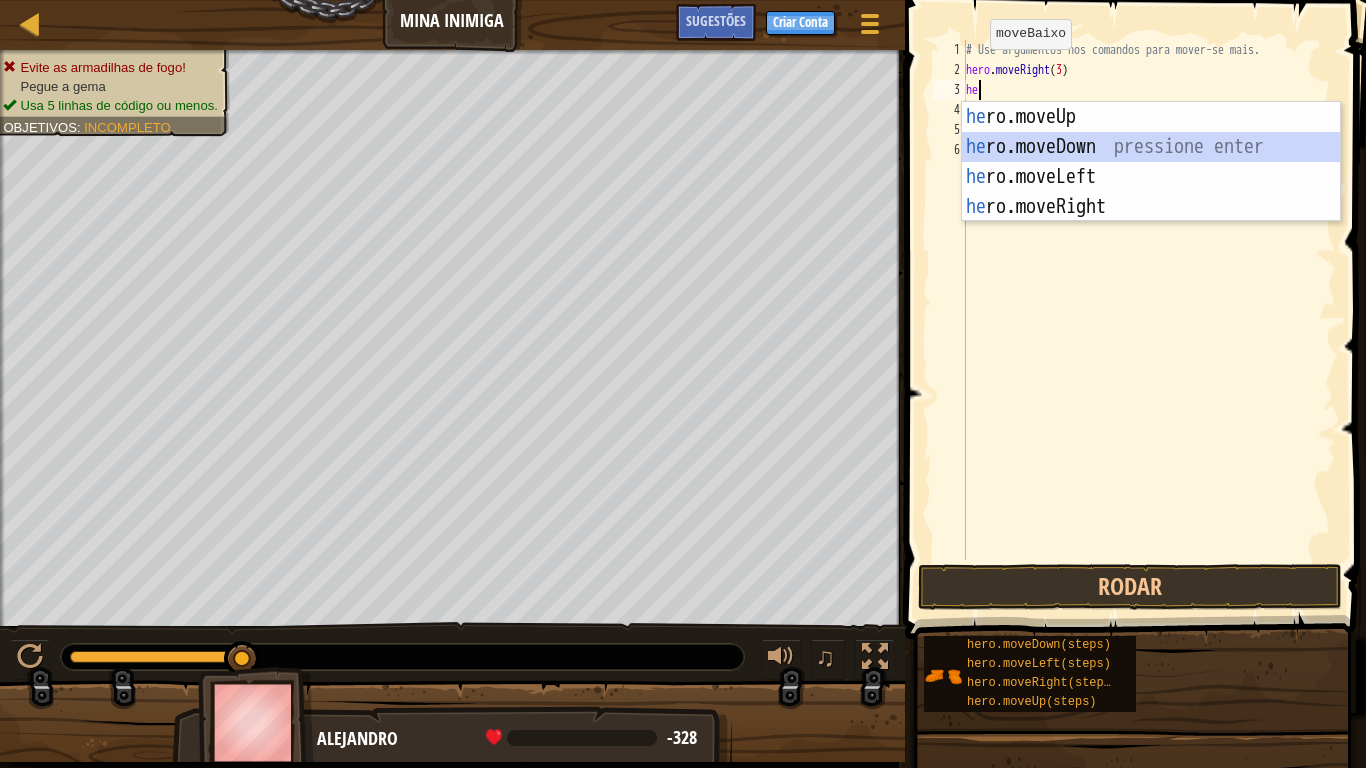 click on "he ro.moveUp pressione enter he ro.moveDown pressione enter he ro.moveLeft pressione enter he ro.moveRight pressione enter" at bounding box center [1151, 192] 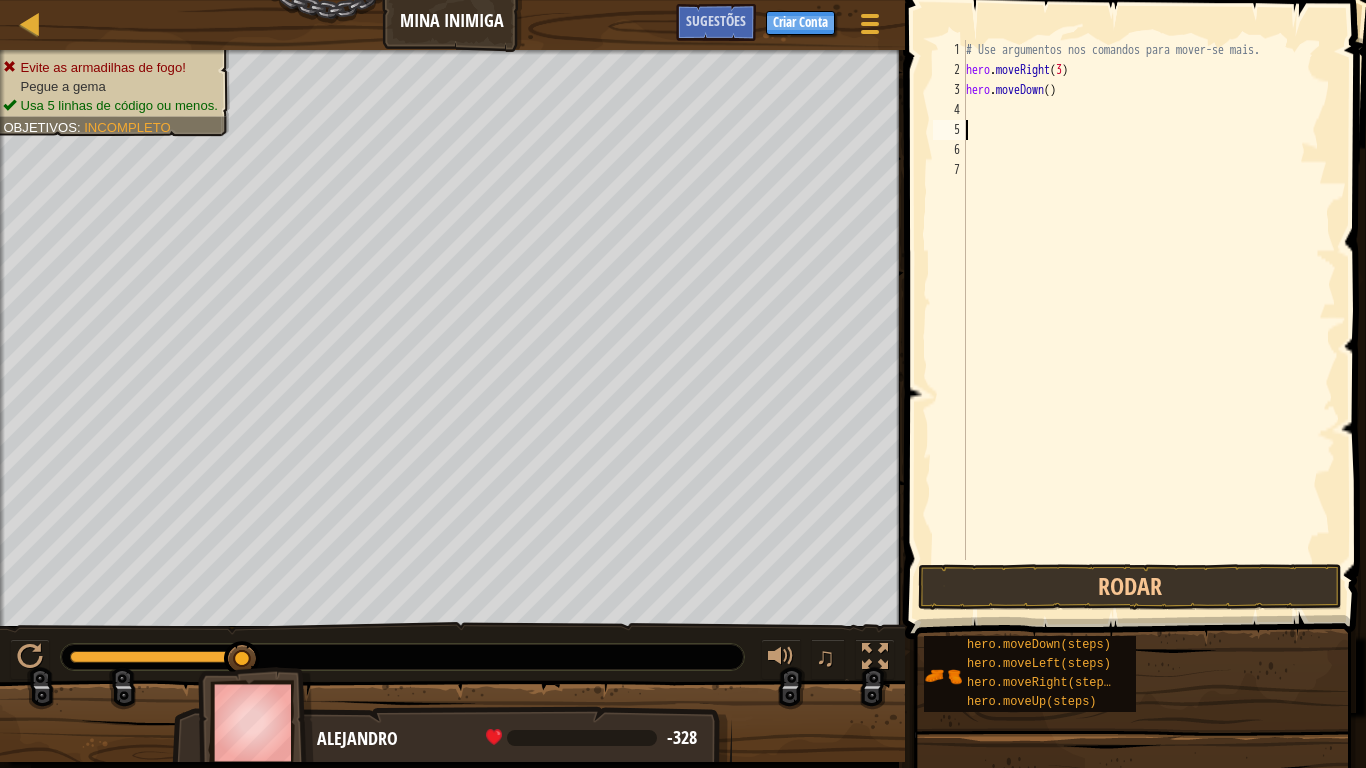 click on "# Use argumentos nos comandos para mover-se mais. hero . moveRight ( 3 ) hero . moveDown ( )" at bounding box center [1149, 320] 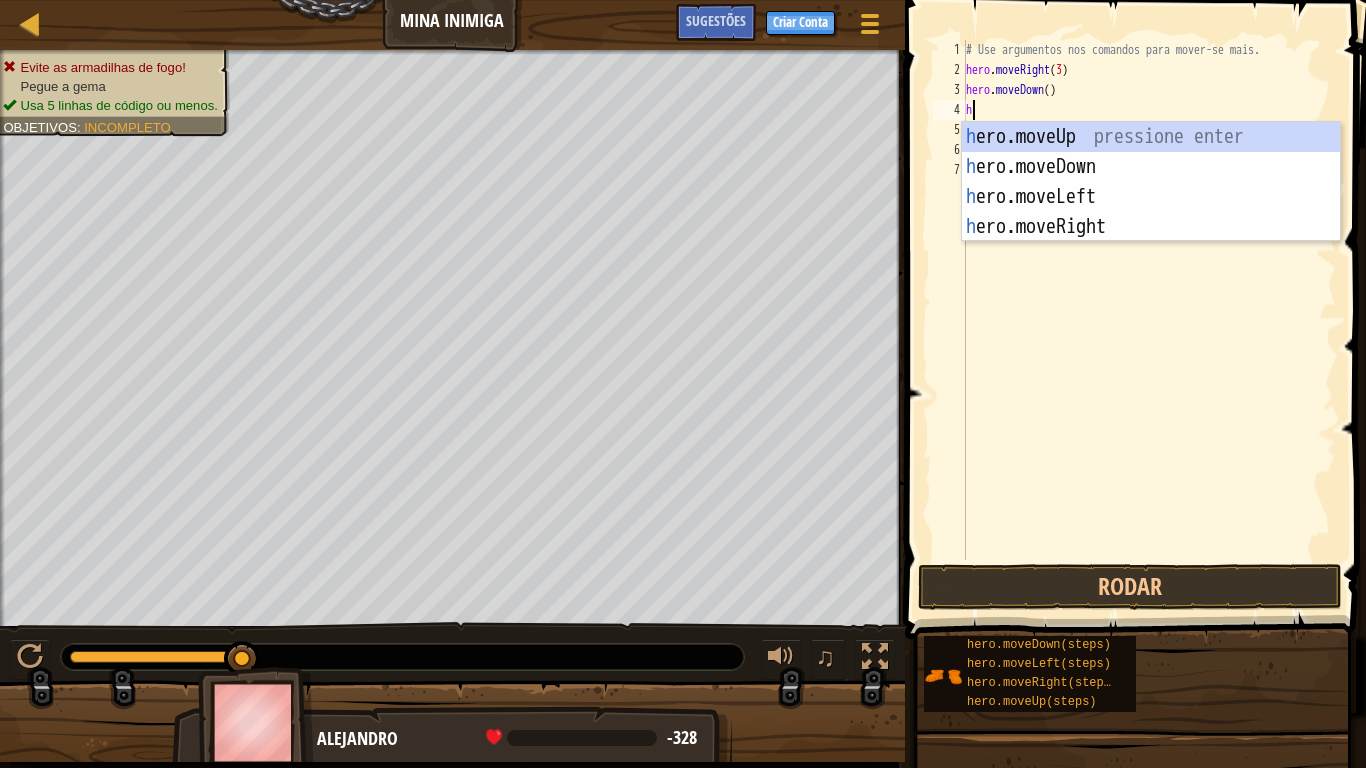 type on "he" 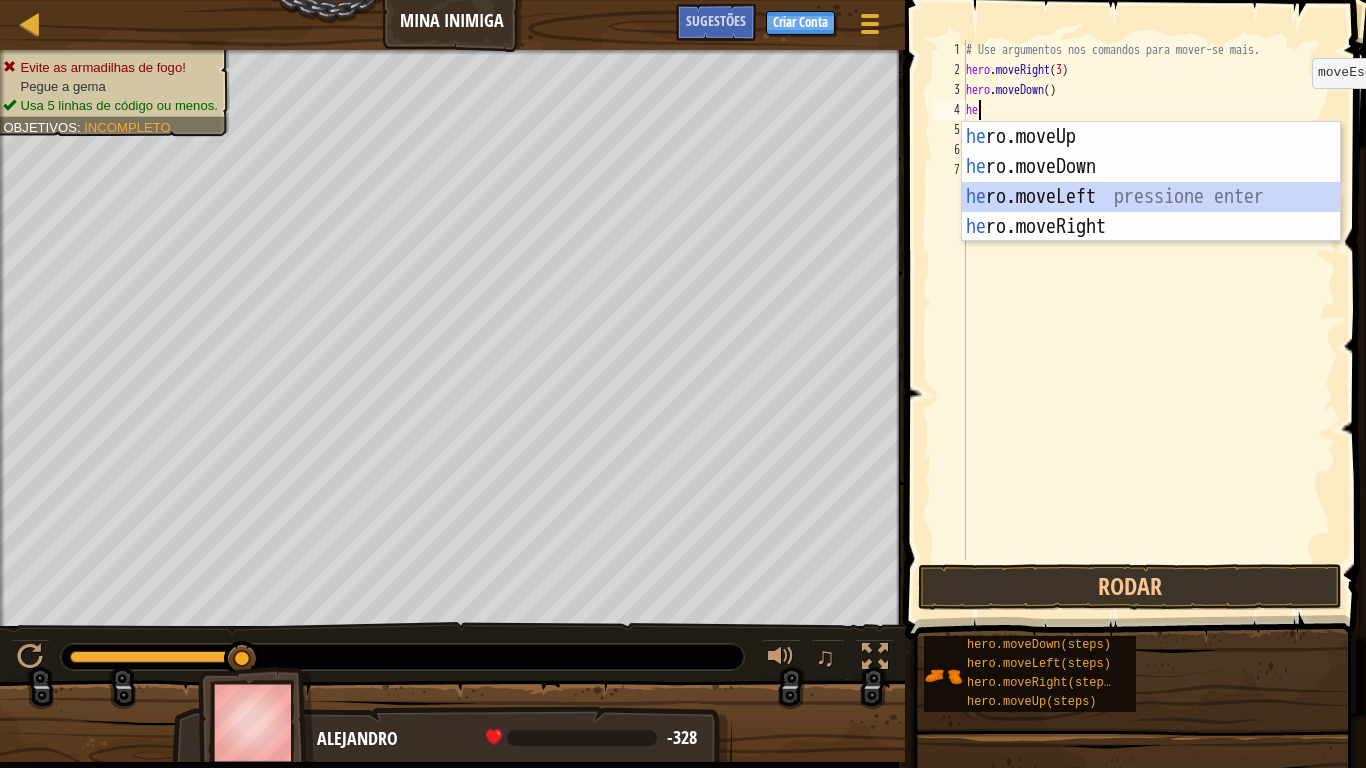 click on "he ro.moveUp pressione enter he ro.moveDown pressione enter he ro.moveLeft pressione enter he ro.moveRight pressione enter" at bounding box center [1151, 212] 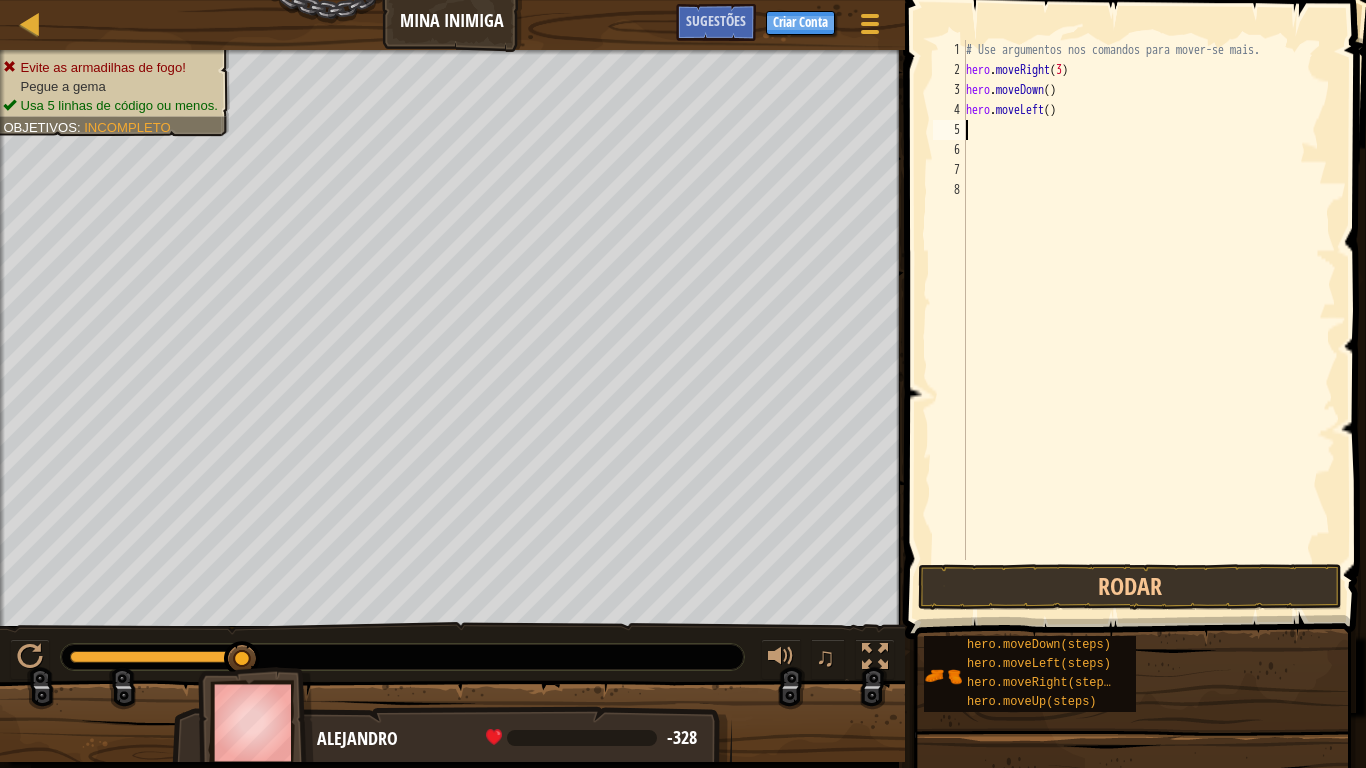 click on "# Use argumentos nos comandos para mover-se mais. hero . moveRight ( 3 ) hero . moveDown ( ) hero . moveLeft ( )" at bounding box center [1149, 320] 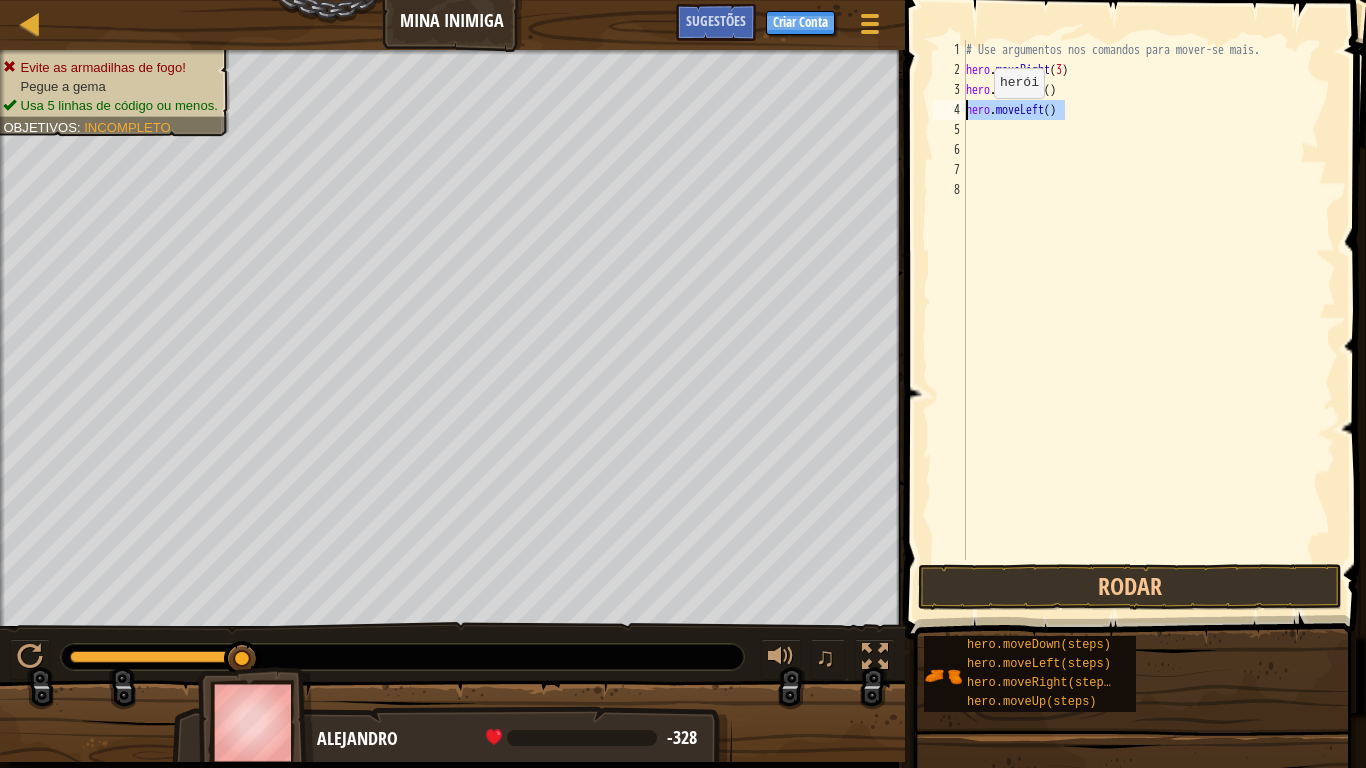 drag, startPoint x: 1078, startPoint y: 108, endPoint x: 959, endPoint y: 117, distance: 119.33985 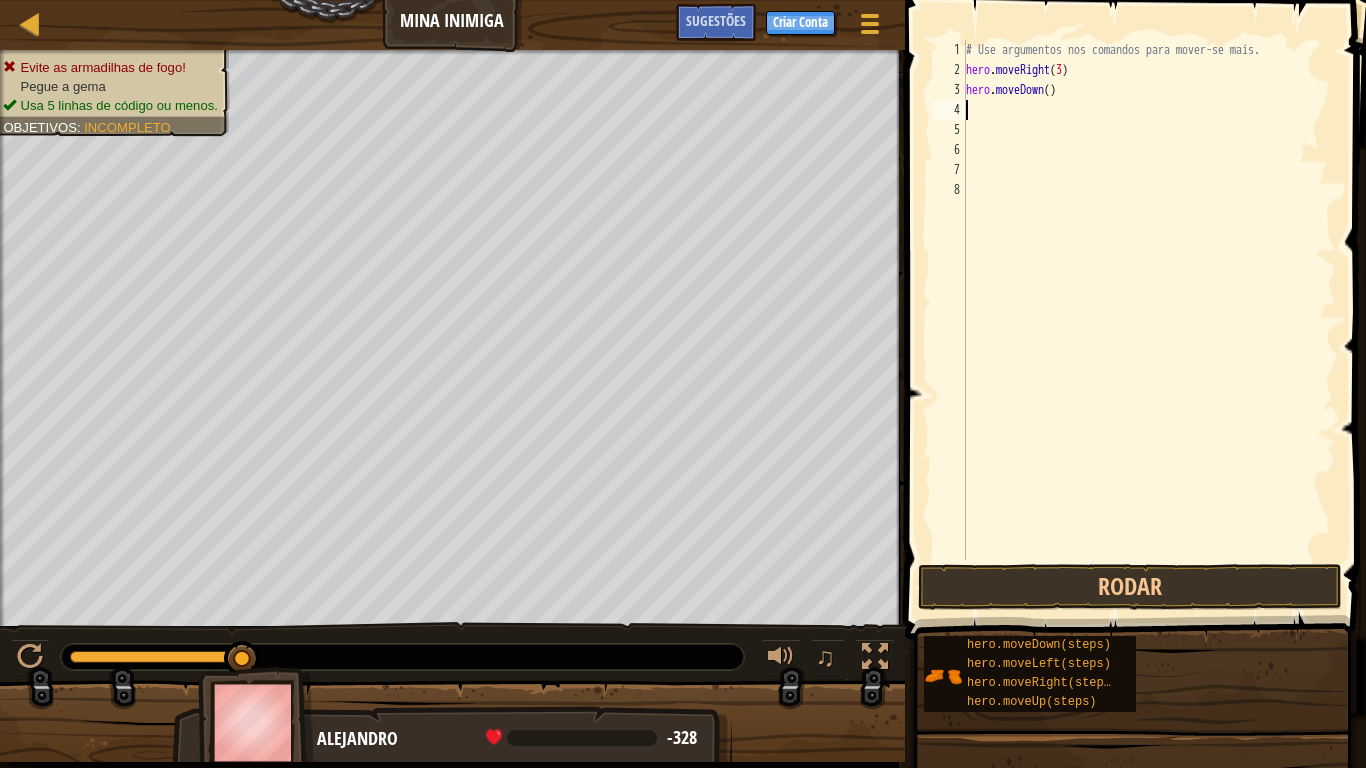 click on "# Use argumentos nos comandos para mover-se mais. hero . moveRight ( 3 ) hero . moveDown ( )" at bounding box center (1149, 320) 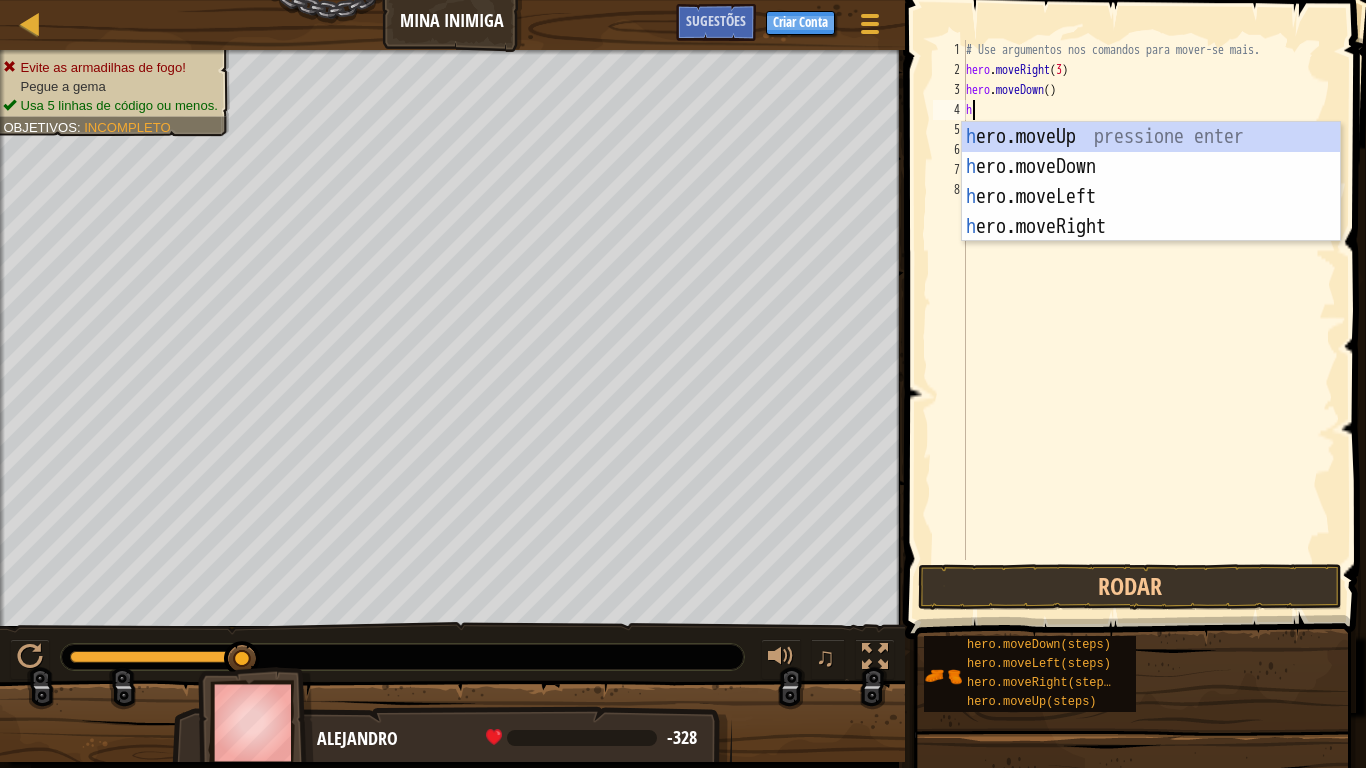 type on "he" 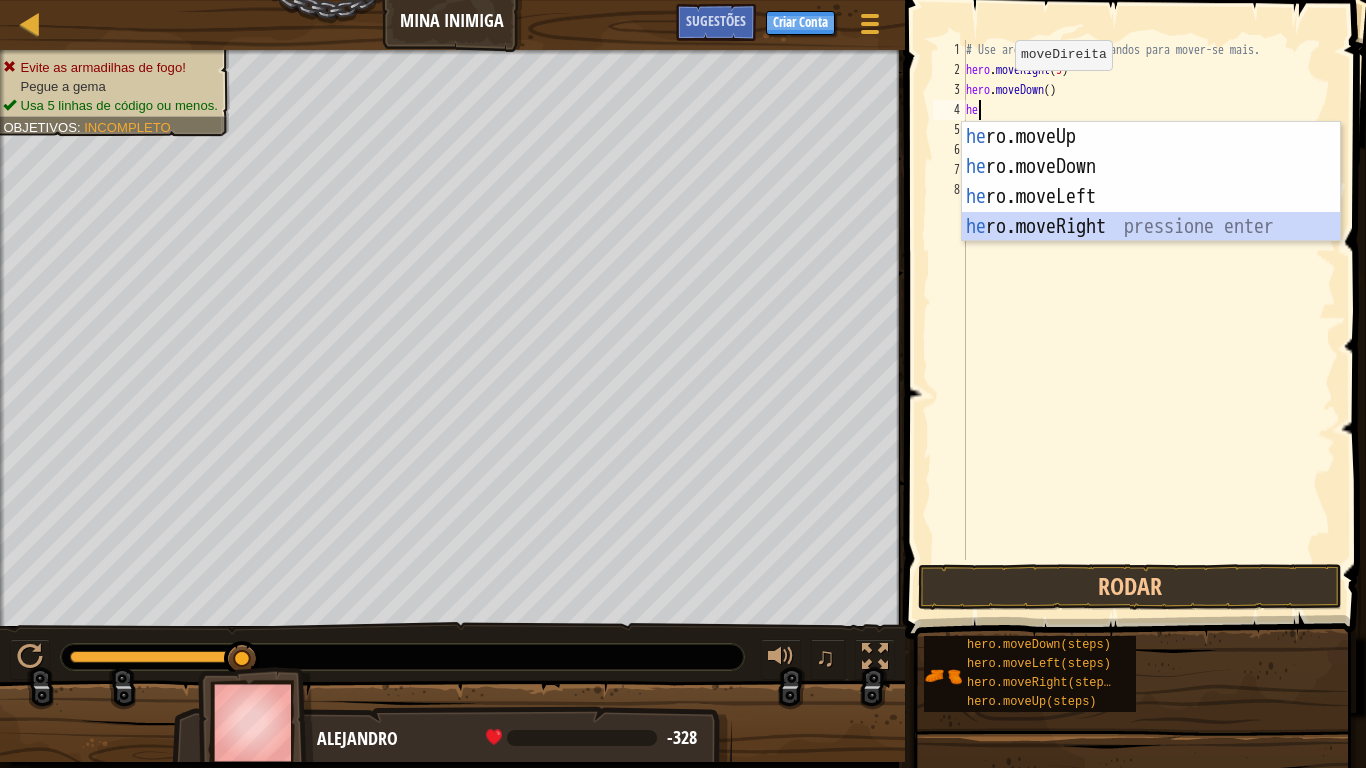 click on "he ro.moveUp pressione enter he ro.moveDown pressione enter he ro.moveLeft pressione enter he ro.moveRight pressione enter" at bounding box center (1151, 212) 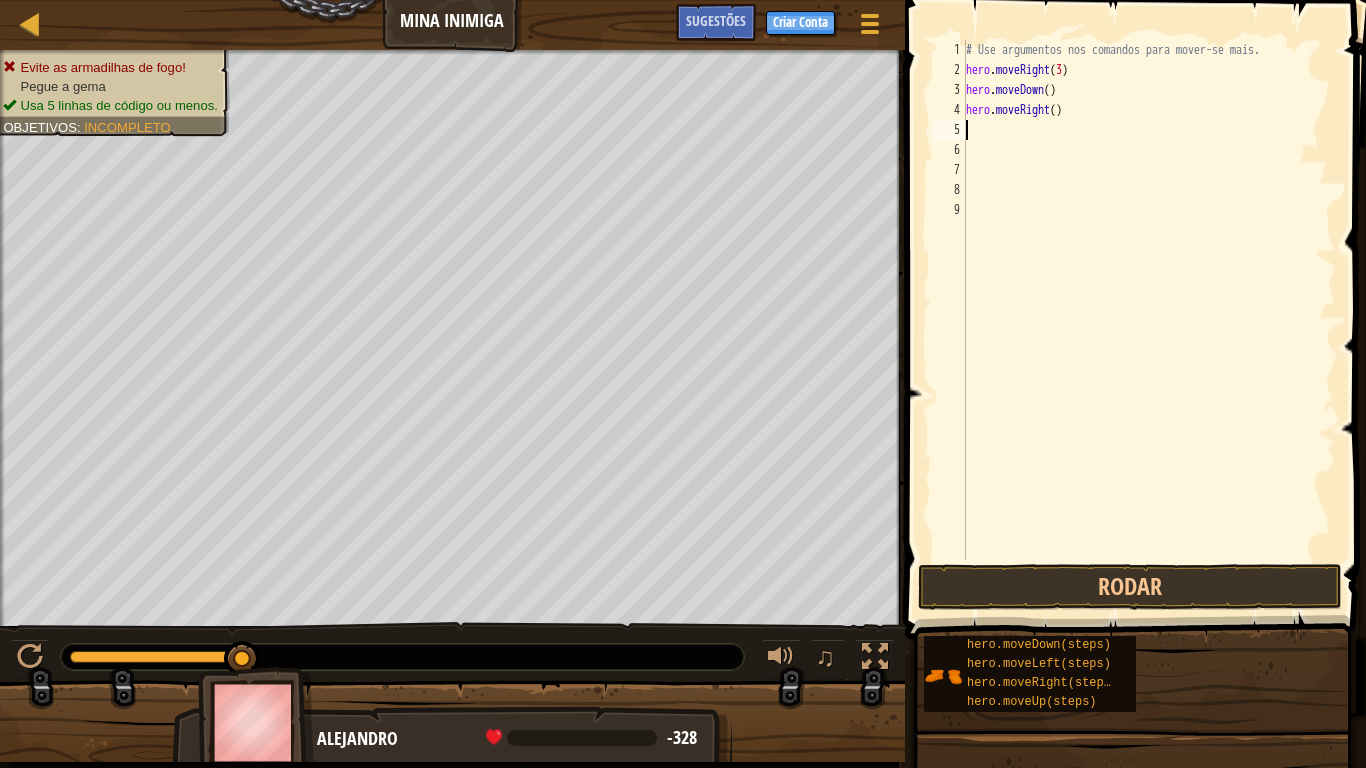 type on "he" 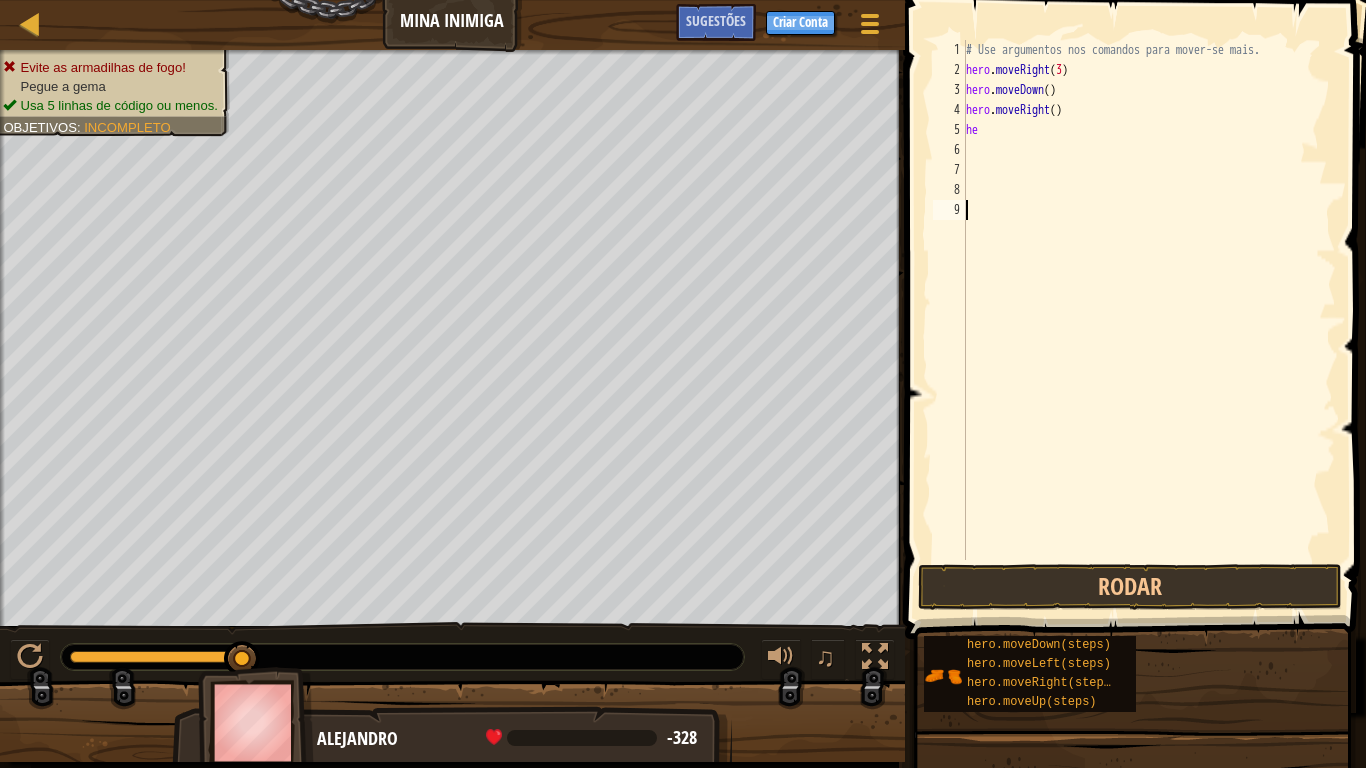 click on "# Use argumentos nos comandos para mover-se mais. hero . moveRight ( 3 ) hero . moveDown ( ) hero . moveRight ( ) he" at bounding box center (1149, 320) 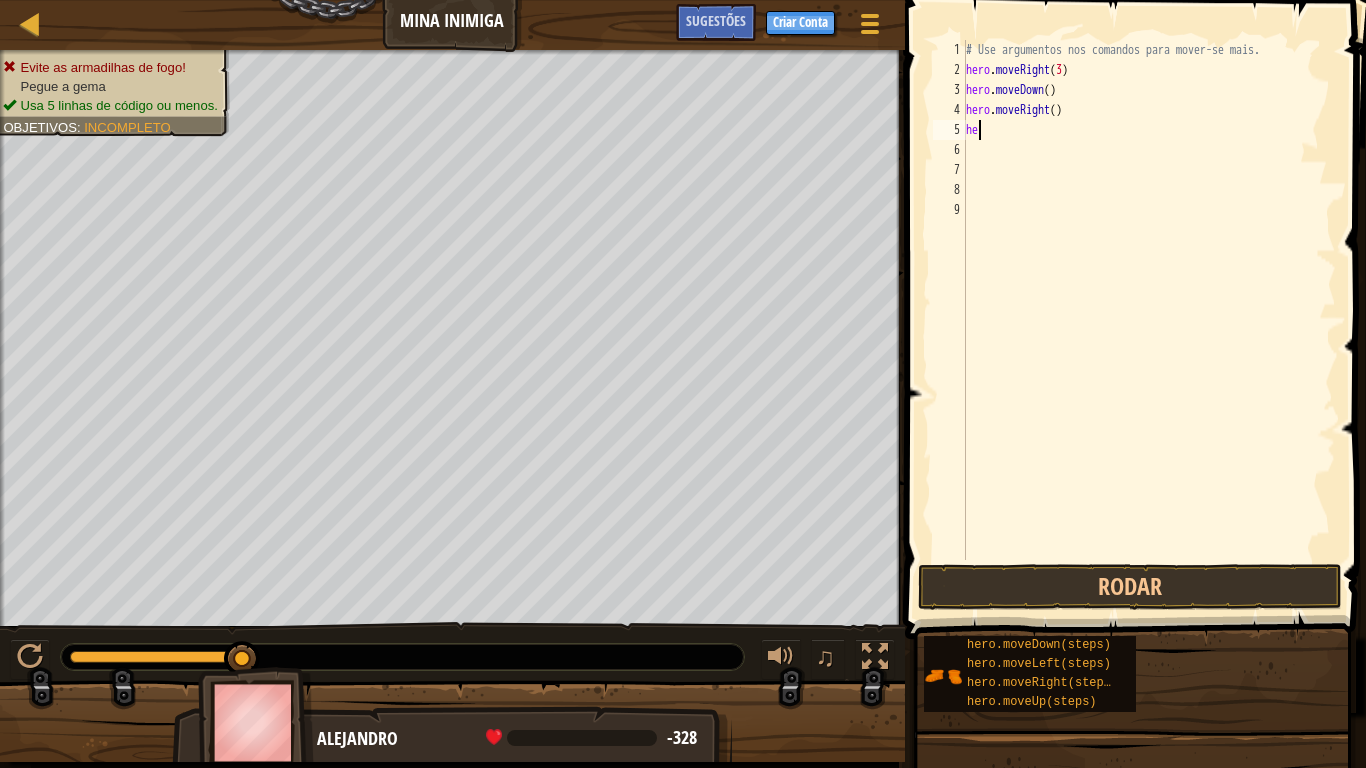 type on "her" 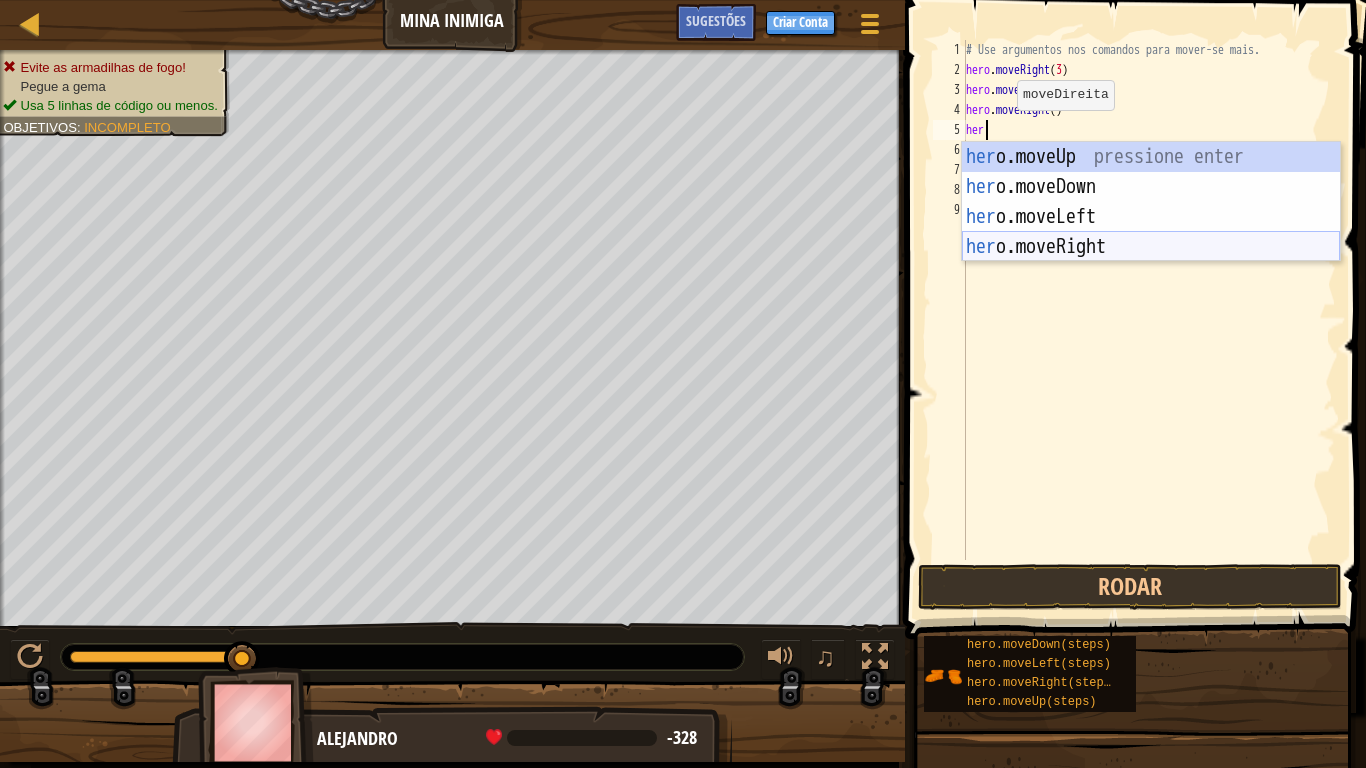 click on "her o.moveUp pressione enter her o.moveDown pressione enter her o.moveLeft pressione enter her o.moveRight pressione enter" at bounding box center [1151, 232] 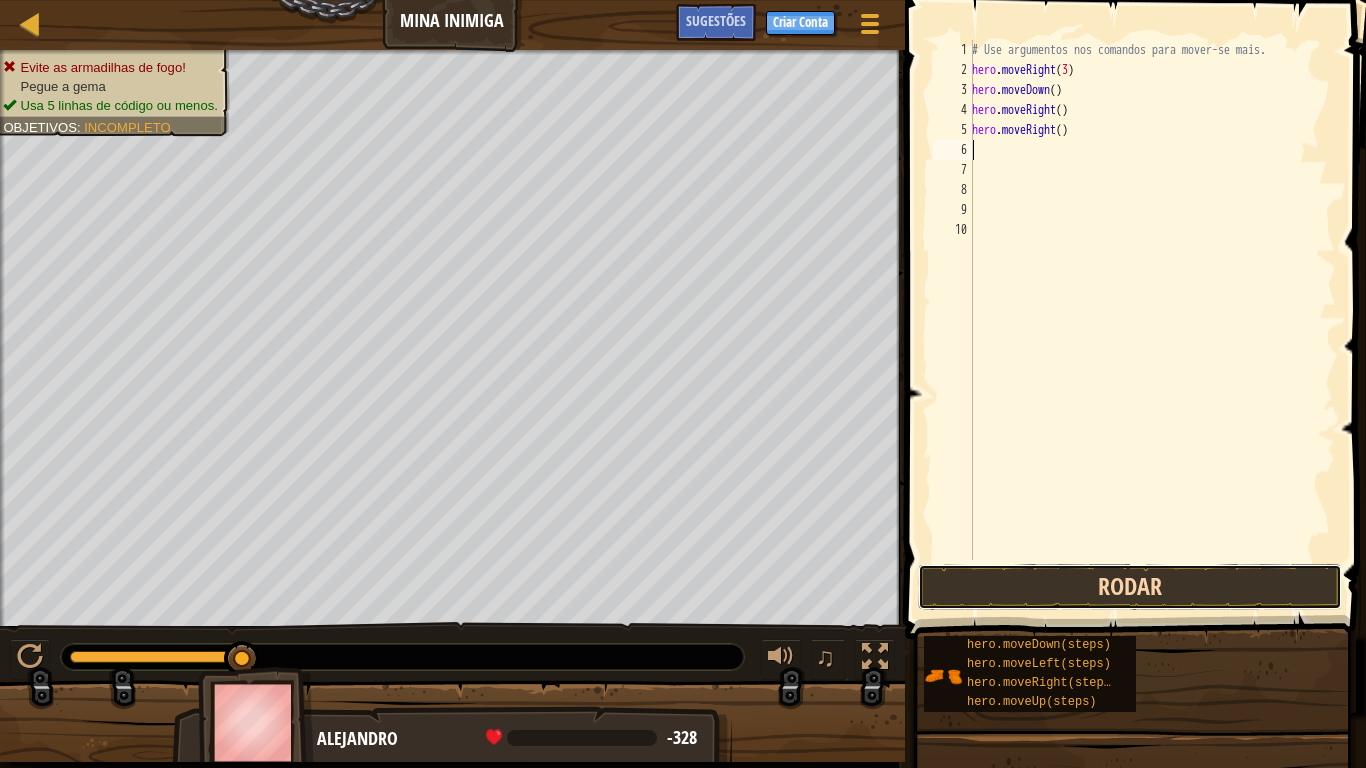 click on "Rodar" at bounding box center [1130, 587] 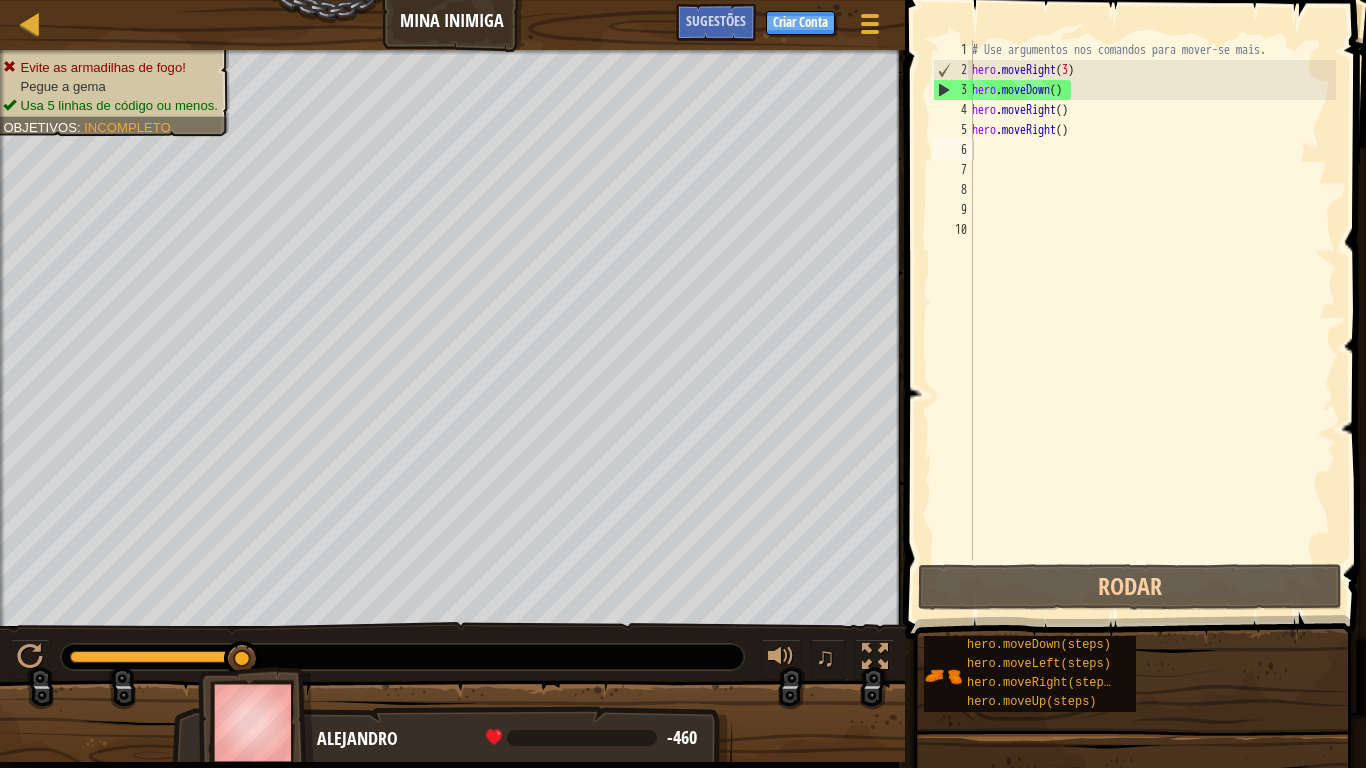 click on "Mapa Mina Inimiga Menu do Jogo Pronto Criar Conta Sugestões" at bounding box center (452, 25) 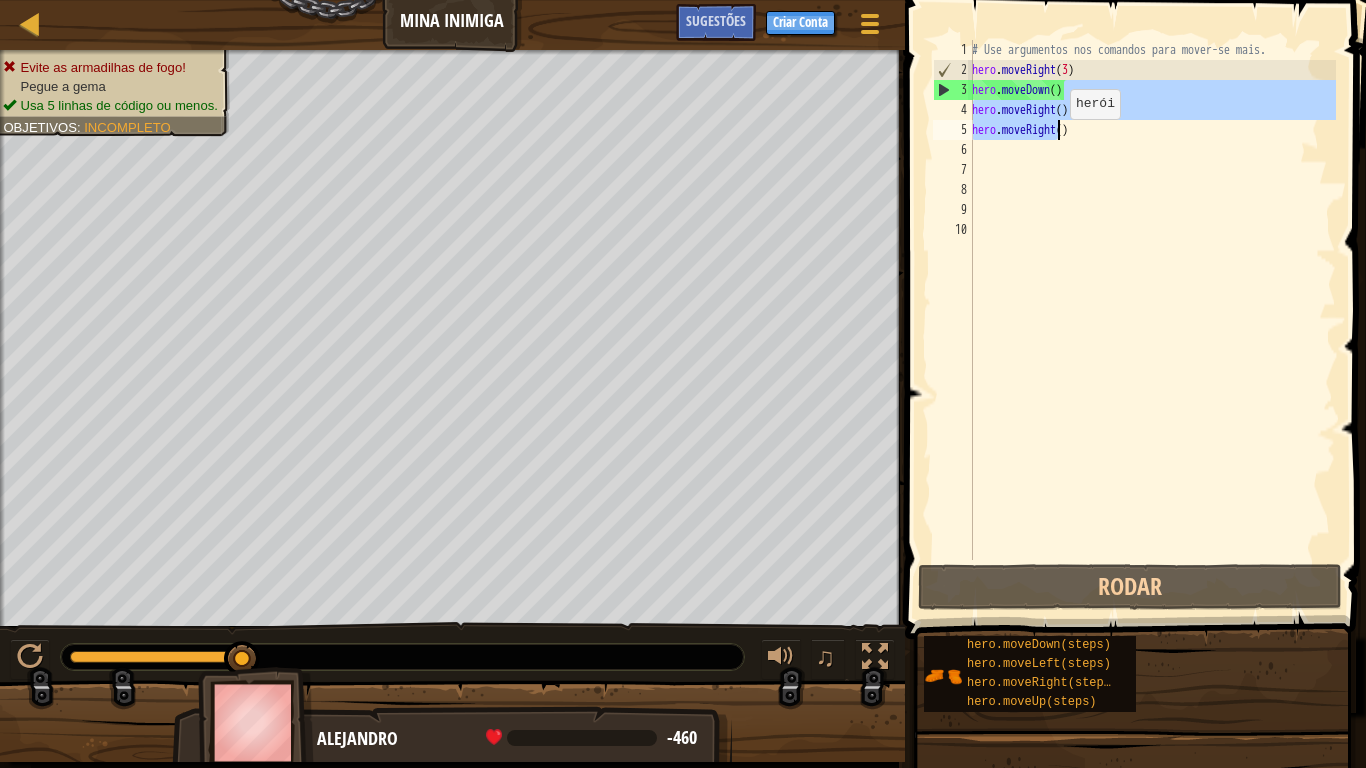 drag, startPoint x: 1065, startPoint y: 91, endPoint x: 1059, endPoint y: 139, distance: 48.373547 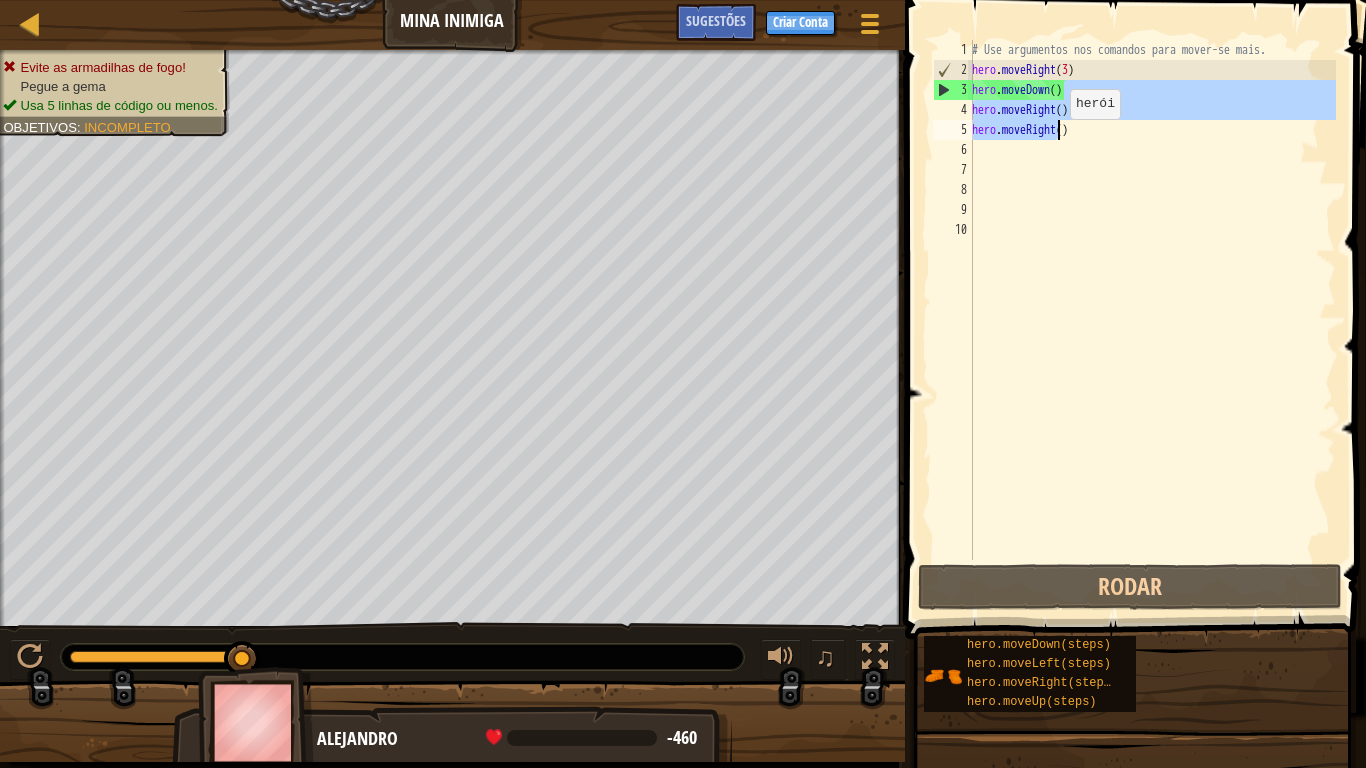 type on "hero.moveRight()" 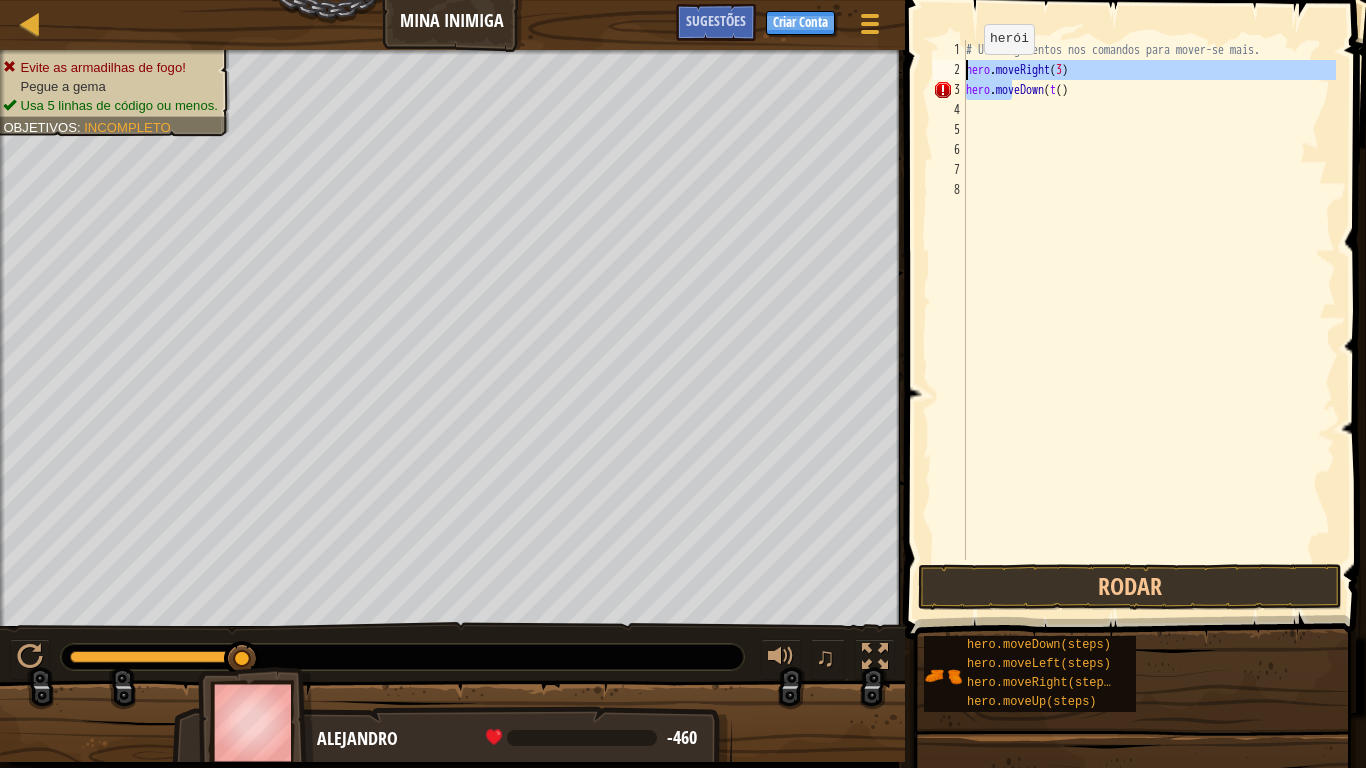 drag, startPoint x: 1015, startPoint y: 80, endPoint x: 963, endPoint y: 76, distance: 52.153618 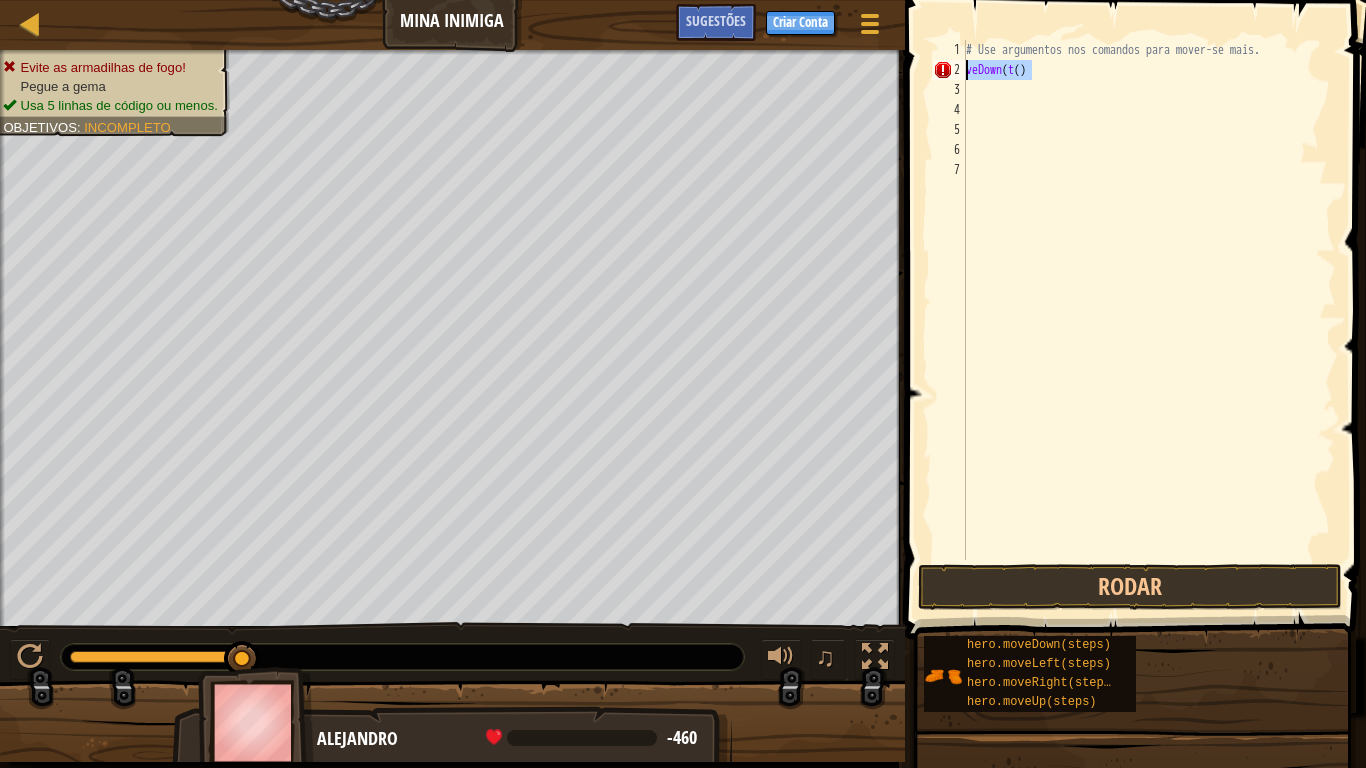 drag, startPoint x: 1038, startPoint y: 74, endPoint x: 968, endPoint y: 70, distance: 70.11419 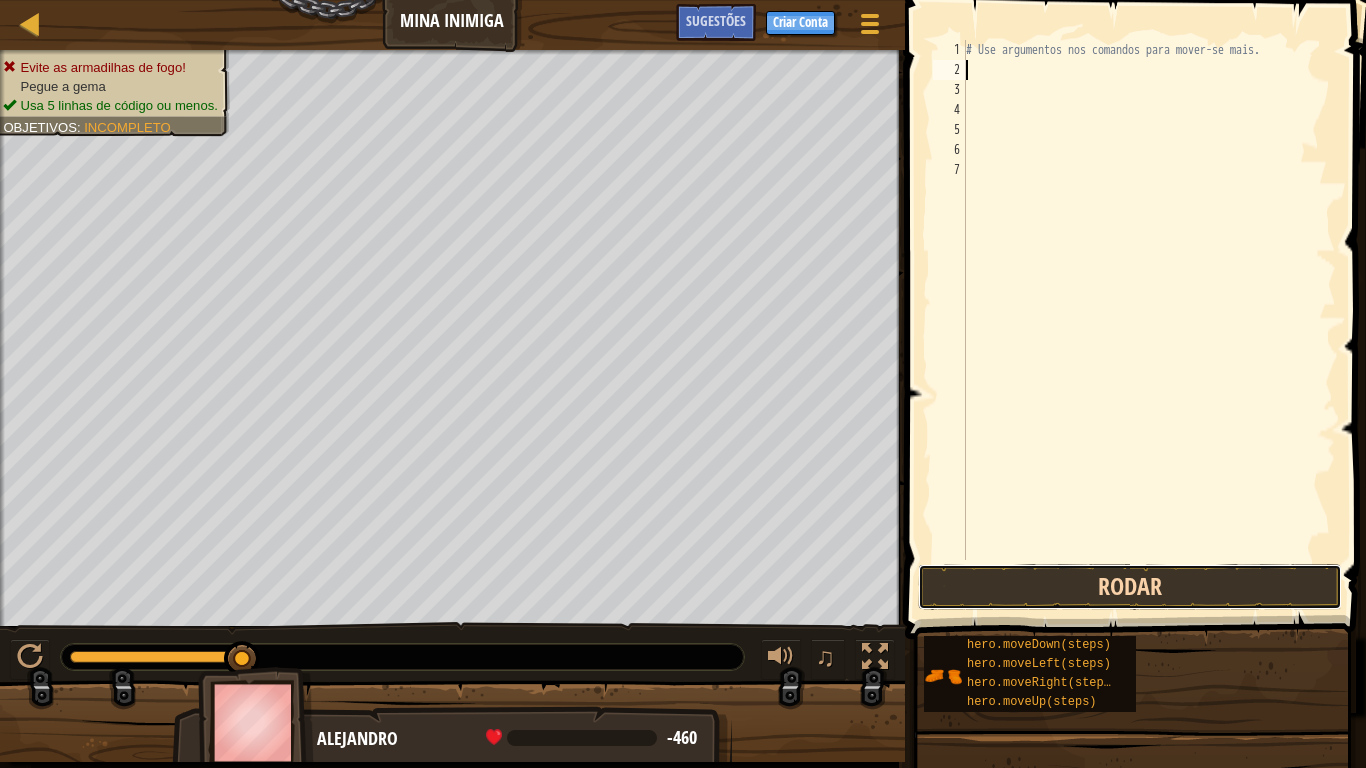 click on "Rodar" at bounding box center (1130, 587) 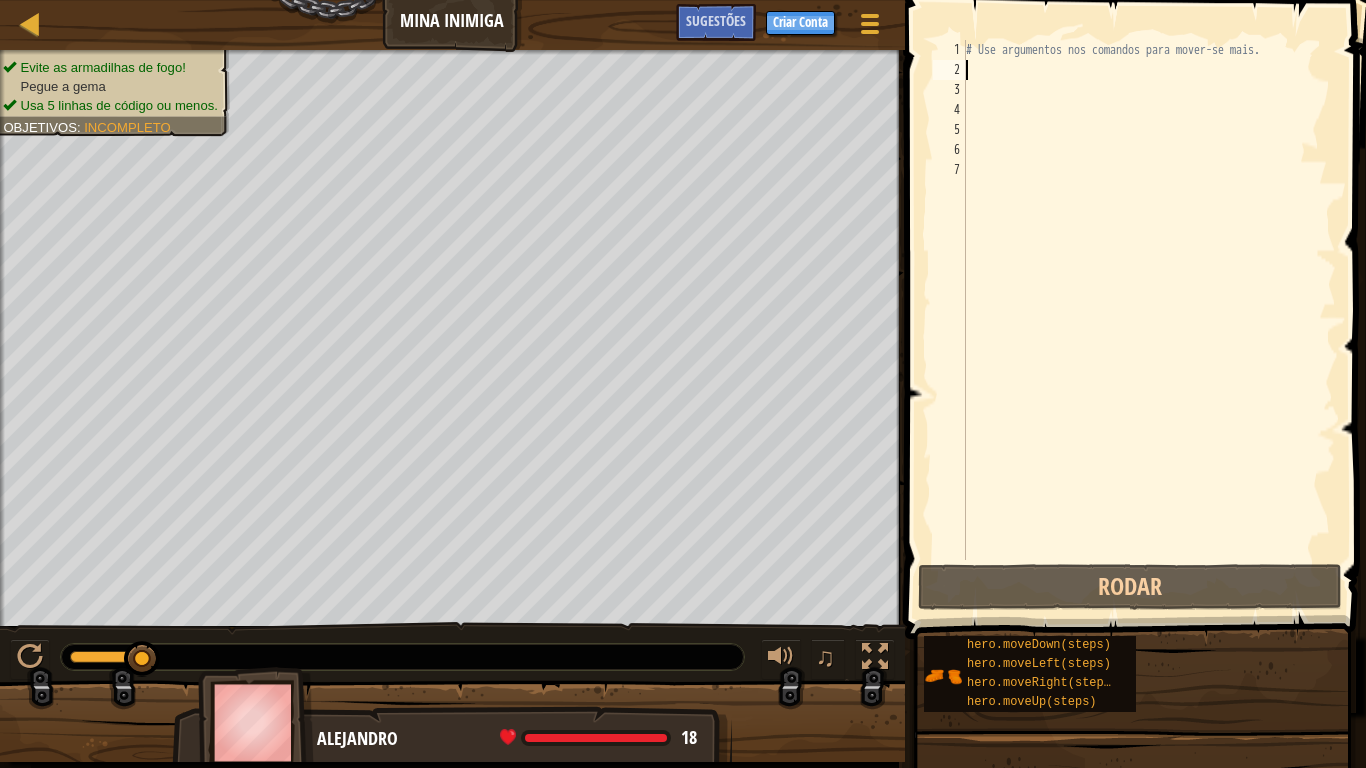 click on "# Use argumentos nos comandos para mover-se mais." at bounding box center (1149, 320) 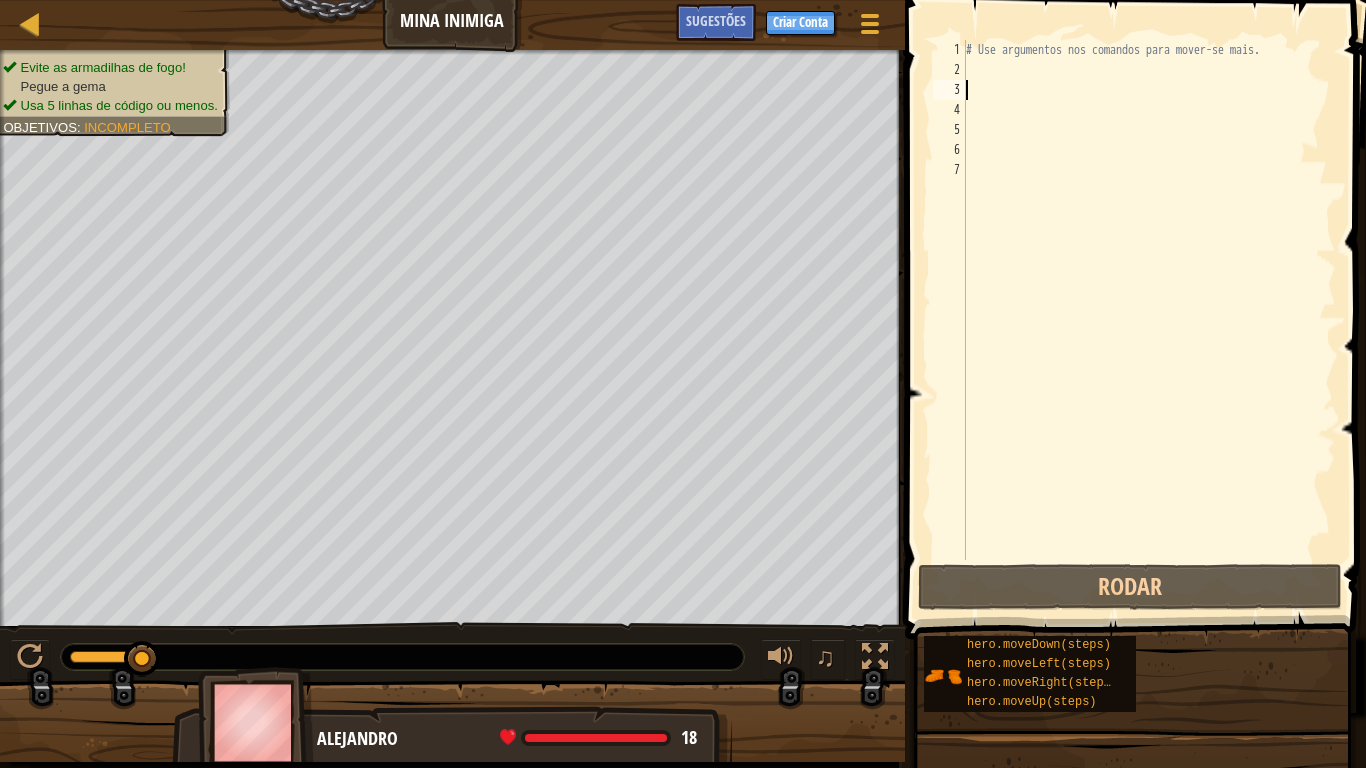 click on "# Use argumentos nos comandos para mover-se mais." at bounding box center [1149, 320] 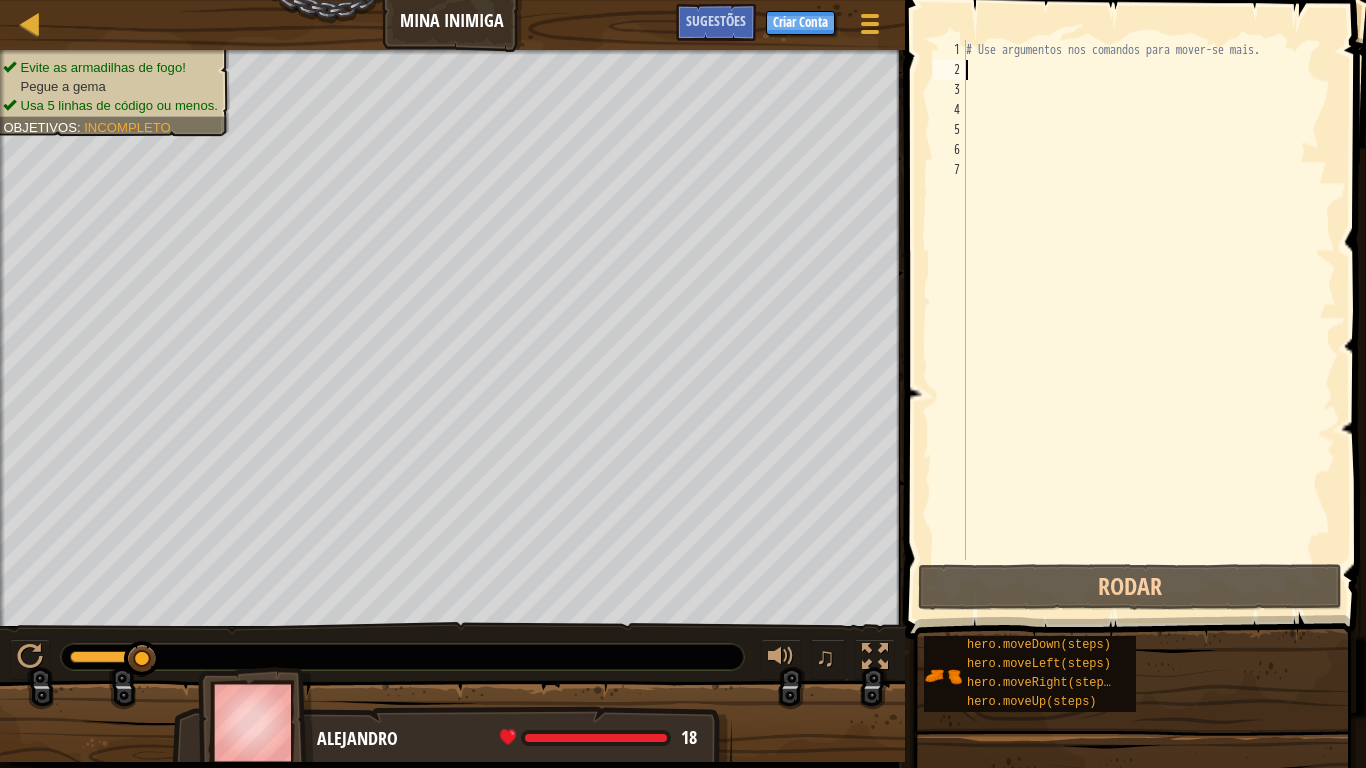 type on "h" 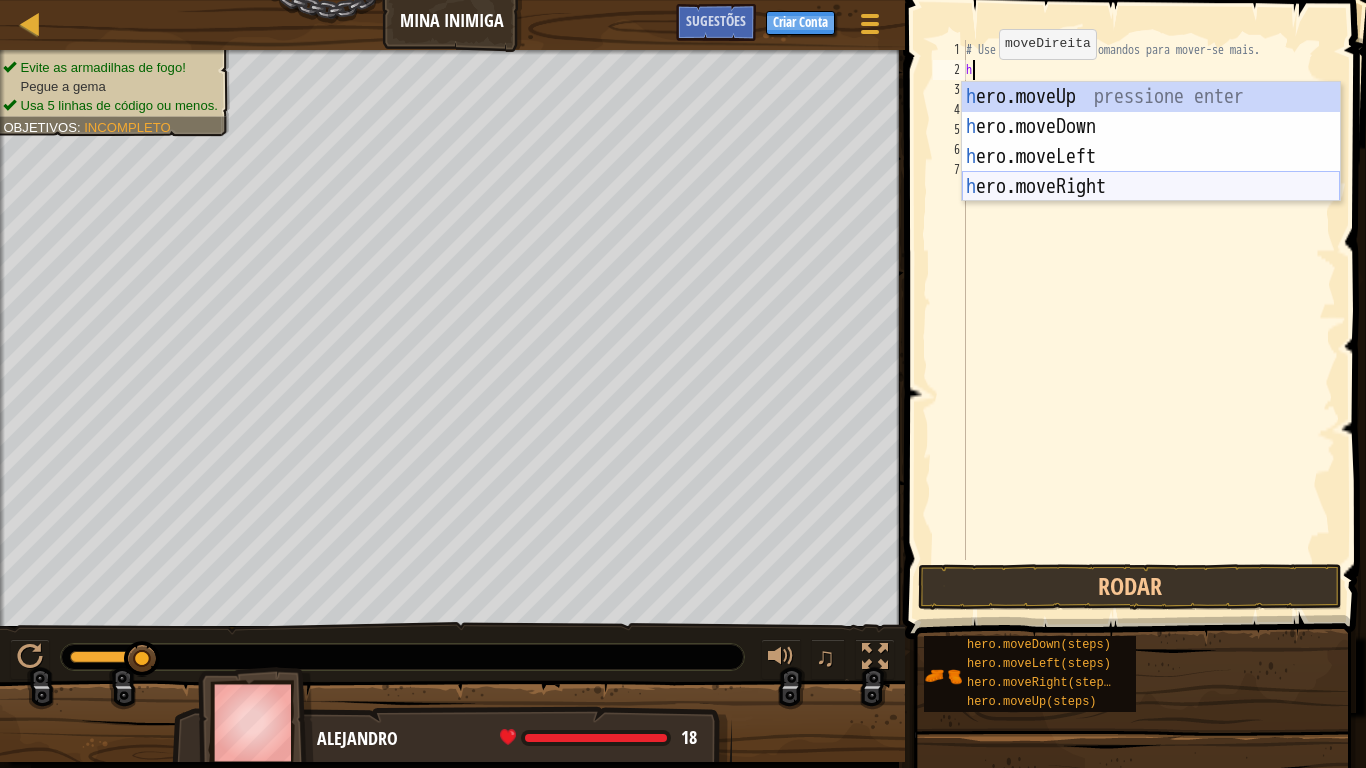 click on "h ero.moveUp pressione enter h ero.moveDown pressione enter h ero.moveLeft pressione enter h ero.moveRight pressione enter" at bounding box center [1151, 172] 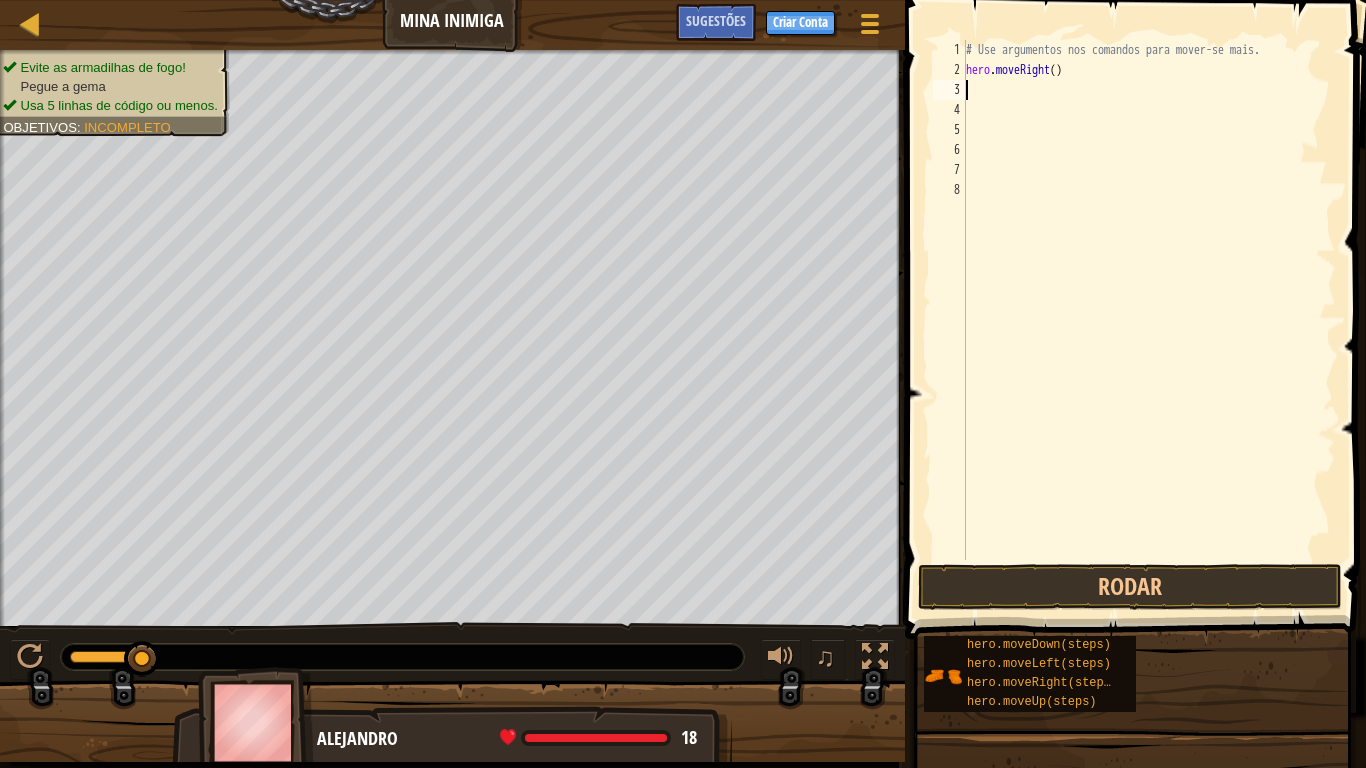 click on "# Use argumentos nos comandos para mover-se mais. hero . moveRight ( )" at bounding box center (1149, 320) 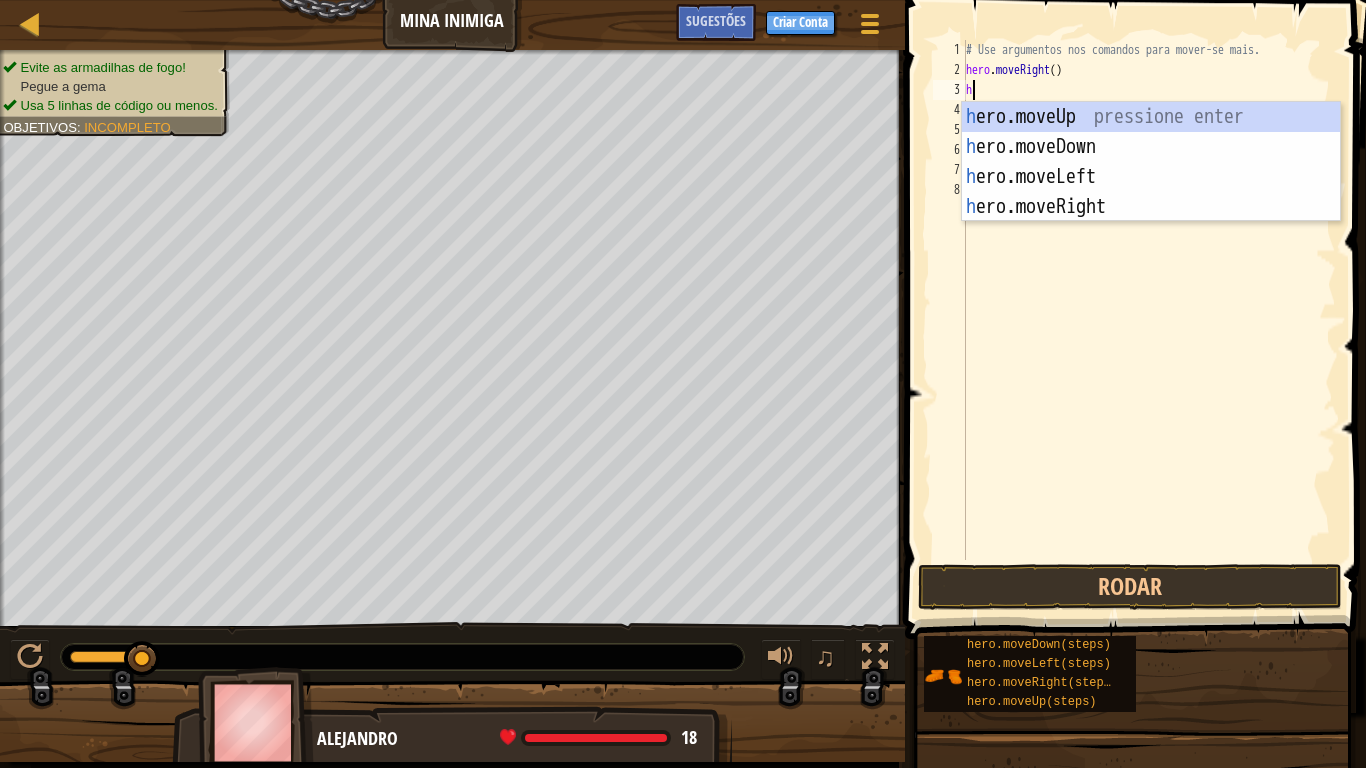 type on "he" 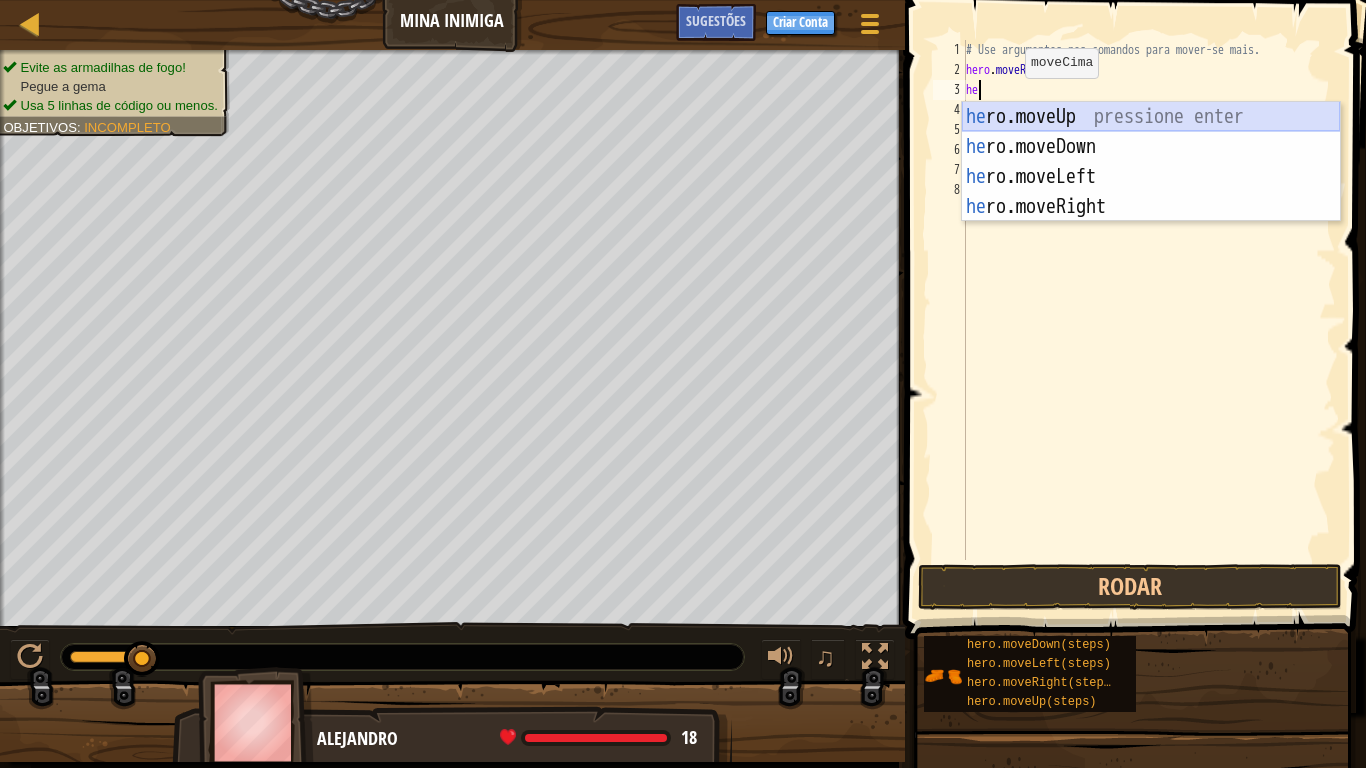 click on "he ro.moveUp pressione enter he ro.moveDown pressione enter he ro.moveLeft pressione enter he ro.moveRight pressione enter" at bounding box center (1151, 192) 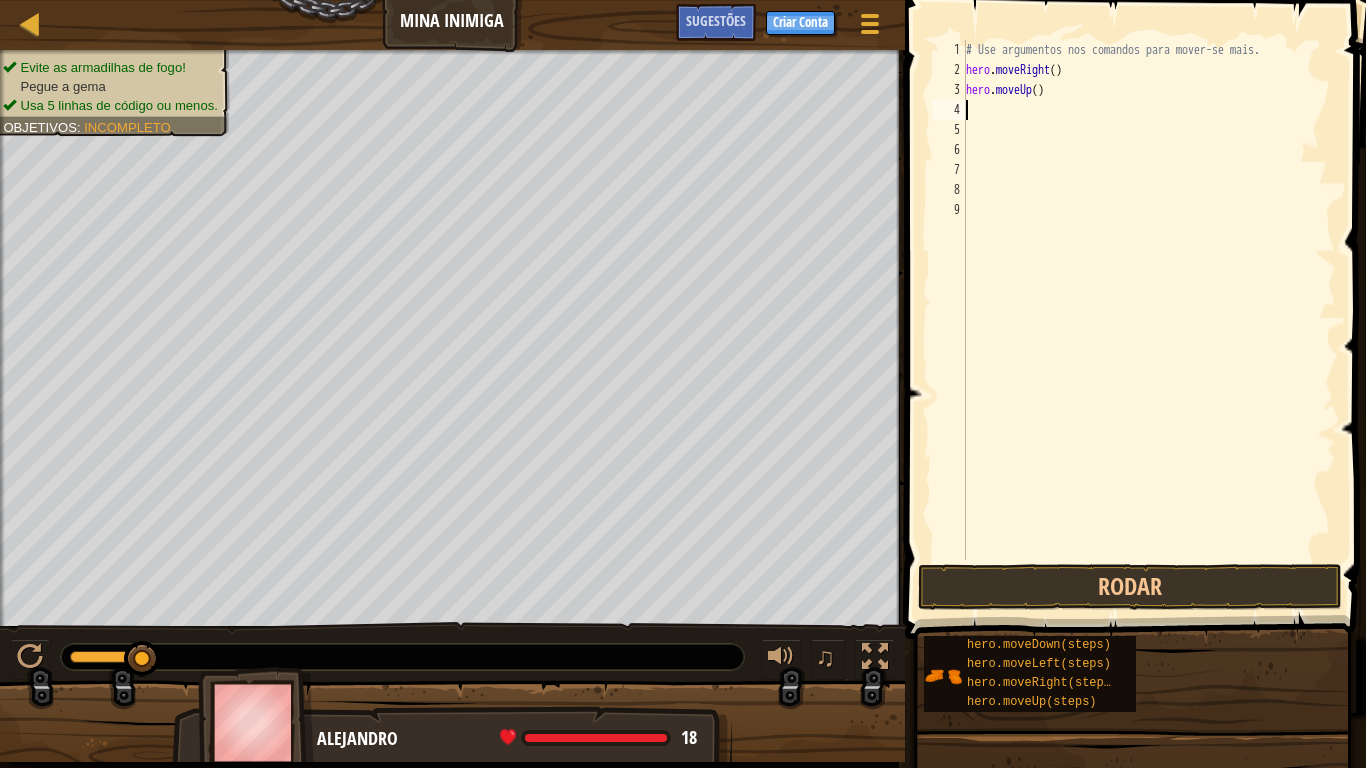 click on "# Use argumentos nos comandos para mover-se mais. hero . moveRight ( ) hero . moveUp ( )" at bounding box center [1149, 320] 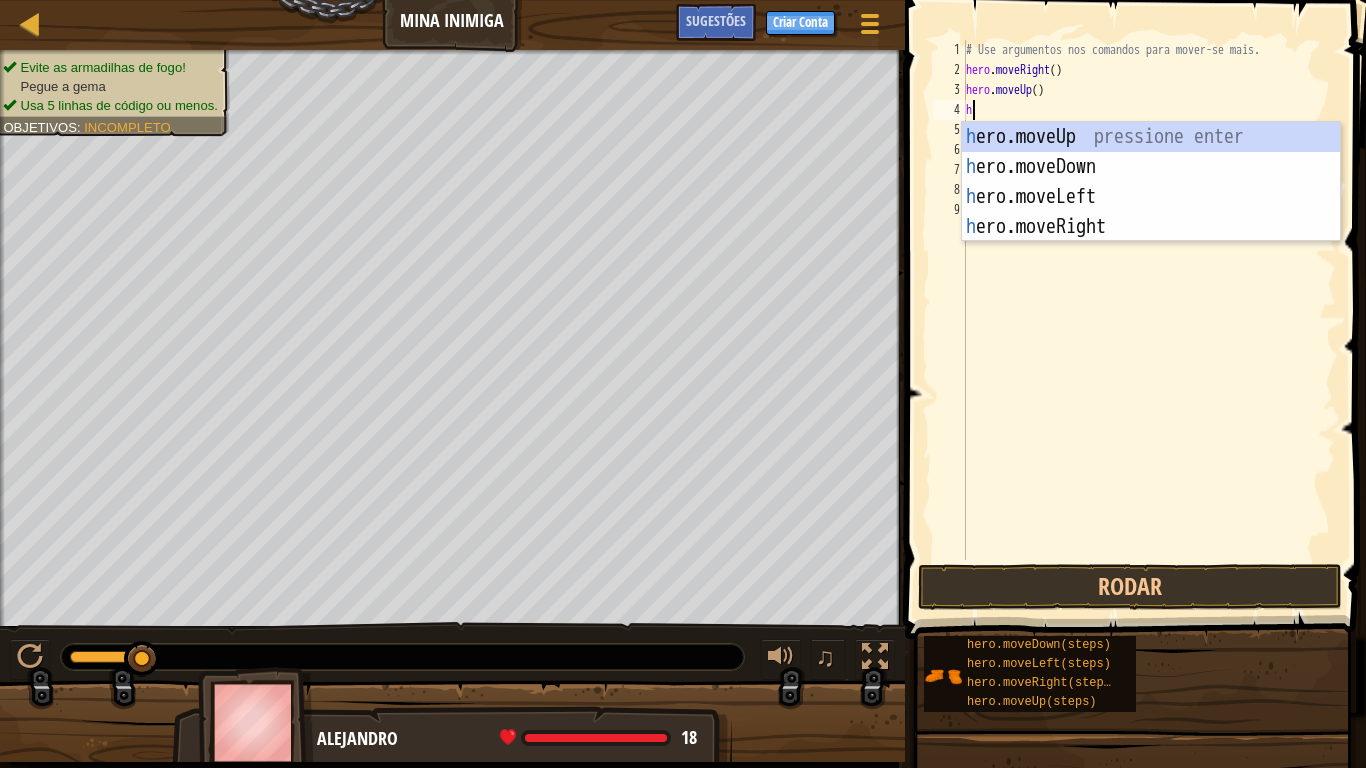 type on "he" 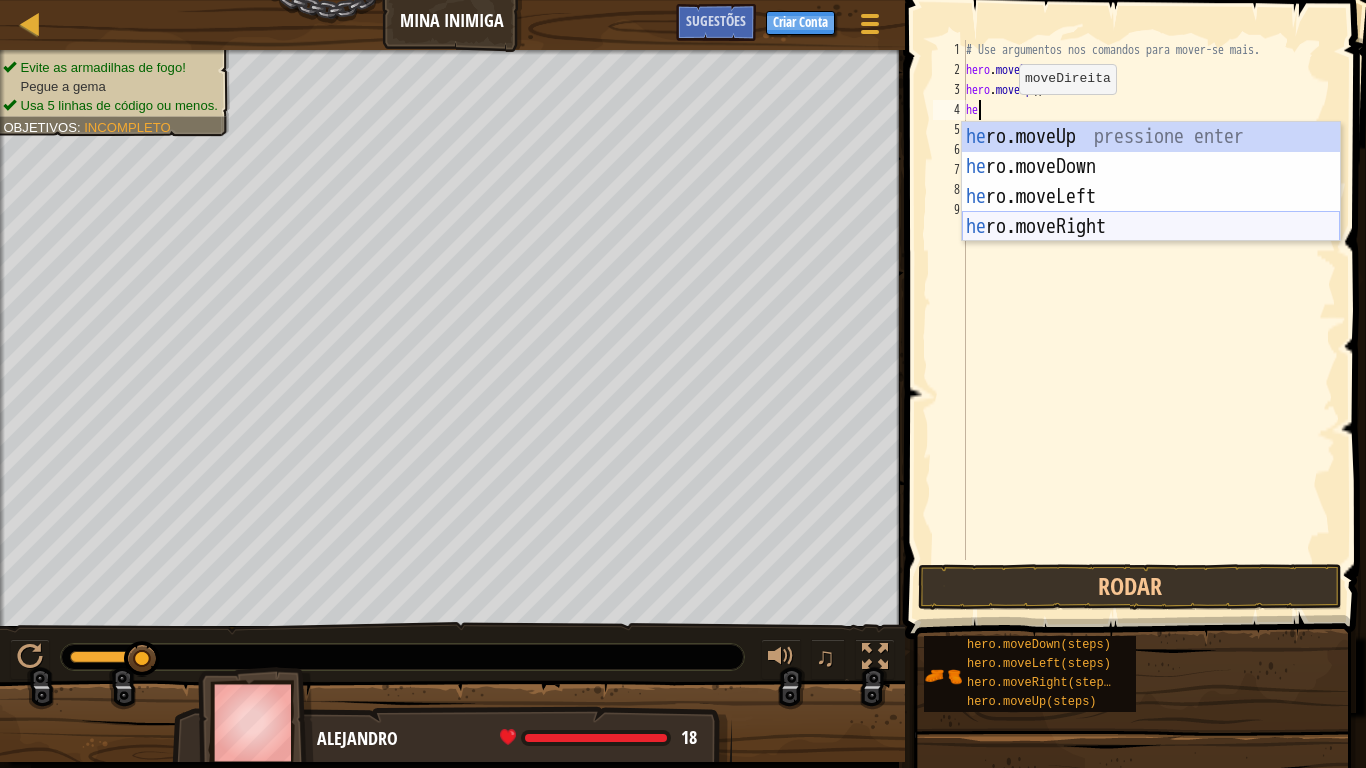 click on "he ro.moveUp pressione enter he ro.moveDown pressione enter he ro.moveLeft pressione enter he ro.moveRight pressione enter" at bounding box center (1151, 212) 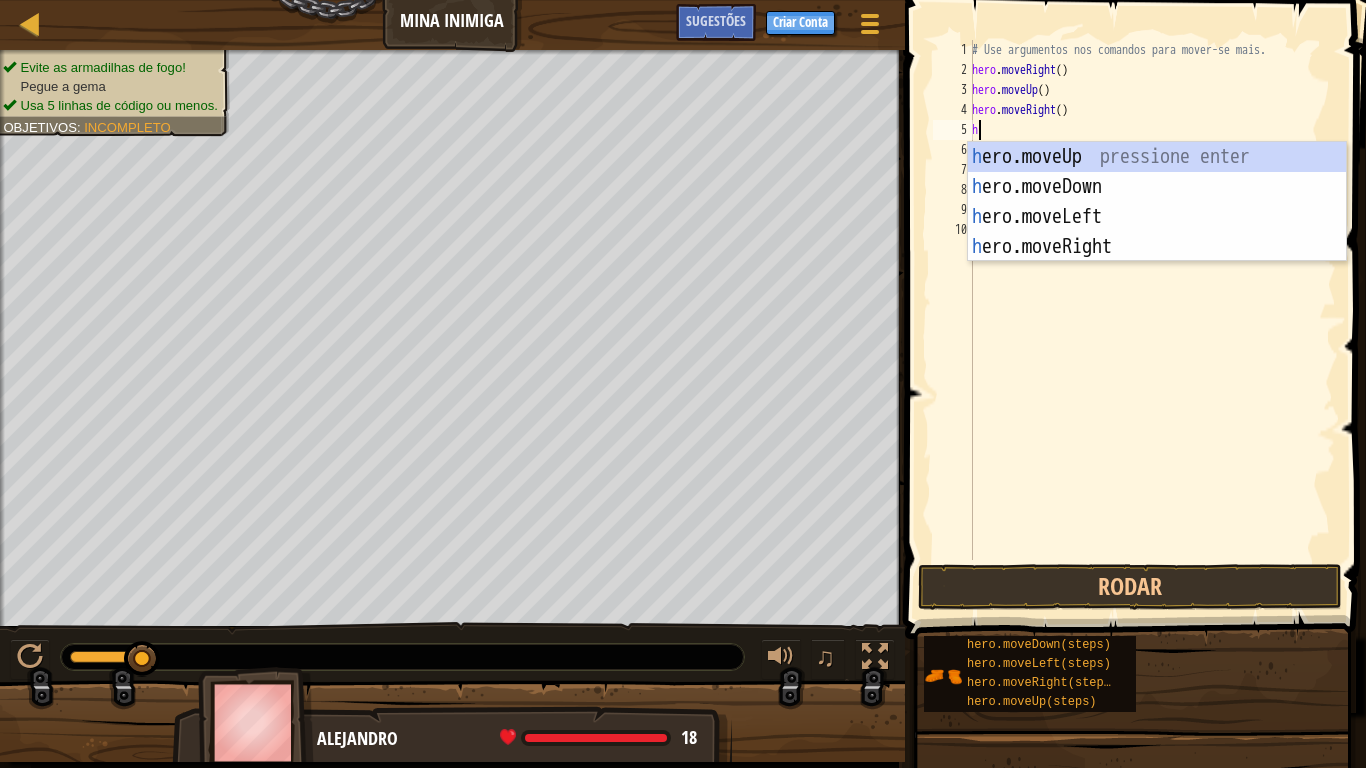 type on "he" 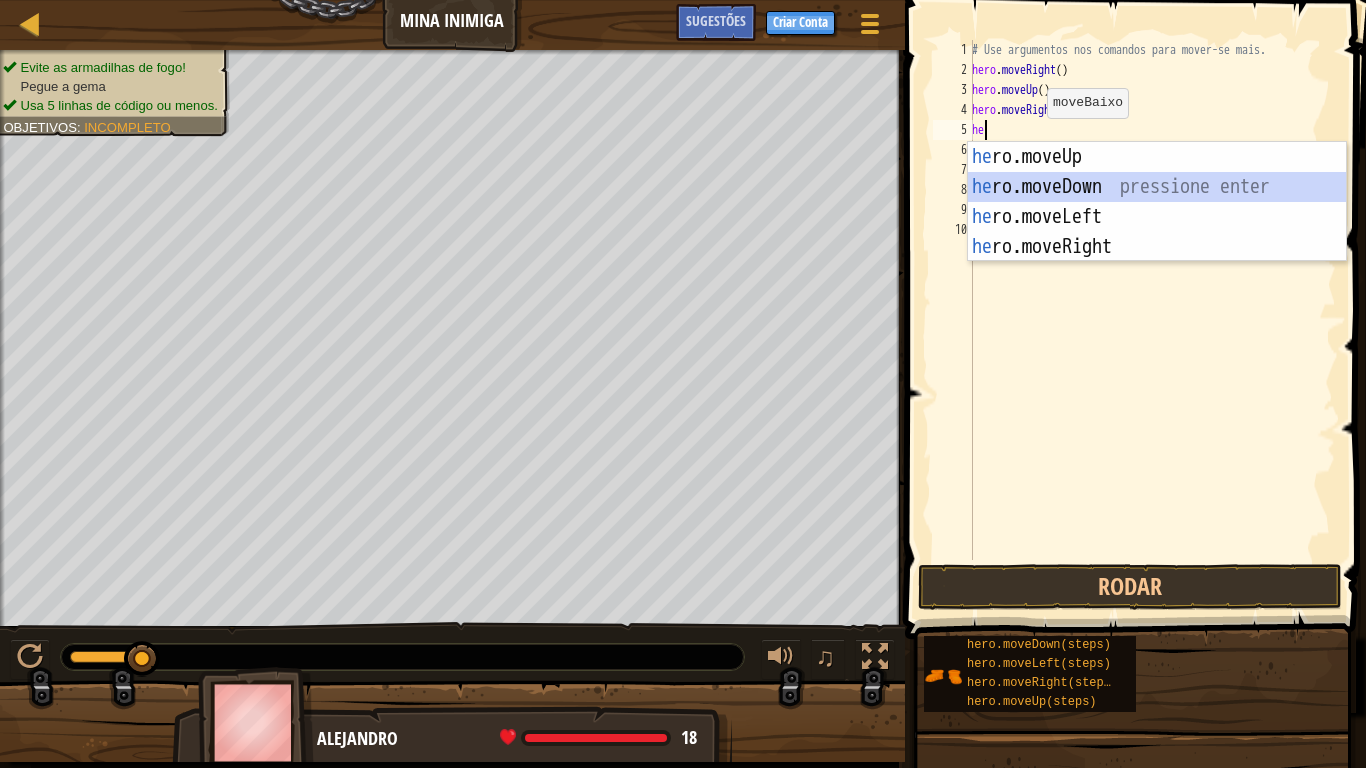 click on "he ro.moveUp pressione enter he ro.moveDown pressione enter he ro.moveLeft pressione enter he ro.moveRight pressione enter" at bounding box center (1157, 232) 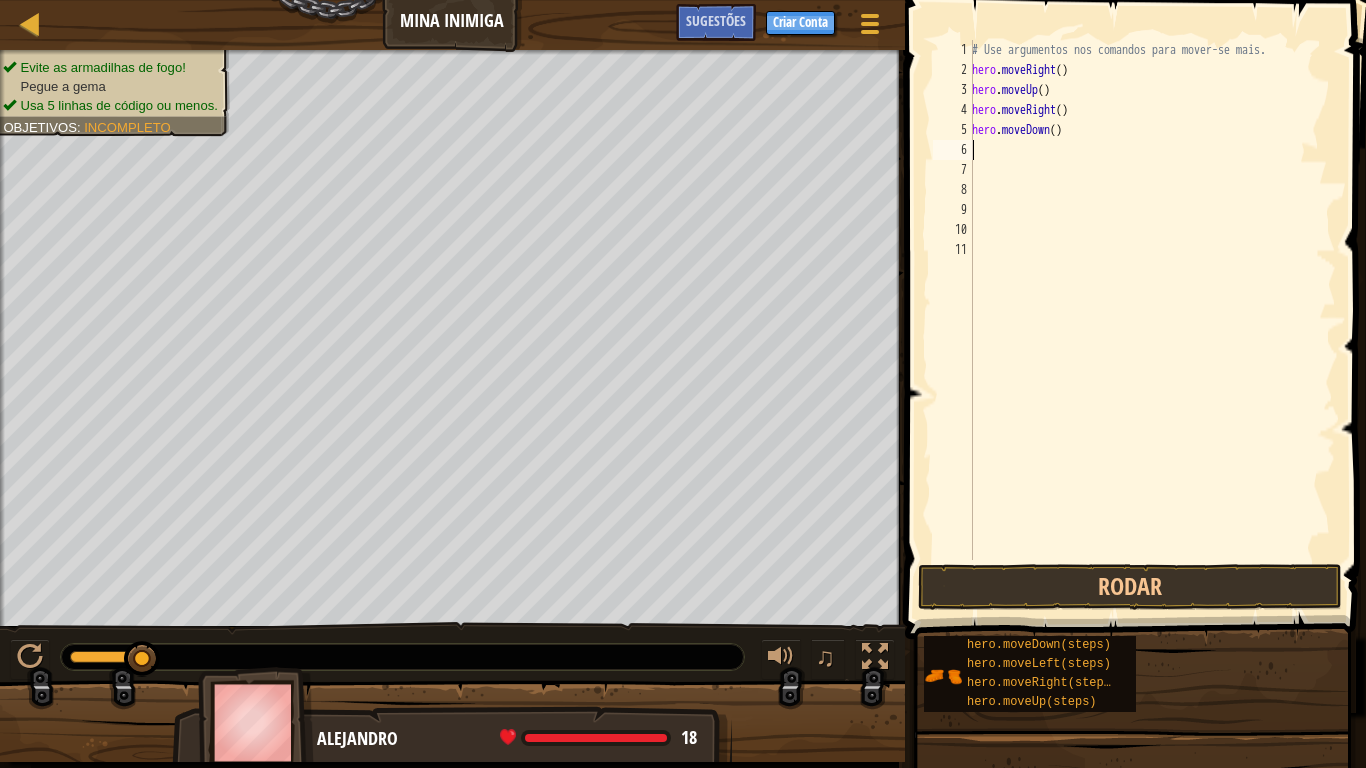 click on "# Use argumentos nos comandos para mover-se mais. hero . moveRight ( ) hero . moveUp ( ) hero . moveRight ( ) hero . moveDown ( )" at bounding box center (1152, 320) 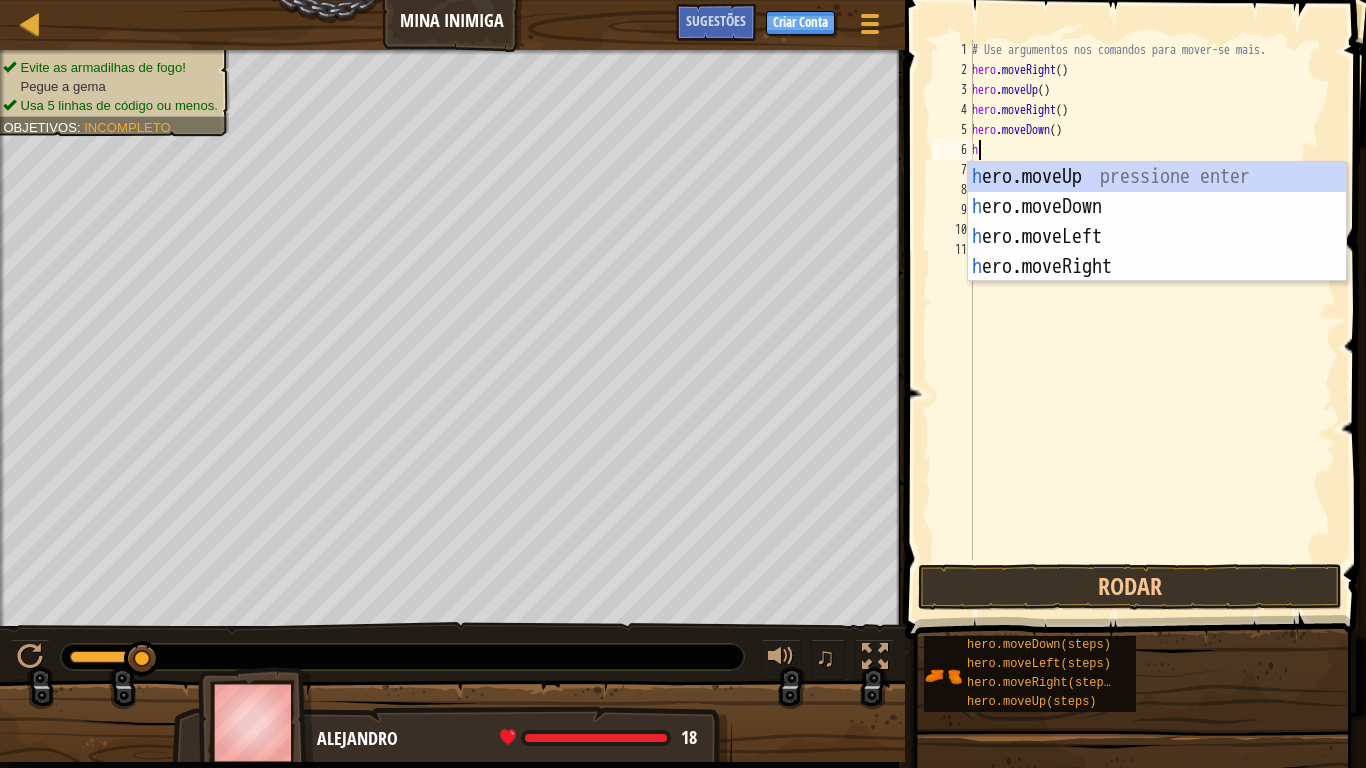 type on "he" 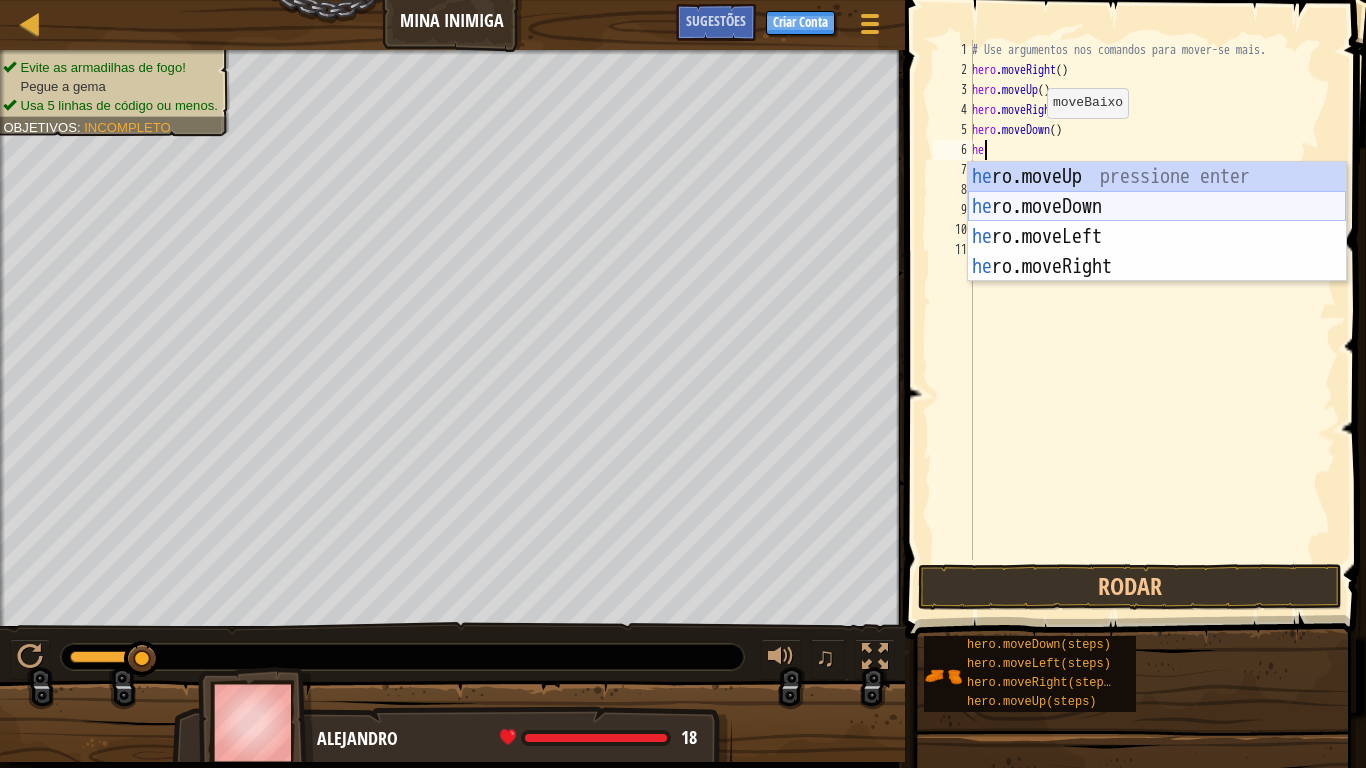 click on "he ro.moveUp pressione enter he ro.moveDown pressione enter he ro.moveLeft pressione enter he ro.moveRight pressione enter" at bounding box center (1157, 252) 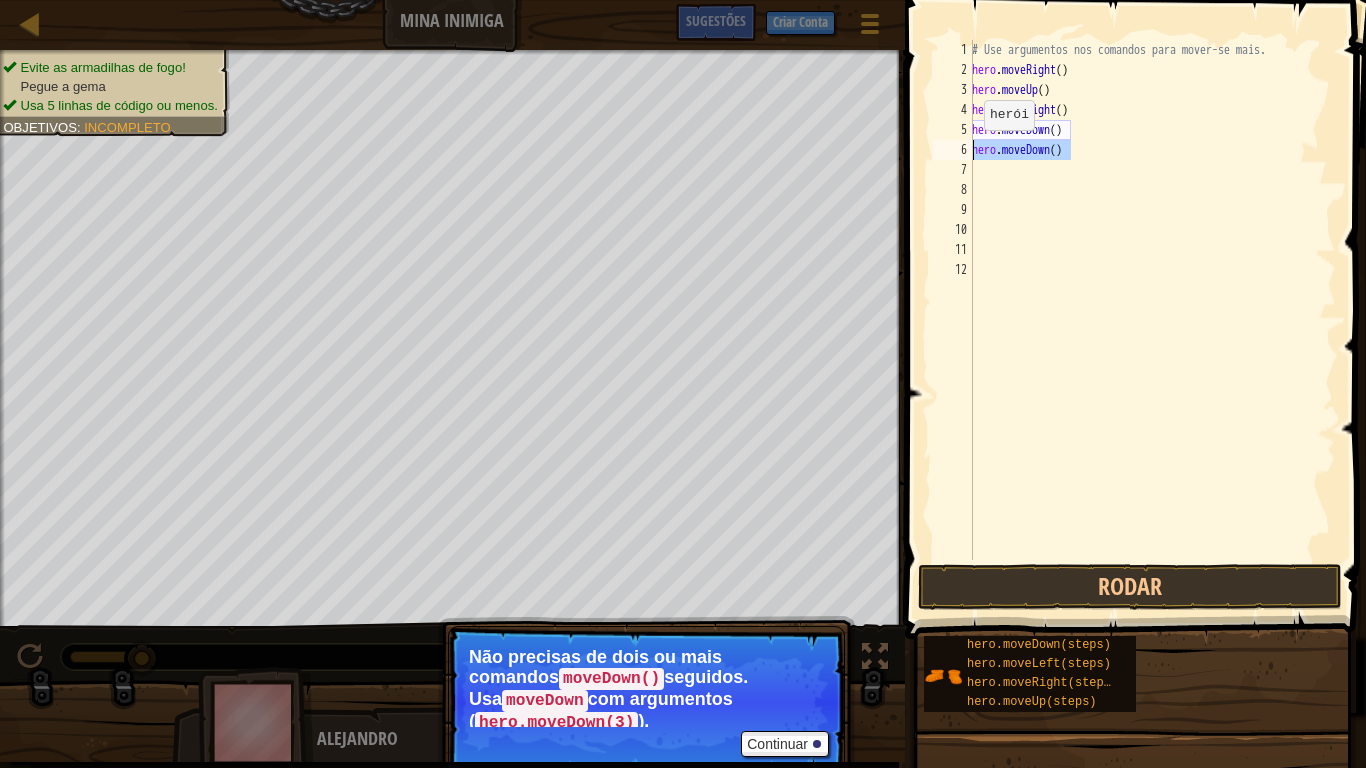 drag, startPoint x: 1079, startPoint y: 151, endPoint x: 972, endPoint y: 150, distance: 107.00467 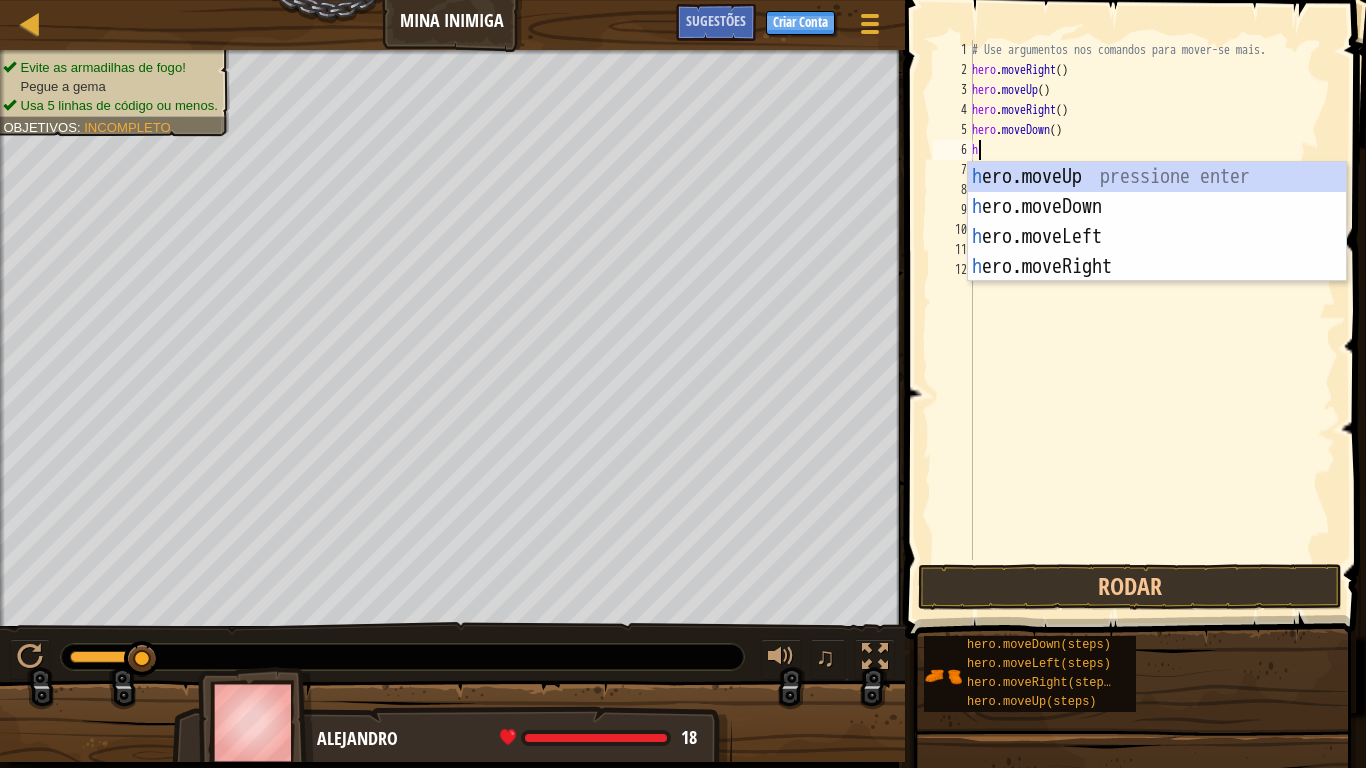 type on "he" 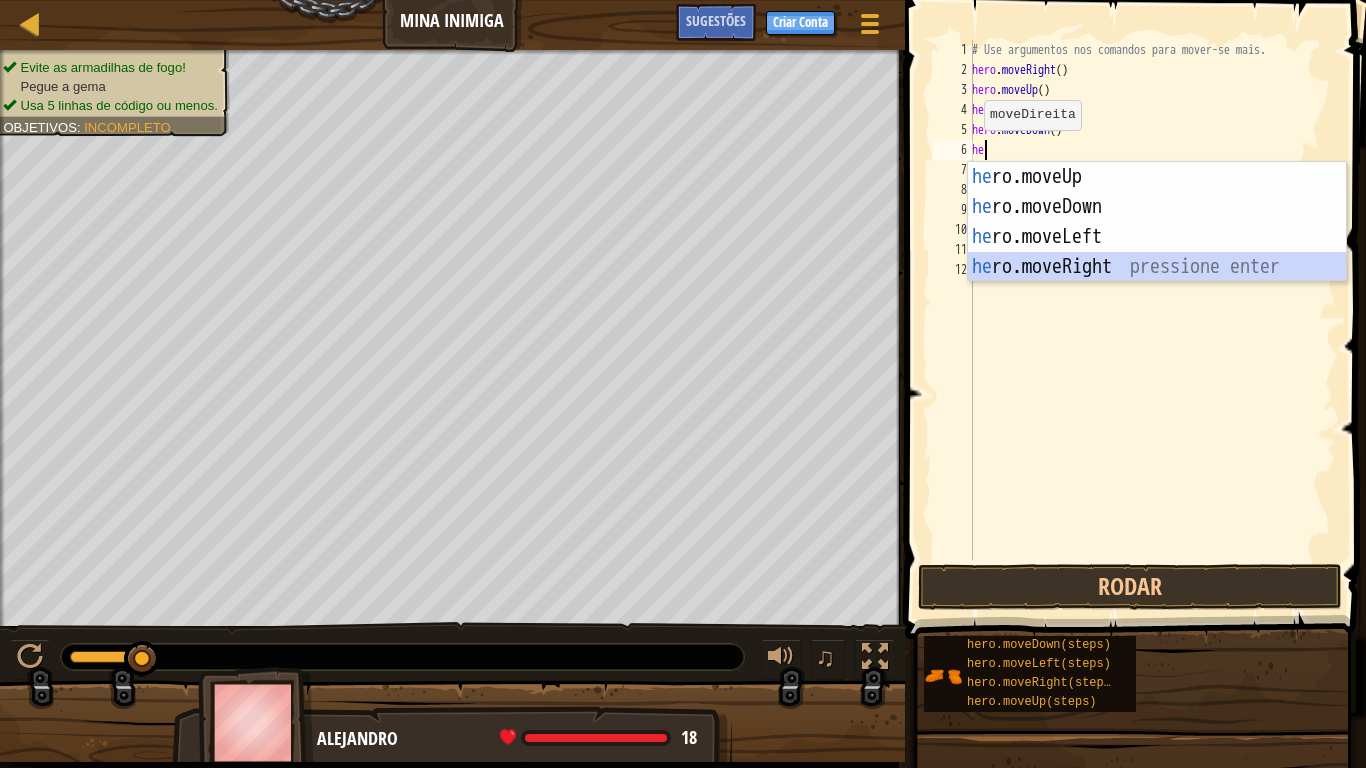 click on "he ro.moveUp pressione enter he ro.moveDown pressione enter he ro.moveLeft pressione enter he ro.moveRight pressione enter" at bounding box center [1157, 252] 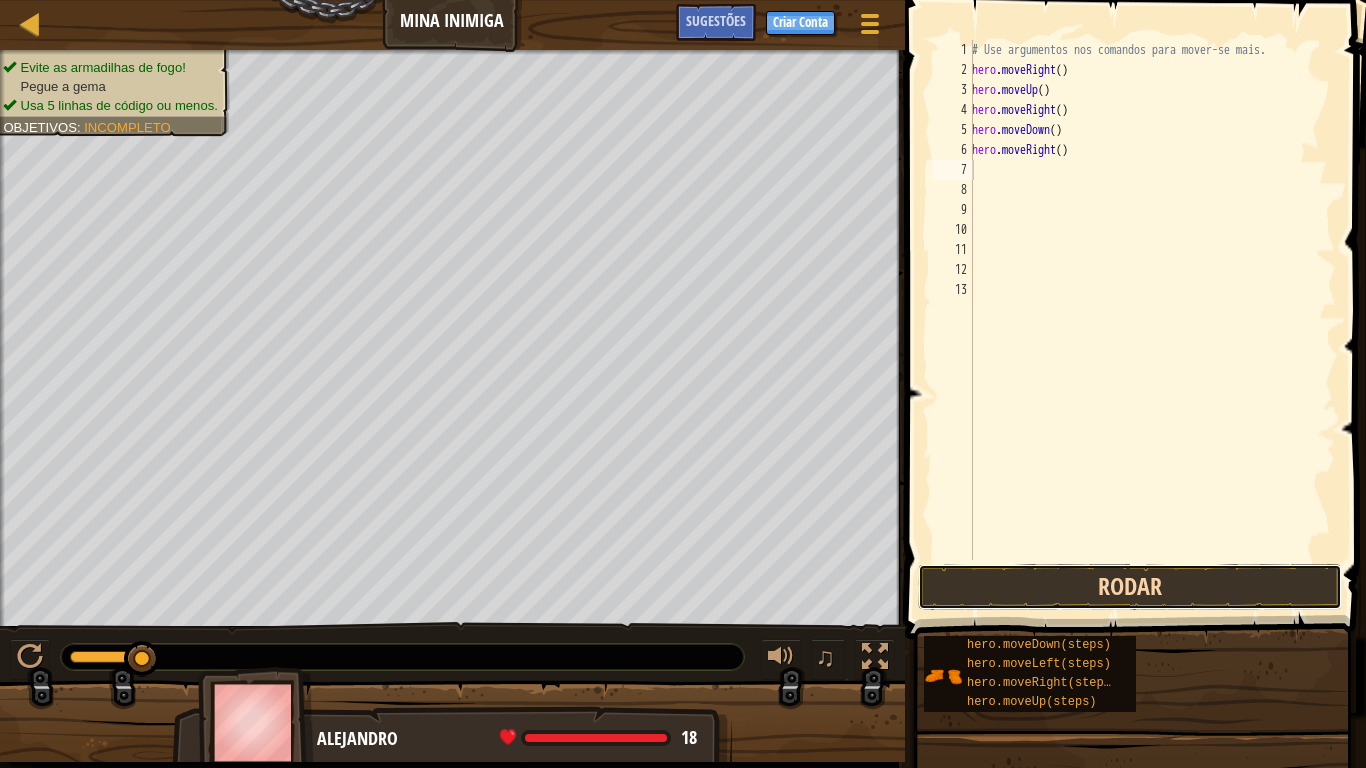 click on "Rodar" at bounding box center (1130, 587) 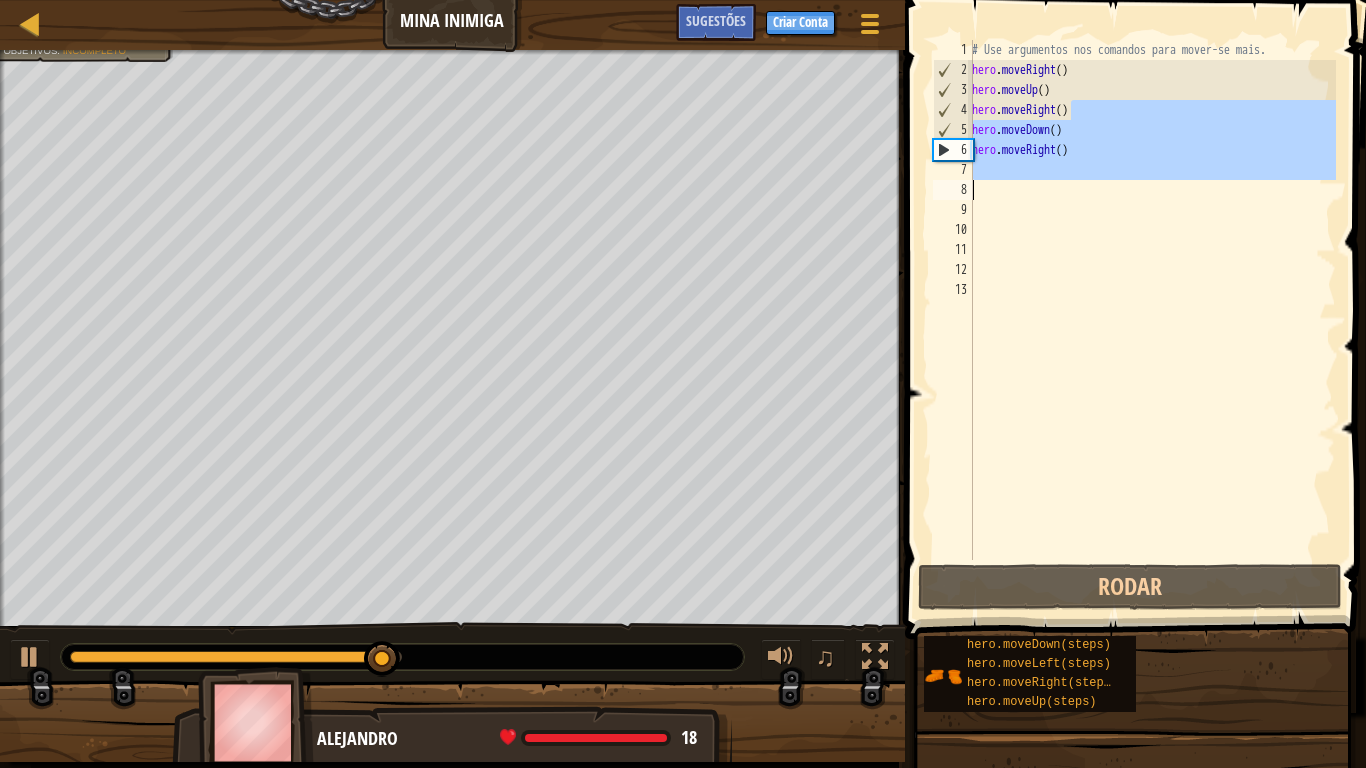 drag, startPoint x: 1067, startPoint y: 113, endPoint x: 1175, endPoint y: 215, distance: 148.55302 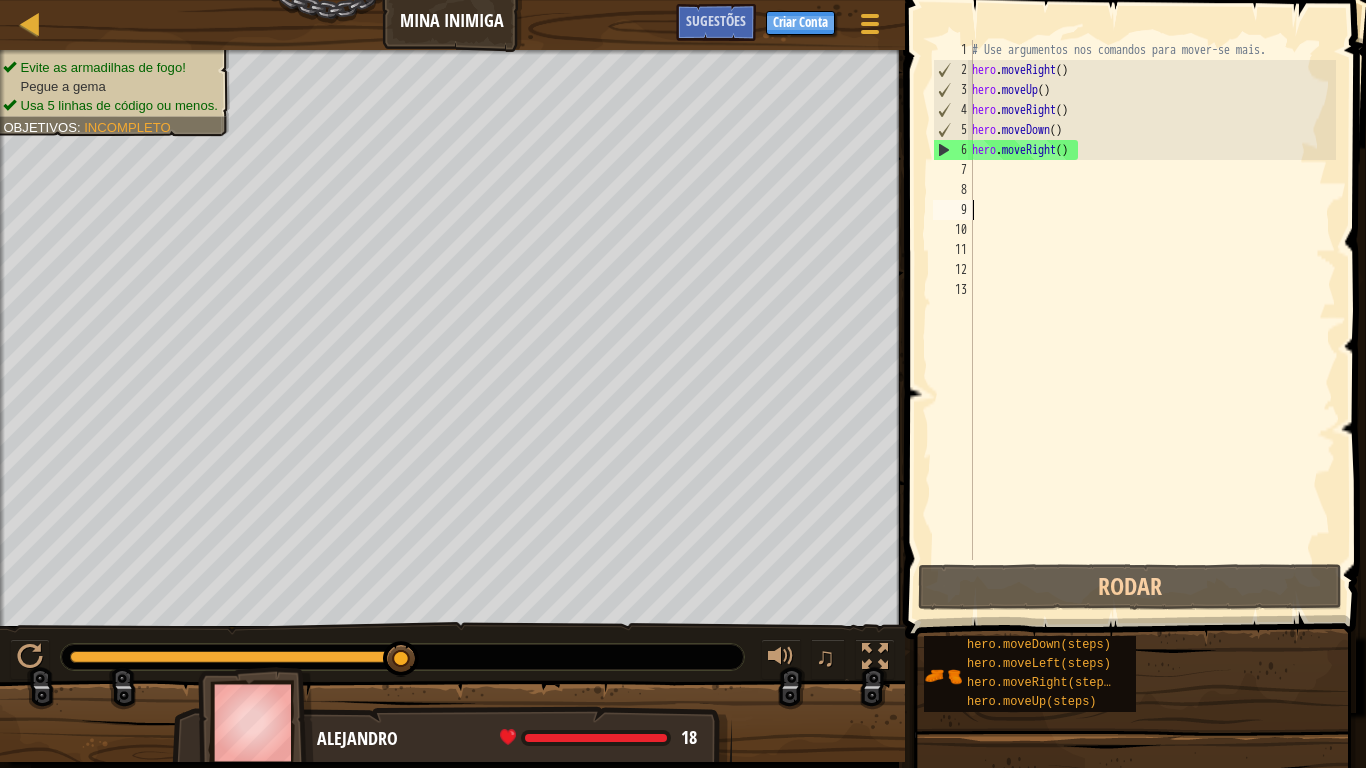 click on "# Use argumentos nos comandos para mover-se mais. hero . moveRight ( ) hero . moveUp ( ) hero . moveRight ( ) hero . moveDown ( ) hero . moveRight ( )" at bounding box center (1152, 320) 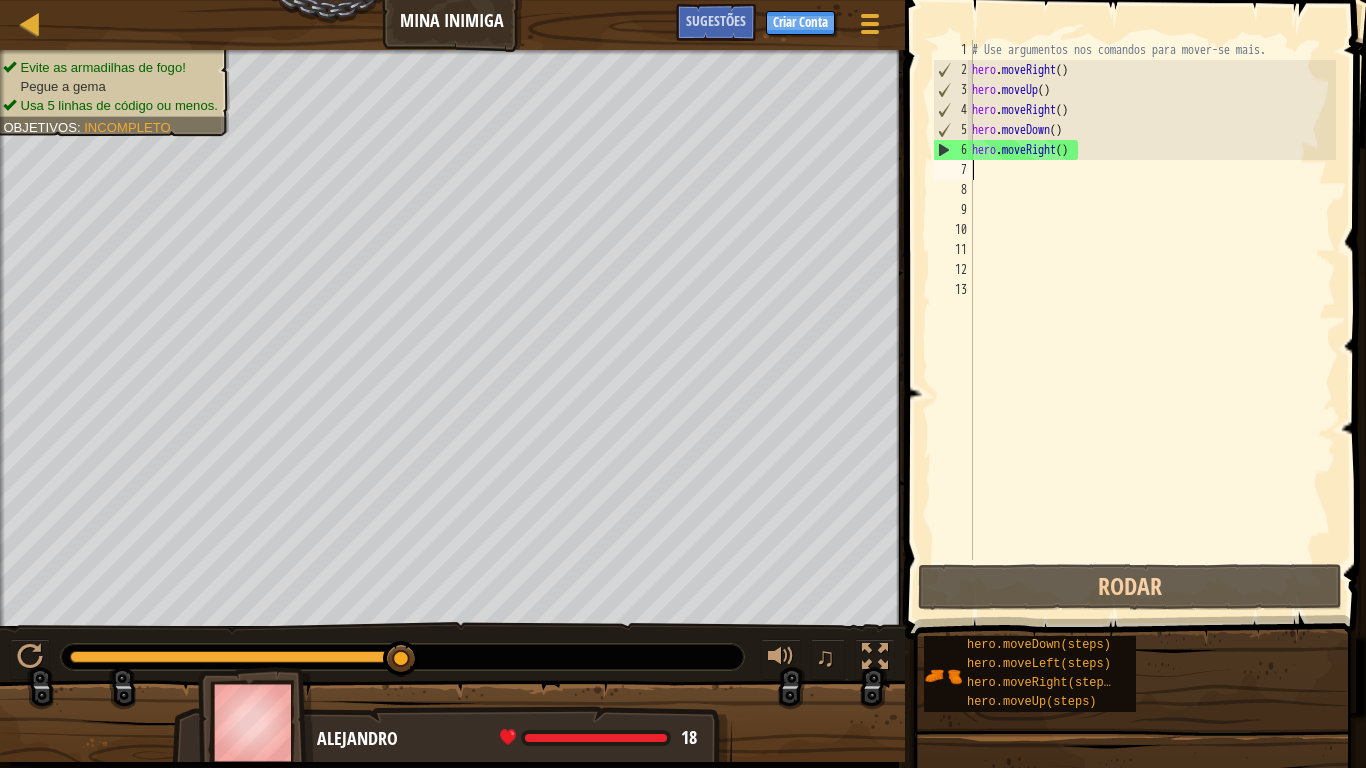 click on "# Use argumentos nos comandos para mover-se mais. hero . moveRight ( ) hero . moveUp ( ) hero . moveRight ( ) hero . moveDown ( ) hero . moveRight ( )" at bounding box center [1152, 320] 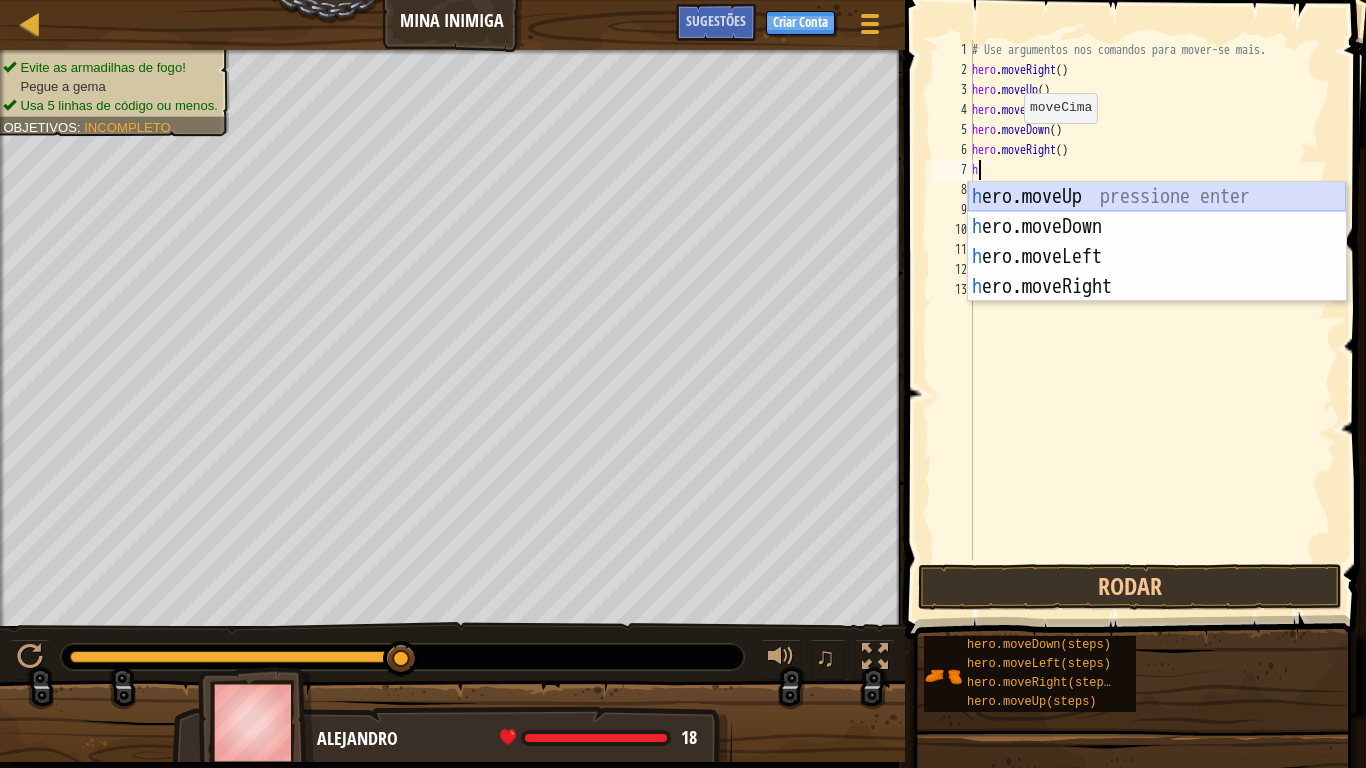 click on "h ero.moveUp pressione enter h ero.moveDown pressione enter h ero.moveLeft pressione enter h ero.moveRight pressione enter" at bounding box center [1157, 272] 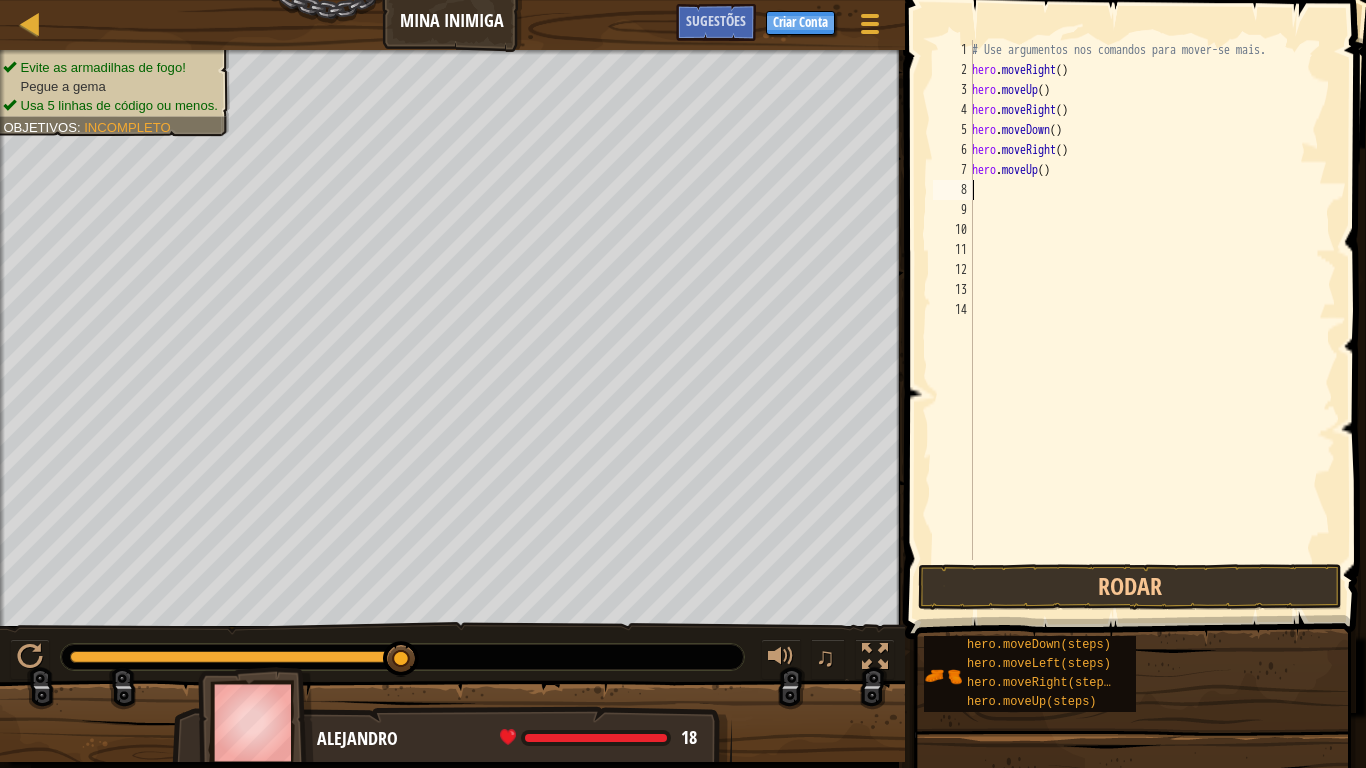 click on "# Use argumentos nos comandos para mover-se mais. hero . moveRight ( ) hero . moveUp ( ) hero . moveRight ( ) hero . moveDown ( ) hero . moveRight ( ) hero . moveUp ( )" at bounding box center [1152, 320] 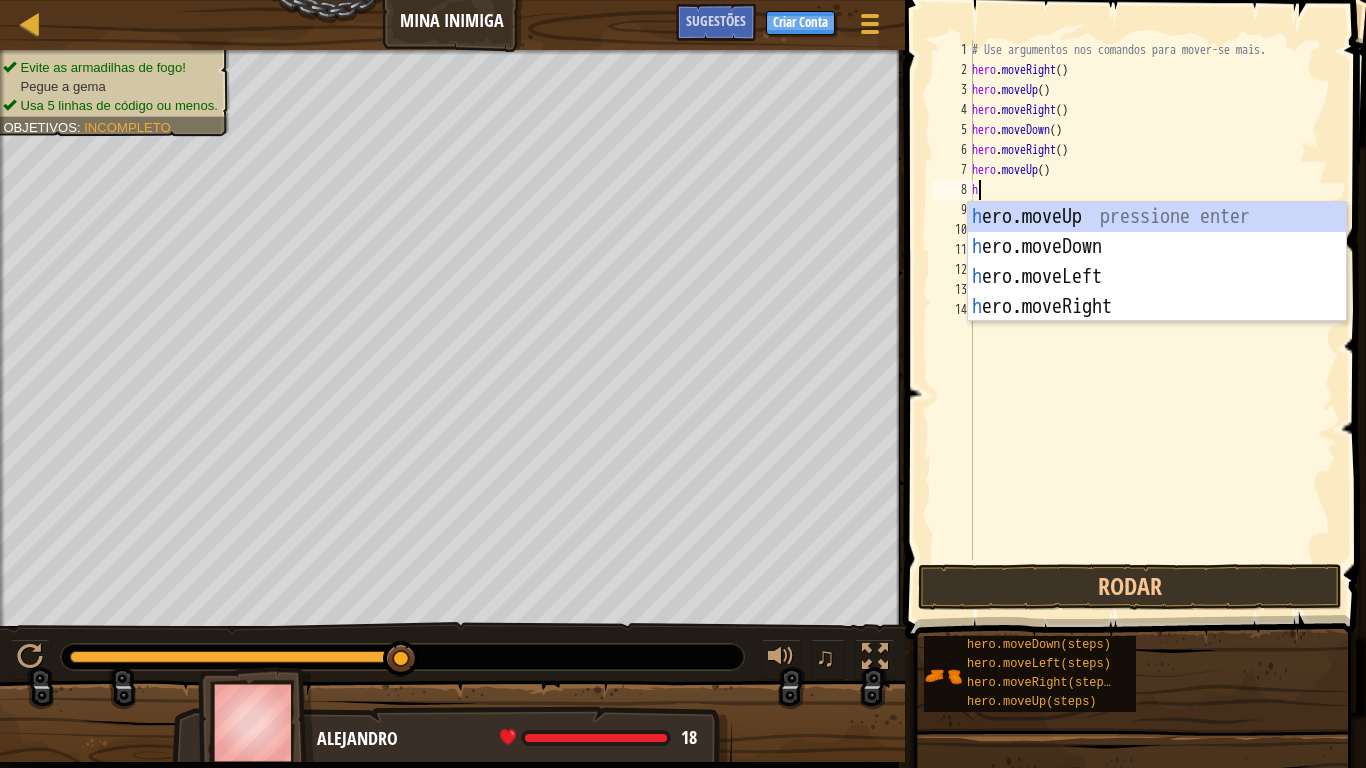 type on "he" 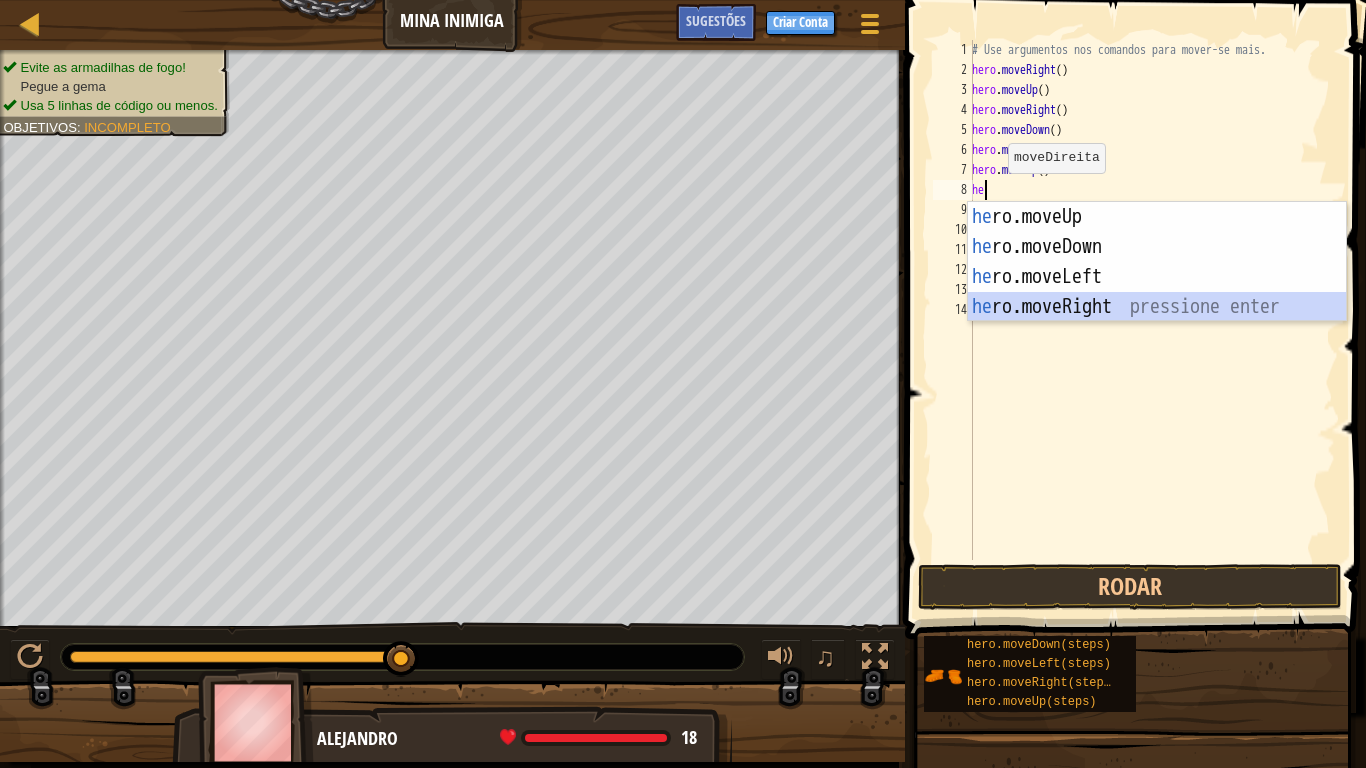 click on "he ro.moveUp pressione enter he ro.moveDown pressione enter he ro.moveLeft pressione enter he ro.moveRight pressione enter" at bounding box center [1157, 292] 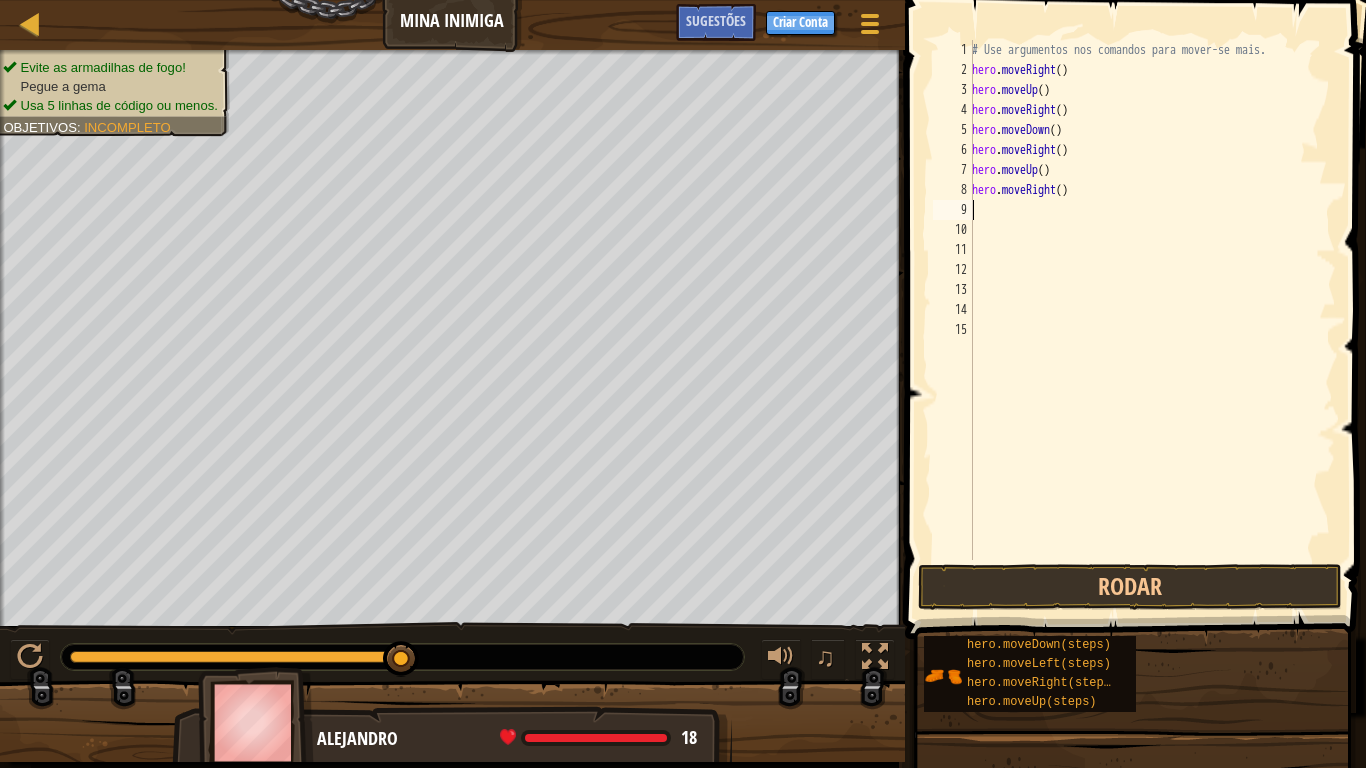 click on "# Use argumentos nos comandos para mover-se mais. hero . moveRight ( ) hero . moveUp ( ) hero . moveRight ( ) hero . moveDown ( ) hero . moveRight ( ) hero . moveUp ( ) hero . moveRight ( )" at bounding box center (1152, 320) 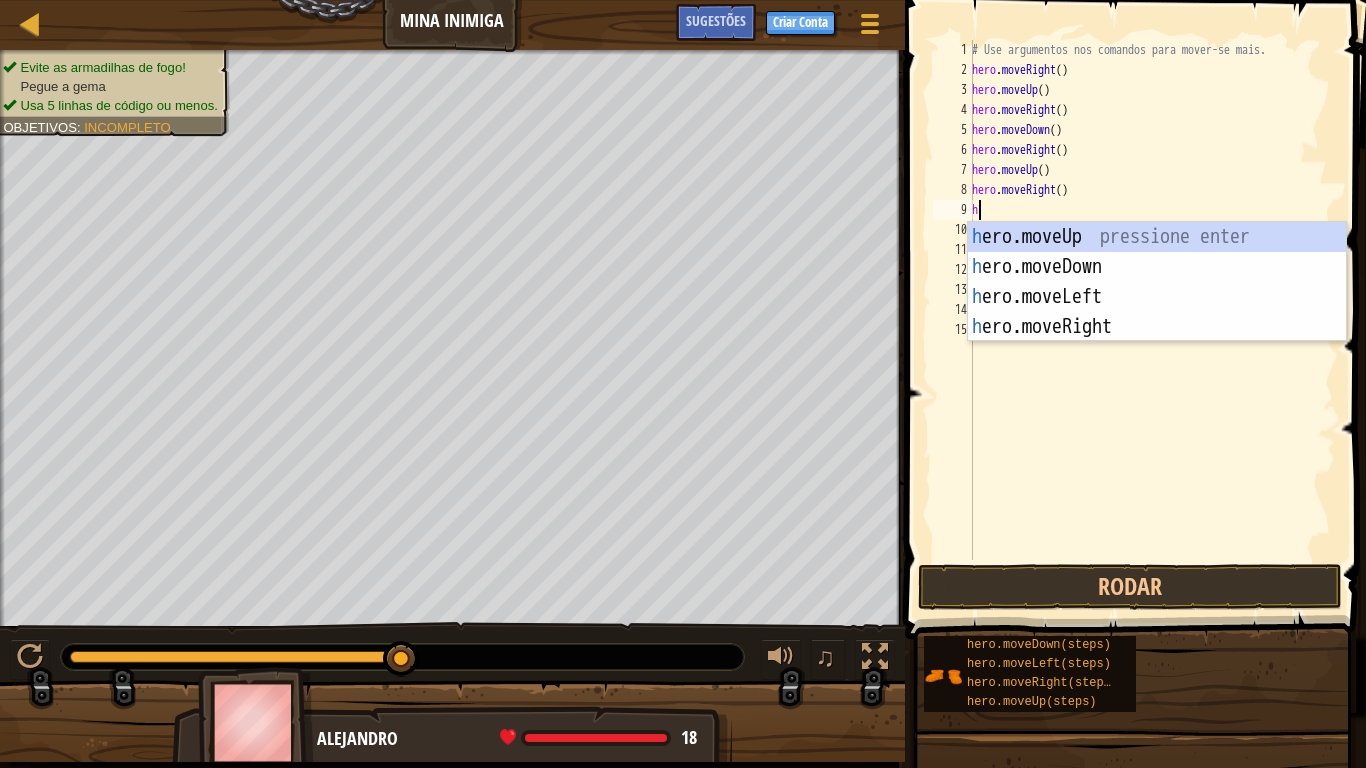 type on "he" 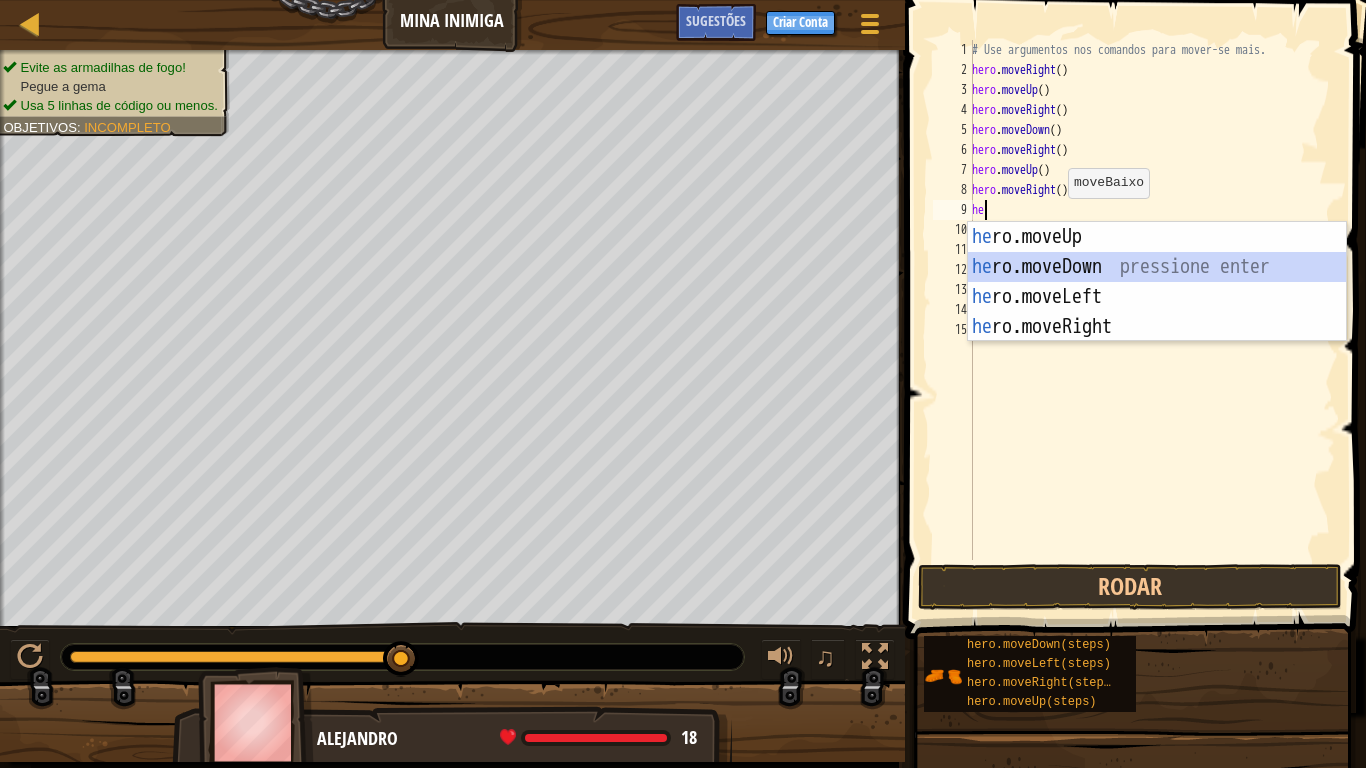 click on "he ro.moveUp pressione enter he ro.moveDown pressione enter he ro.moveLeft pressione enter he ro.moveRight pressione enter" at bounding box center [1157, 312] 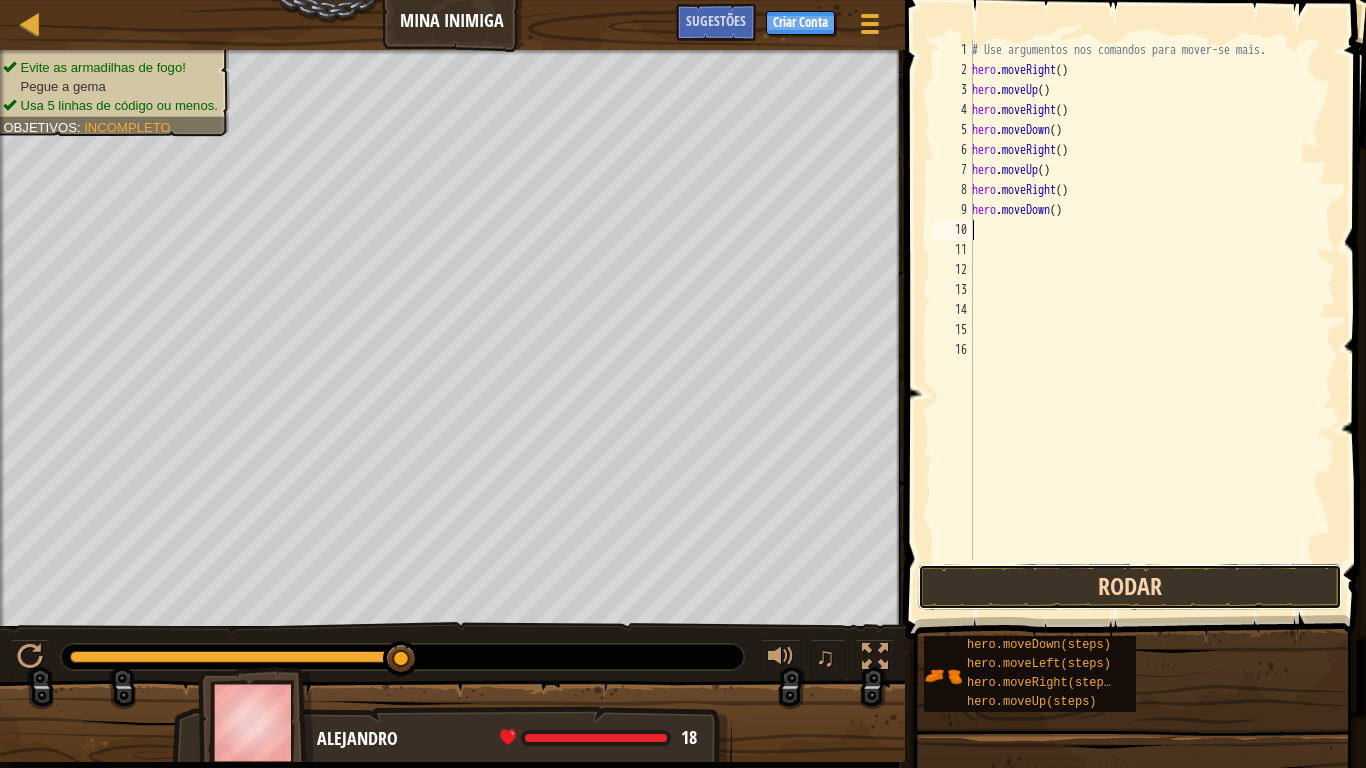 click on "Rodar" at bounding box center [1130, 587] 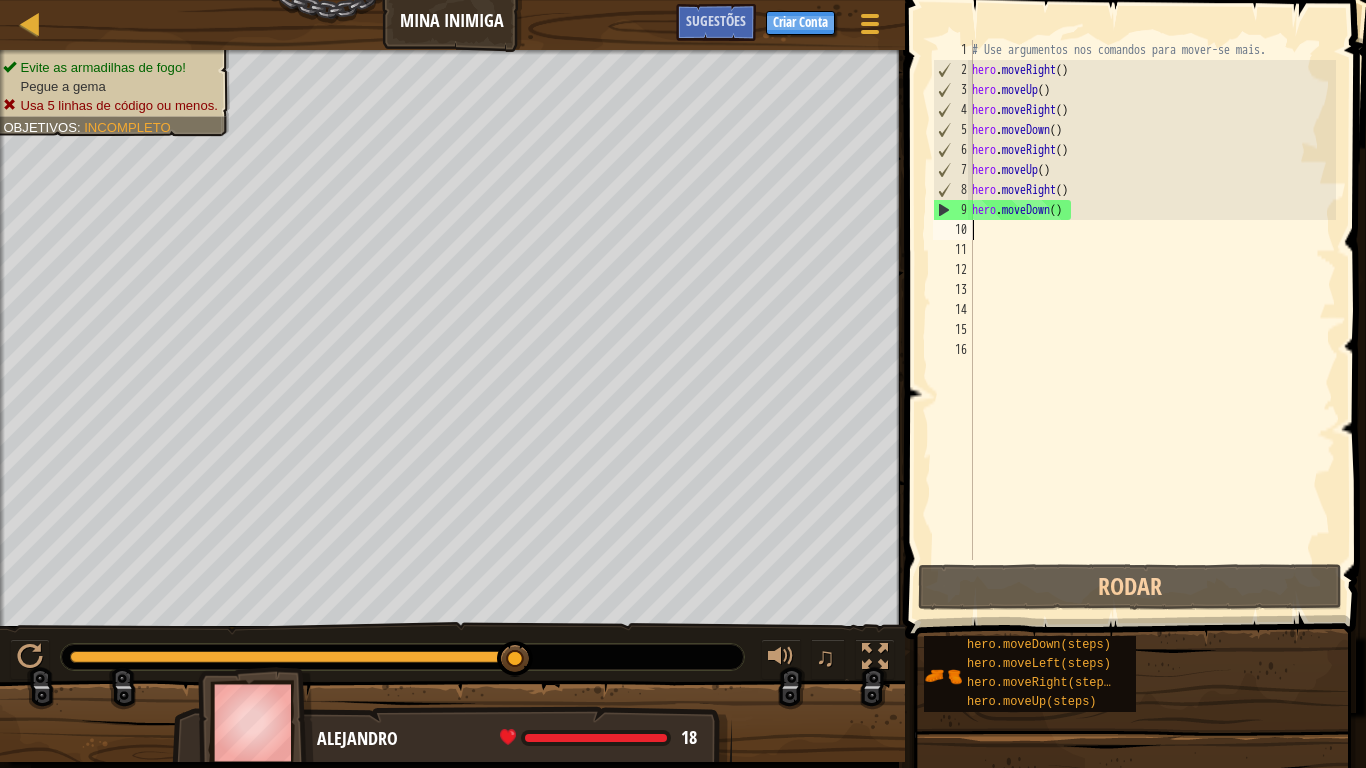 click on "# Use argumentos nos comandos para mover-se mais. hero . moveRight ( ) hero . moveUp ( ) hero . moveRight ( ) hero . moveDown ( ) hero . moveRight ( ) hero . moveUp ( ) hero . moveRight ( ) hero . moveDown ( )" at bounding box center (1152, 320) 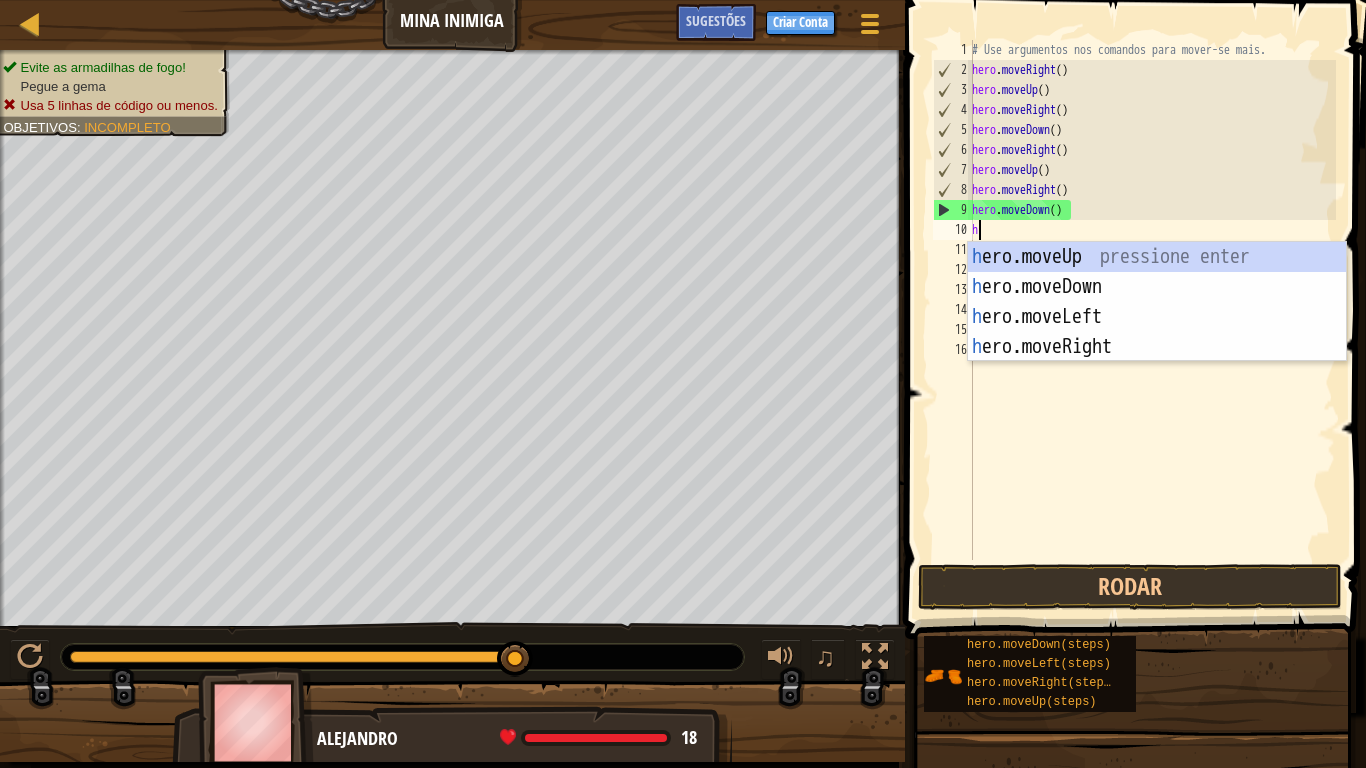 type on "he" 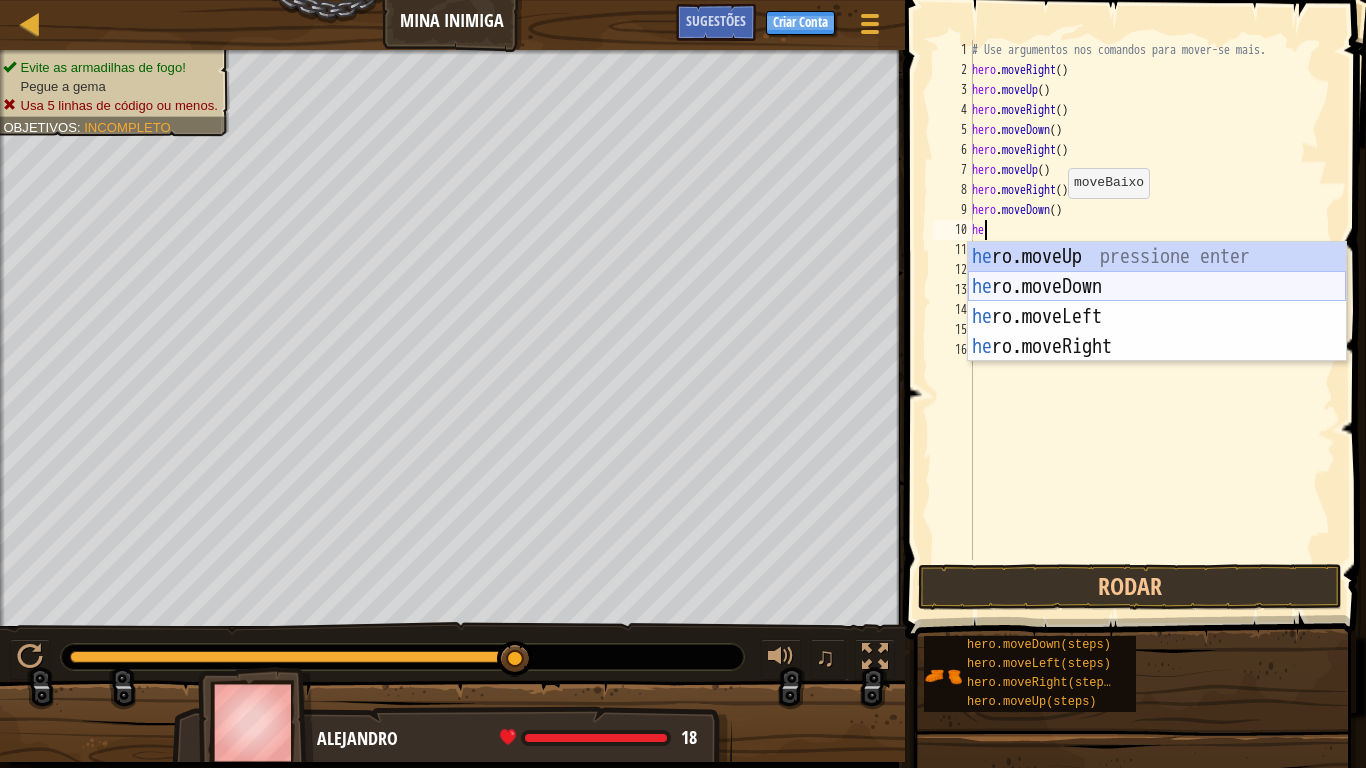 click on "he ro.moveUp pressione enter he ro.moveDown pressione enter he ro.moveLeft pressione enter he ro.moveRight pressione enter" at bounding box center (1157, 332) 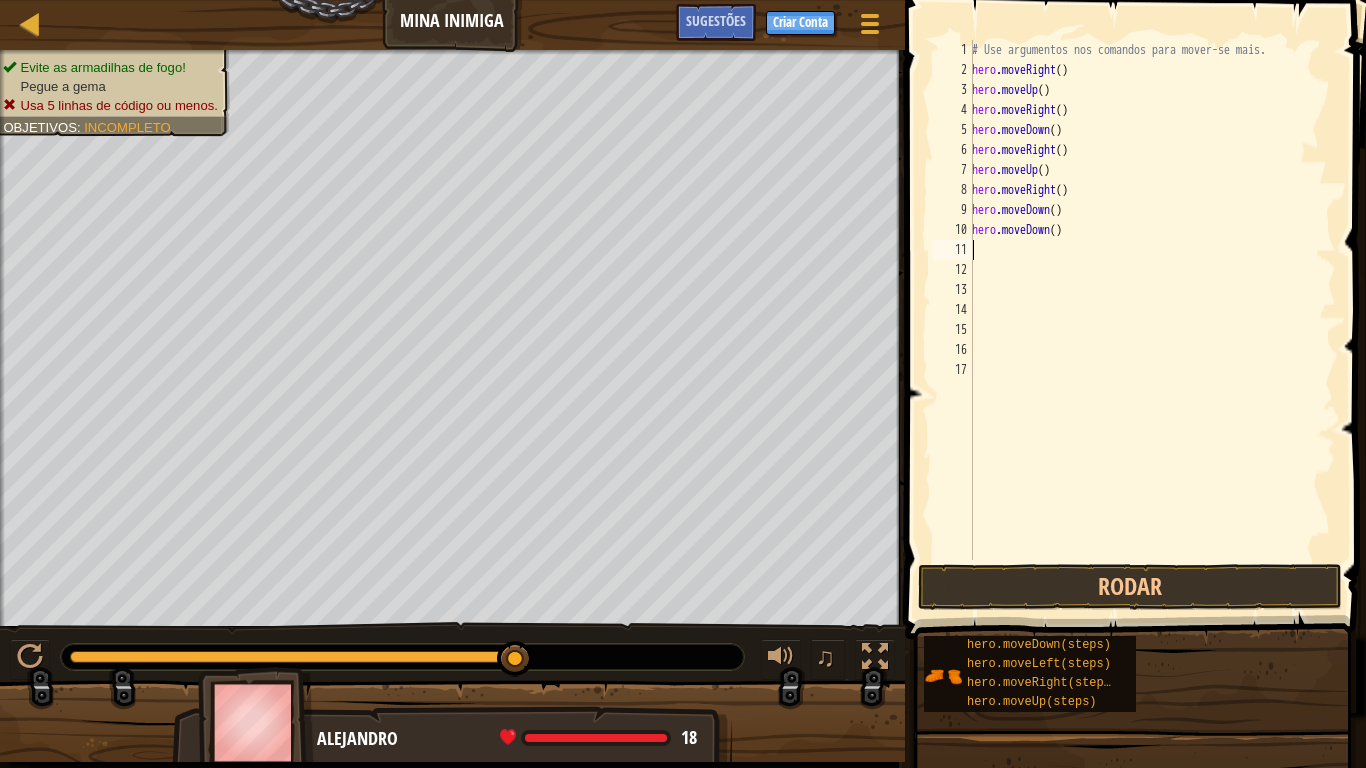 click on "# Use argumentos nos comandos para mover-se mais. hero . moveRight ( ) hero . moveUp ( ) hero . moveRight ( ) hero . moveDown ( ) hero . moveRight ( ) hero . moveUp ( ) hero . moveRight ( ) hero . moveDown ( ) hero . moveDown ( )" at bounding box center (1152, 320) 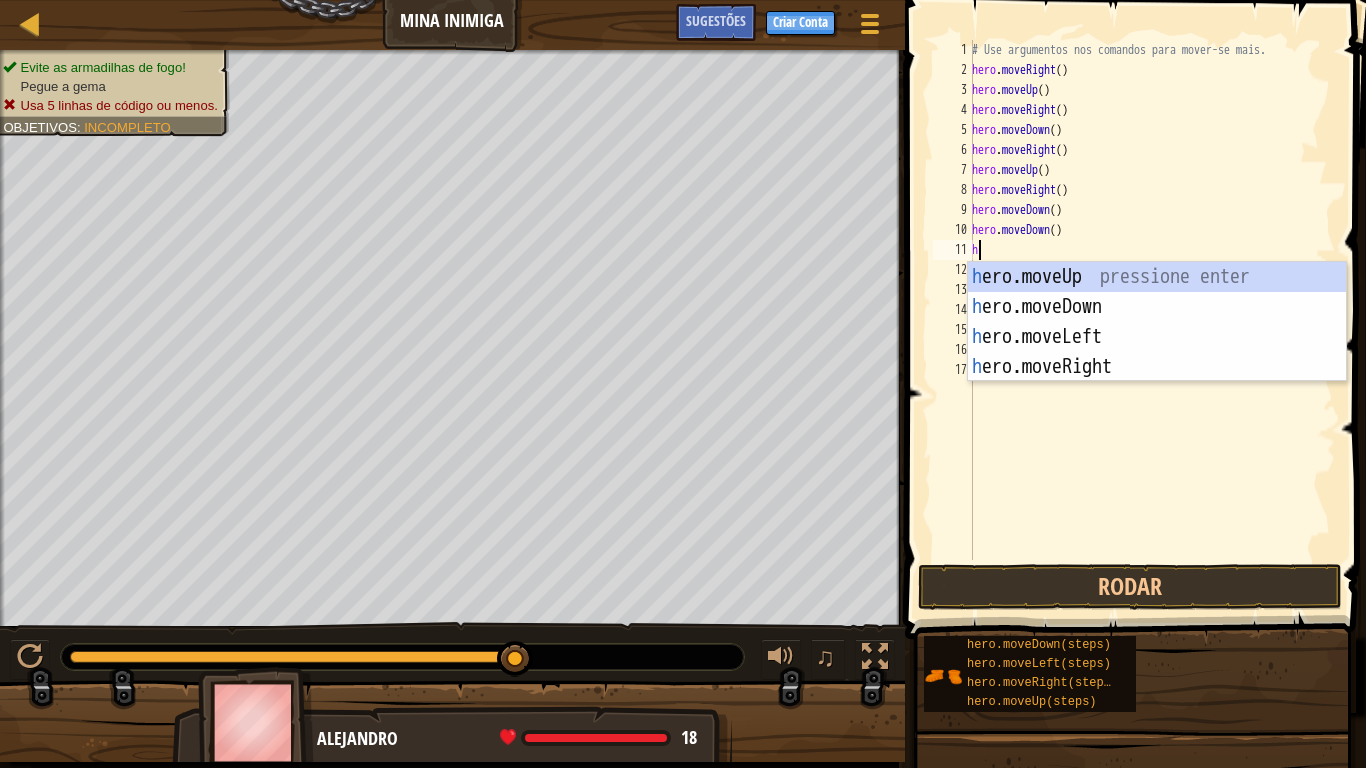 type on "he" 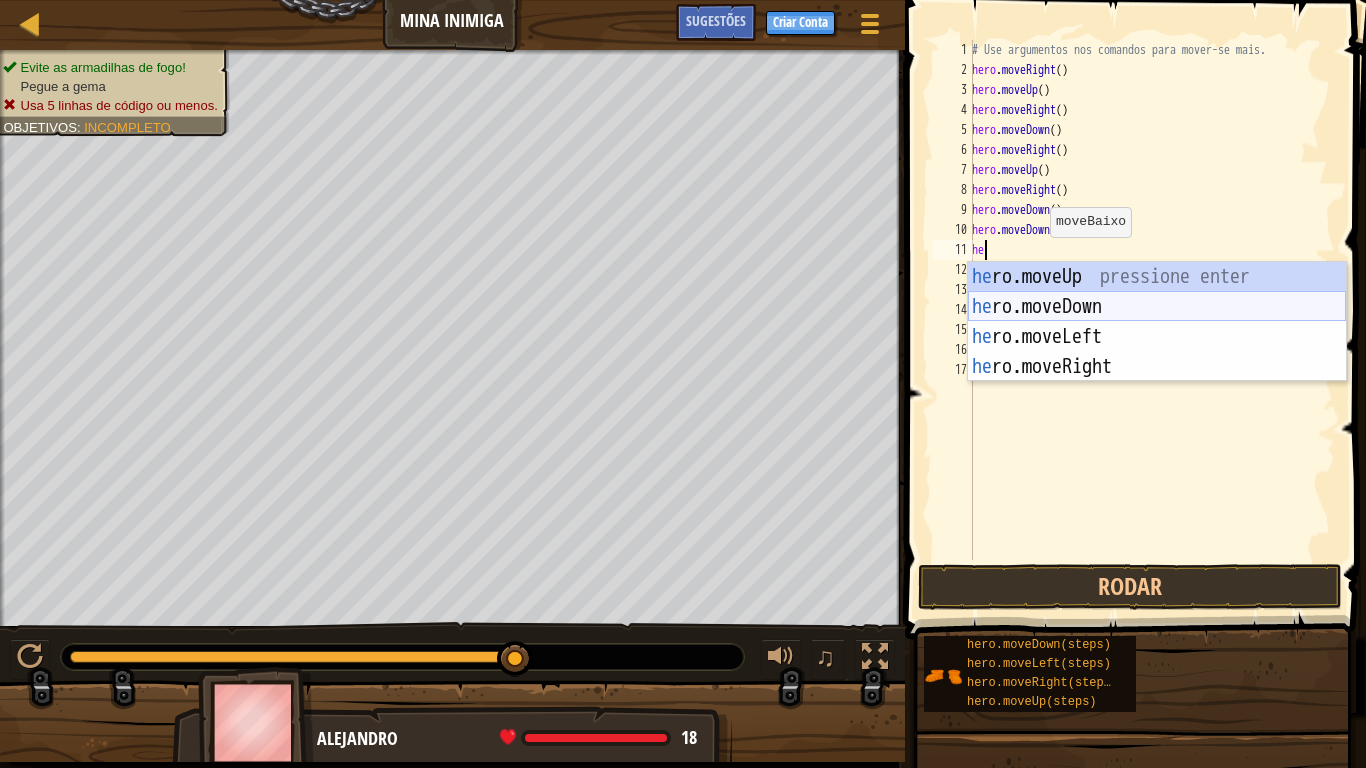 click on "he ro.moveUp pressione enter he ro.moveDown pressione enter he ro.moveLeft pressione enter he ro.moveRight pressione enter" at bounding box center (1157, 352) 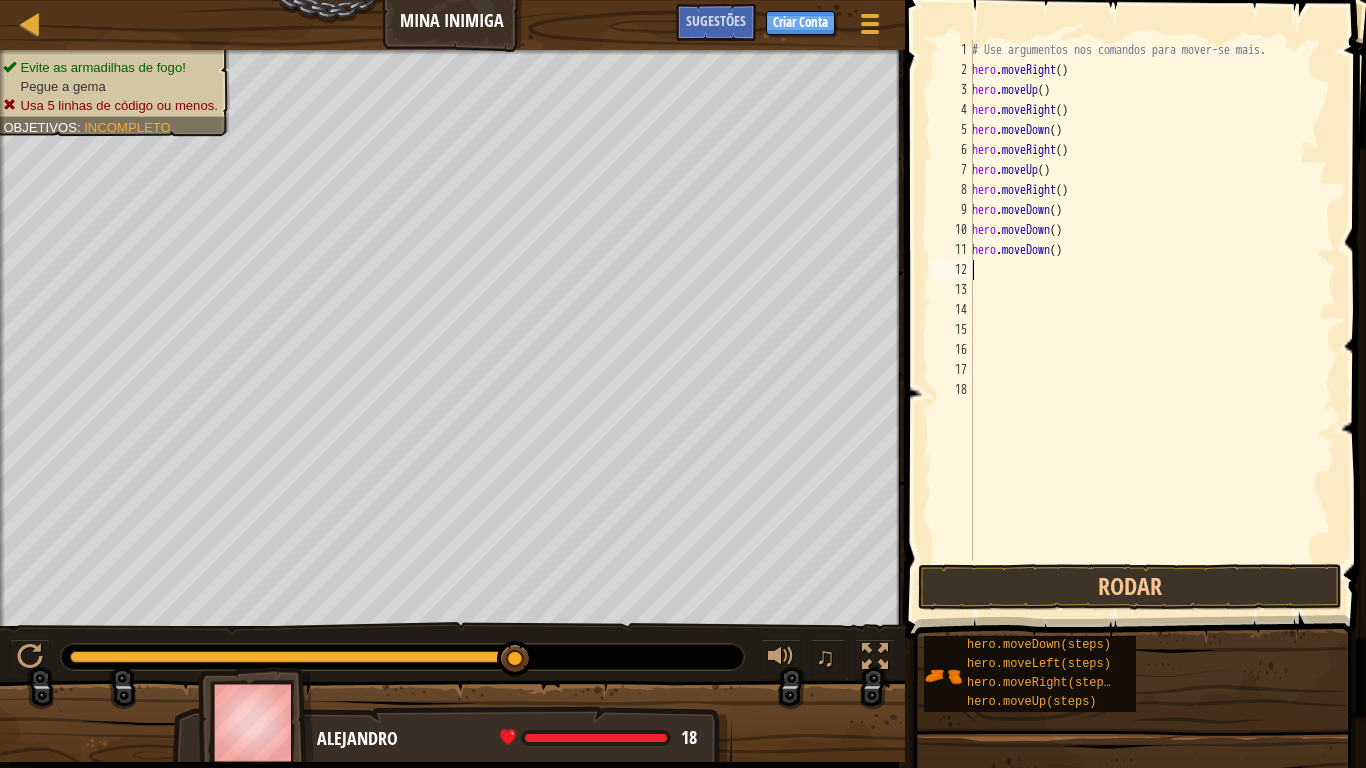 click on "# Use argumentos nos comandos para mover-se mais. hero . moveRight ( ) hero . moveUp ( ) hero . moveRight ( ) hero . moveDown ( ) hero . moveRight ( ) hero . moveUp ( ) hero . moveRight ( ) hero . moveDown ( ) hero . moveDown ( ) hero . moveDown ( )" at bounding box center (1152, 320) 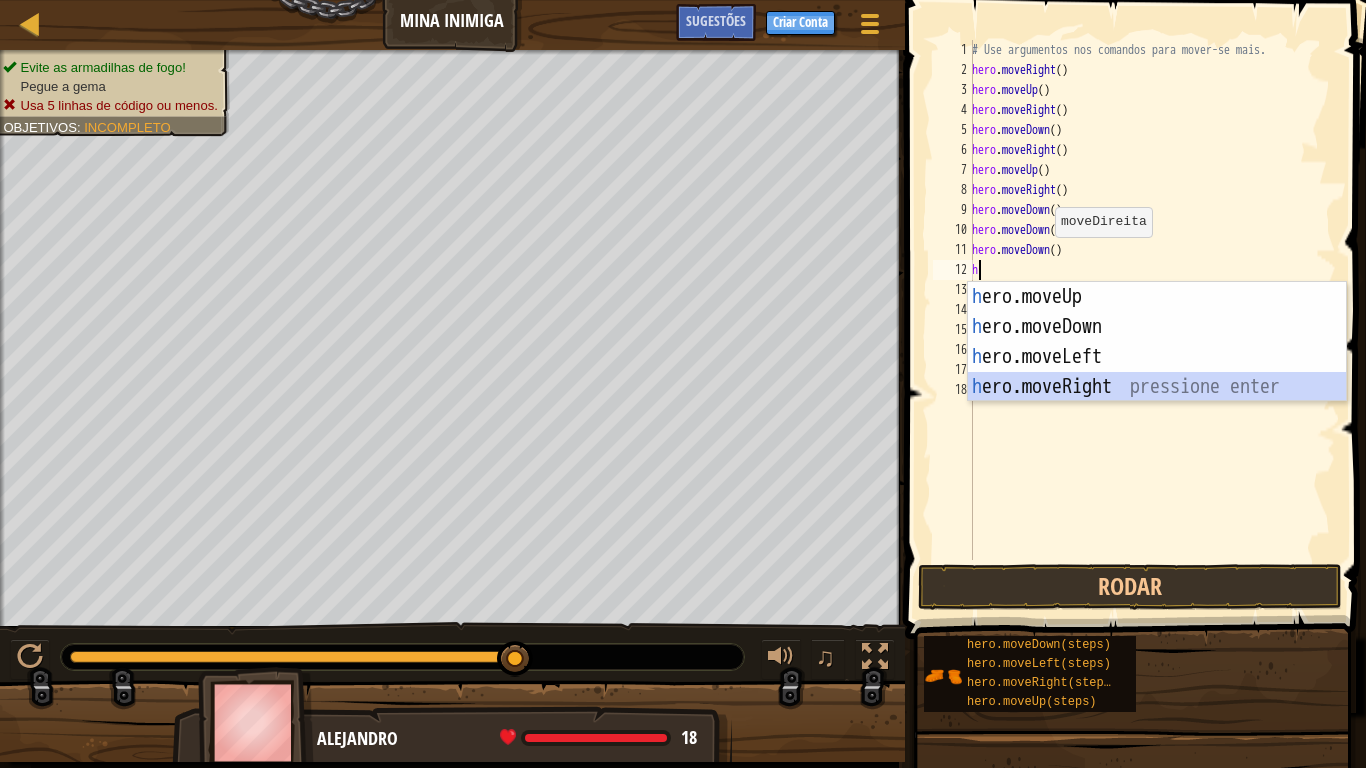 click on "h ero.moveUp pressione enter h ero.moveDown pressione enter h ero.moveLeft pressione enter h ero.moveRight pressione enter" at bounding box center [1157, 372] 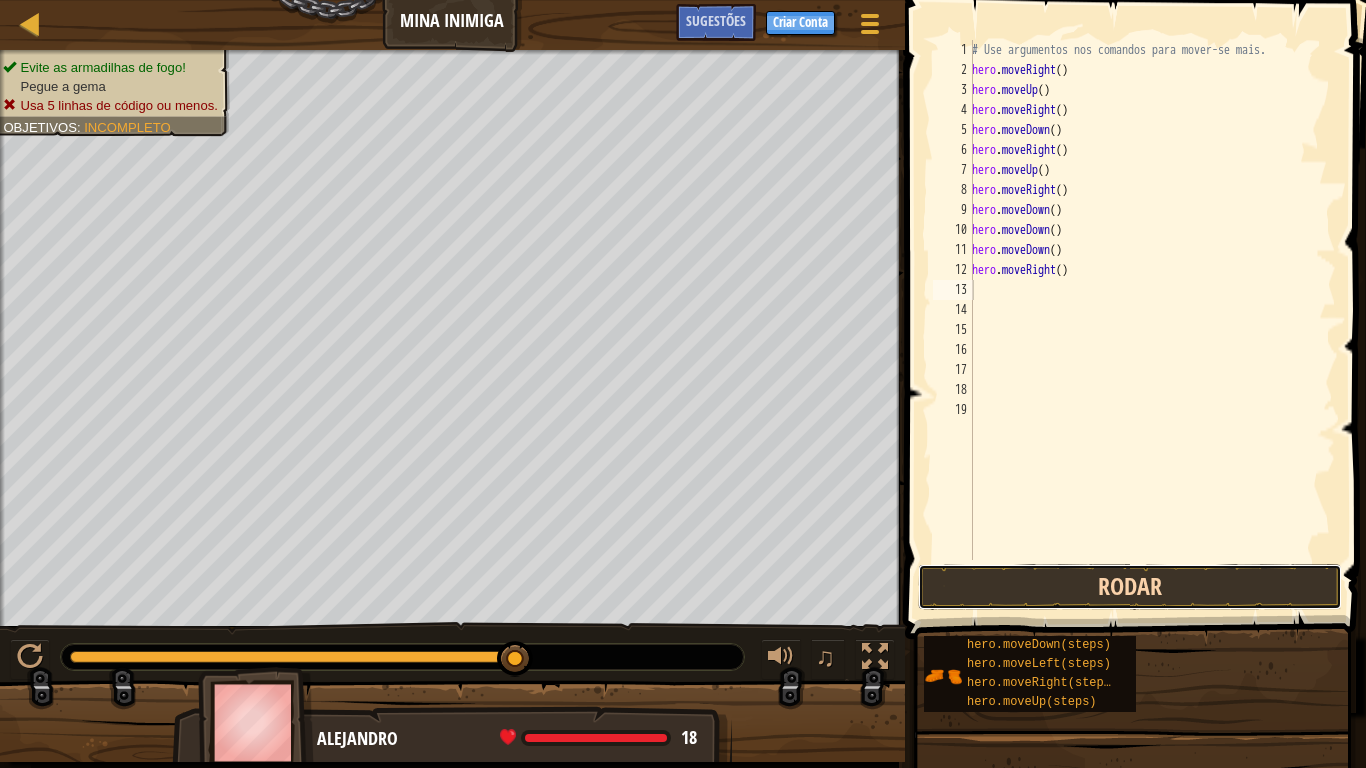 click on "Rodar" at bounding box center (1130, 587) 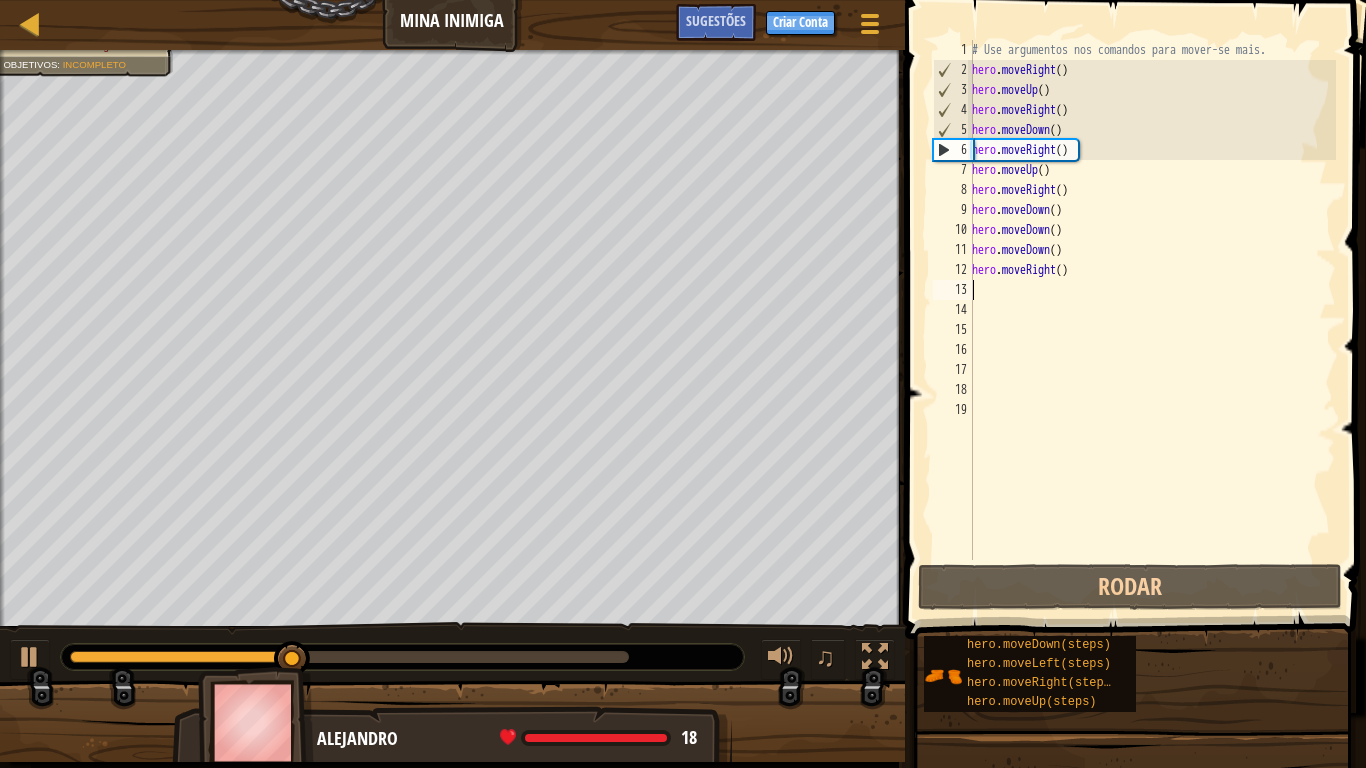 click on "# Use argumentos nos comandos para mover-se mais. hero . moveRight ( ) hero . moveUp ( ) hero . moveRight ( ) hero . moveDown ( ) hero . moveRight ( ) hero . moveUp ( ) hero . moveRight ( ) hero . moveDown ( ) hero . moveDown ( ) hero . moveDown ( ) hero . moveRight ( )" at bounding box center [1152, 320] 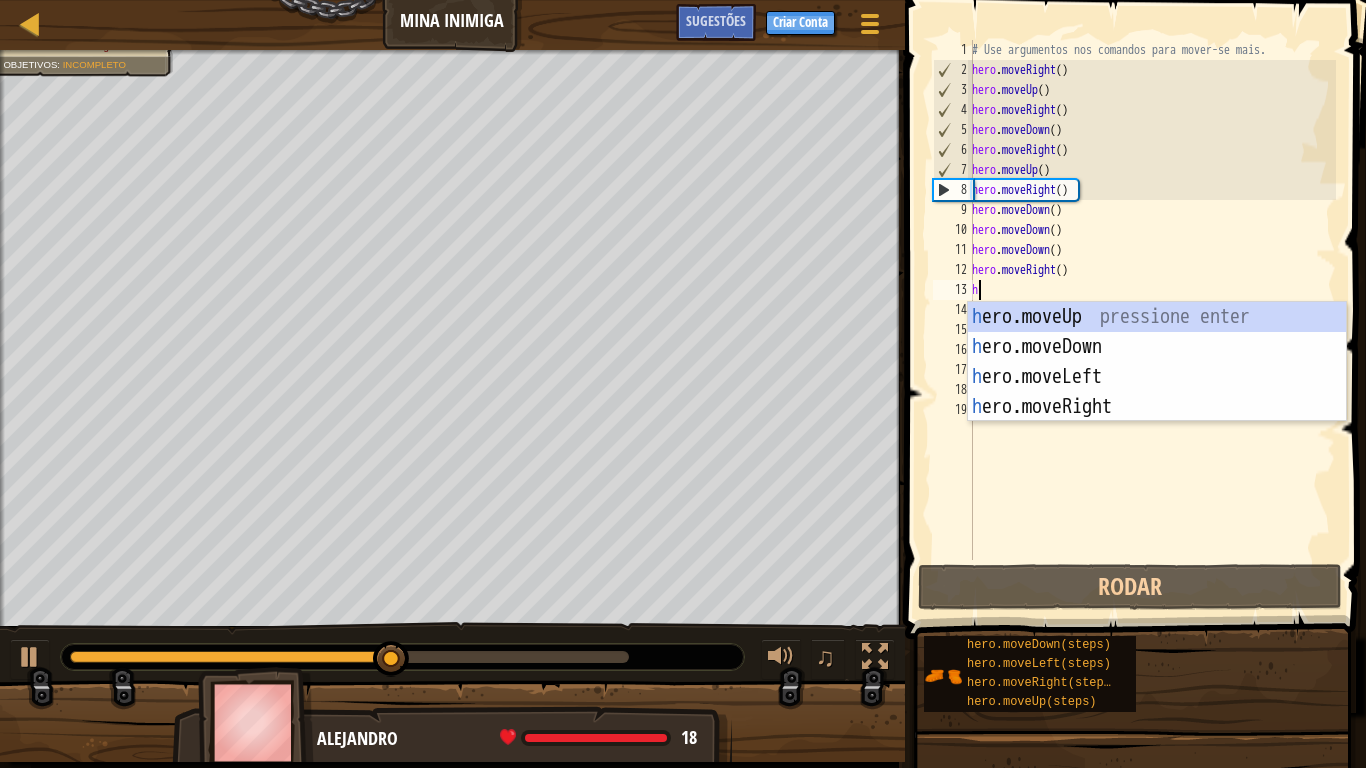 type on "he" 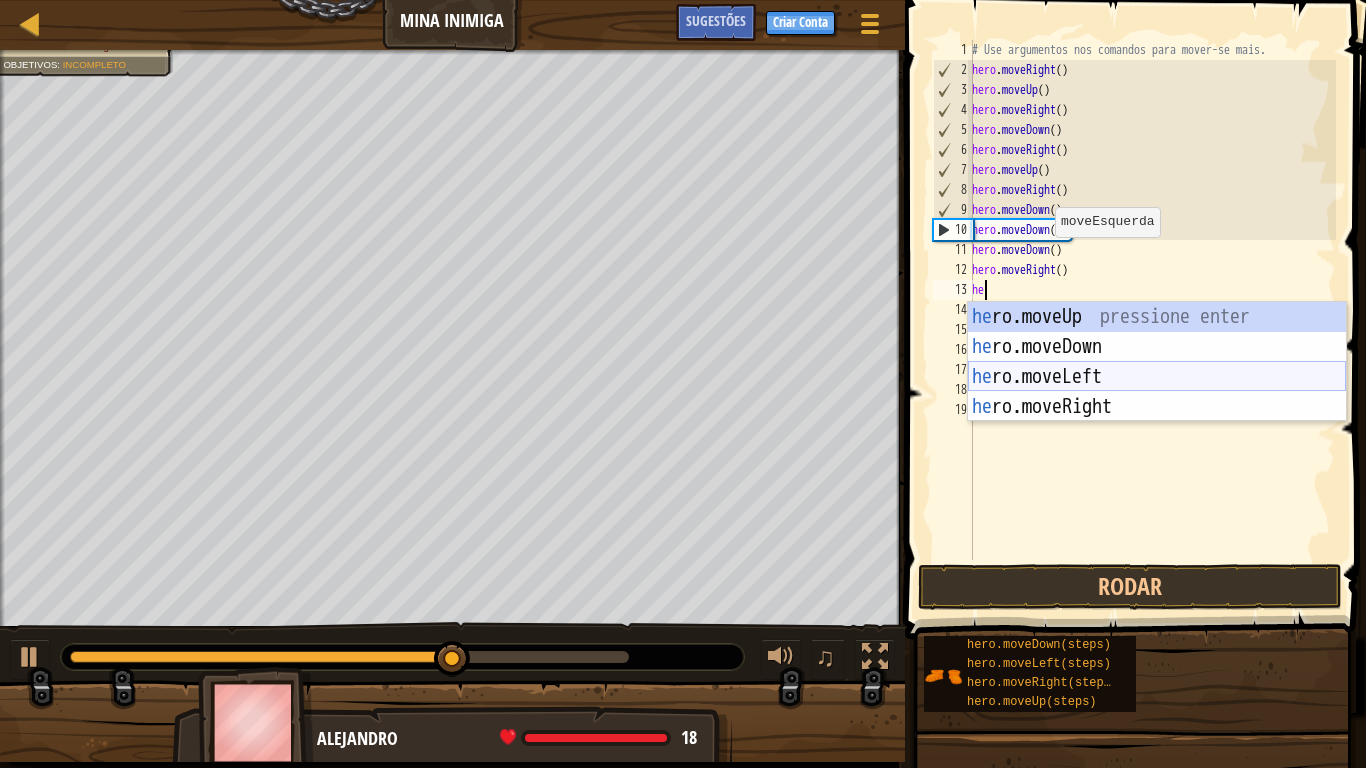 click on "he ro.moveUp pressione enter he ro.moveDown pressione enter he ro.moveLeft pressione enter he ro.moveRight pressione enter" at bounding box center (1157, 392) 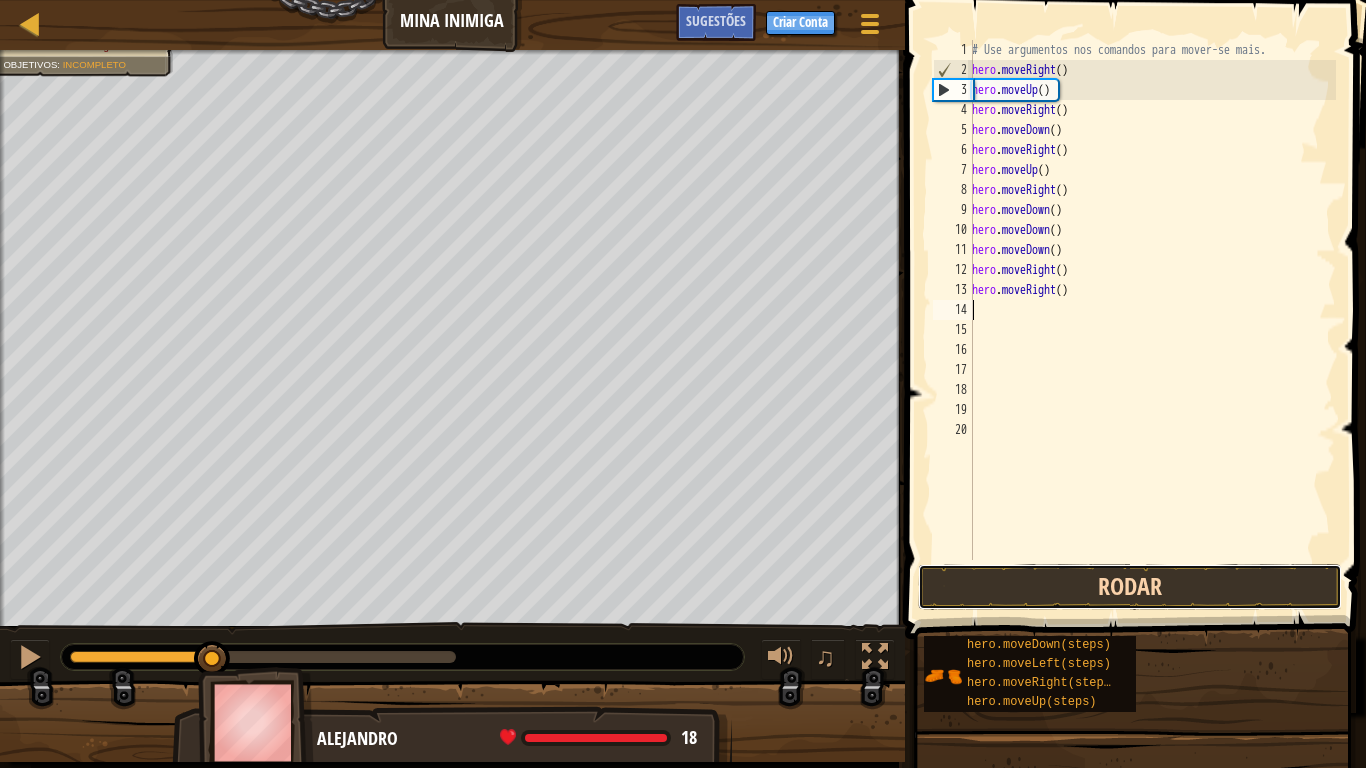 click on "Rodar" at bounding box center [1130, 587] 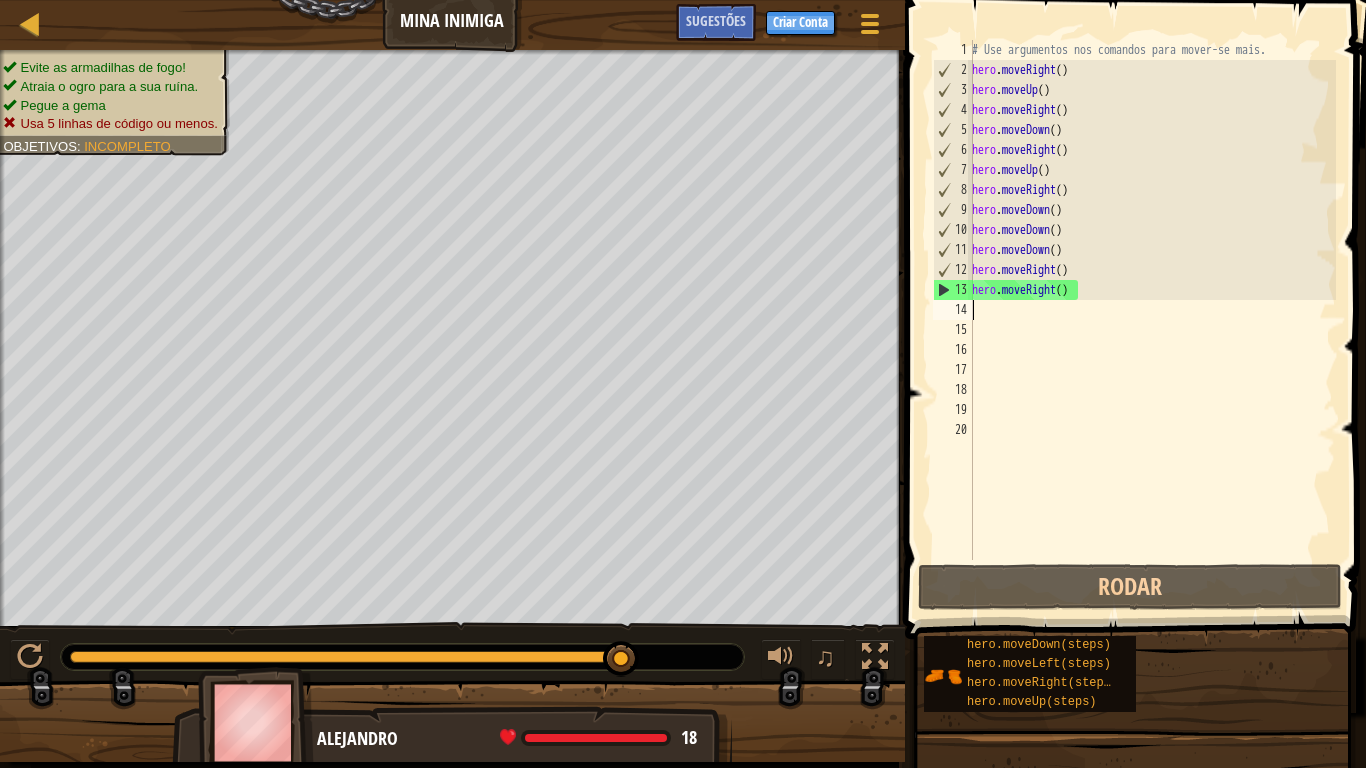 click on "# Use argumentos nos comandos para mover-se mais. hero . moveRight ( ) hero . moveUp ( ) hero . moveRight ( ) hero . moveDown ( ) hero . moveRight ( ) hero . moveUp ( ) hero . moveRight ( ) hero . moveDown ( ) hero . moveDown ( ) hero . moveDown ( ) hero . moveRight ( ) hero . moveRight ( )" at bounding box center (1152, 320) 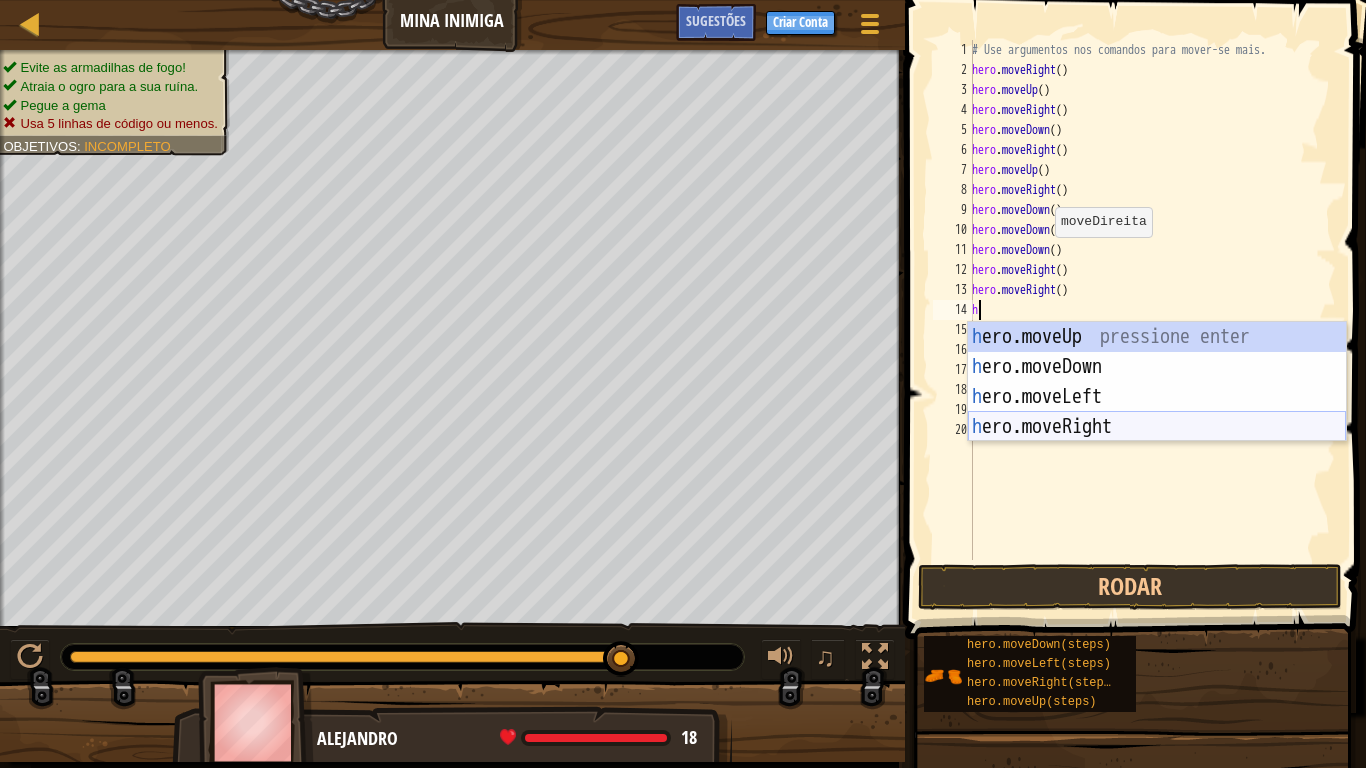 click on "h ero.moveUp pressione enter h ero.moveDown pressione enter h ero.moveLeft pressione enter h ero.moveRight pressione enter" at bounding box center (1157, 412) 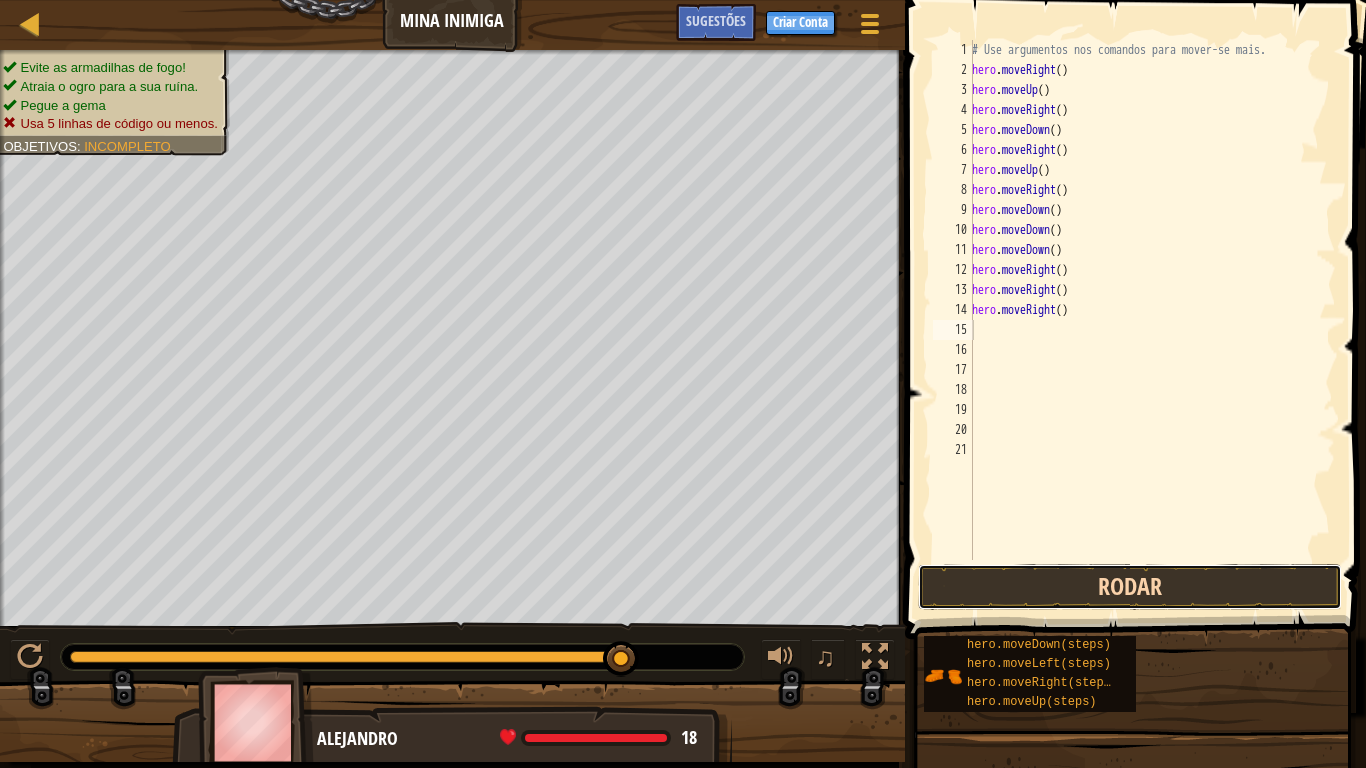 click on "Rodar" at bounding box center [1130, 587] 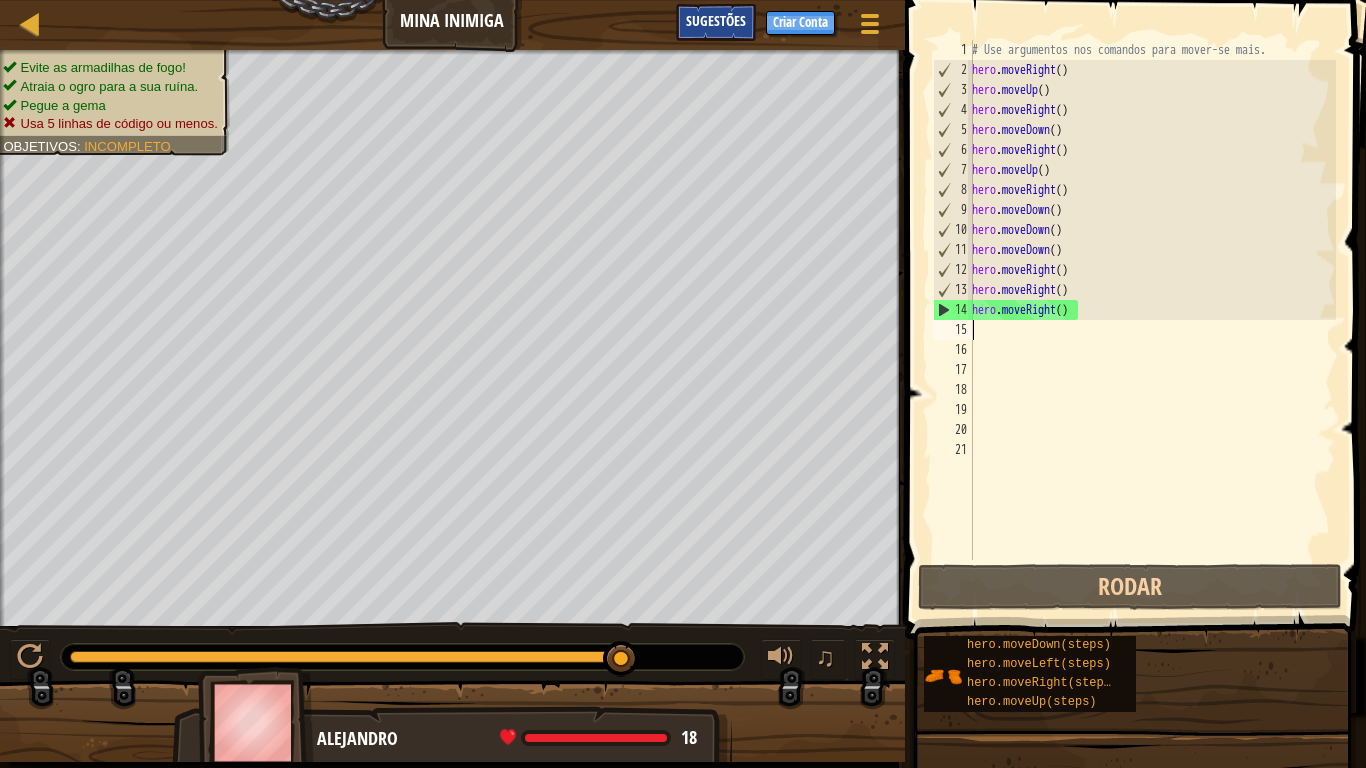 click on "Sugestões" at bounding box center [716, 20] 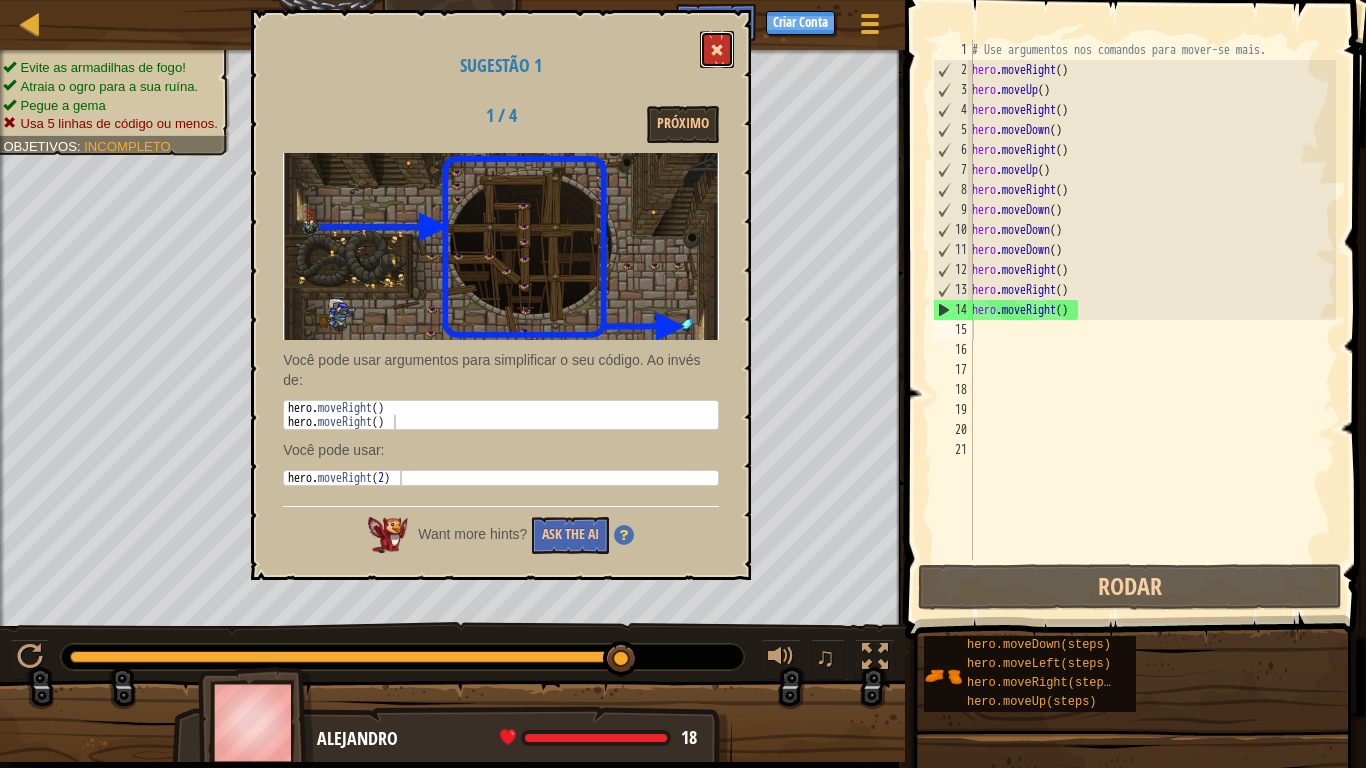 click at bounding box center (717, 49) 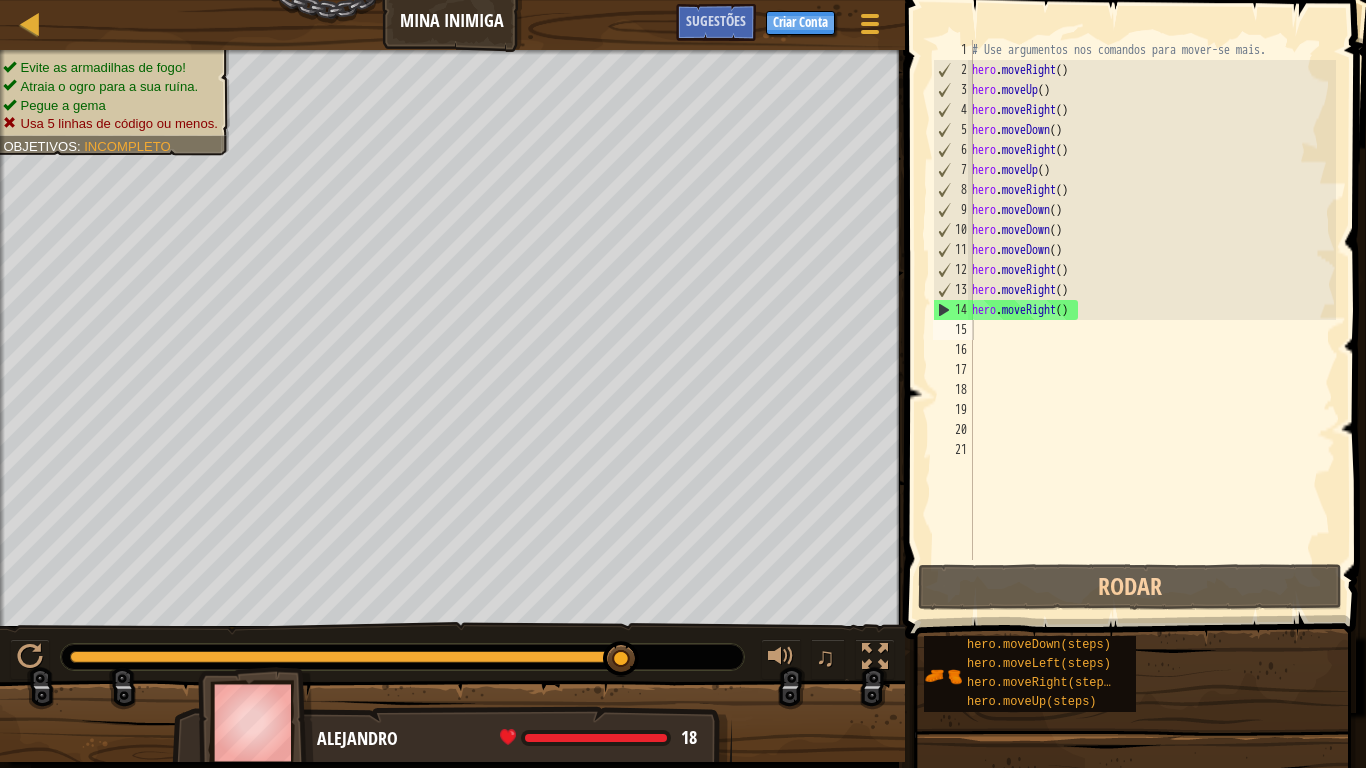 type on "hero.moveUp()" 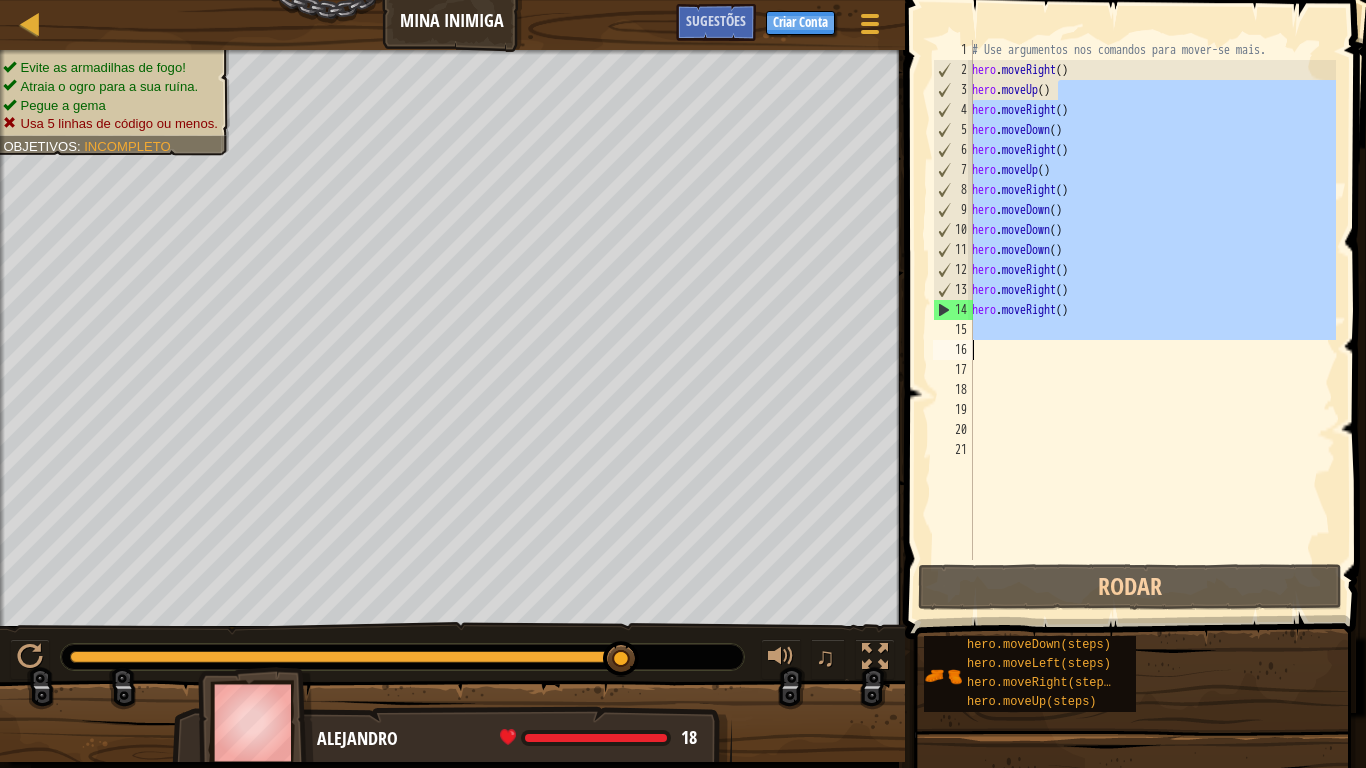 drag, startPoint x: 1063, startPoint y: 93, endPoint x: 975, endPoint y: 346, distance: 267.8675 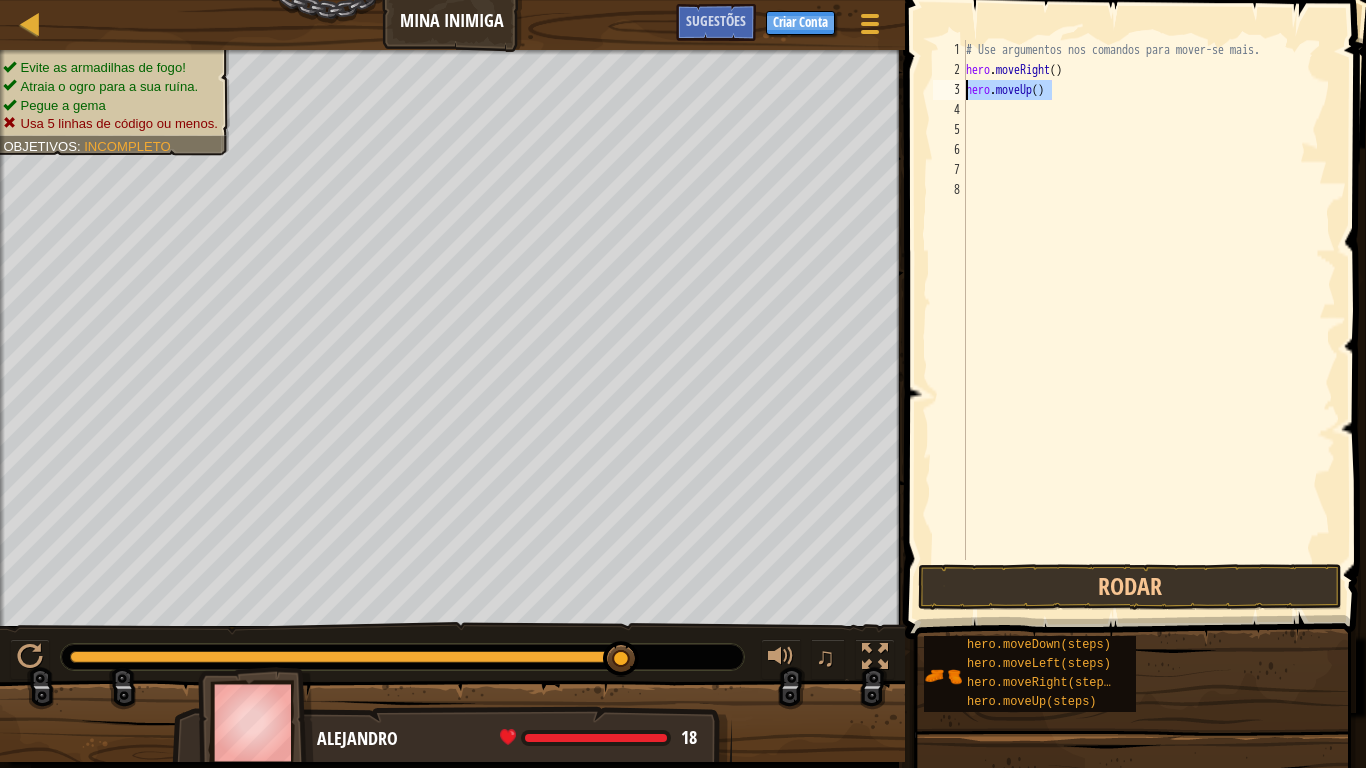 drag, startPoint x: 1064, startPoint y: 98, endPoint x: 962, endPoint y: 90, distance: 102.31325 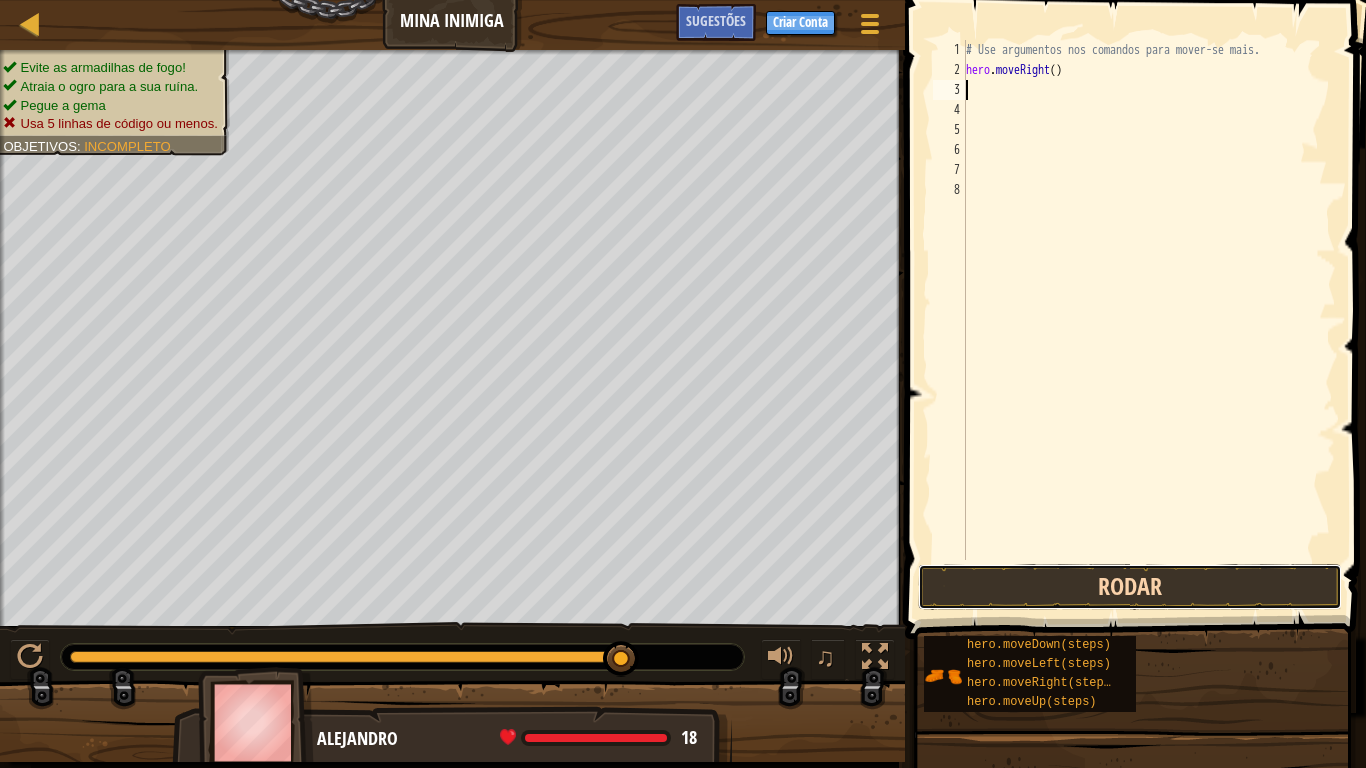 click on "Rodar" at bounding box center [1130, 587] 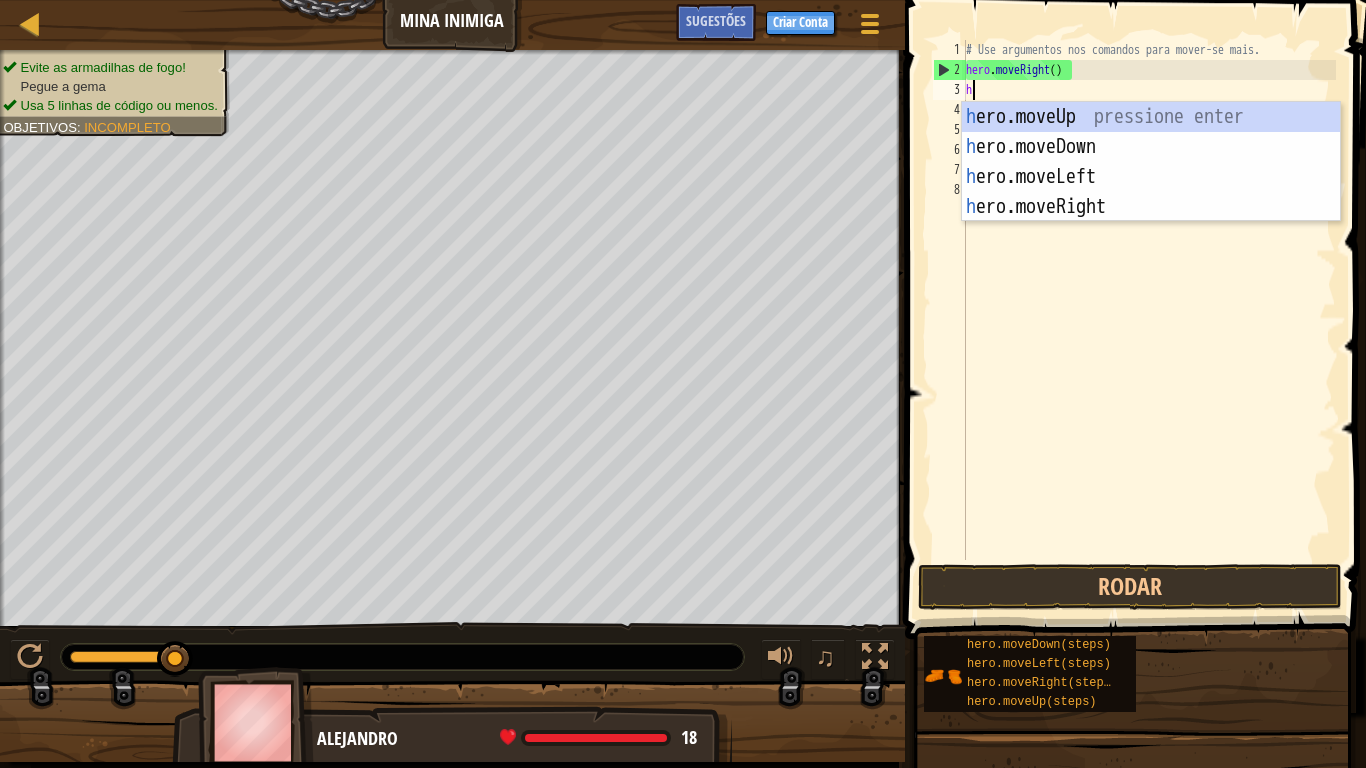 type on "he" 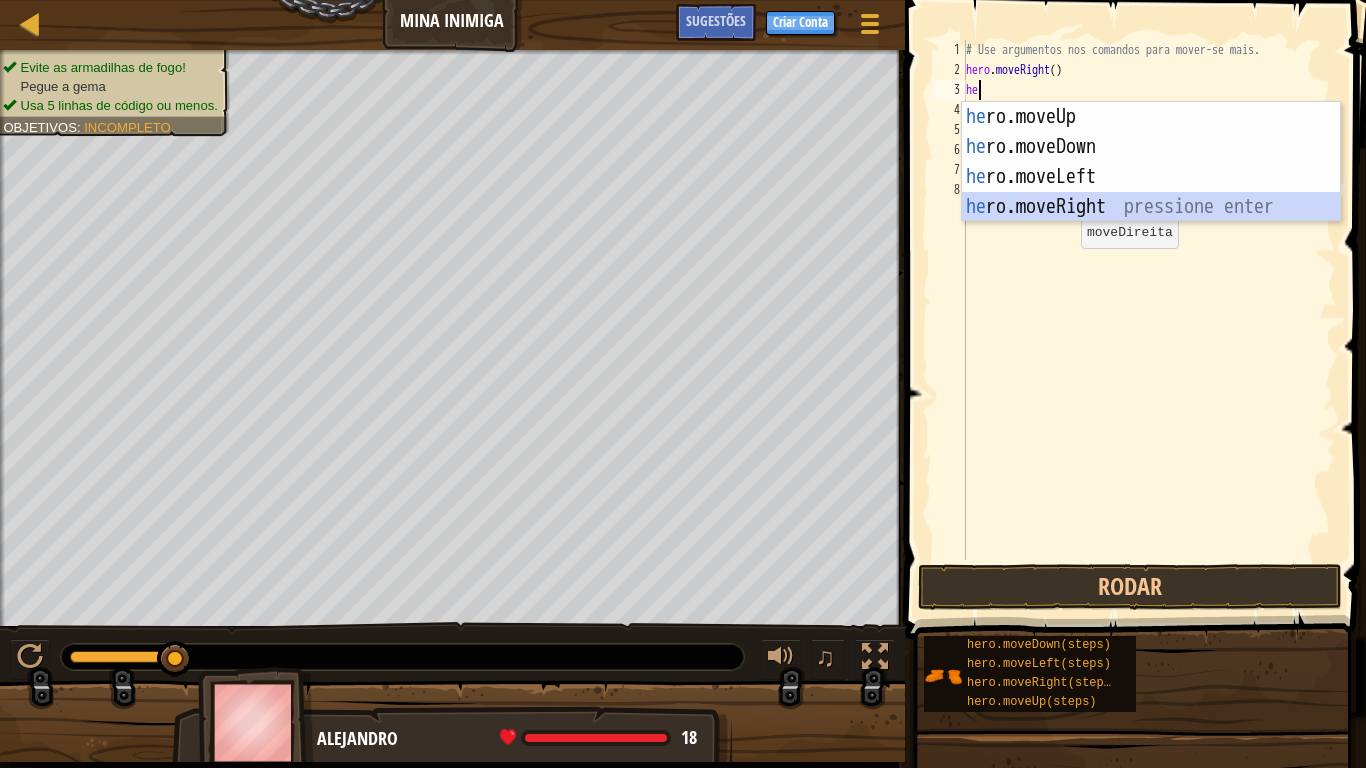 click on "he ro.moveUp pressione enter he ro.moveDown pressione enter he ro.moveLeft pressione enter he ro.moveRight pressione enter" at bounding box center [1151, 192] 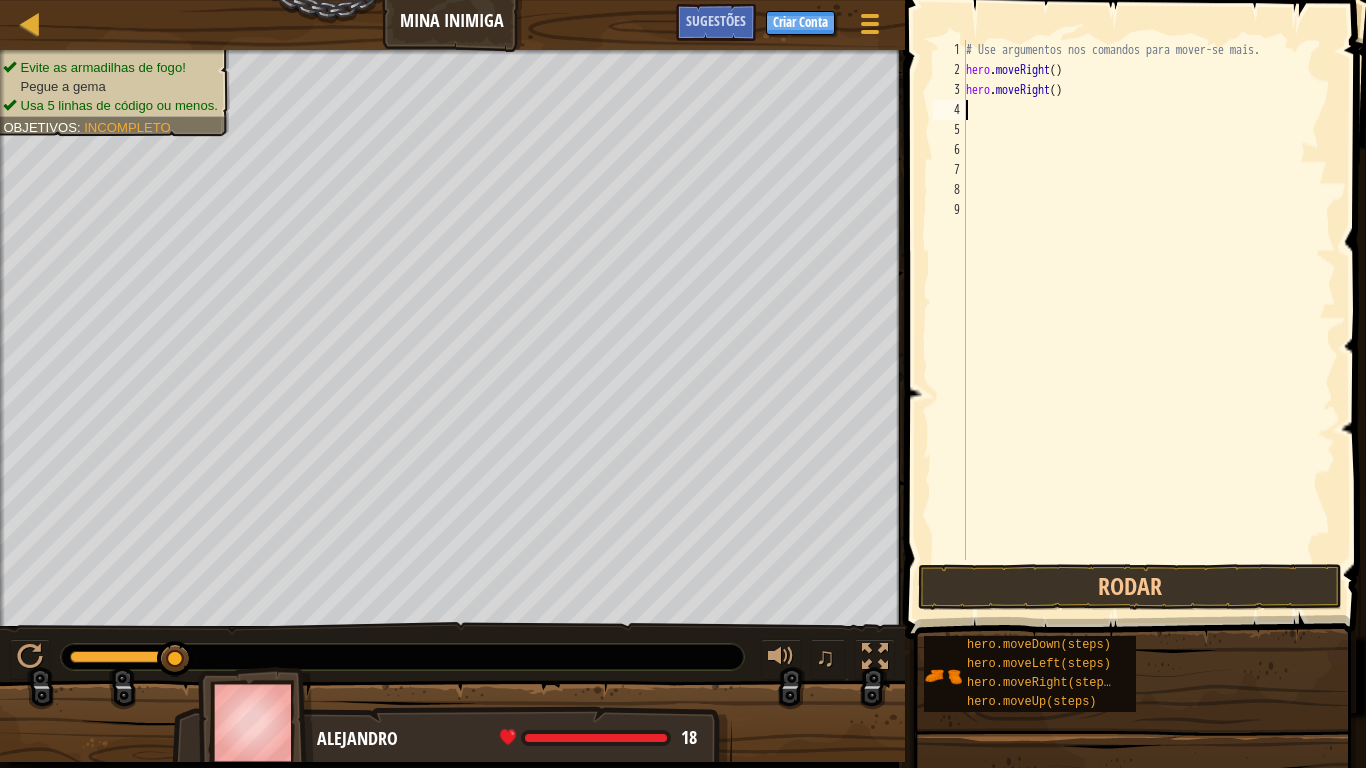 click on "# Use argumentos nos comandos para mover-se mais. hero . moveRight ( ) hero . moveRight ( )" at bounding box center (1149, 320) 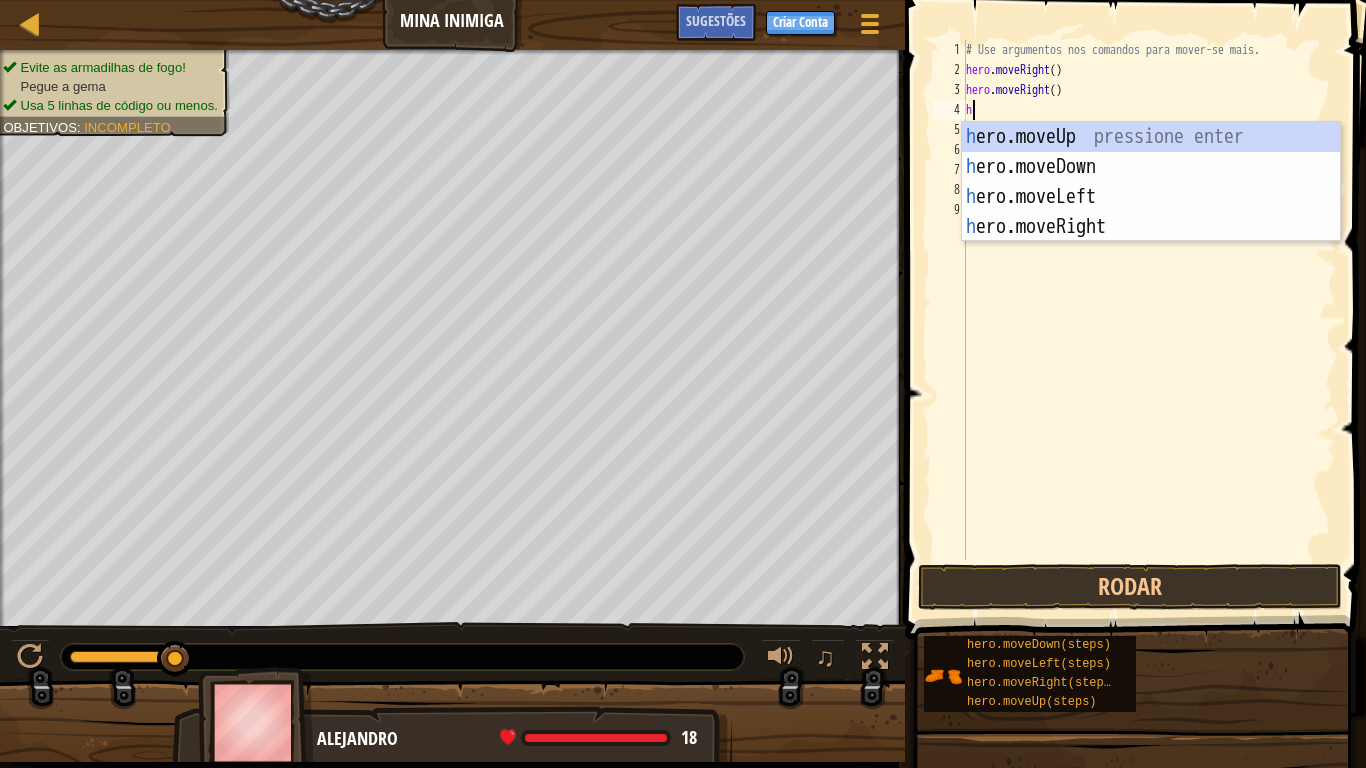 type on "he" 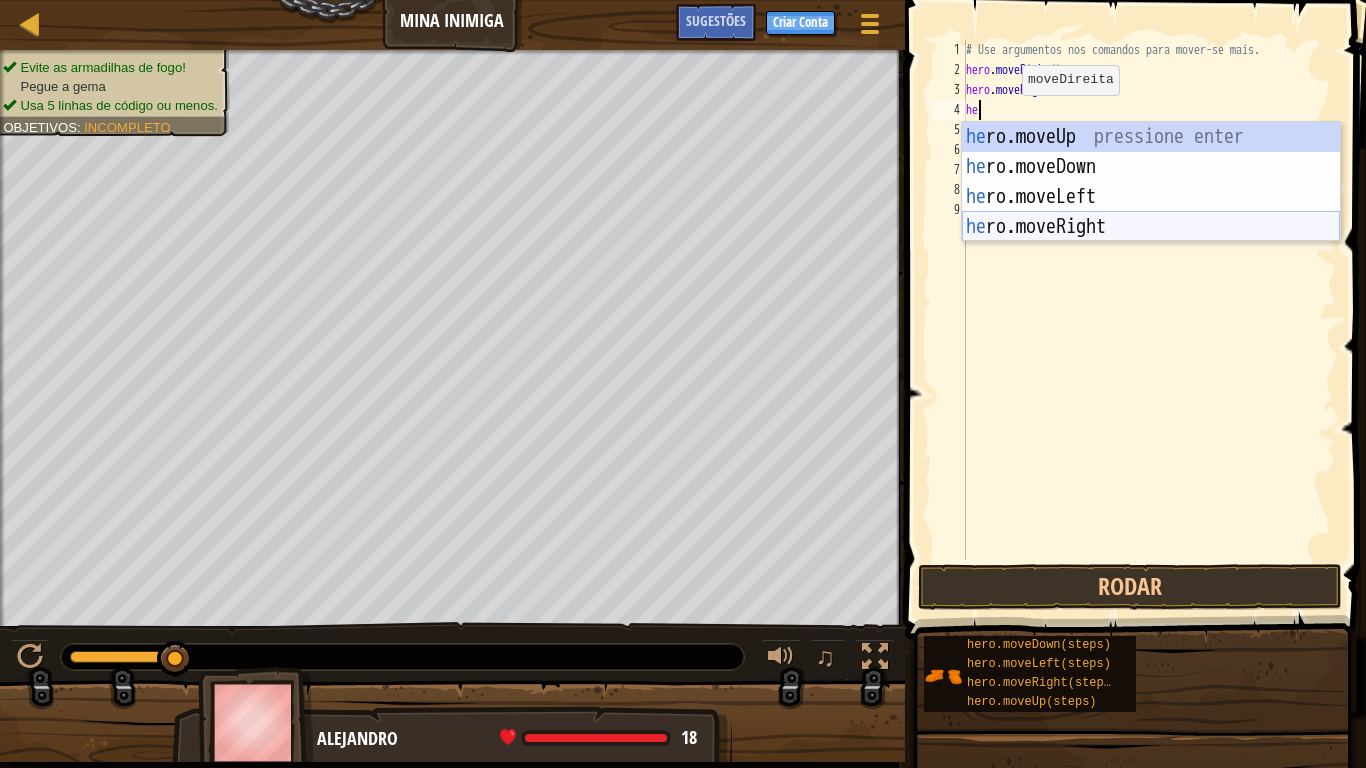 click on "he ro.moveUp pressione enter he ro.moveDown pressione enter he ro.moveLeft pressione enter he ro.moveRight pressione enter" at bounding box center [1151, 212] 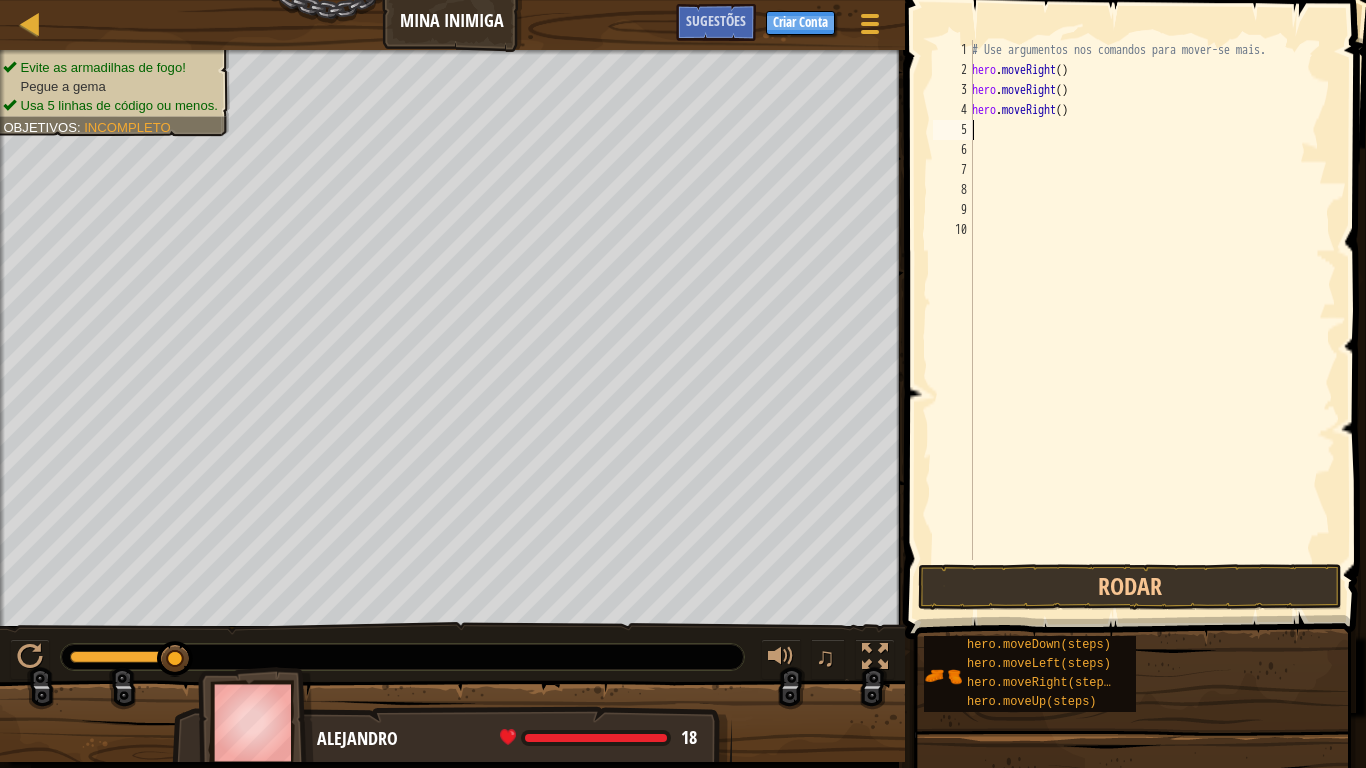 click on "# Use argumentos nos comandos para mover-se mais. hero . moveRight ( ) hero . moveRight ( ) hero . moveRight ( )" at bounding box center [1152, 320] 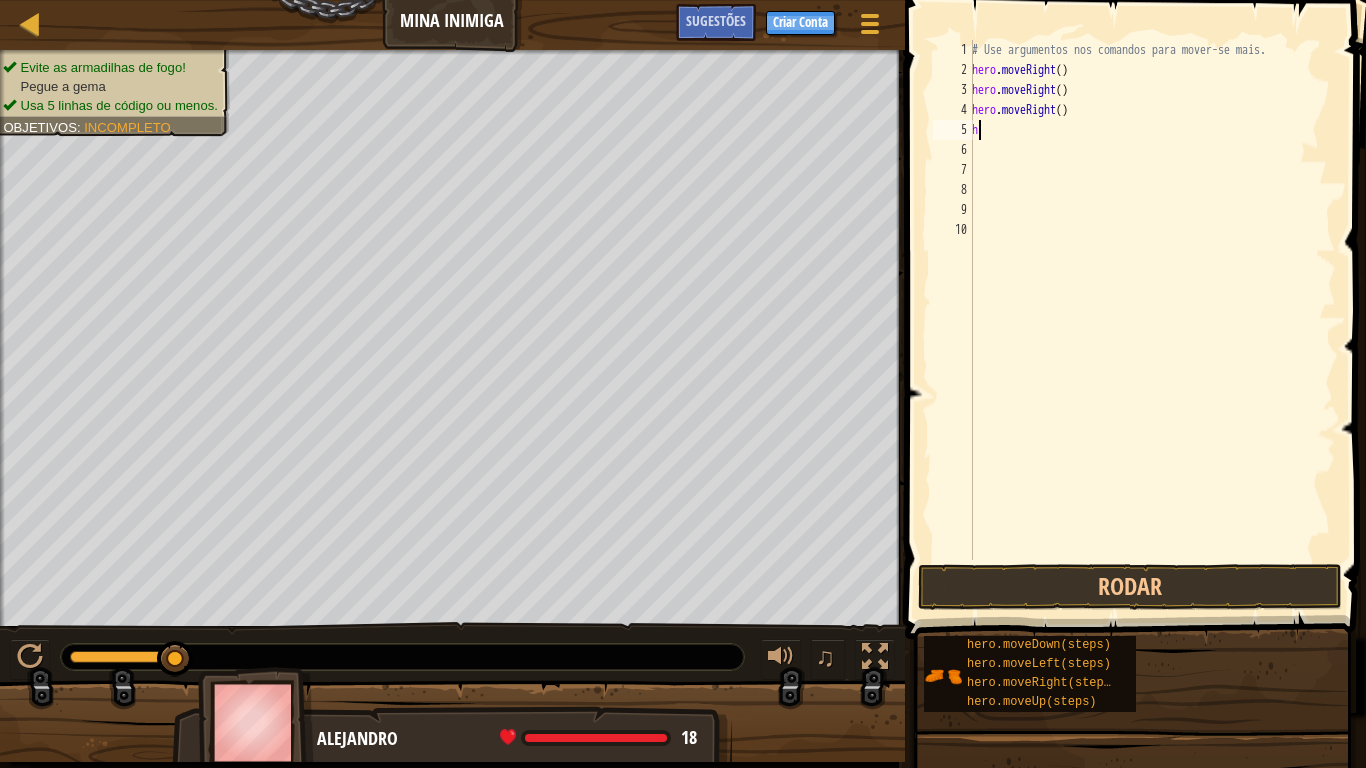 type on "he" 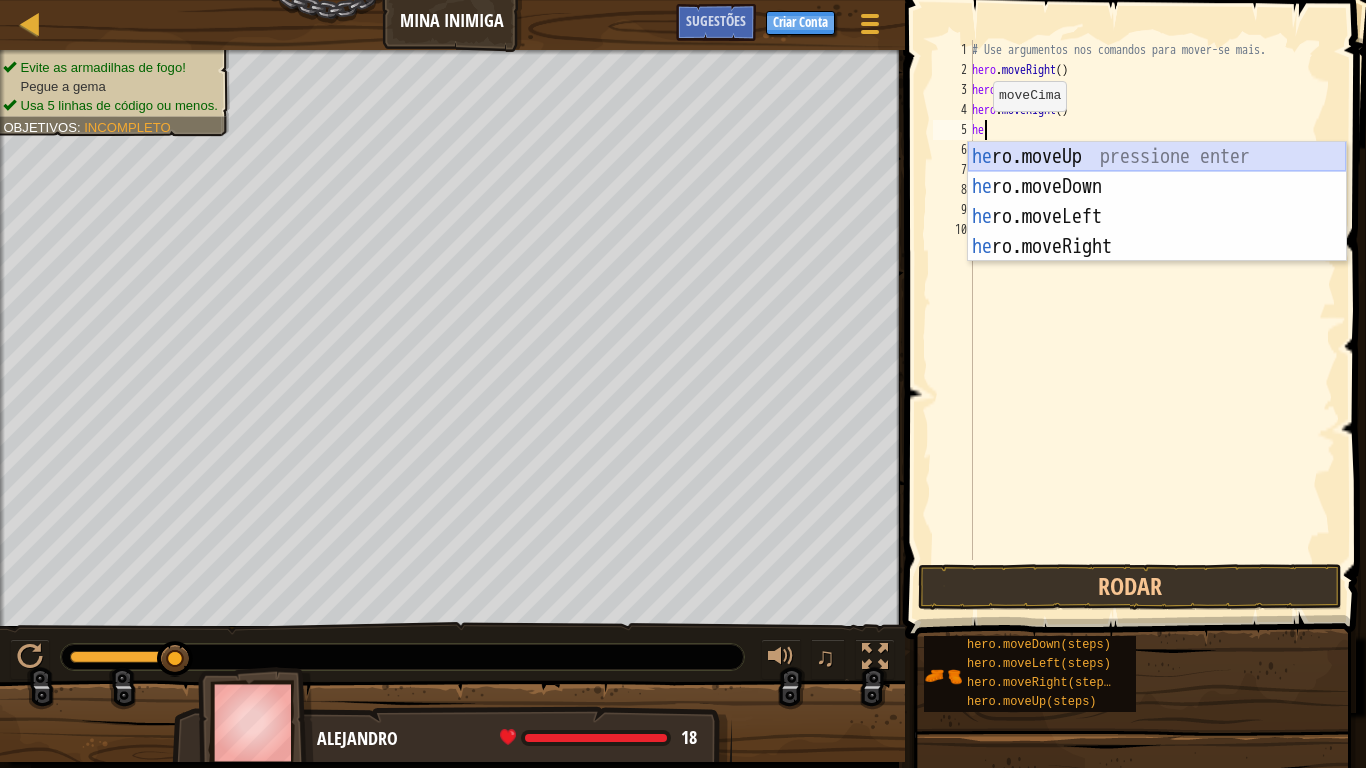 click on "he ro.moveUp pressione enter he ro.moveDown pressione enter he ro.moveLeft pressione enter he ro.moveRight pressione enter" at bounding box center (1157, 232) 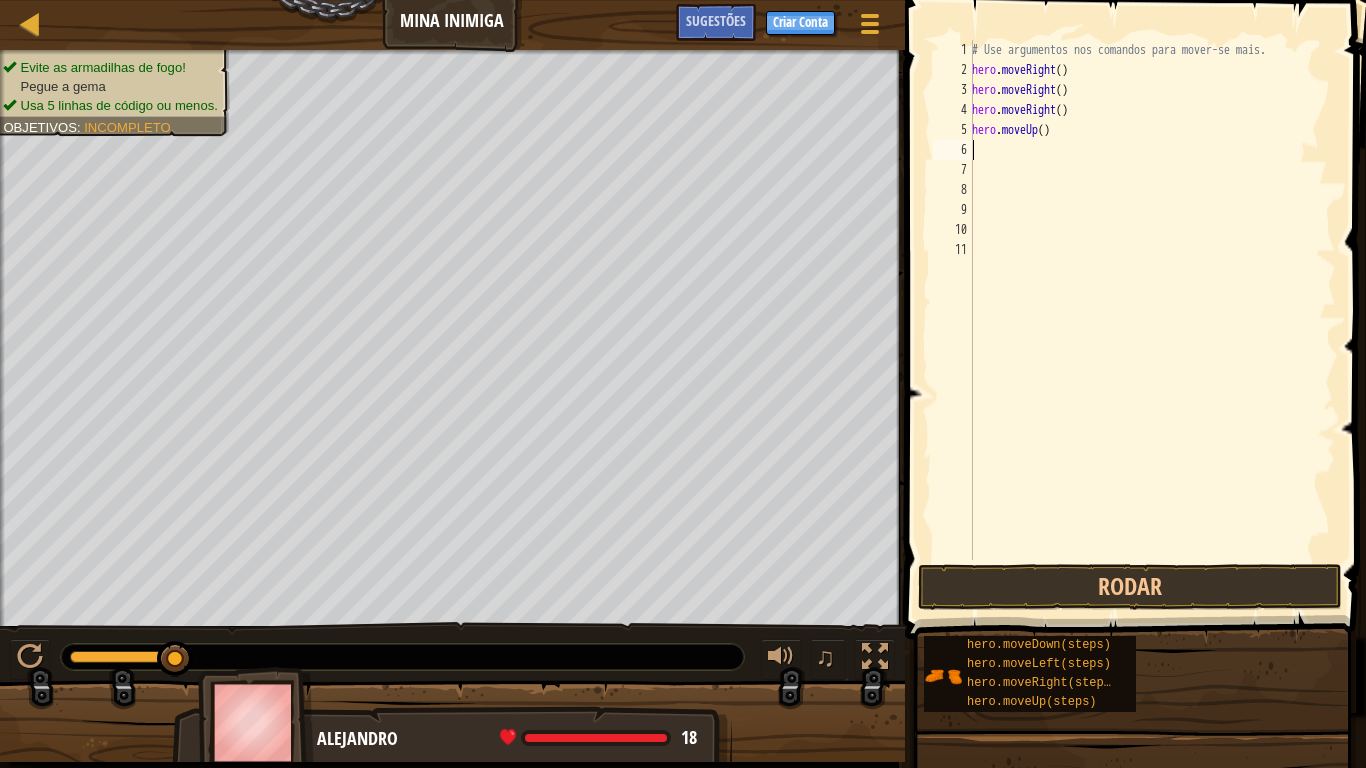 click on "# Use argumentos nos comandos para mover-se mais. hero . moveRight ( ) hero . moveRight ( ) hero . moveRight ( ) hero . moveUp ( )" at bounding box center [1152, 320] 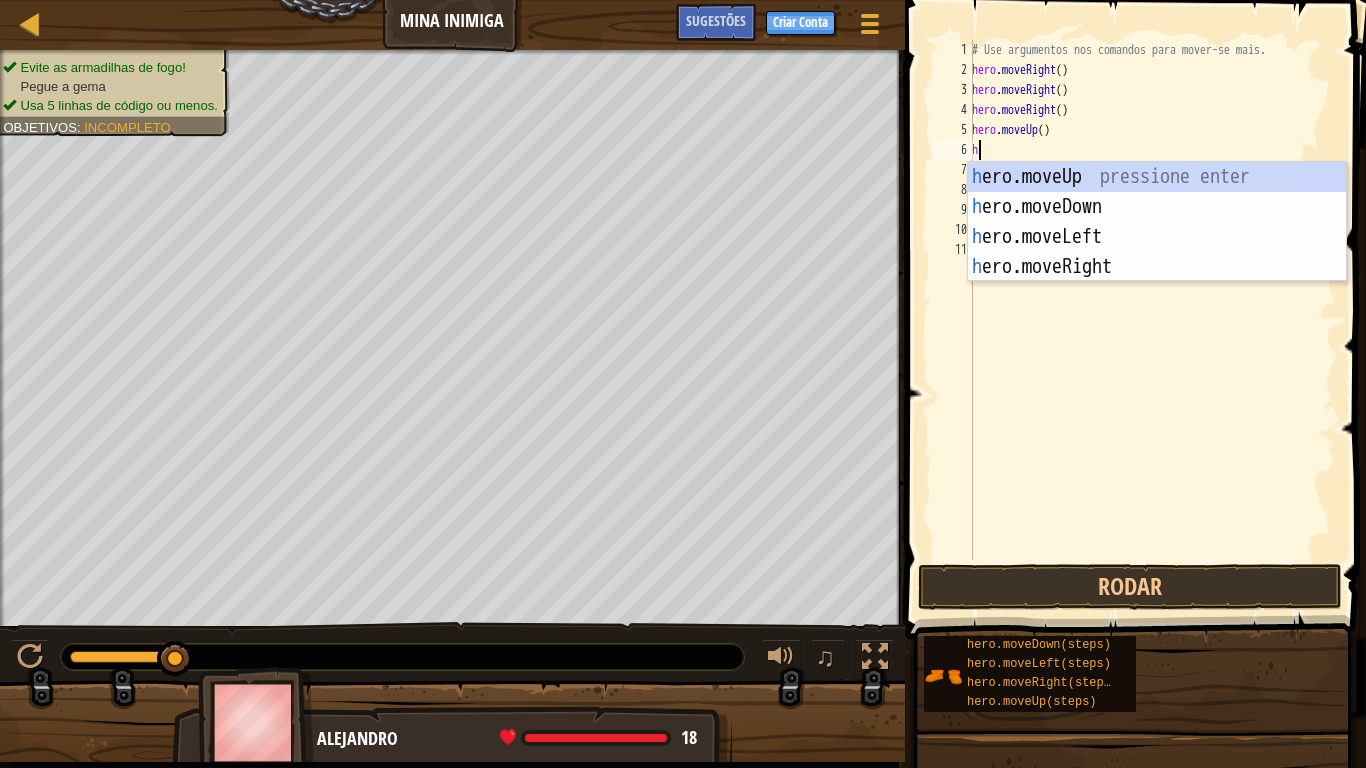 type on "he" 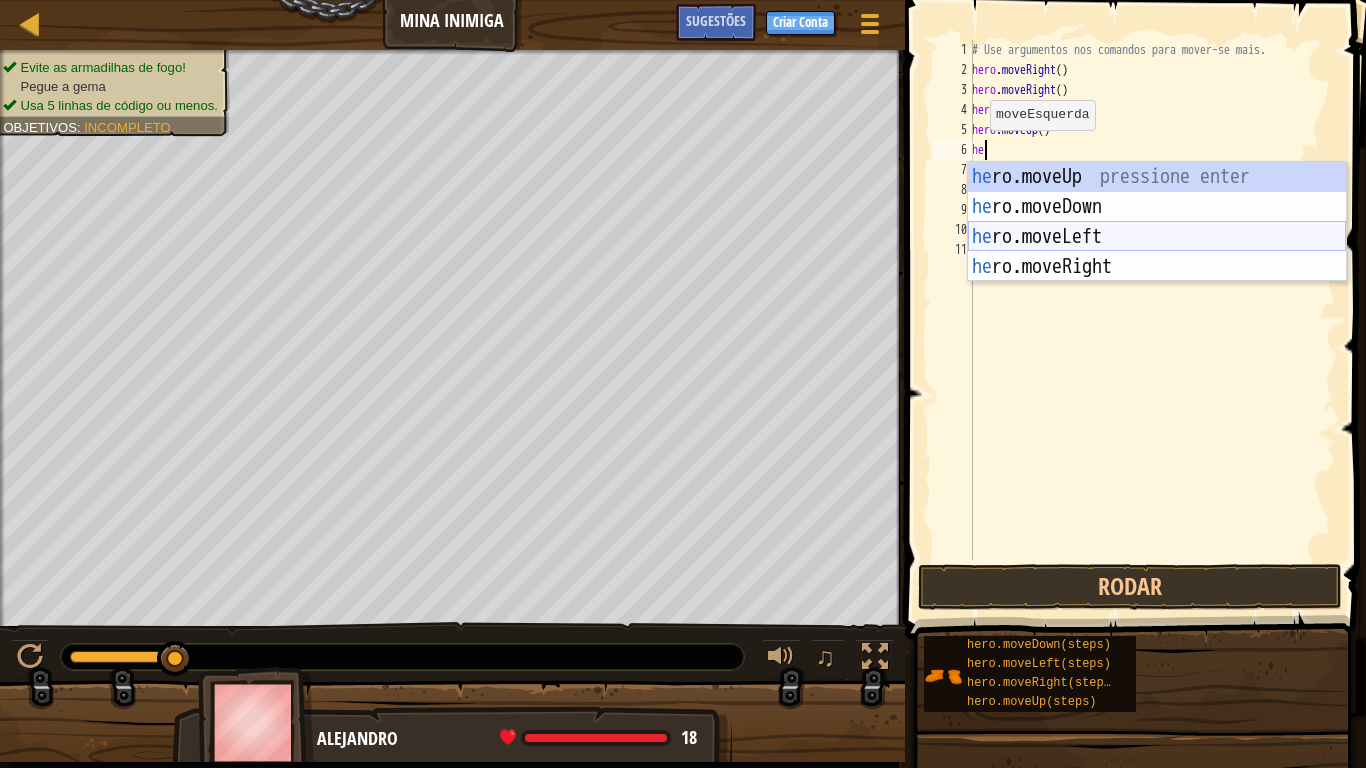click on "he ro.moveUp pressione enter he ro.moveDown pressione enter he ro.moveLeft pressione enter he ro.moveRight pressione enter" at bounding box center (1157, 252) 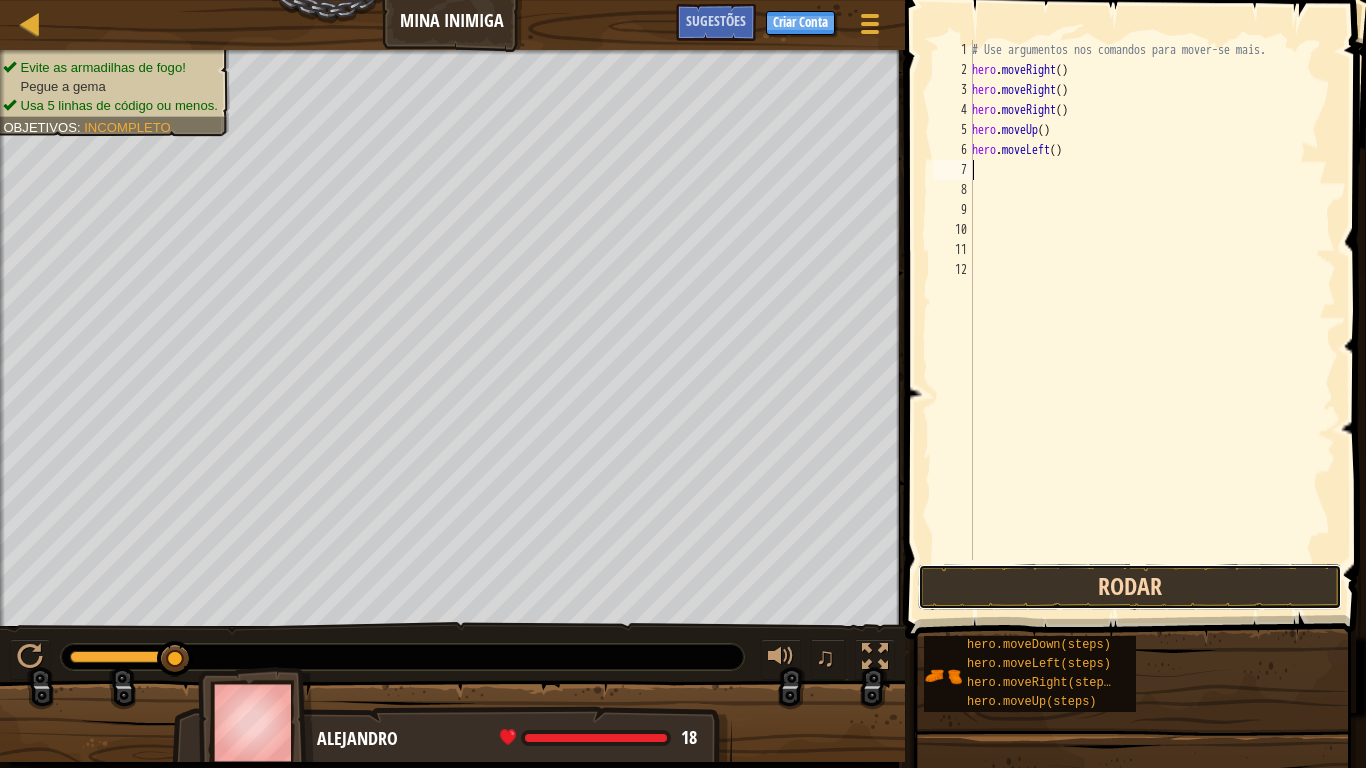 click on "Rodar" at bounding box center [1130, 587] 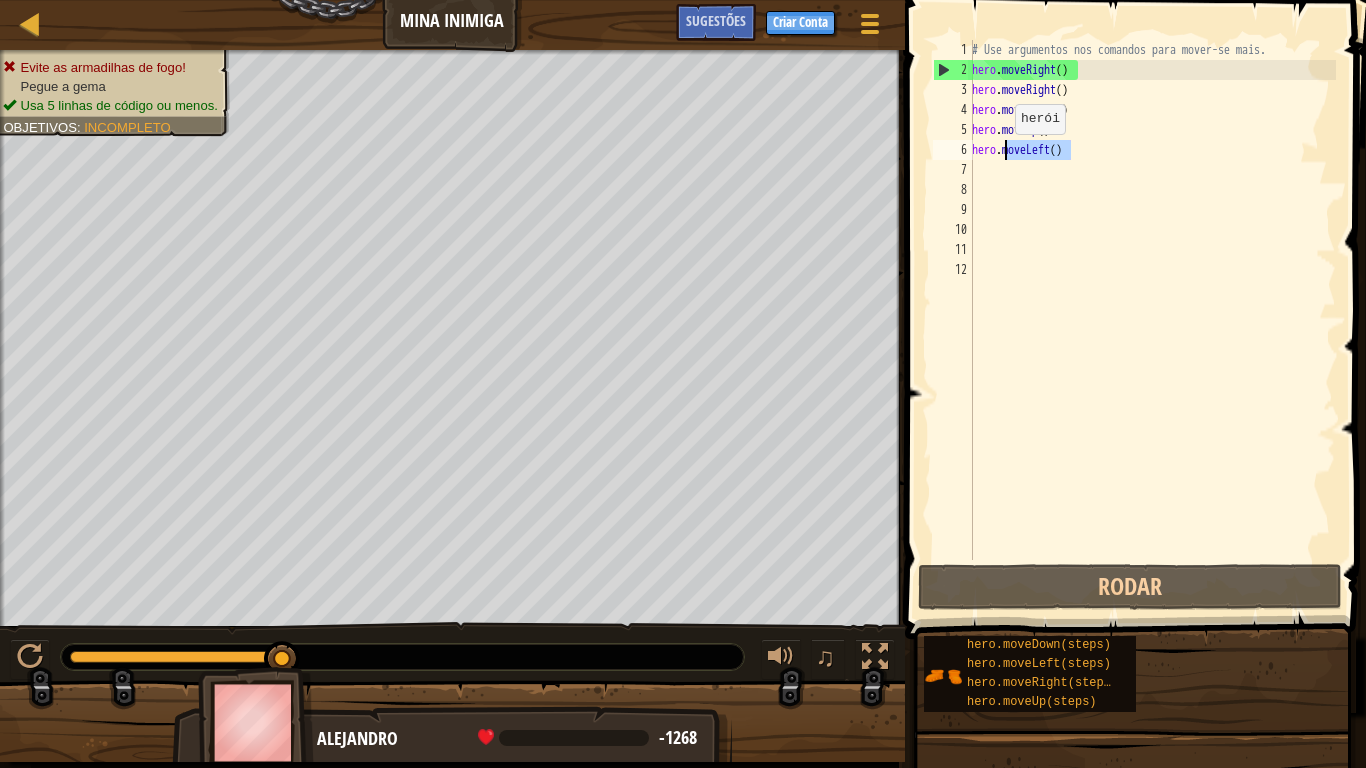 drag, startPoint x: 1078, startPoint y: 155, endPoint x: 1004, endPoint y: 154, distance: 74.00676 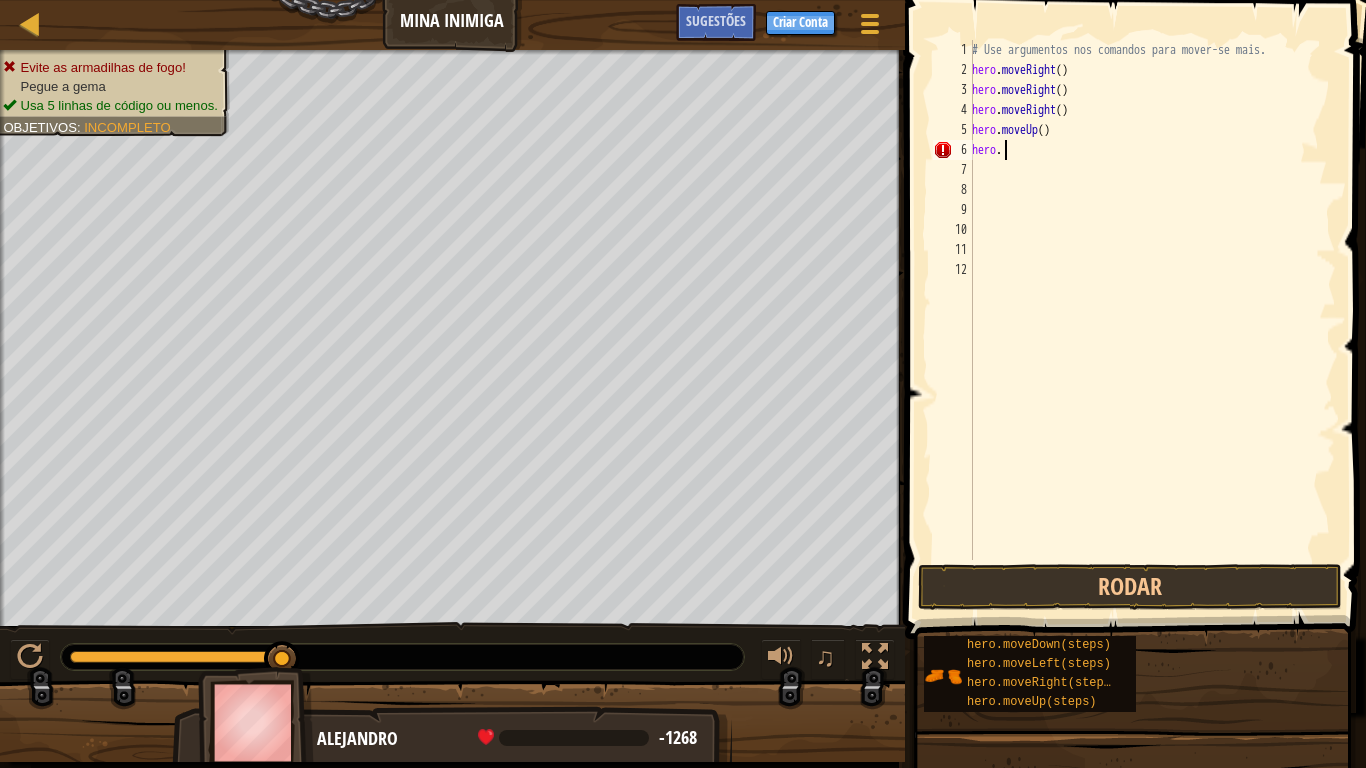 type on "hero.r" 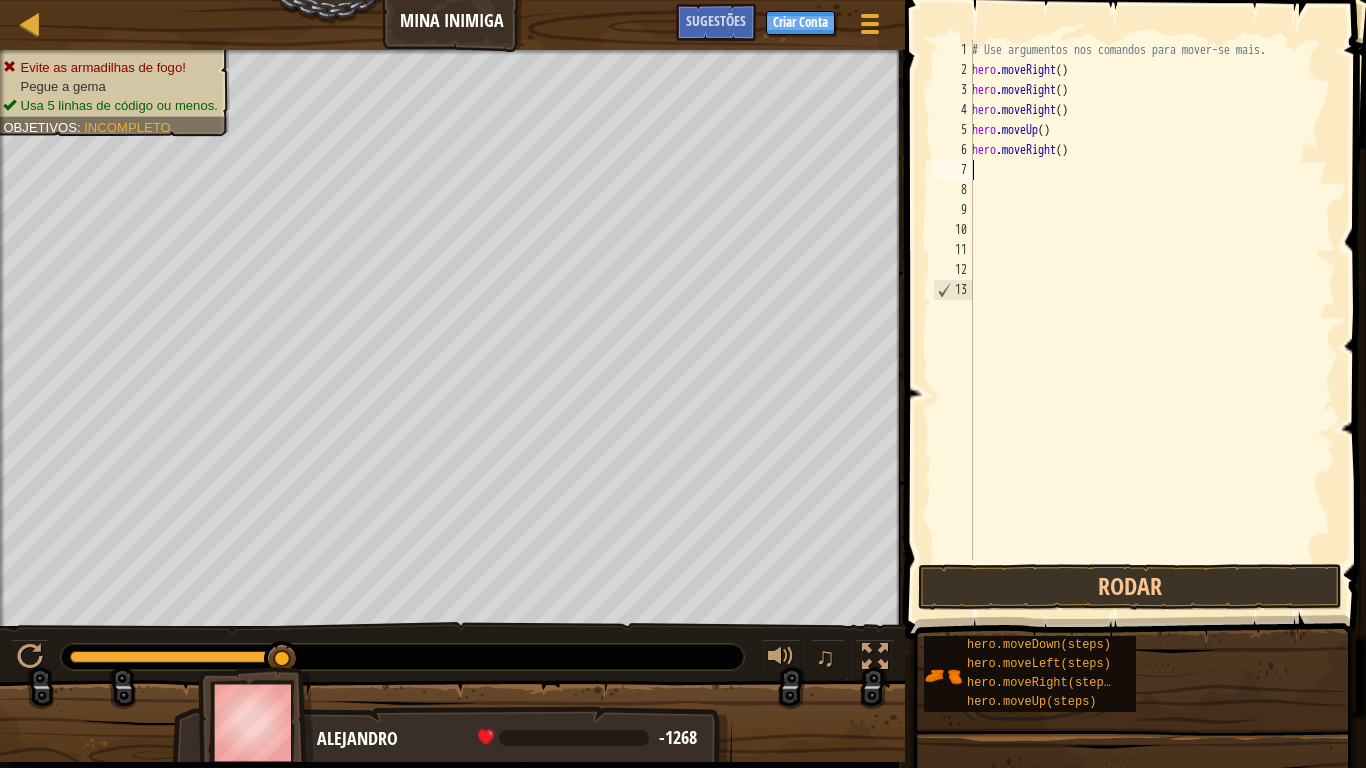 scroll, scrollTop: 9, scrollLeft: 0, axis: vertical 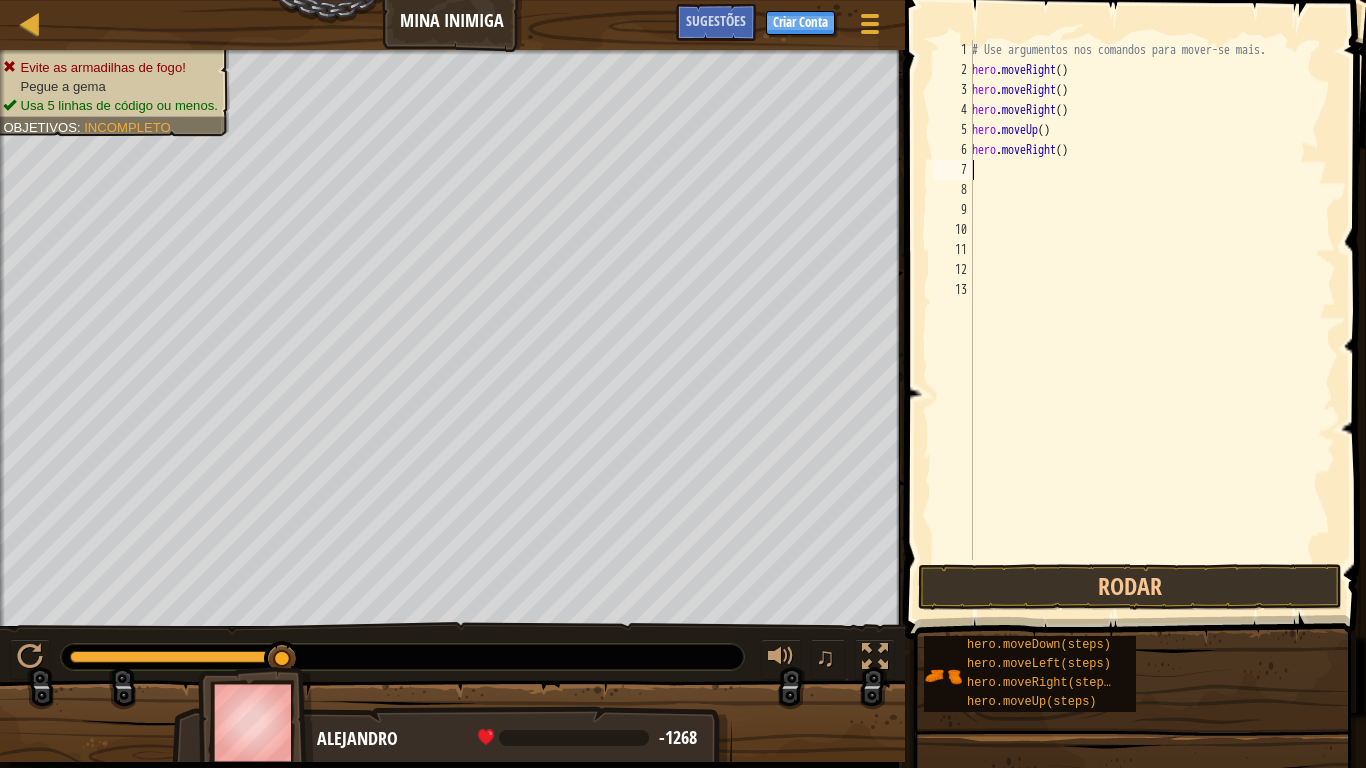 click on "# Use argumentos nos comandos para mover-se mais. hero . moveRight ( ) hero . moveRight ( ) hero . moveRight ( ) hero . moveUp ( ) hero . moveRight ( )" at bounding box center (1152, 320) 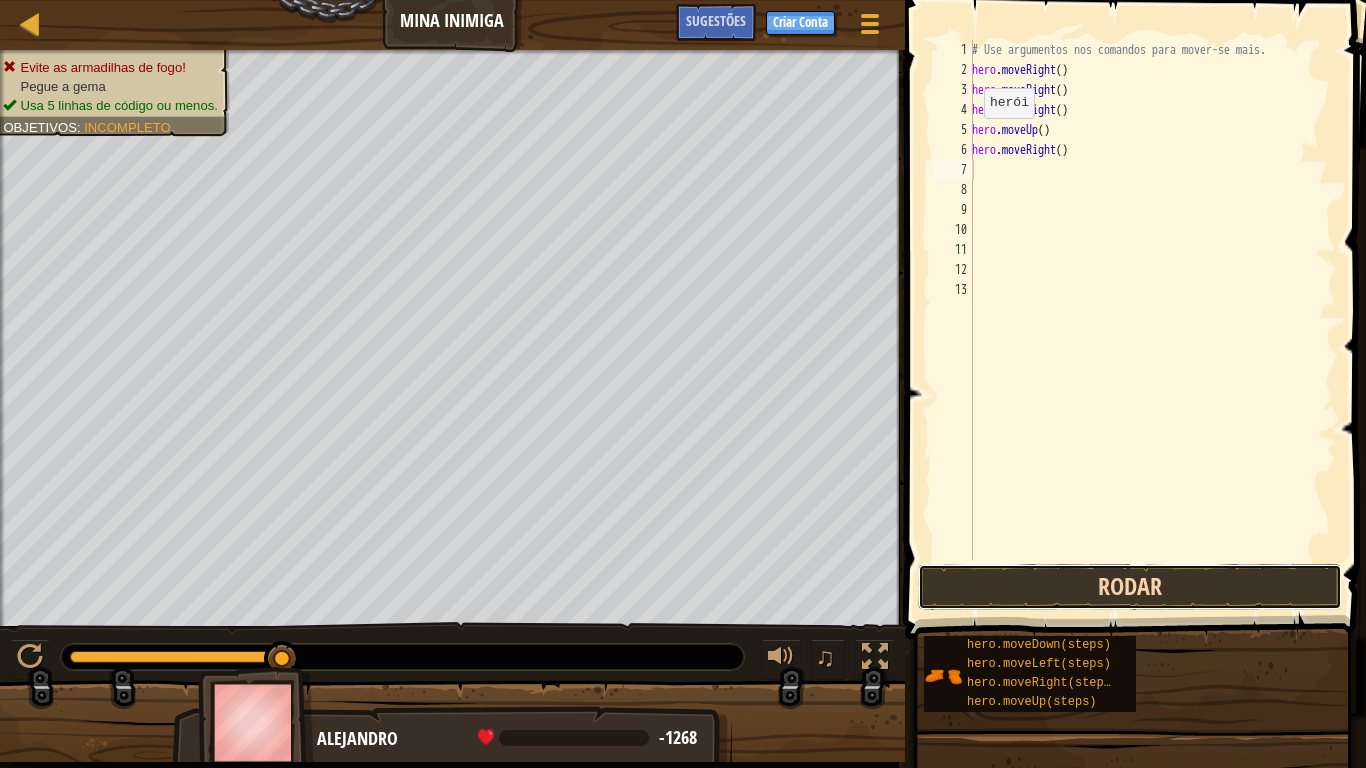 click on "Rodar" at bounding box center [1130, 587] 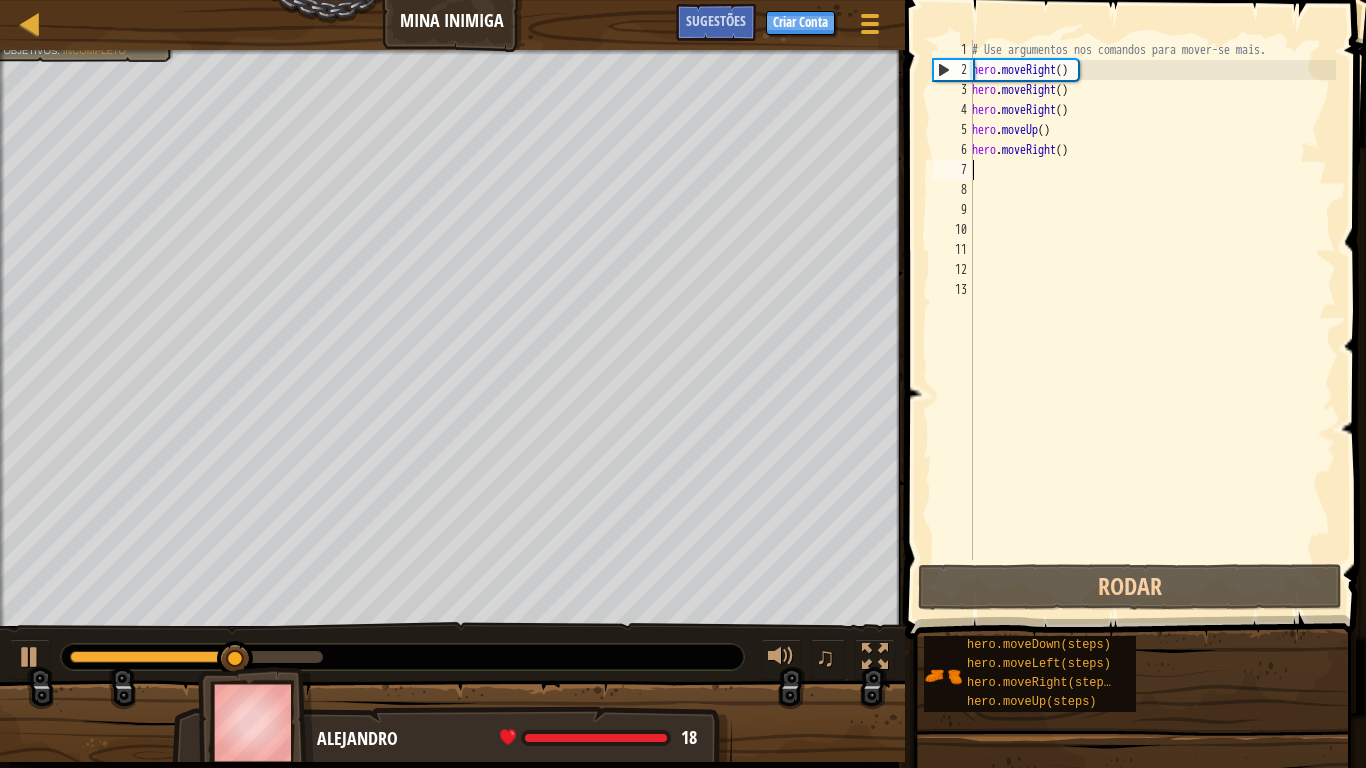click on "# Use argumentos nos comandos para mover-se mais. hero . moveRight ( ) hero . moveRight ( ) hero . moveRight ( ) hero . moveUp ( ) hero . moveRight ( )" at bounding box center (1152, 320) 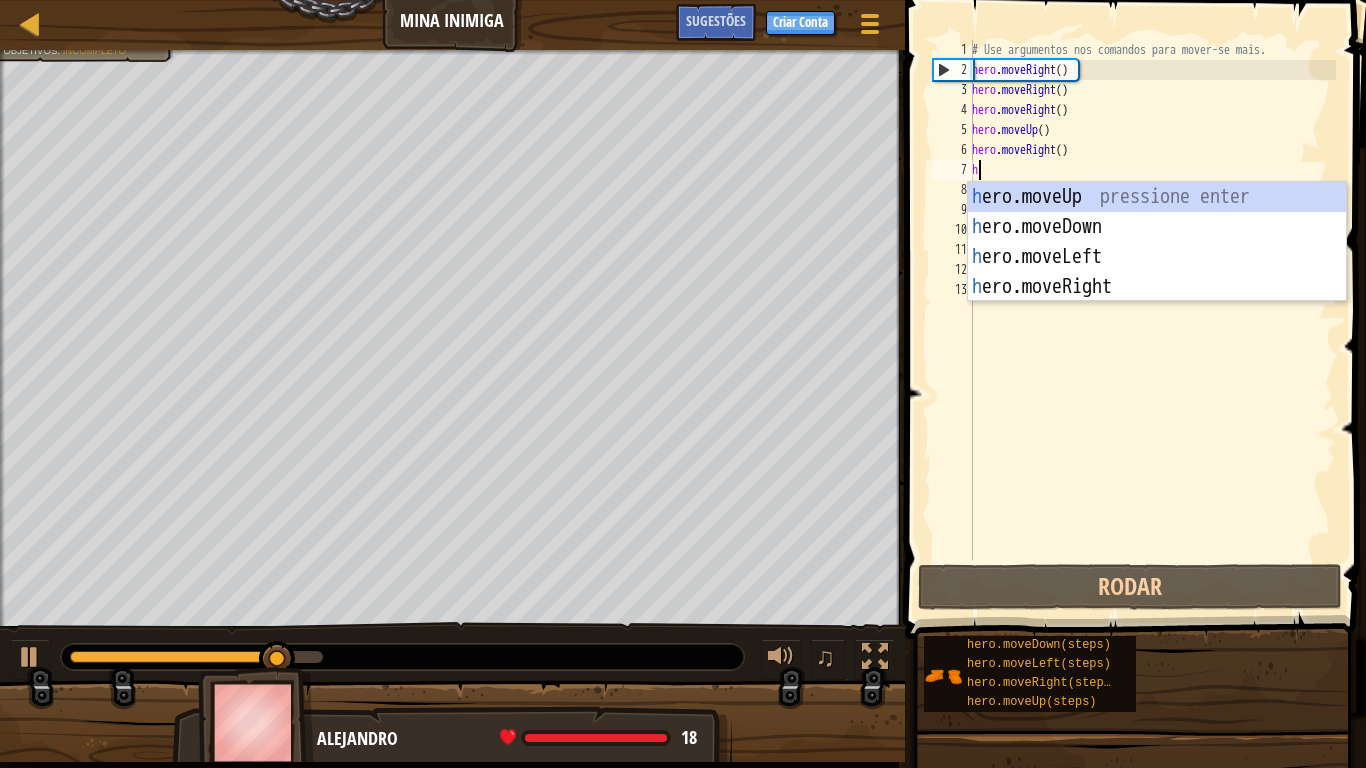 type on "he" 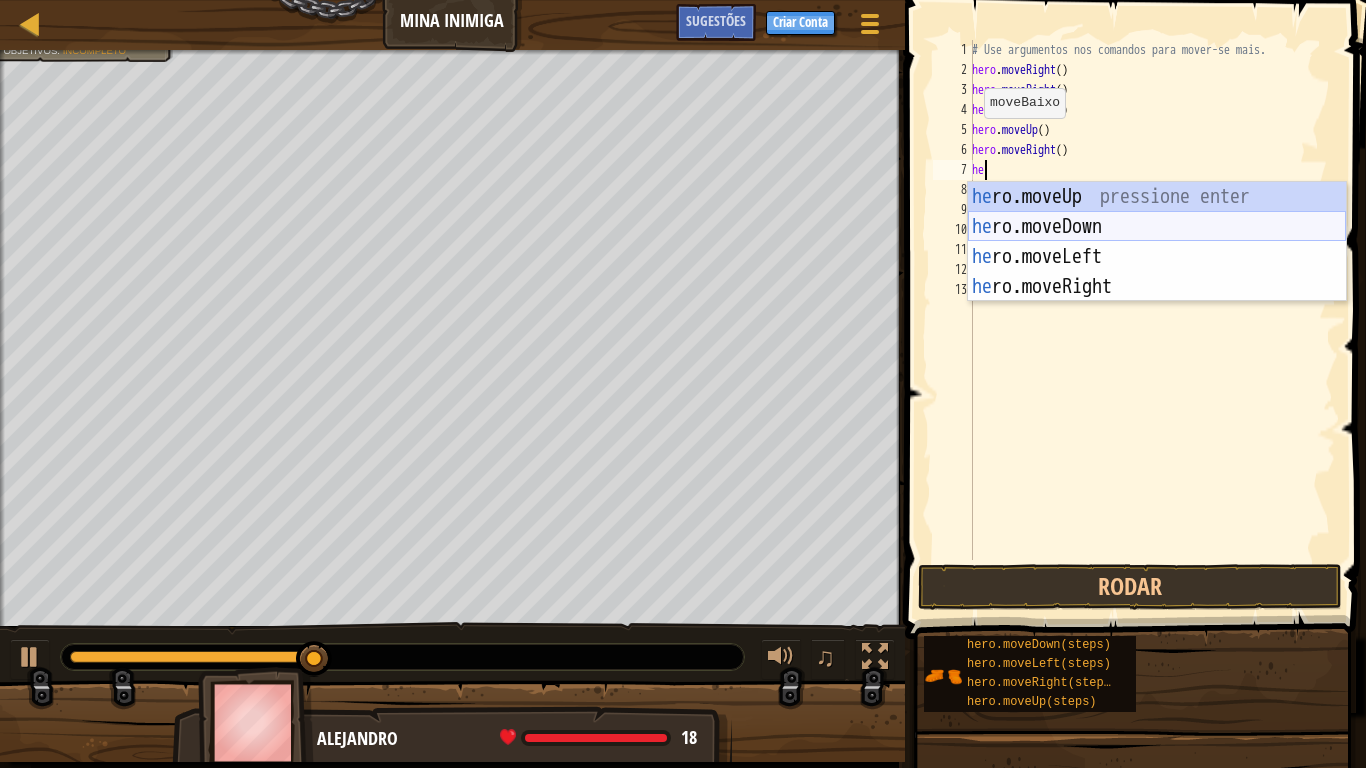 click on "he ro.moveUp pressione enter he ro.moveDown pressione enter he ro.moveLeft pressione enter he ro.moveRight pressione enter" at bounding box center [1157, 272] 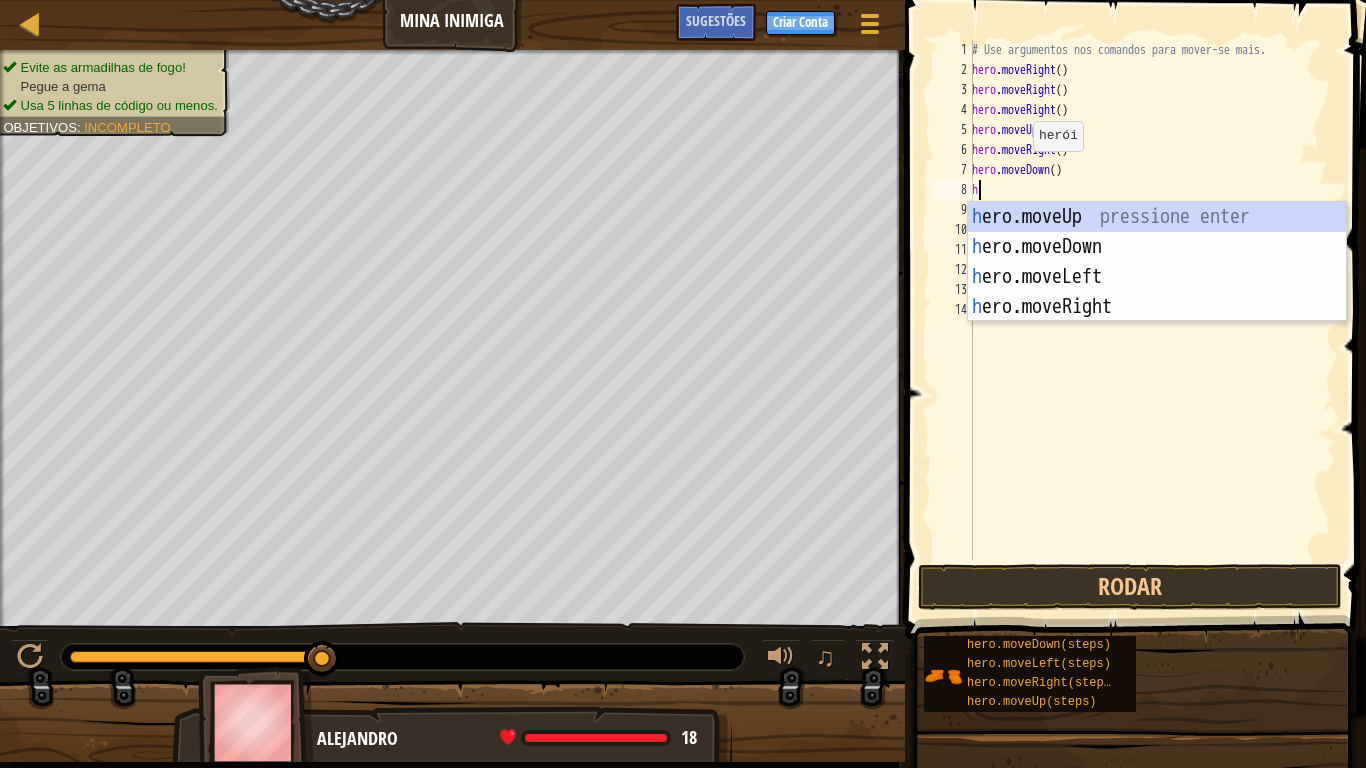 type on "he" 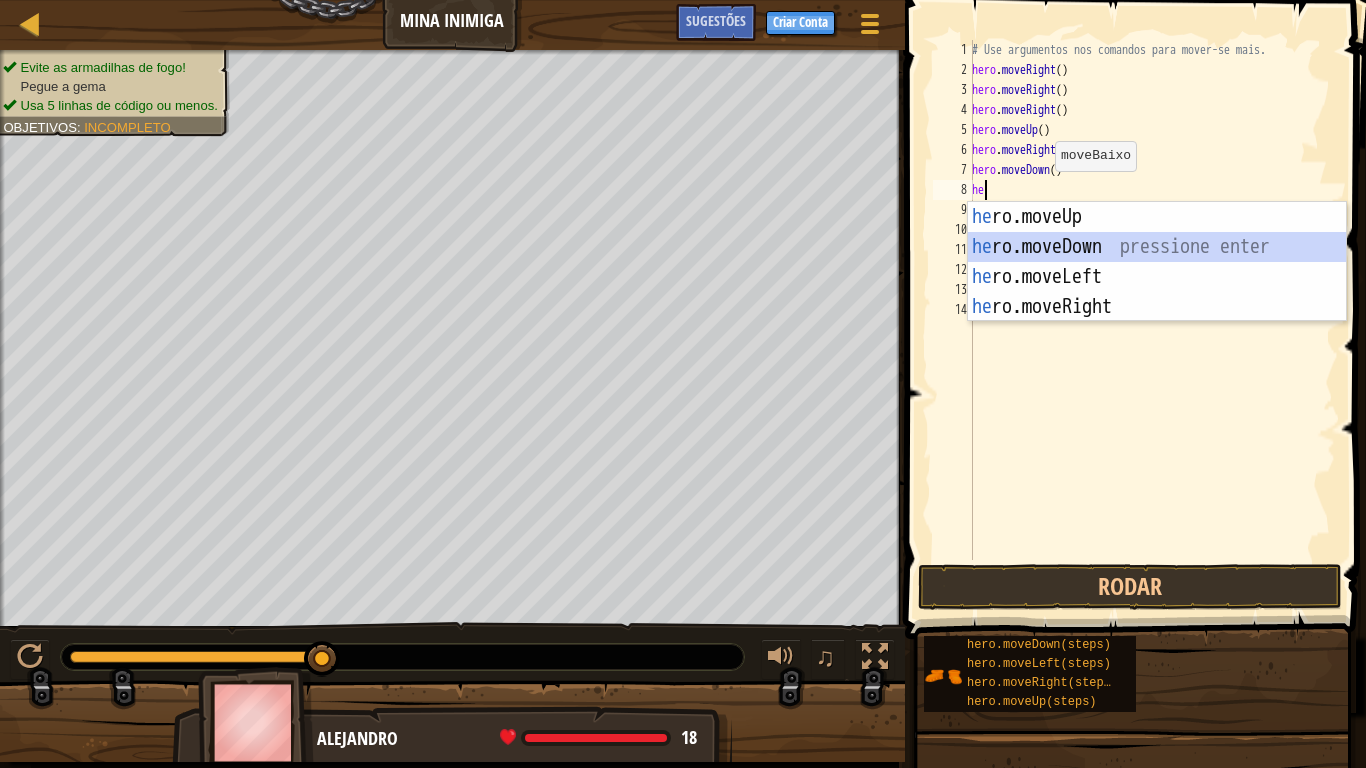 click on "he ro.moveUp pressione enter he ro.moveDown pressione enter he ro.moveLeft pressione enter he ro.moveRight pressione enter" at bounding box center [1157, 292] 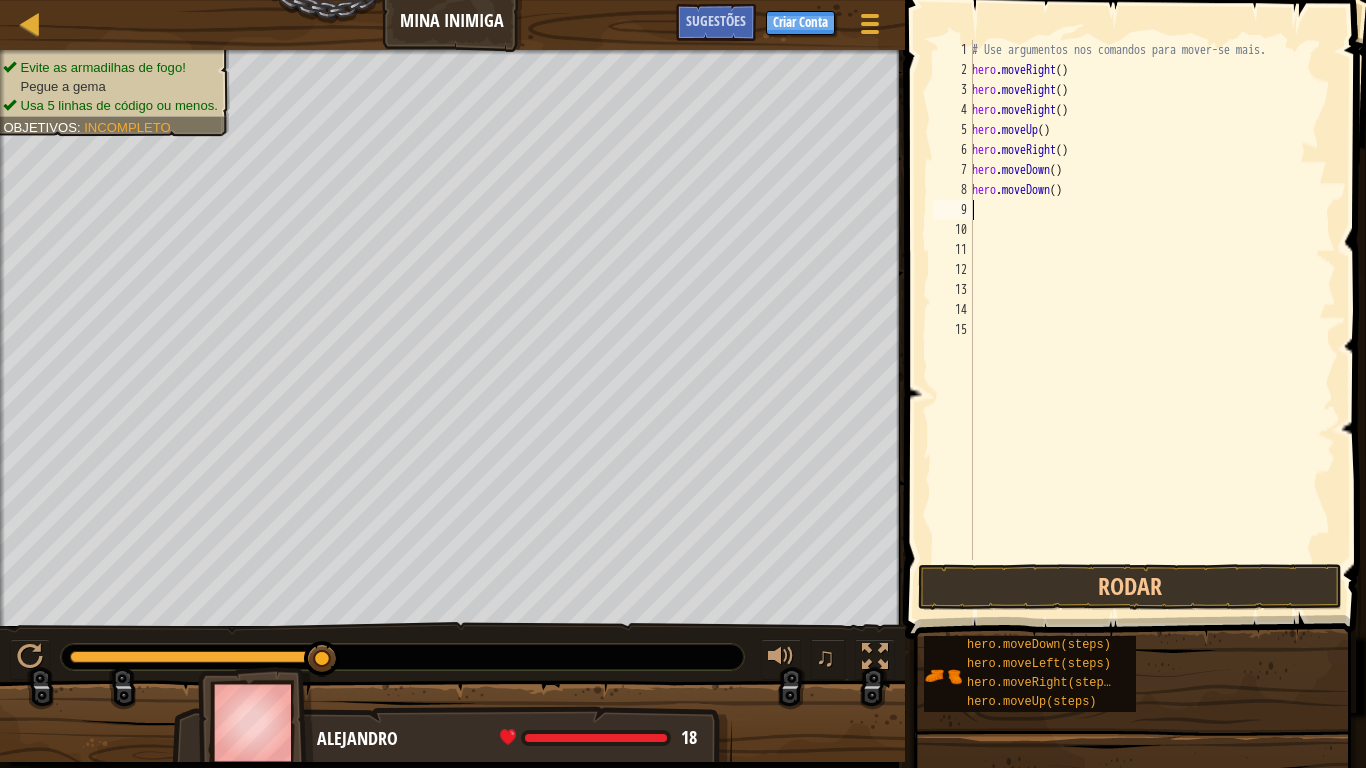 click on "# Use argumentos nos comandos para mover-se mais. hero . moveRight ( ) hero . moveRight ( ) hero . moveRight ( ) hero . moveUp ( ) hero . moveRight ( ) hero . moveDown ( ) hero . moveDown ( )" at bounding box center (1152, 320) 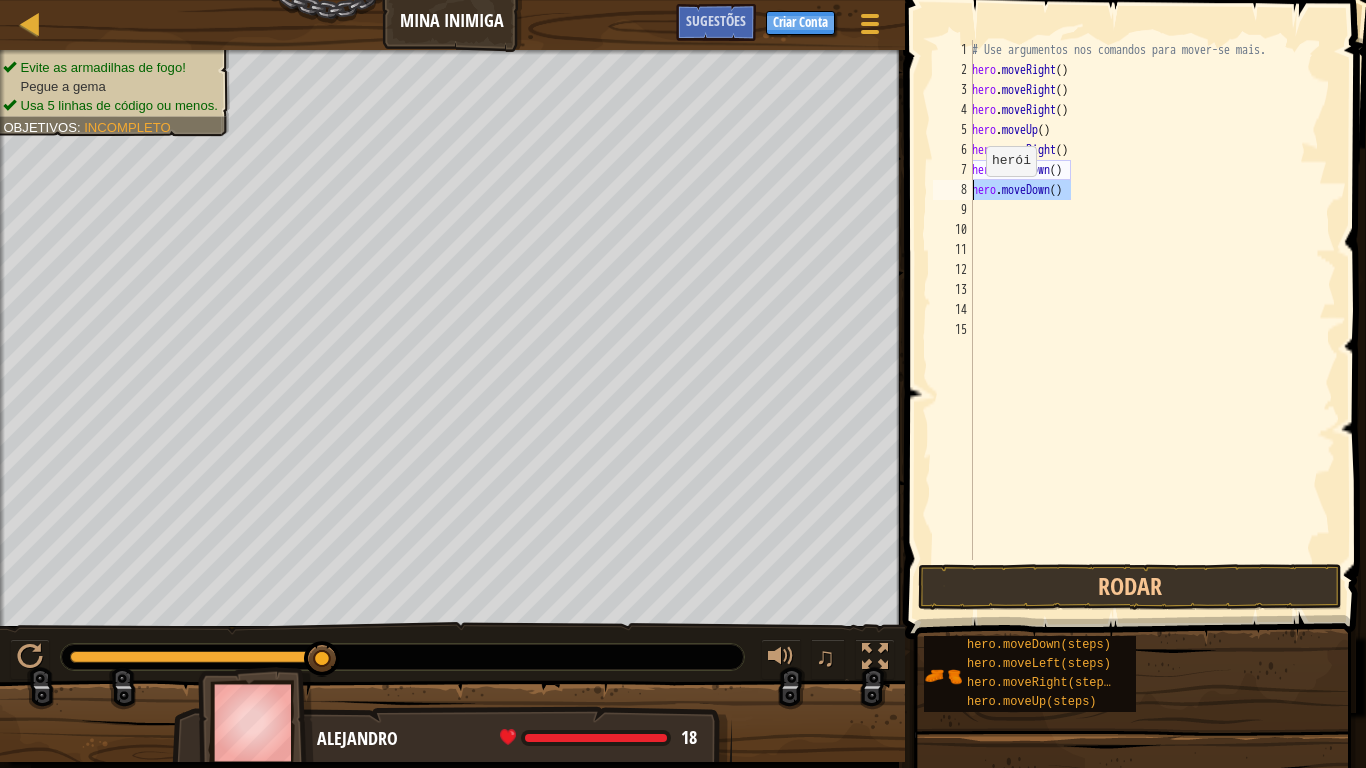 drag, startPoint x: 1074, startPoint y: 193, endPoint x: 975, endPoint y: 196, distance: 99.04544 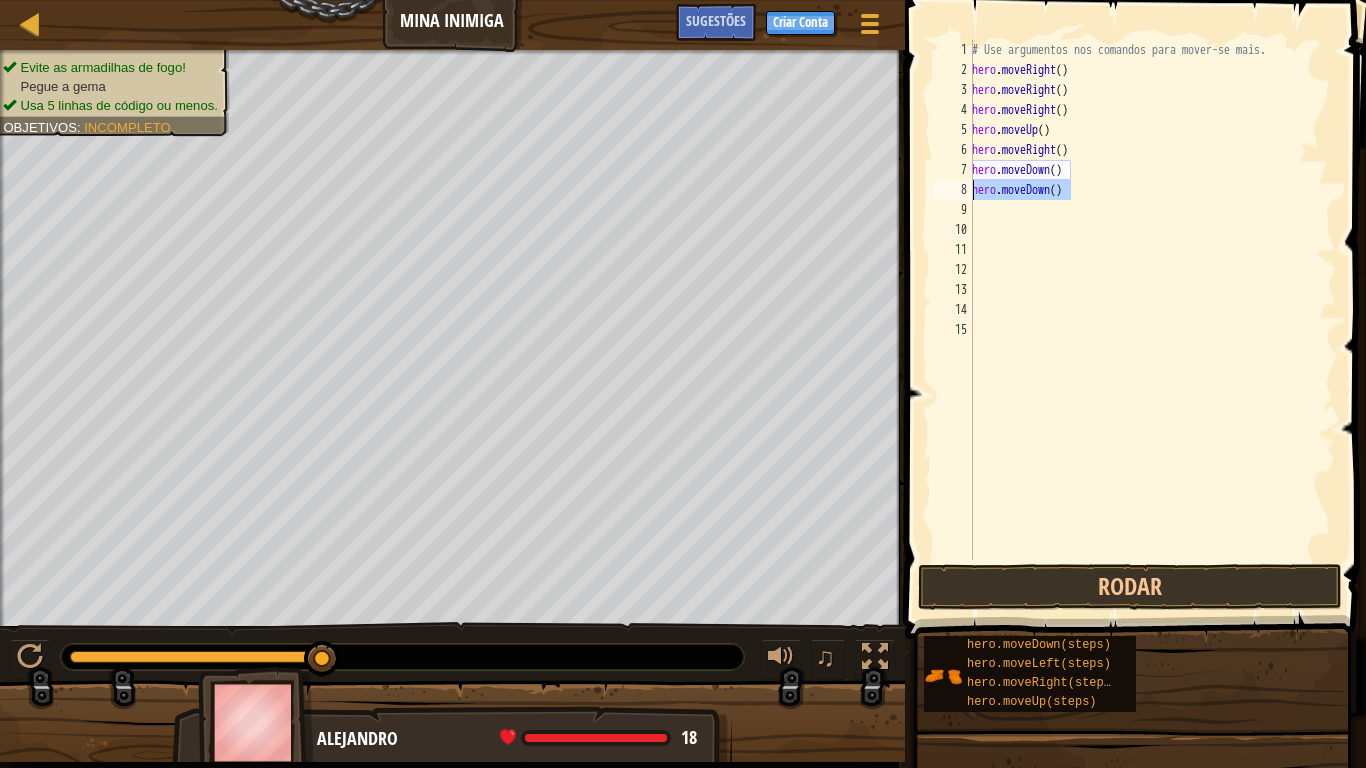 click on "# Use argumentos nos comandos para mover-se mais. hero . moveRight ( ) hero . moveRight ( ) hero . moveRight ( ) hero . moveUp ( ) hero . moveRight ( ) hero . moveDown ( ) hero . moveDown ( )" at bounding box center [1152, 320] 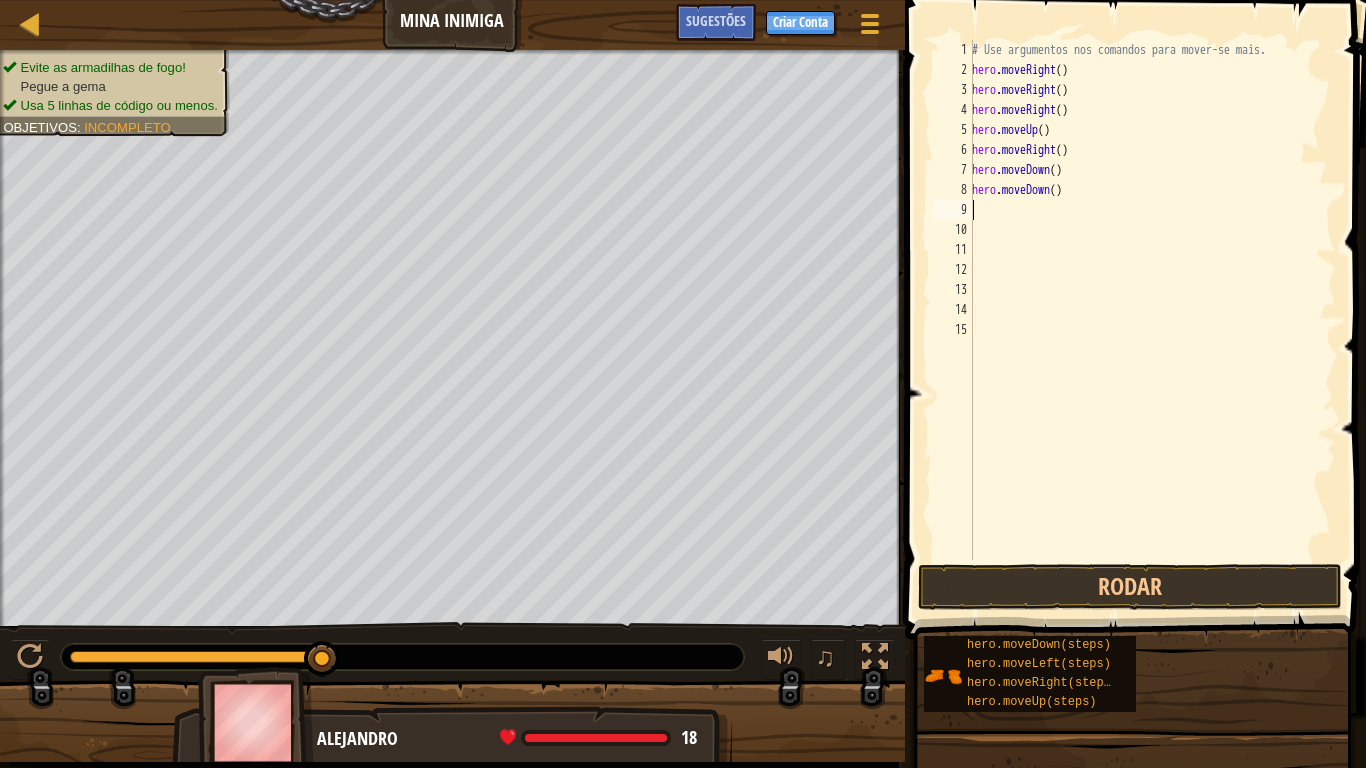 type on "h" 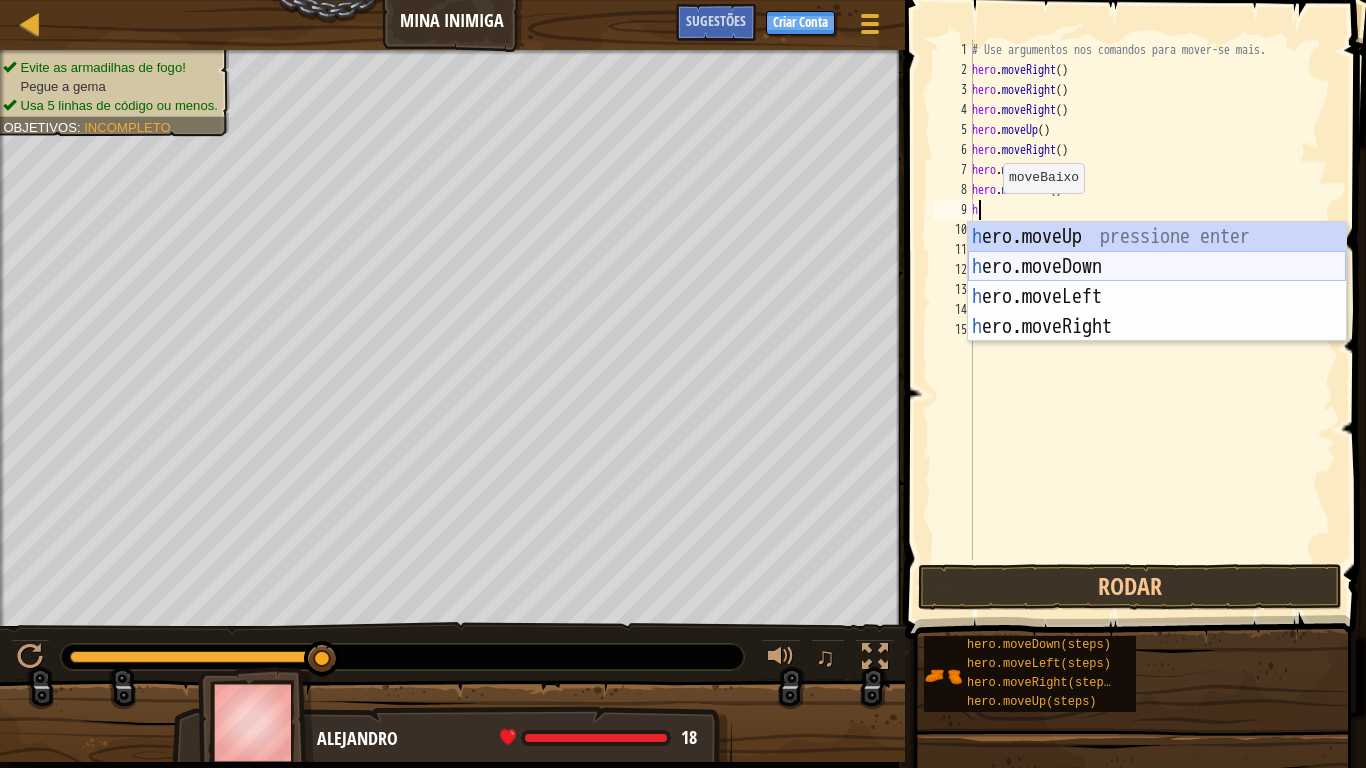 click on "h ero.moveUp pressione enter h ero.moveDown pressione enter h ero.moveLeft pressione enter h ero.moveRight pressione enter" at bounding box center [1157, 312] 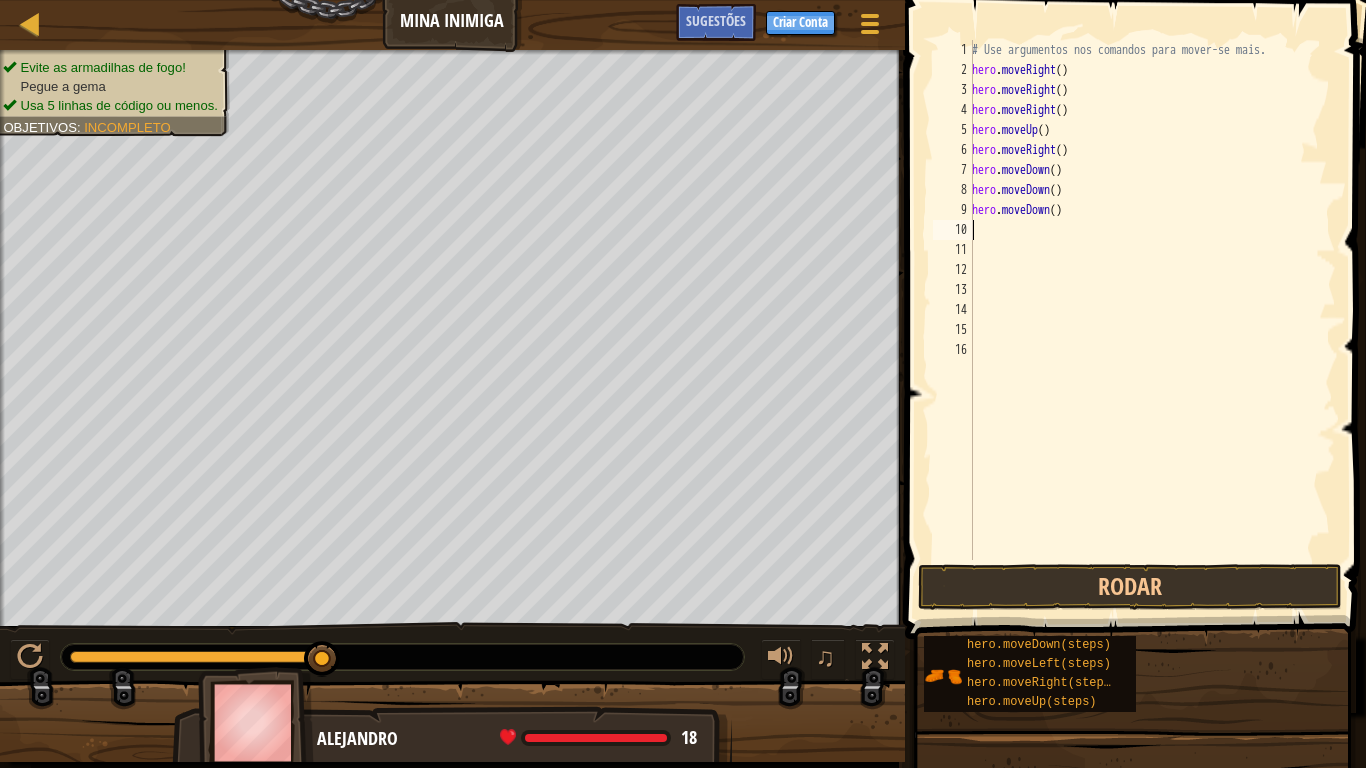 click on "# Use argumentos nos comandos para mover-se mais. hero . moveRight ( ) hero . moveRight ( ) hero . moveRight ( ) hero . moveUp ( ) hero . moveRight ( ) hero . moveDown ( ) hero . moveDown ( ) hero . moveDown ( )" at bounding box center [1152, 320] 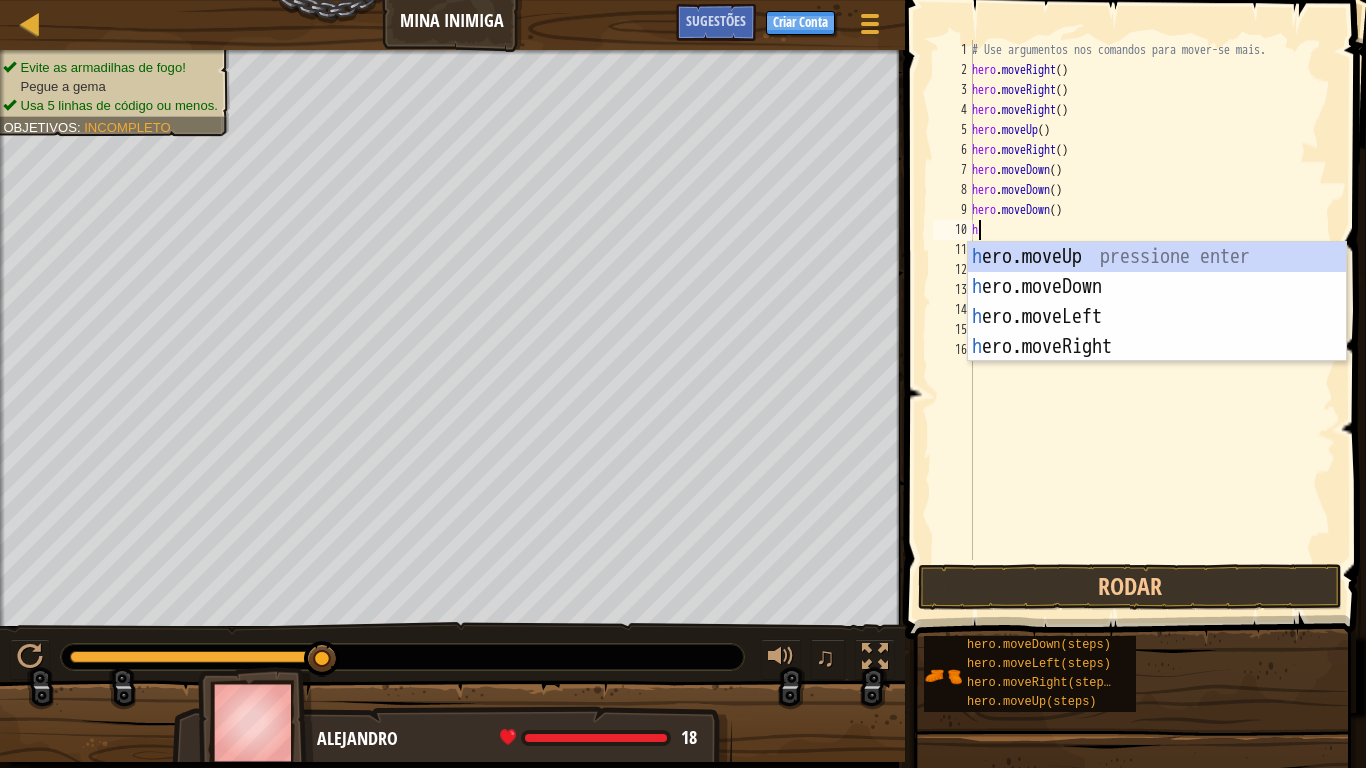 type on "he" 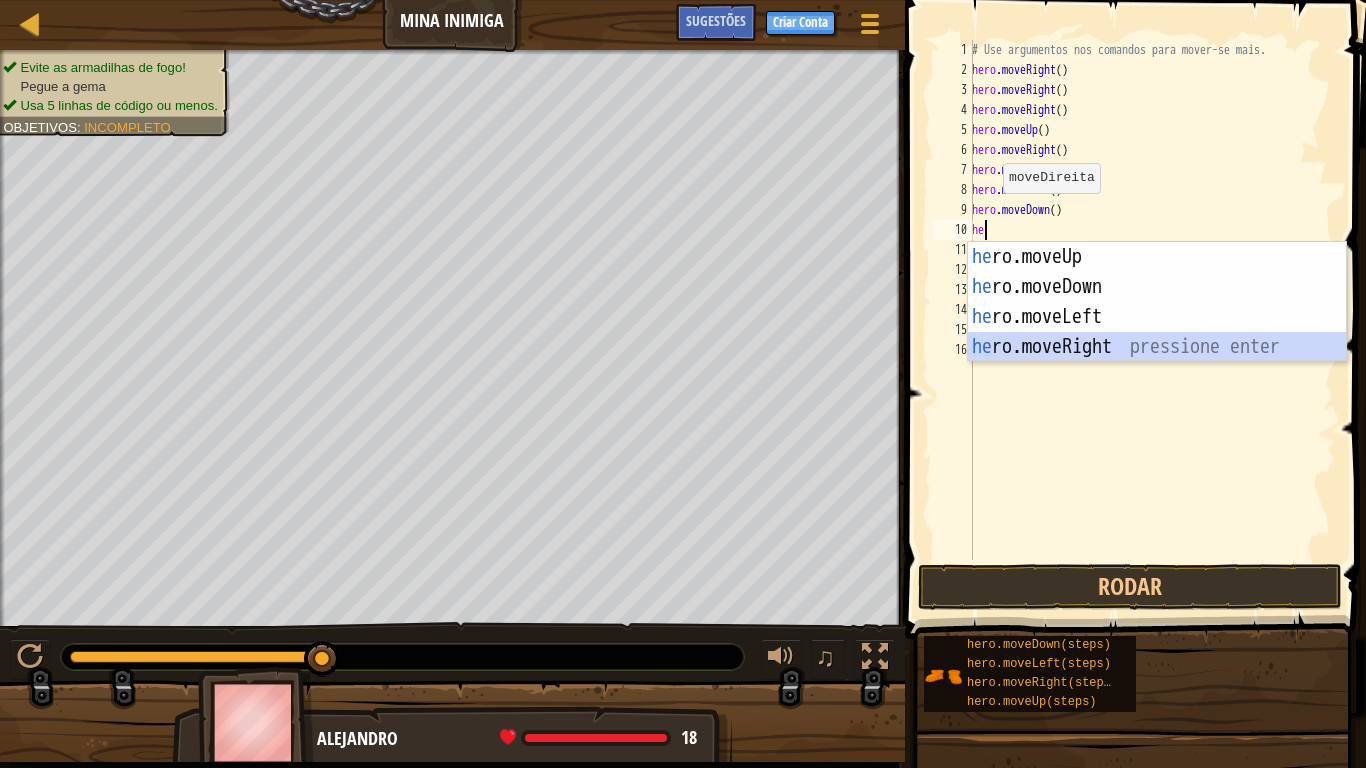 click on "he ro.moveUp pressione enter he ro.moveDown pressione enter he ro.moveLeft pressione enter he ro.moveRight pressione enter" at bounding box center [1157, 332] 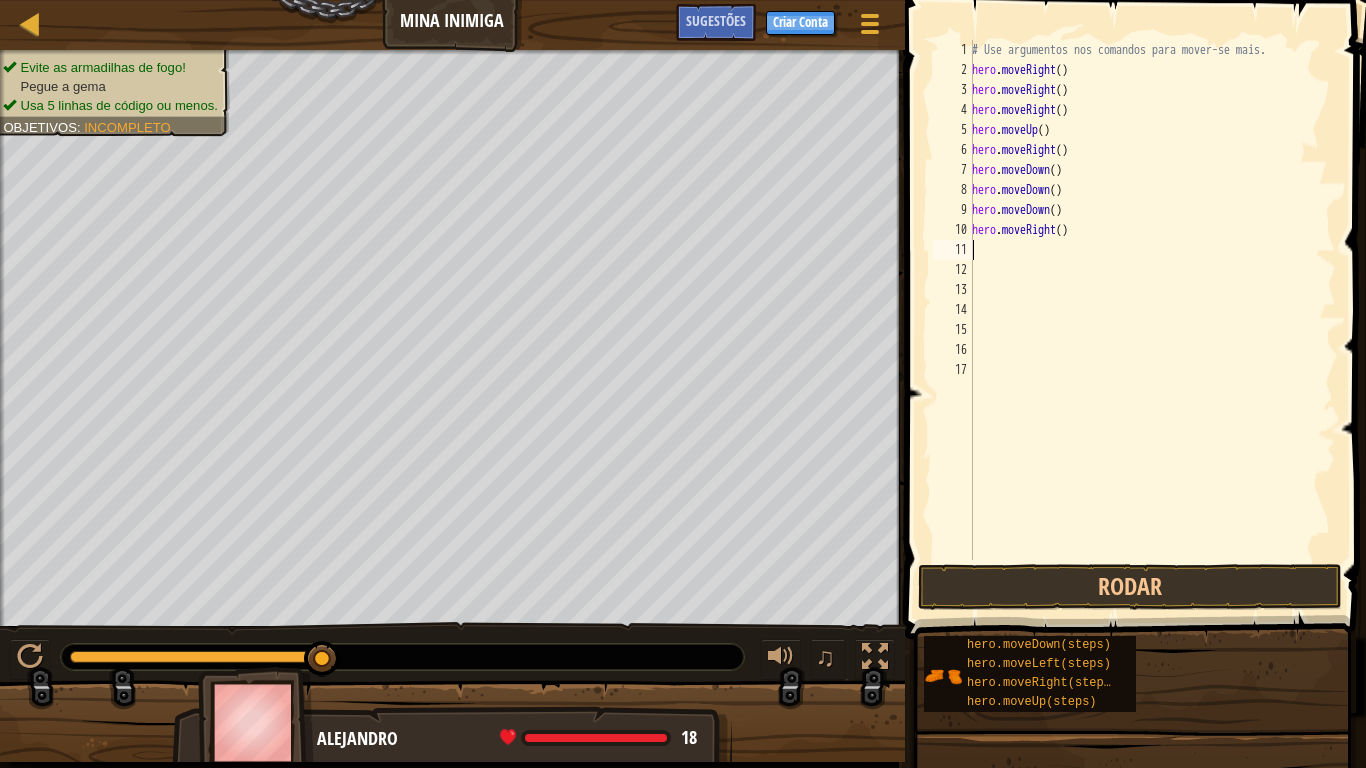 click on "# Use argumentos nos comandos para mover-se mais. hero . moveRight ( ) hero . moveRight ( ) hero . moveRight ( ) hero . moveUp ( ) hero . moveRight ( ) hero . moveDown ( ) hero . moveDown ( ) hero . moveDown ( ) hero . moveRight ( )" at bounding box center [1152, 320] 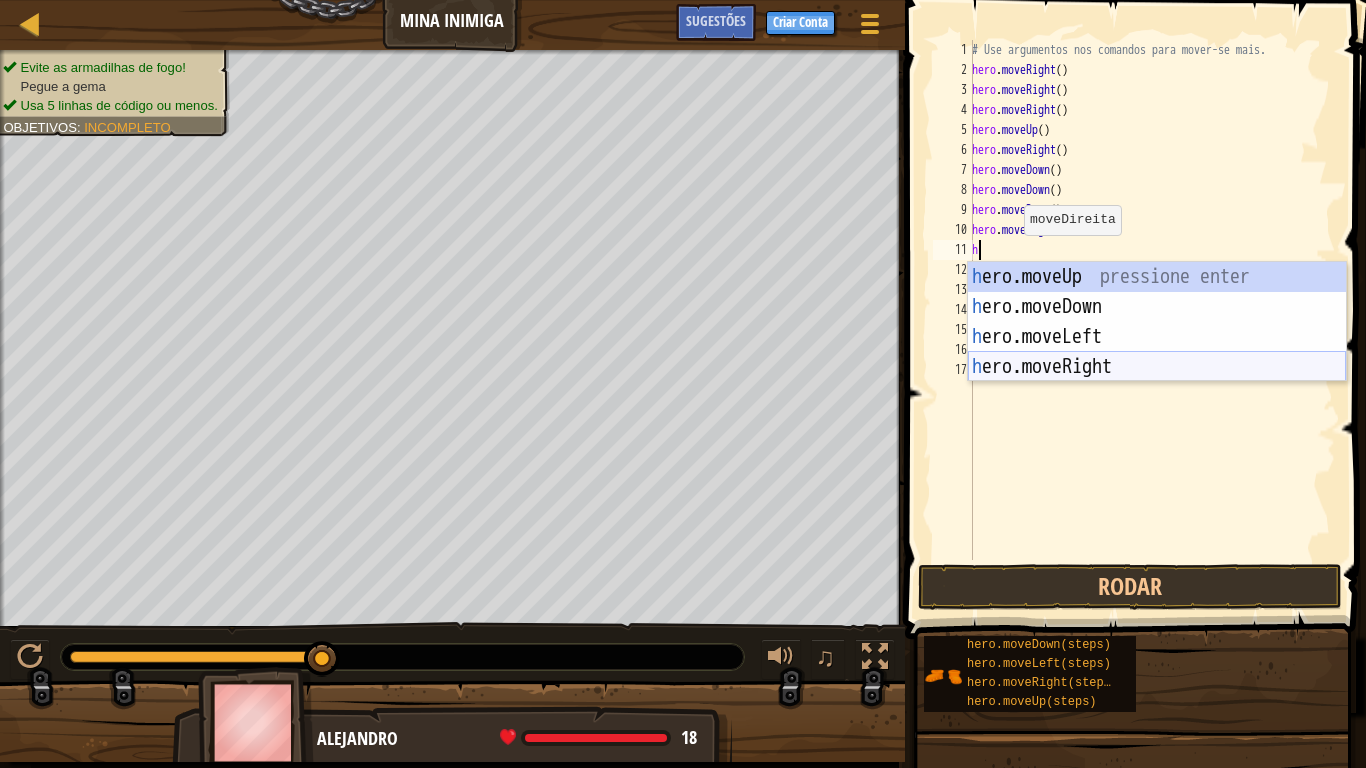 click on "h ero.moveUp pressione enter h ero.moveDown pressione enter h ero.moveLeft pressione enter h ero.moveRight pressione enter" at bounding box center (1157, 352) 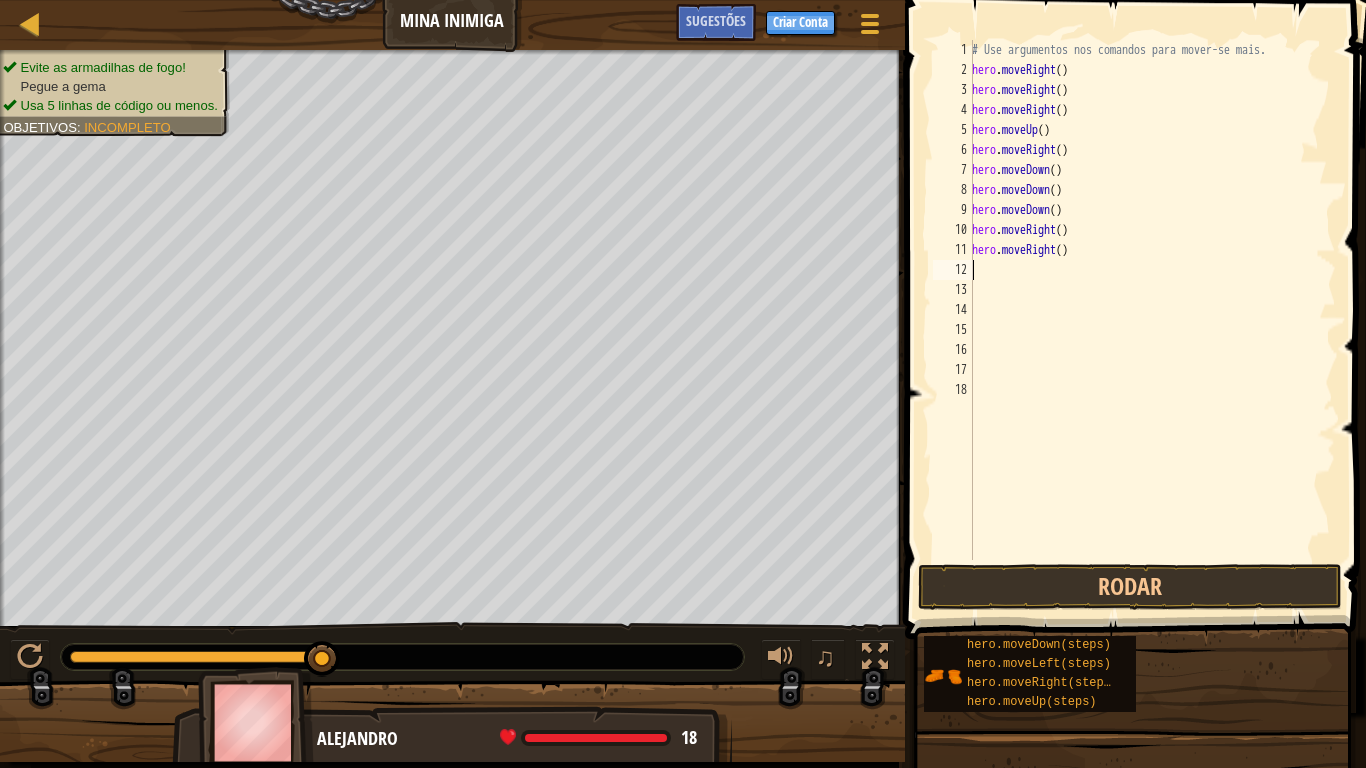 click at bounding box center [1137, 291] 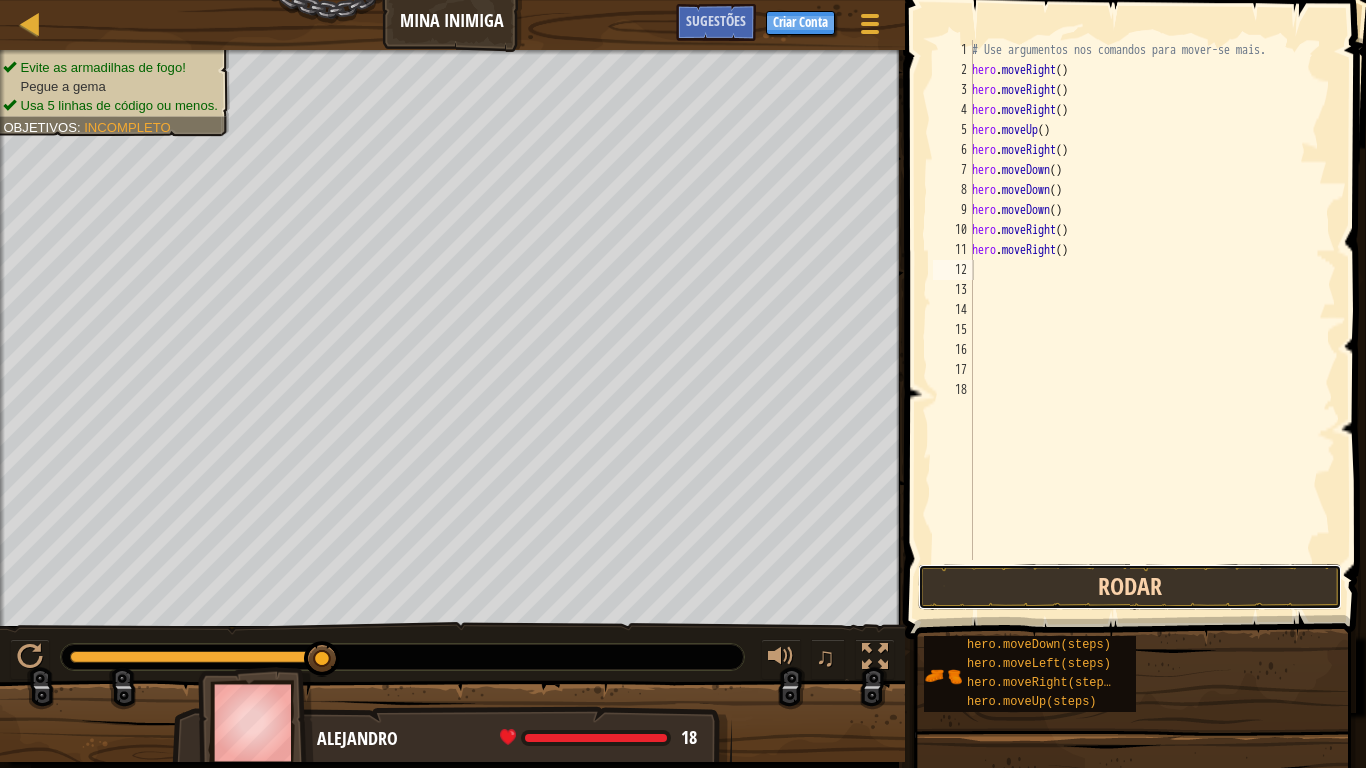 click on "Rodar" at bounding box center [1130, 587] 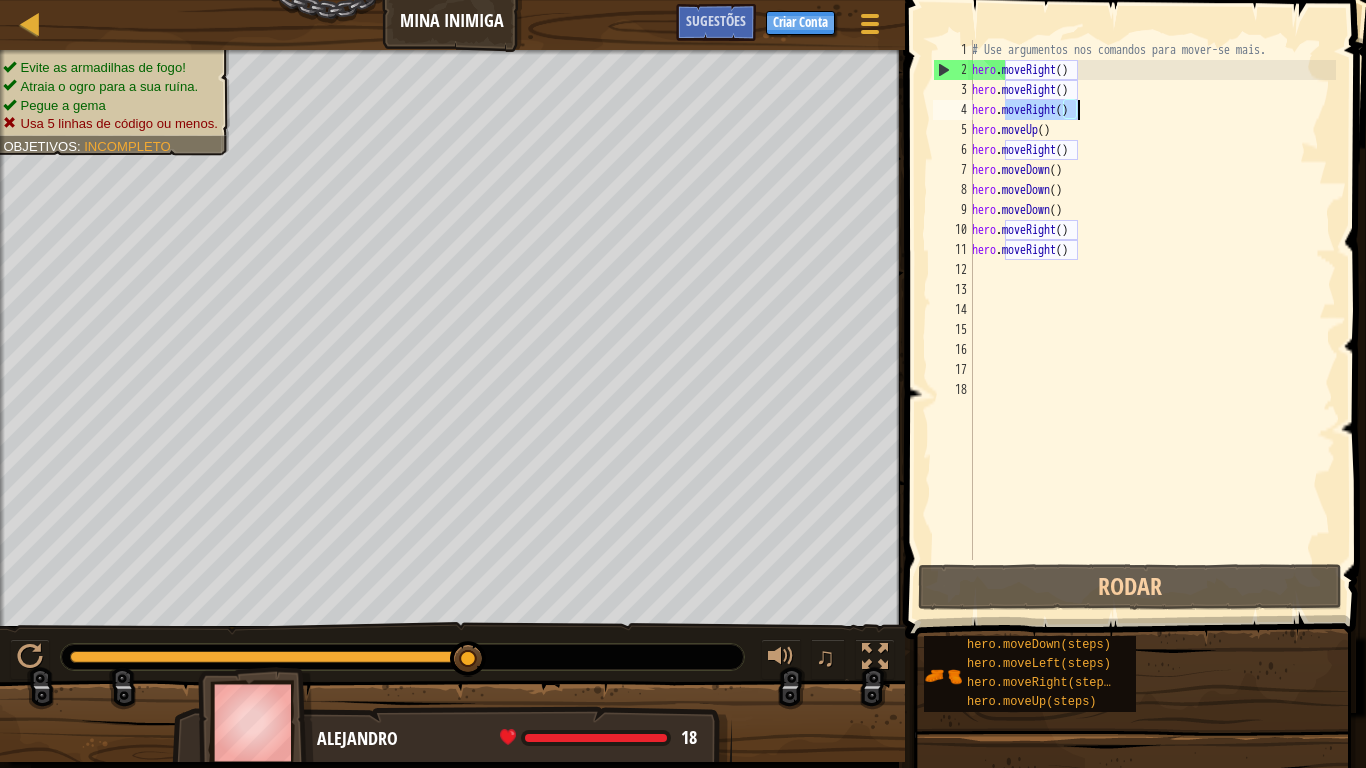 drag, startPoint x: 1005, startPoint y: 117, endPoint x: 1111, endPoint y: 113, distance: 106.07545 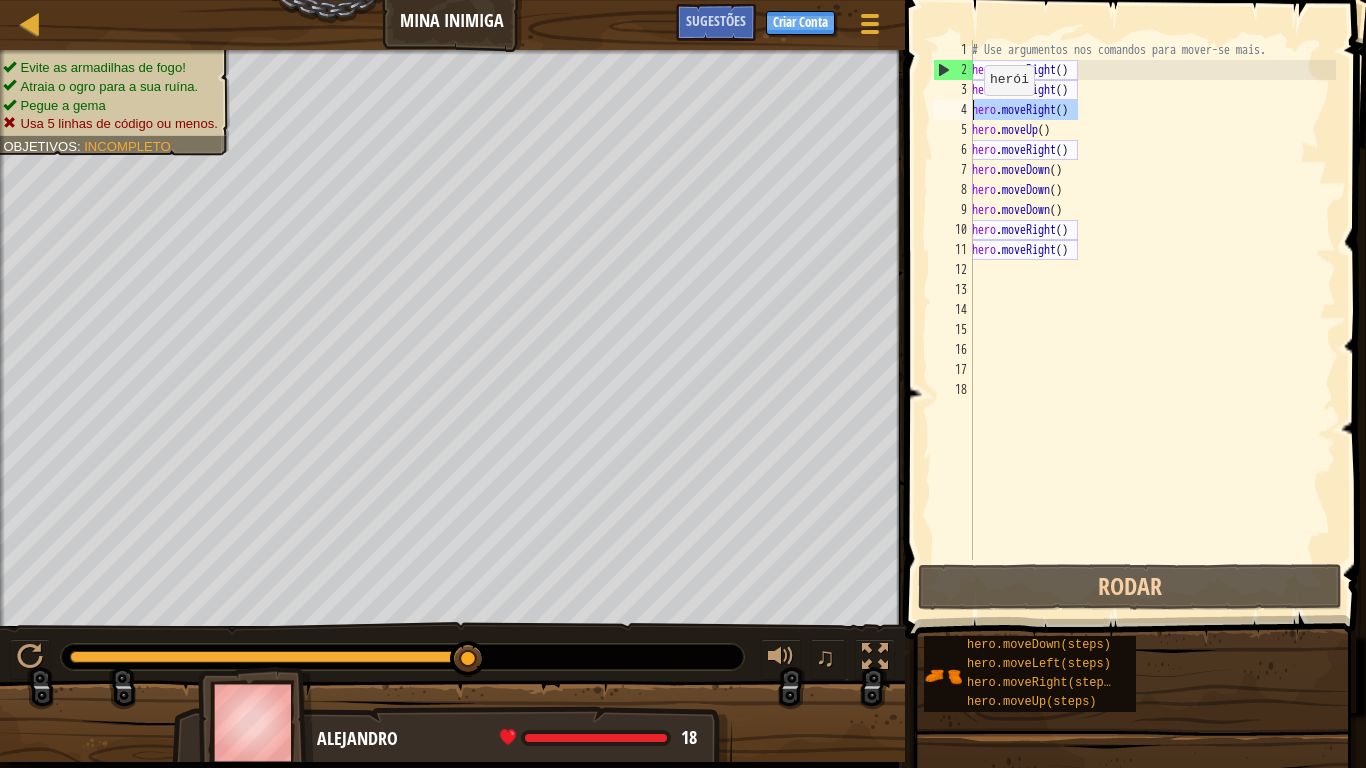 drag, startPoint x: 1091, startPoint y: 114, endPoint x: 951, endPoint y: 115, distance: 140.00357 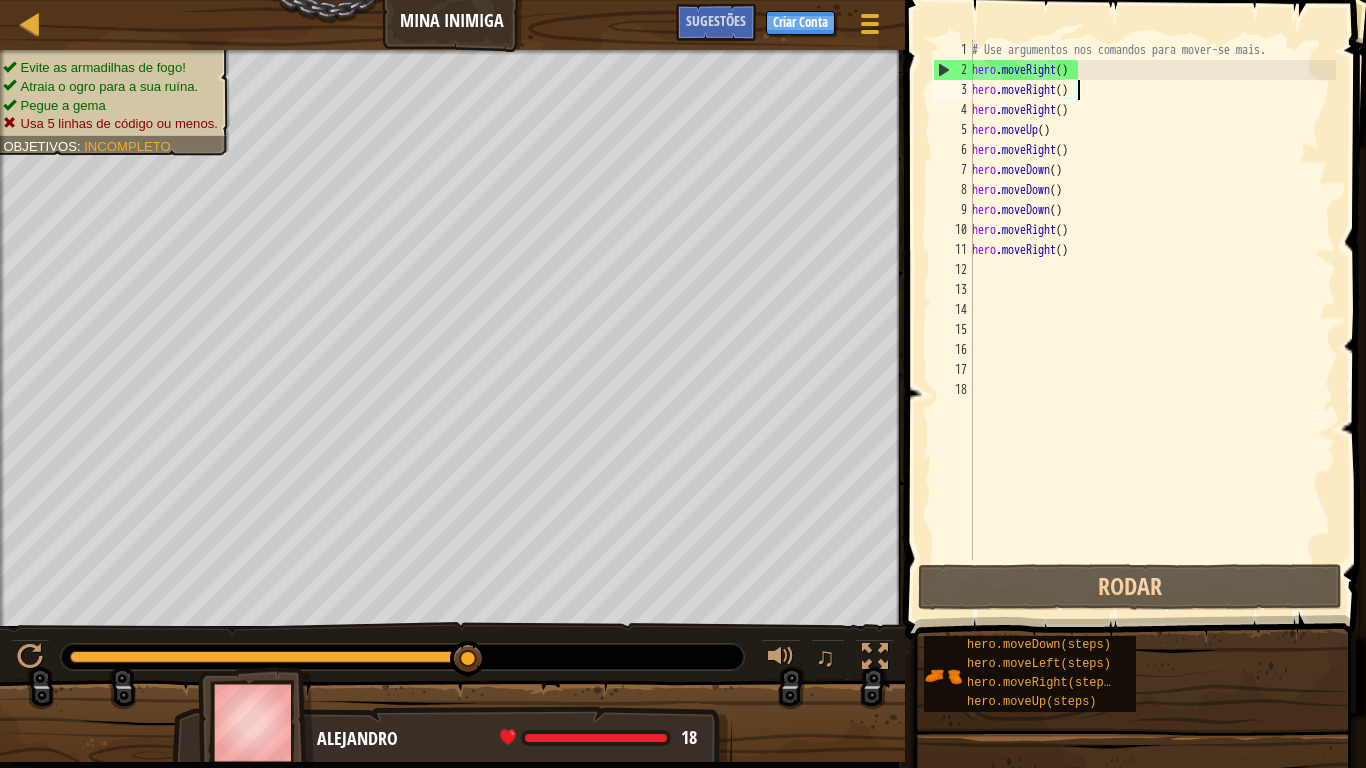 click on "# Use argumentos nos comandos para mover-se mais. hero . moveRight ( ) hero . moveRight ( ) hero . moveRight ( ) hero . moveUp ( ) hero . moveRight ( ) hero . moveDown ( ) hero . moveDown ( ) hero . moveDown ( ) hero . moveRight ( ) hero . moveRight ( )" at bounding box center [1152, 320] 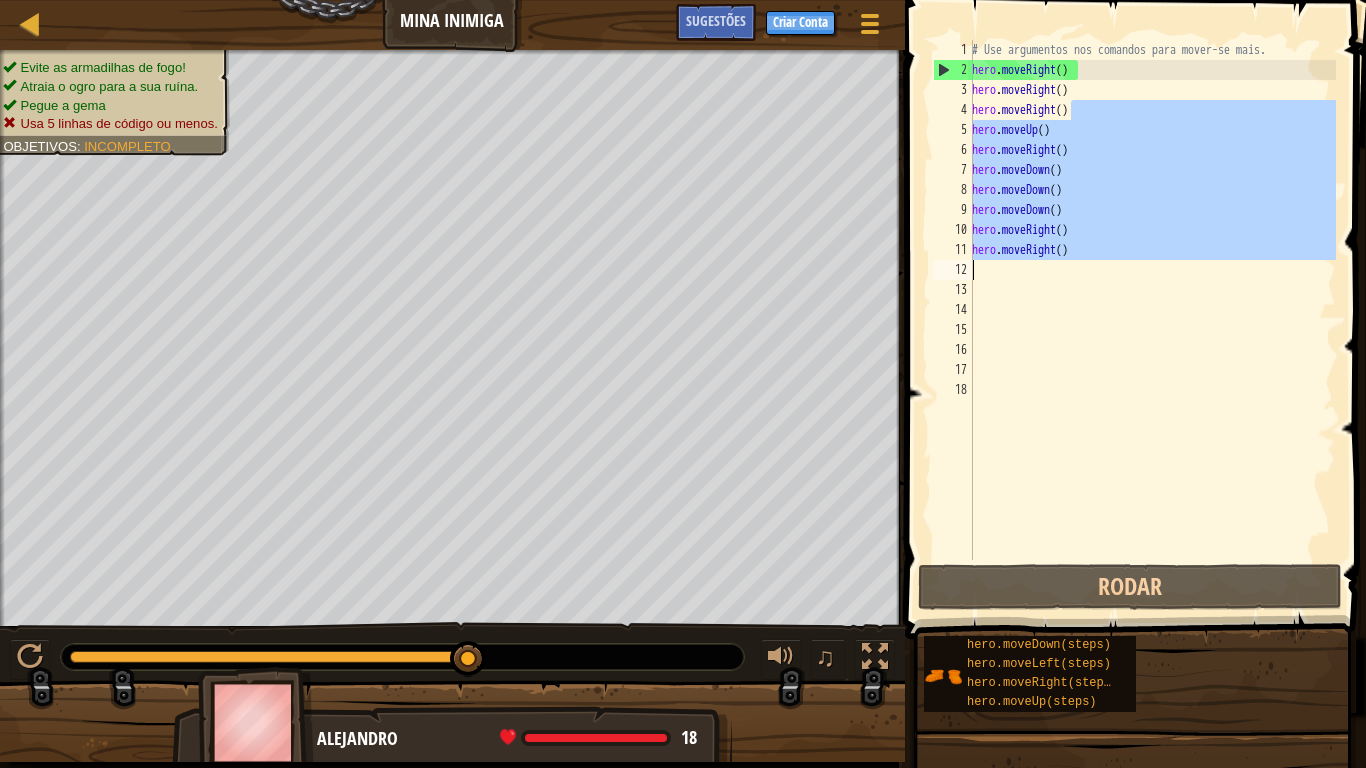 drag, startPoint x: 1074, startPoint y: 112, endPoint x: 985, endPoint y: 275, distance: 185.71483 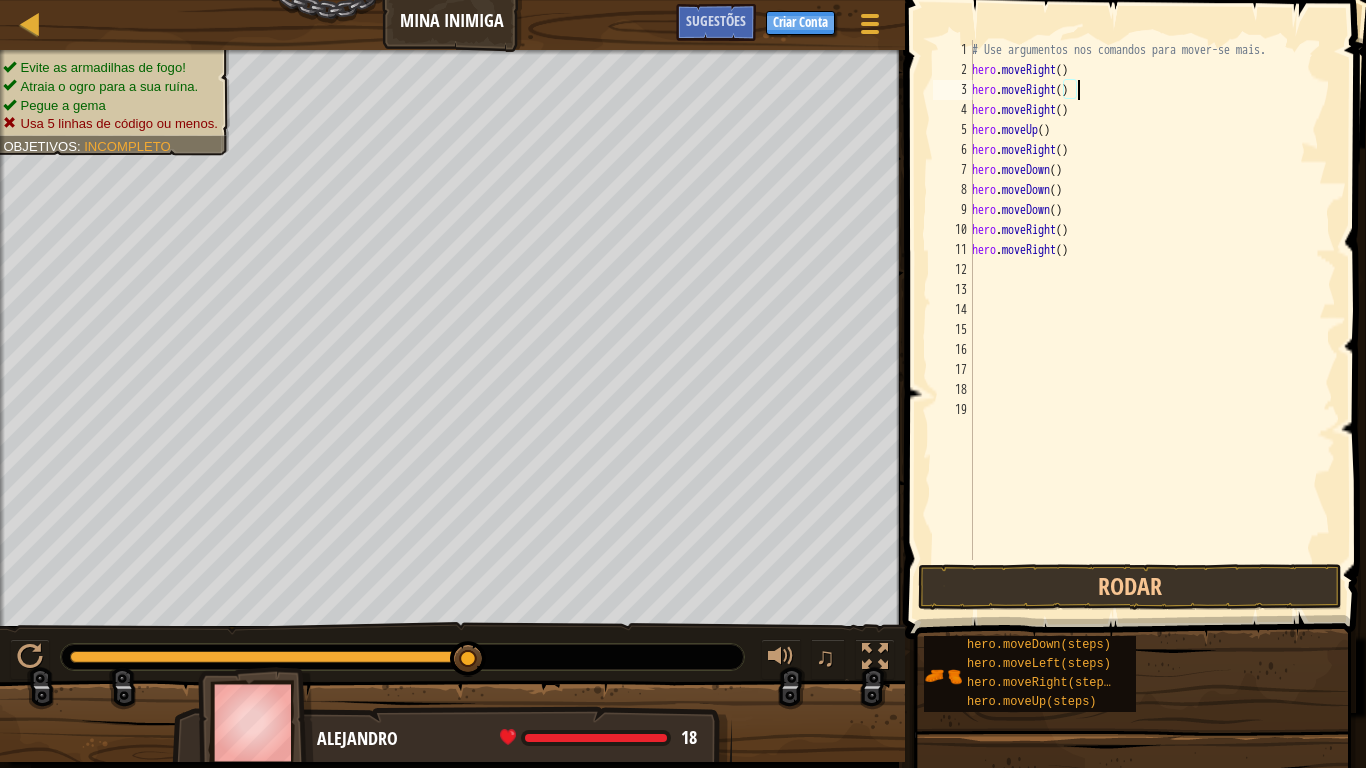 drag, startPoint x: 1079, startPoint y: 90, endPoint x: 1092, endPoint y: 86, distance: 13.601471 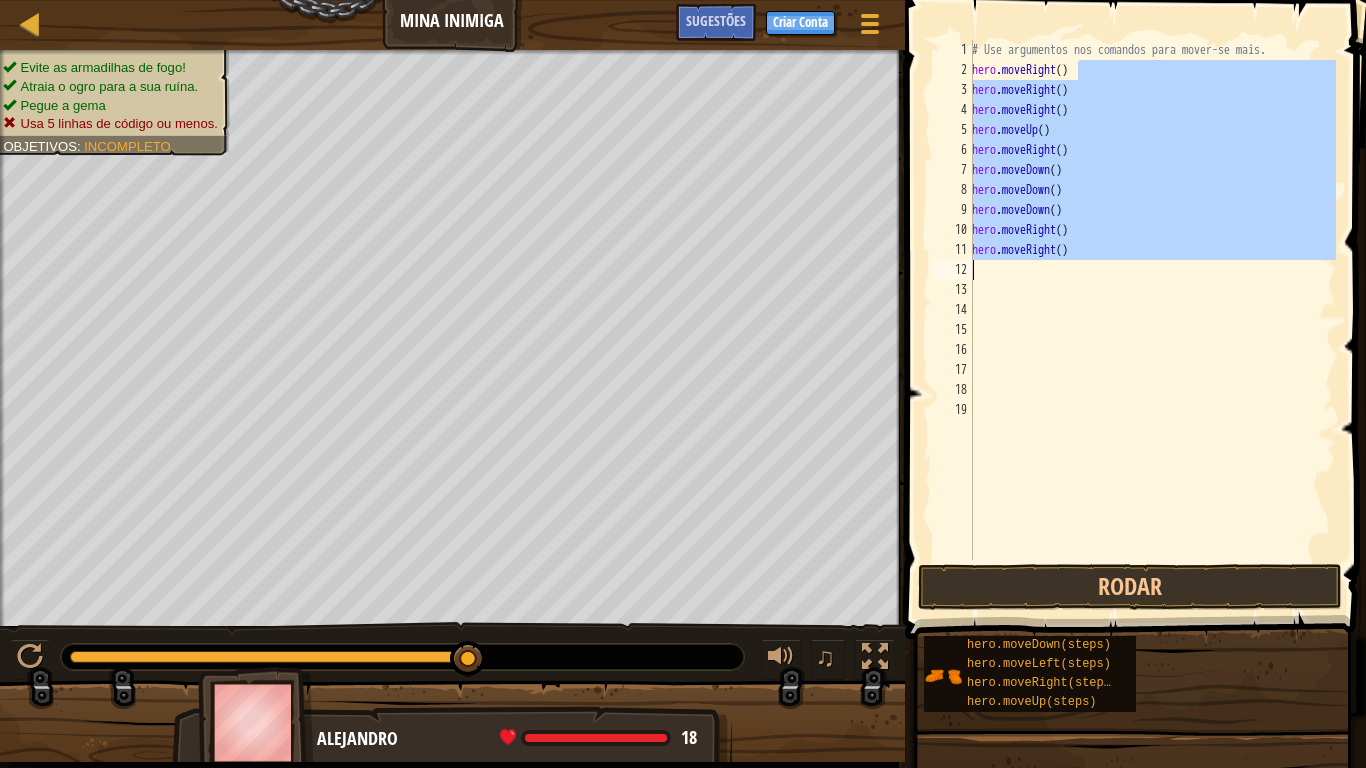 drag, startPoint x: 1076, startPoint y: 65, endPoint x: 976, endPoint y: 276, distance: 233.49733 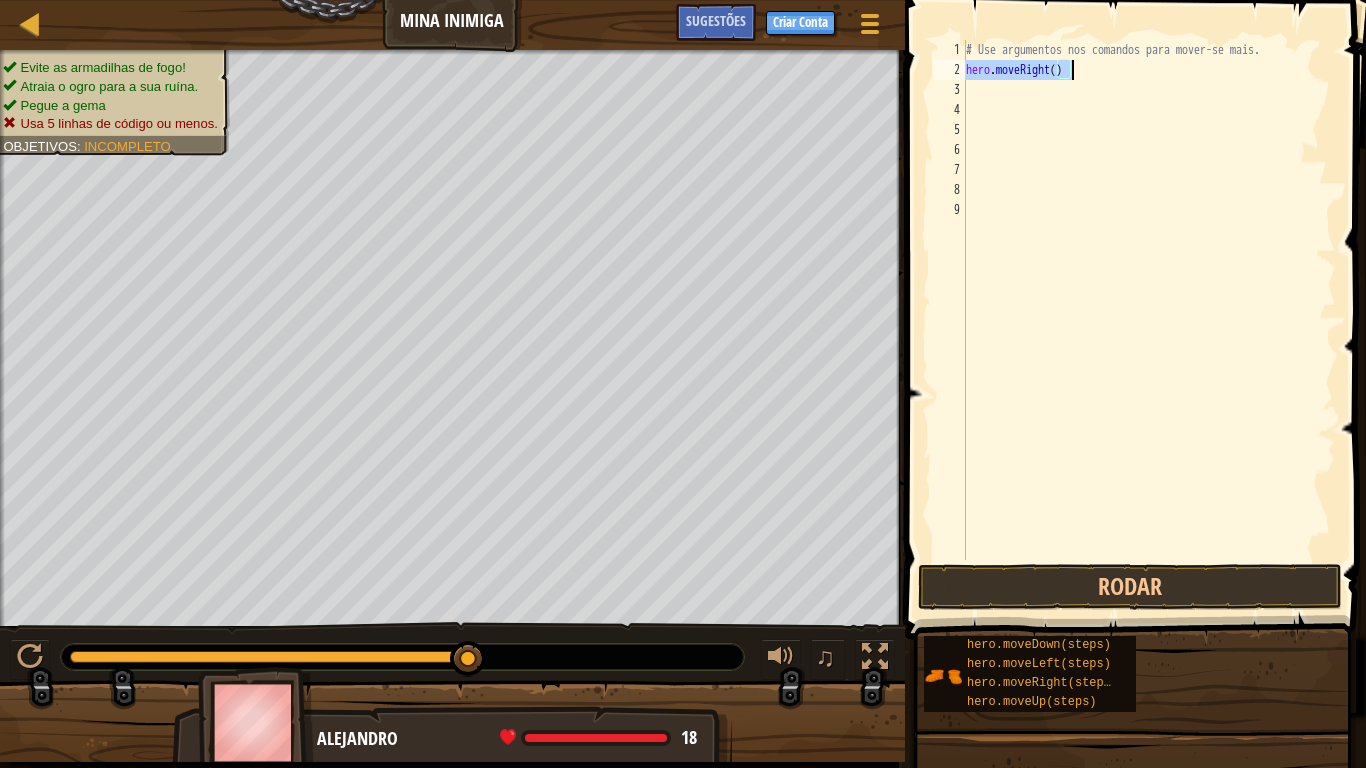drag, startPoint x: 967, startPoint y: 73, endPoint x: 1075, endPoint y: 69, distance: 108.07405 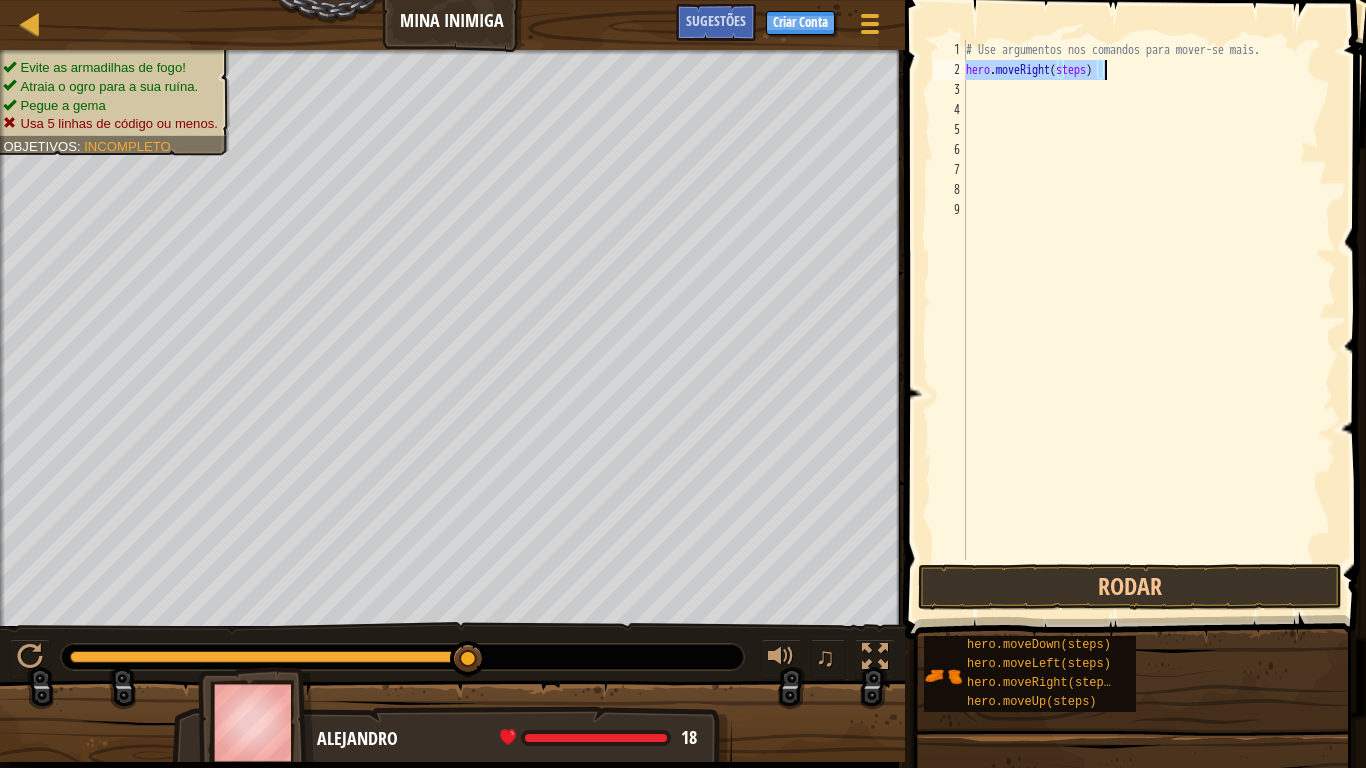 click on "# Use argumentos nos comandos para mover-se mais. hero . moveRight ( steps )" at bounding box center (1149, 300) 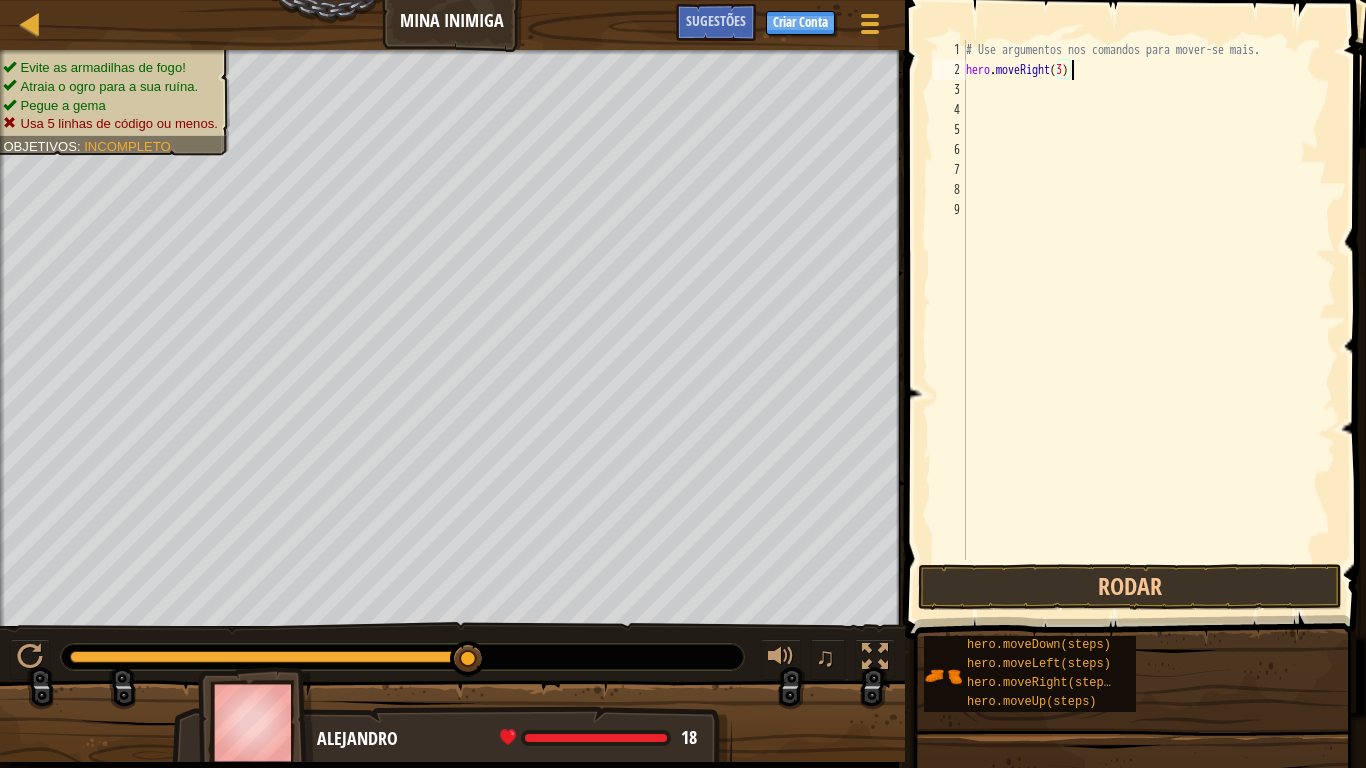 scroll, scrollTop: 9, scrollLeft: 8, axis: both 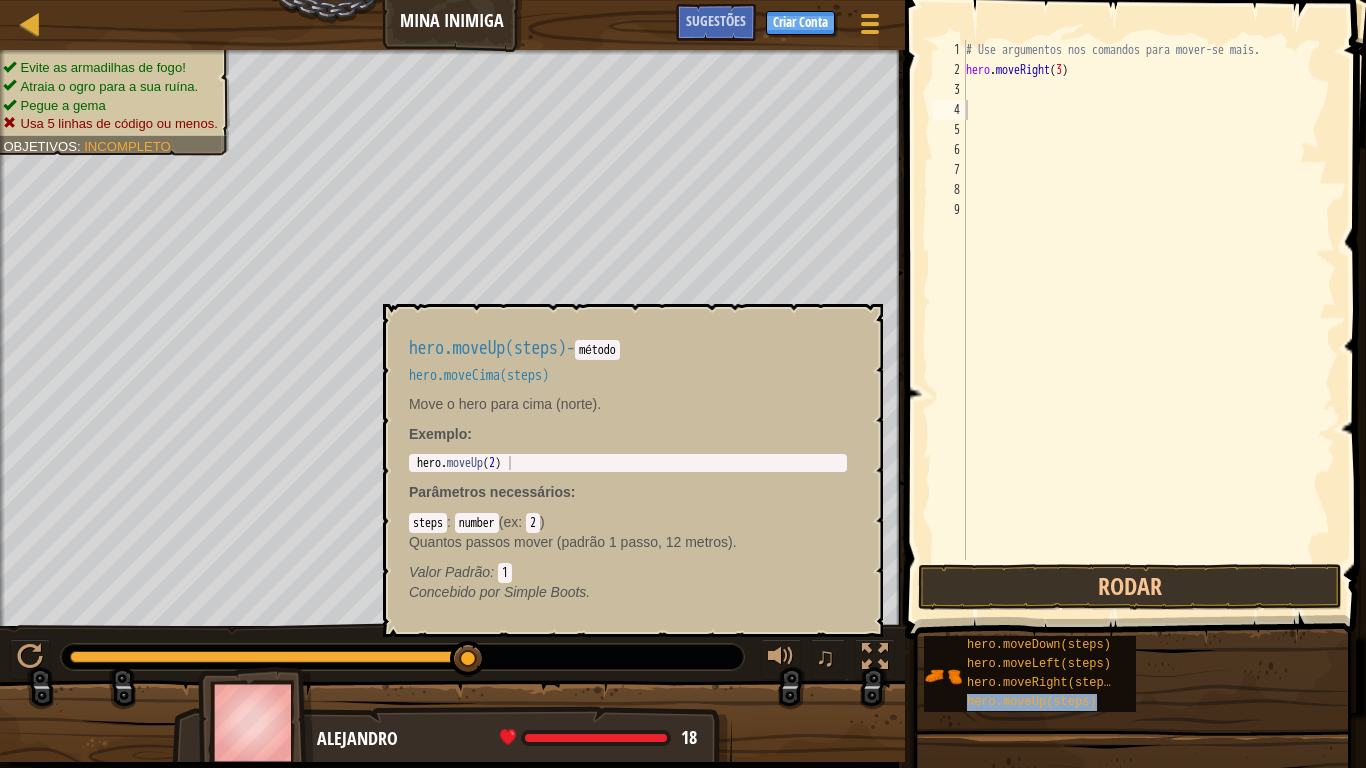 type on "hero.moveUp(steps)" 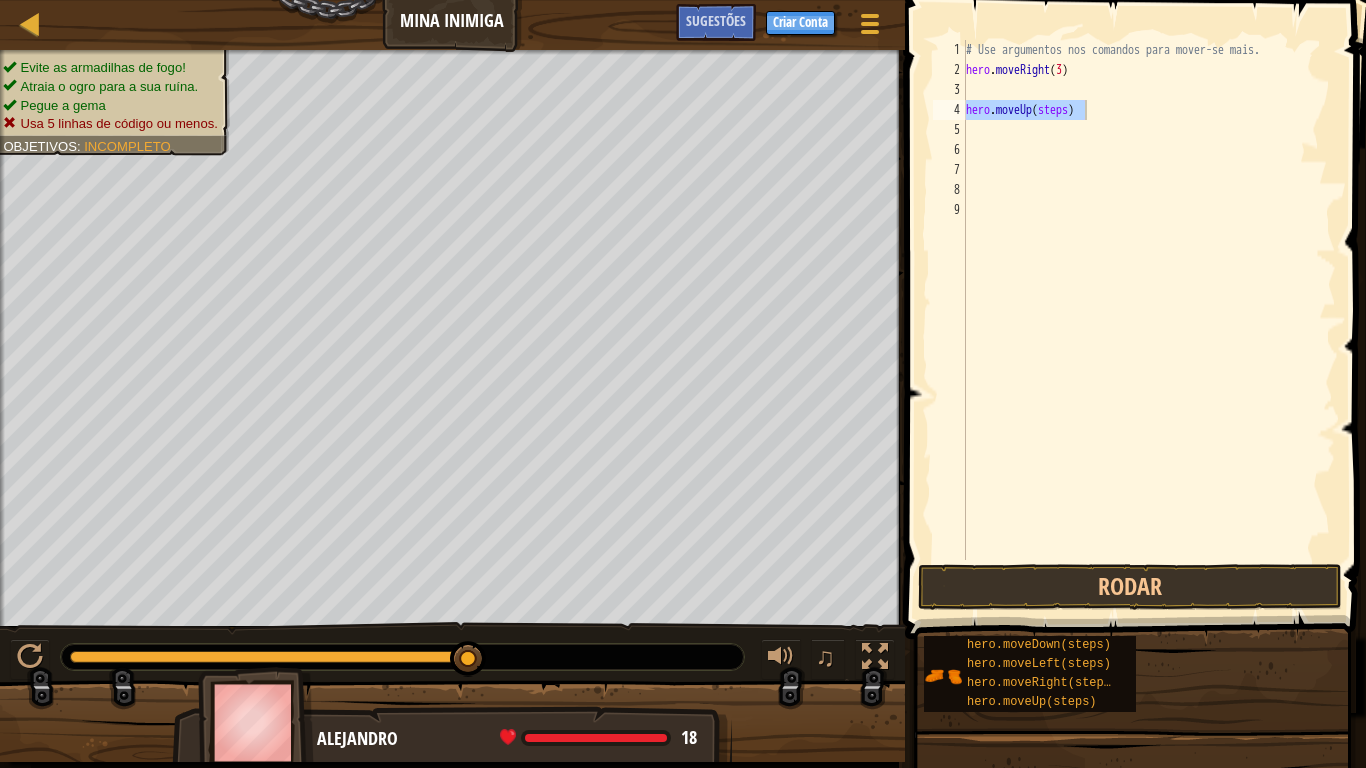 scroll, scrollTop: 9, scrollLeft: 0, axis: vertical 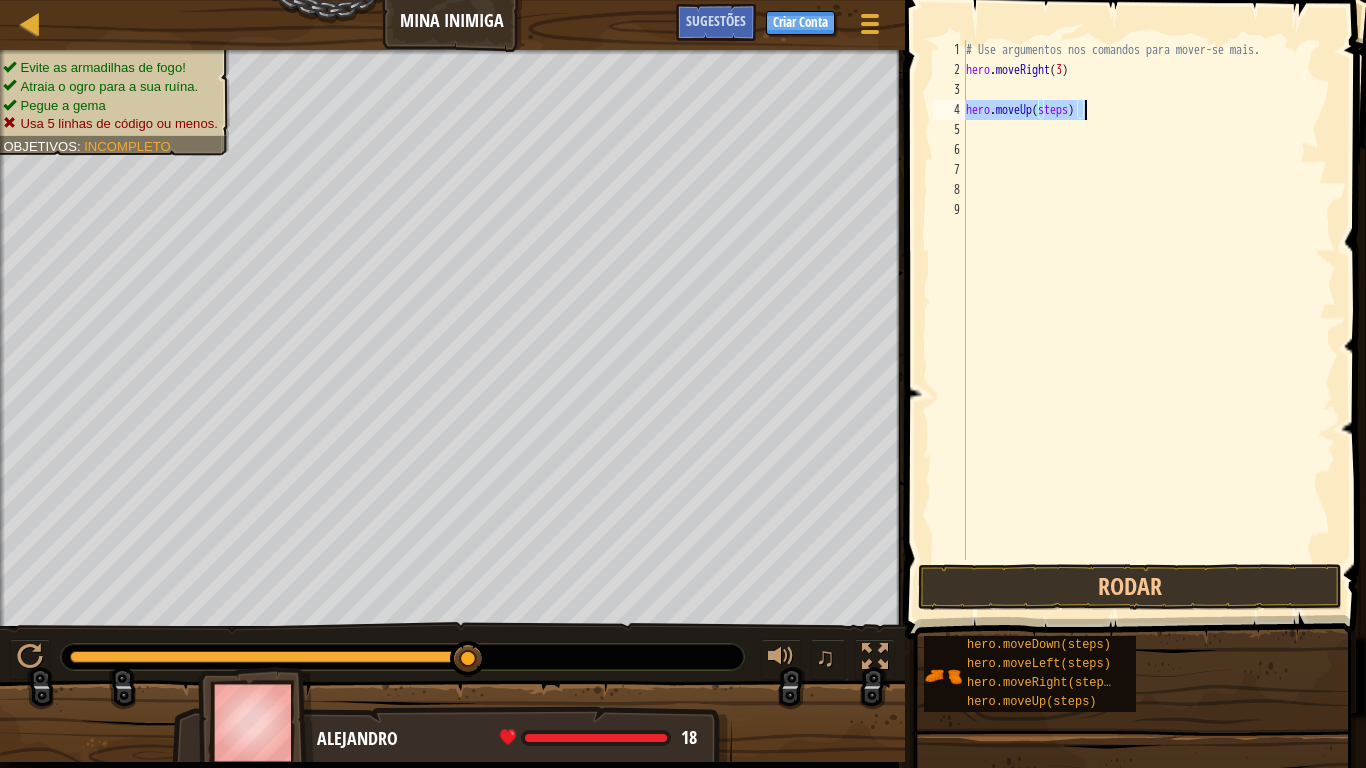 click on "# Use argumentos nos comandos para mover-se mais. hero . moveRight ( 3 ) hero . moveUp ( steps )" at bounding box center [1149, 300] 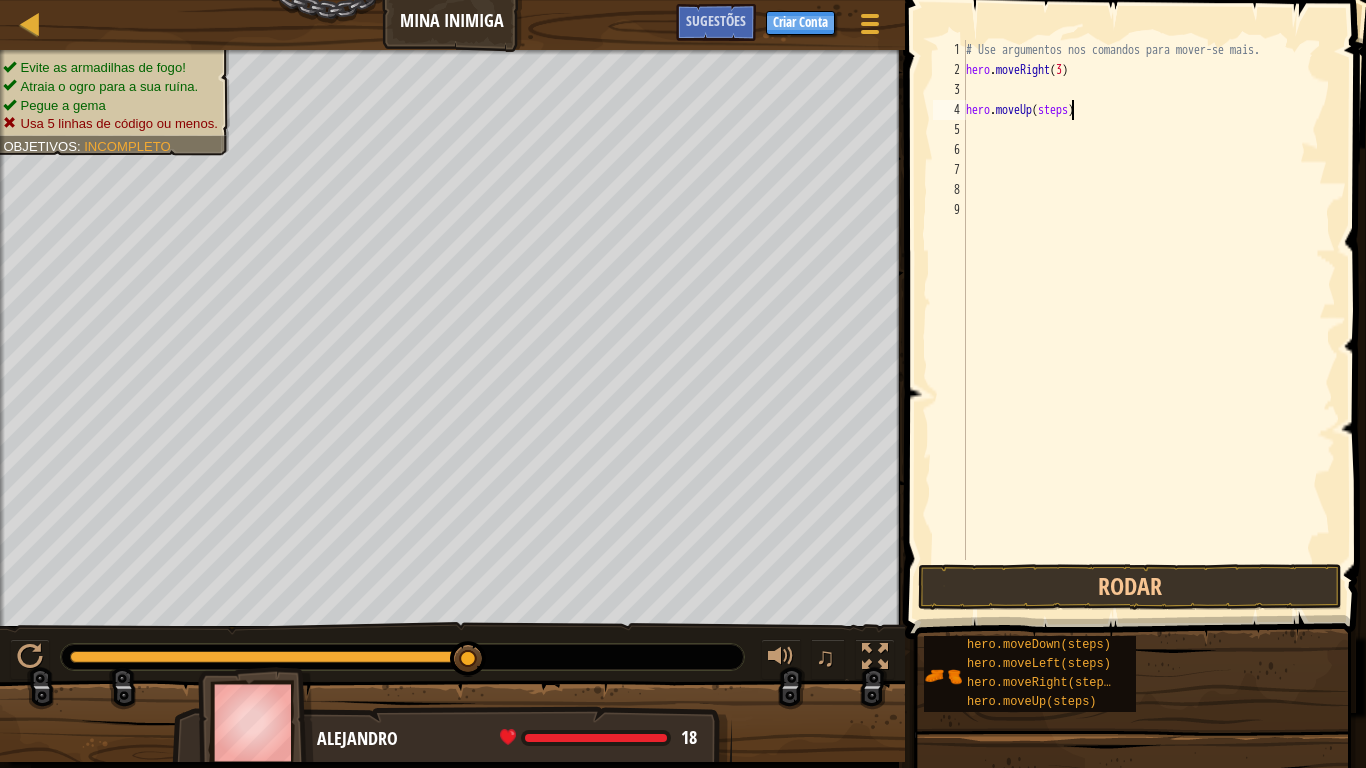 click on "# Use argumentos nos comandos para mover-se mais. hero . moveRight ( 3 ) hero . moveUp ( steps )" at bounding box center [1149, 320] 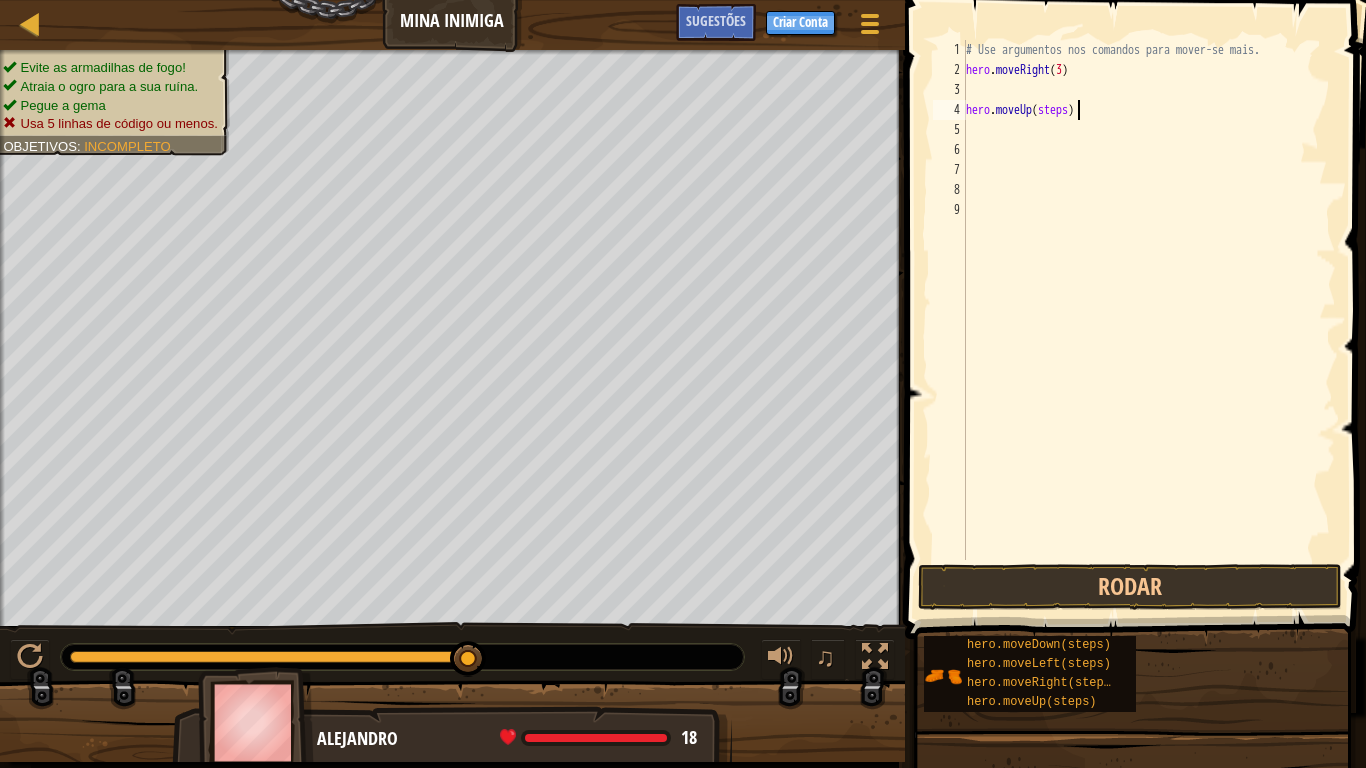 click on "# Use argumentos nos comandos para mover-se mais. hero . moveRight ( 3 ) hero . moveUp ( steps )" at bounding box center [1149, 320] 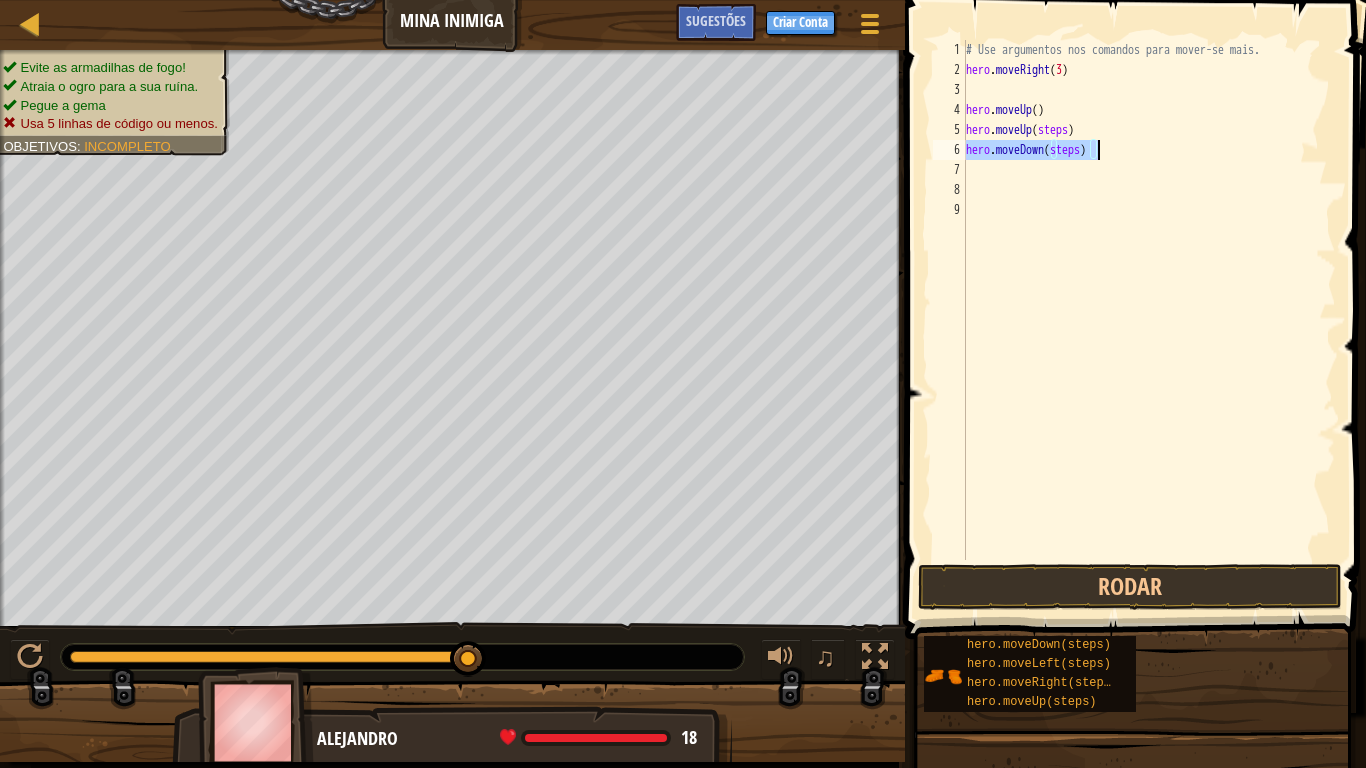 click on "# Use argumentos nos comandos para mover-se mais. hero . moveRight ( 3 ) hero . moveUp ( ) hero . moveUp ( steps ) hero . moveDown ( steps )" at bounding box center (1149, 300) 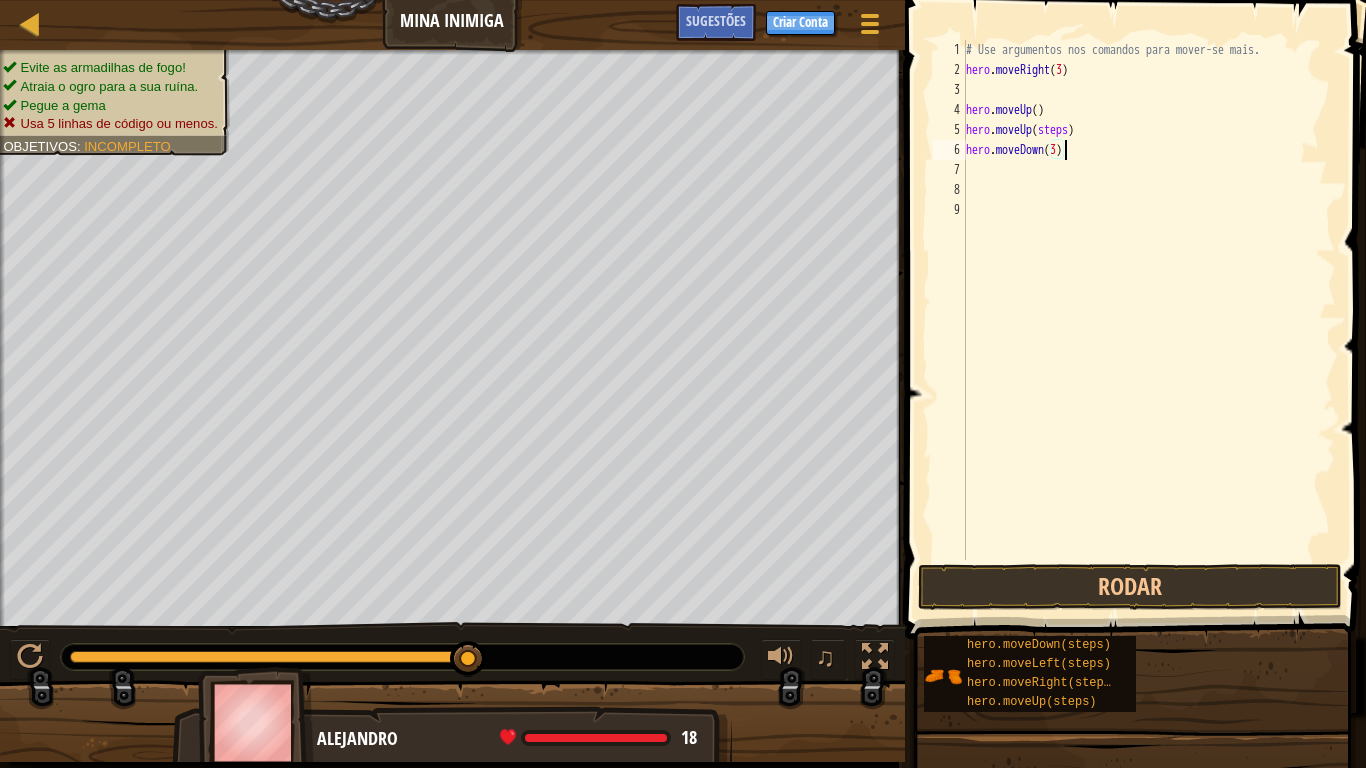 scroll, scrollTop: 9, scrollLeft: 7, axis: both 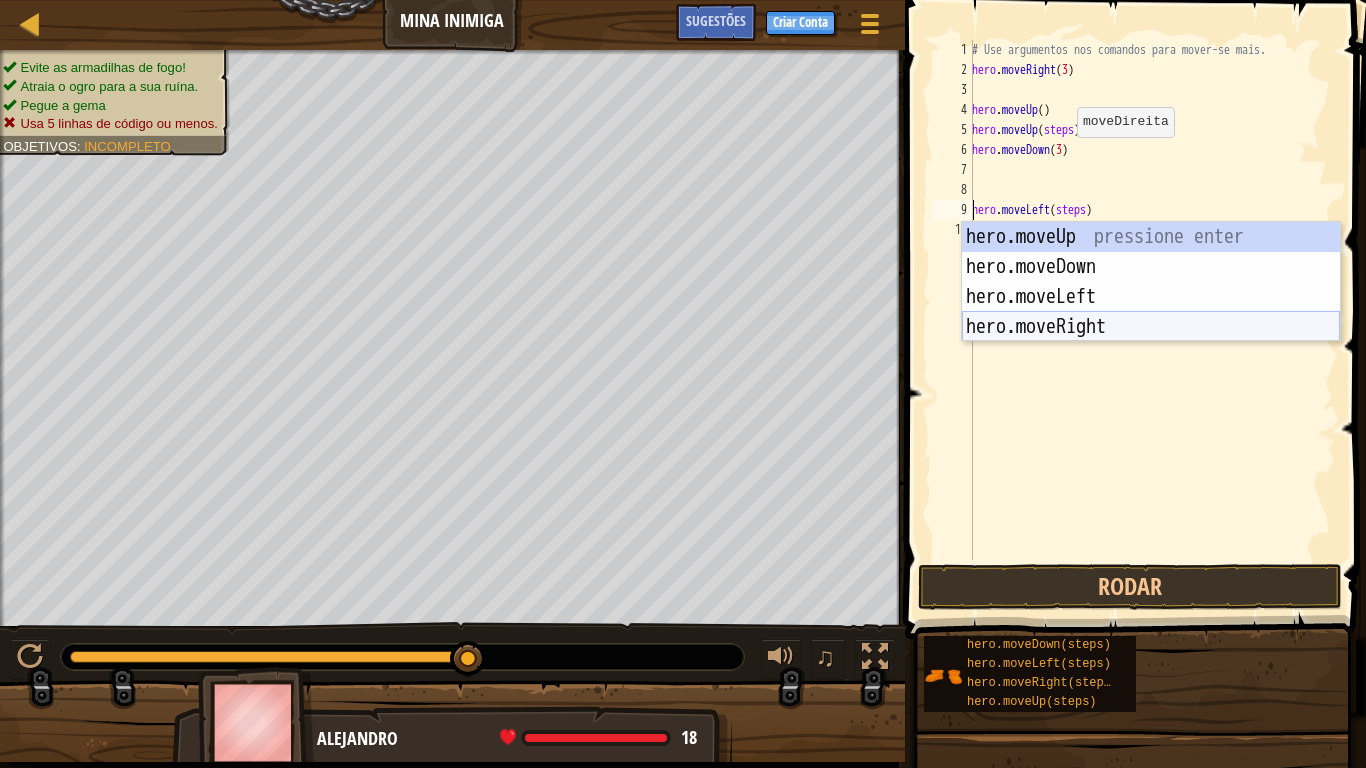 click on "hero.moveUp pressione enter hero.moveDown pressione enter hero.moveLeft pressione enter hero.moveRight pressione enter" at bounding box center (1151, 312) 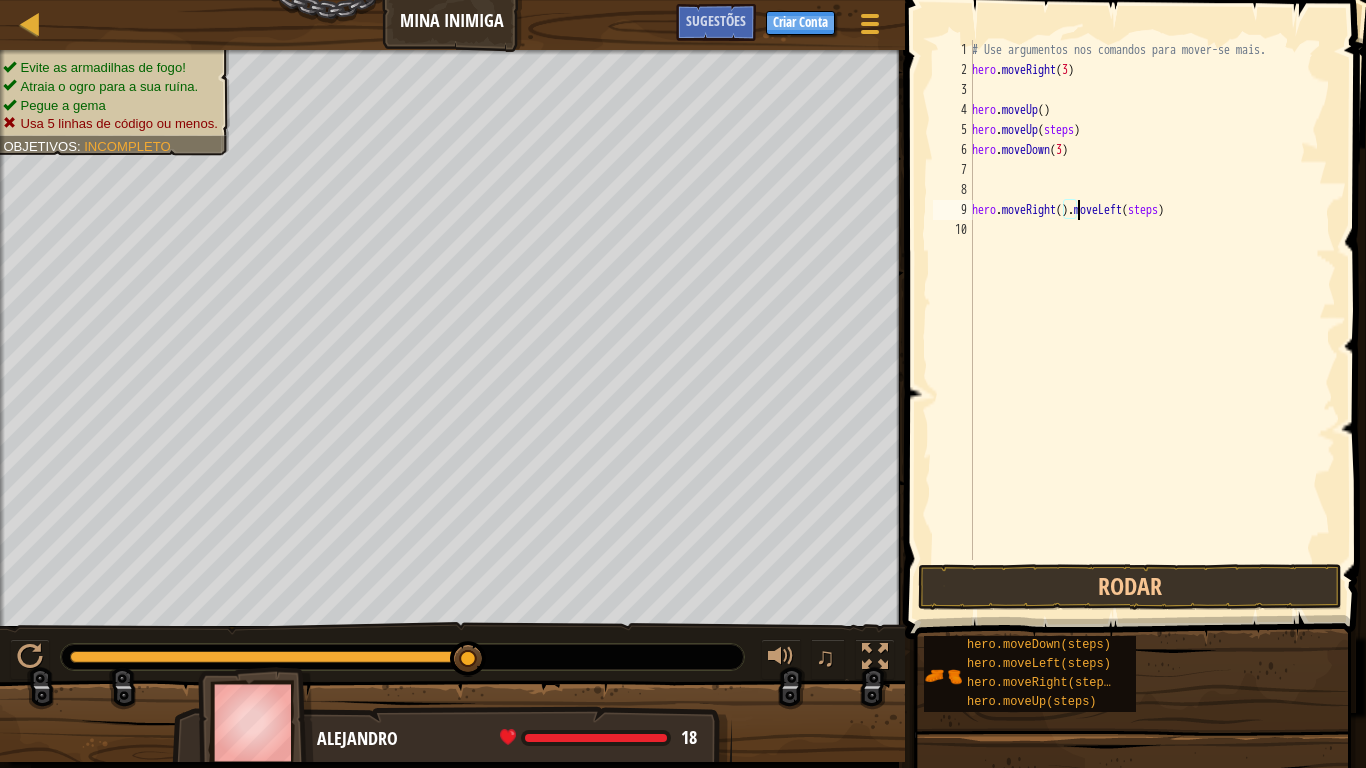 click on "# Use argumentos nos comandos para mover-se mais. hero . moveRight ( 3 ) hero . moveUp ( ) hero . moveUp ( steps ) hero . moveDown ( 3 ) hero . moveRight ( ) . moveLeft ( steps )" at bounding box center [1152, 320] 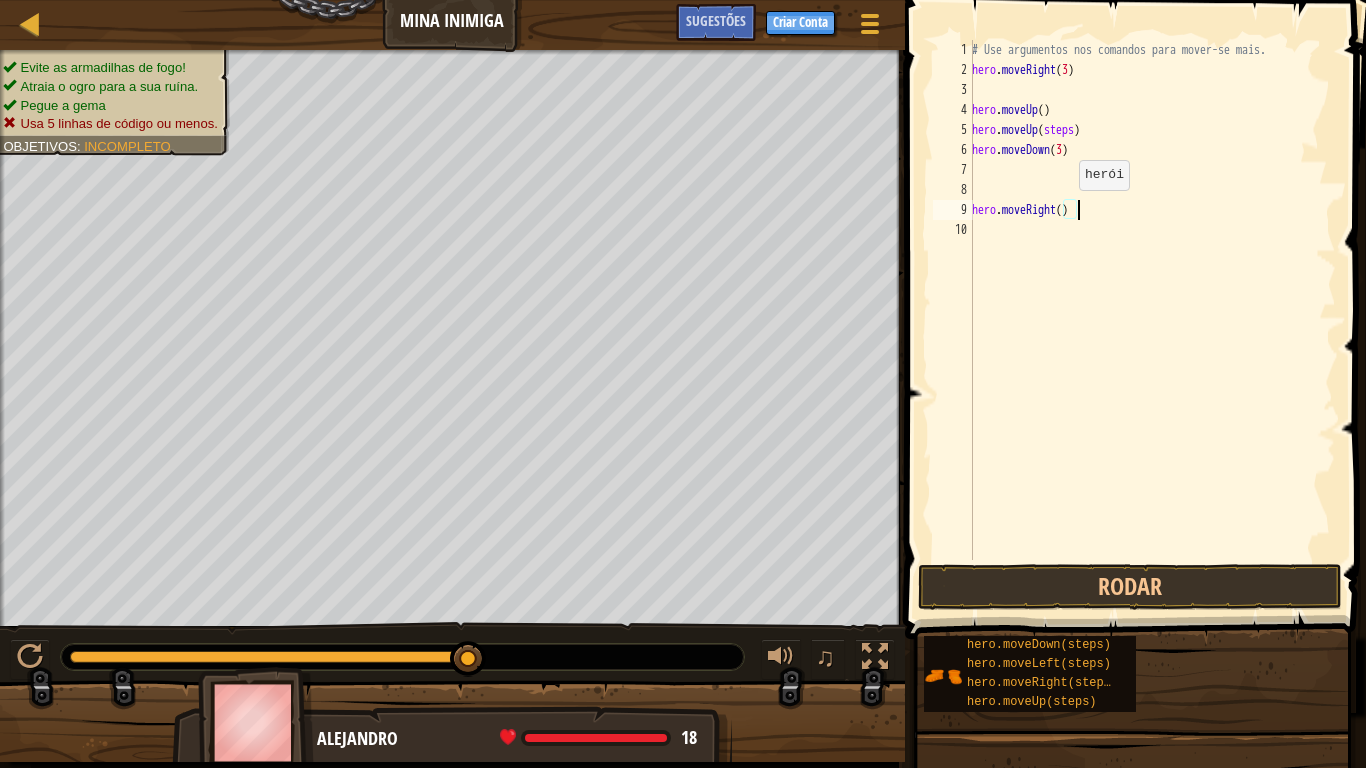 click on "# Use argumentos nos comandos para mover-se mais. hero . moveRight ( 3 ) hero . moveUp ( ) hero . moveUp ( steps ) hero . moveDown ( 3 ) hero . moveRight ( )" at bounding box center (1152, 320) 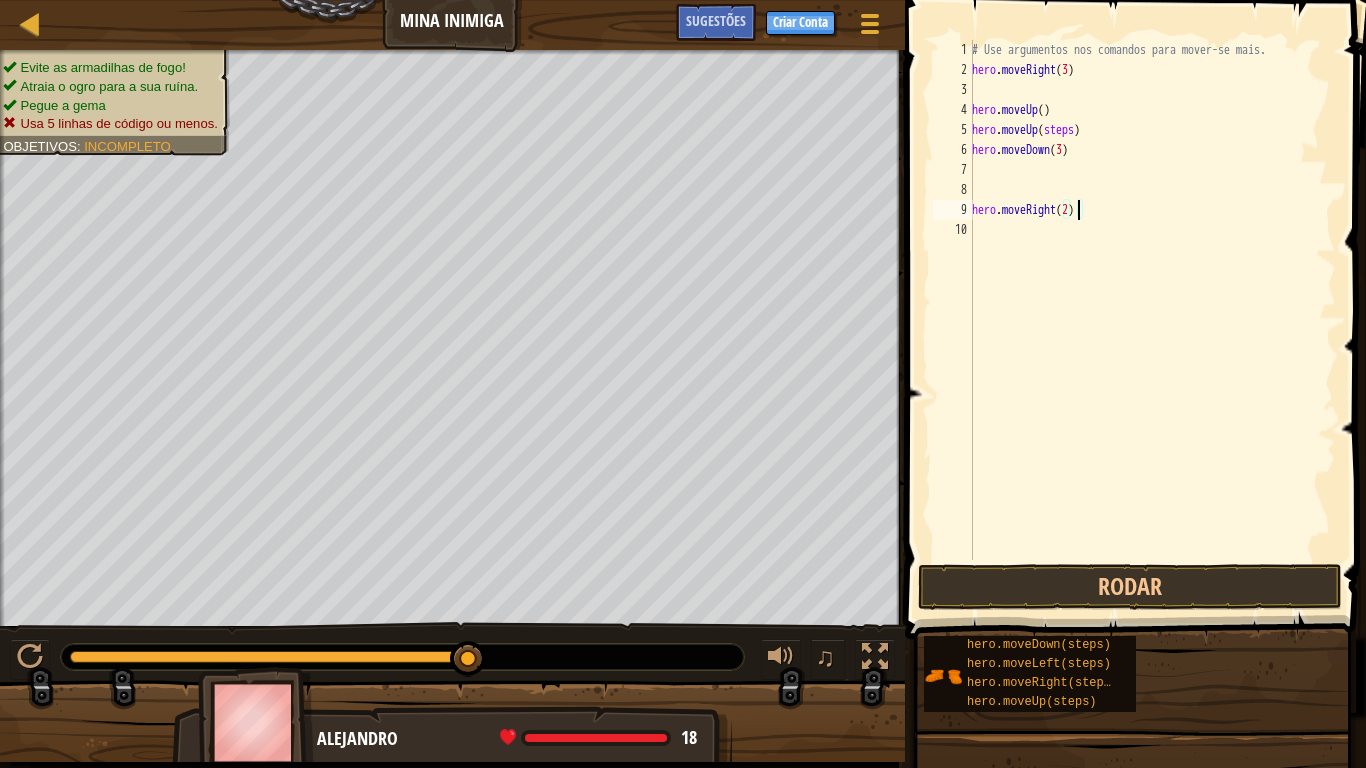 scroll, scrollTop: 9, scrollLeft: 8, axis: both 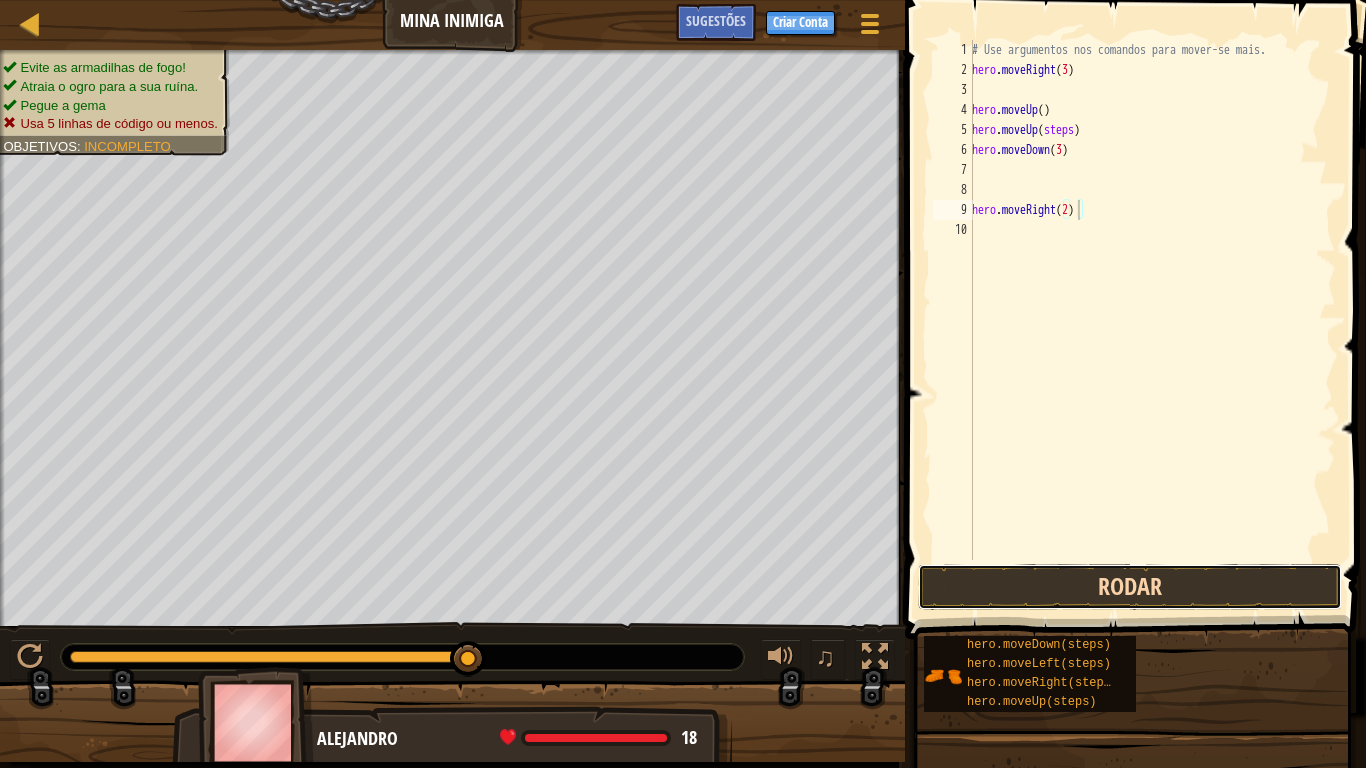 click on "Rodar" at bounding box center (1130, 587) 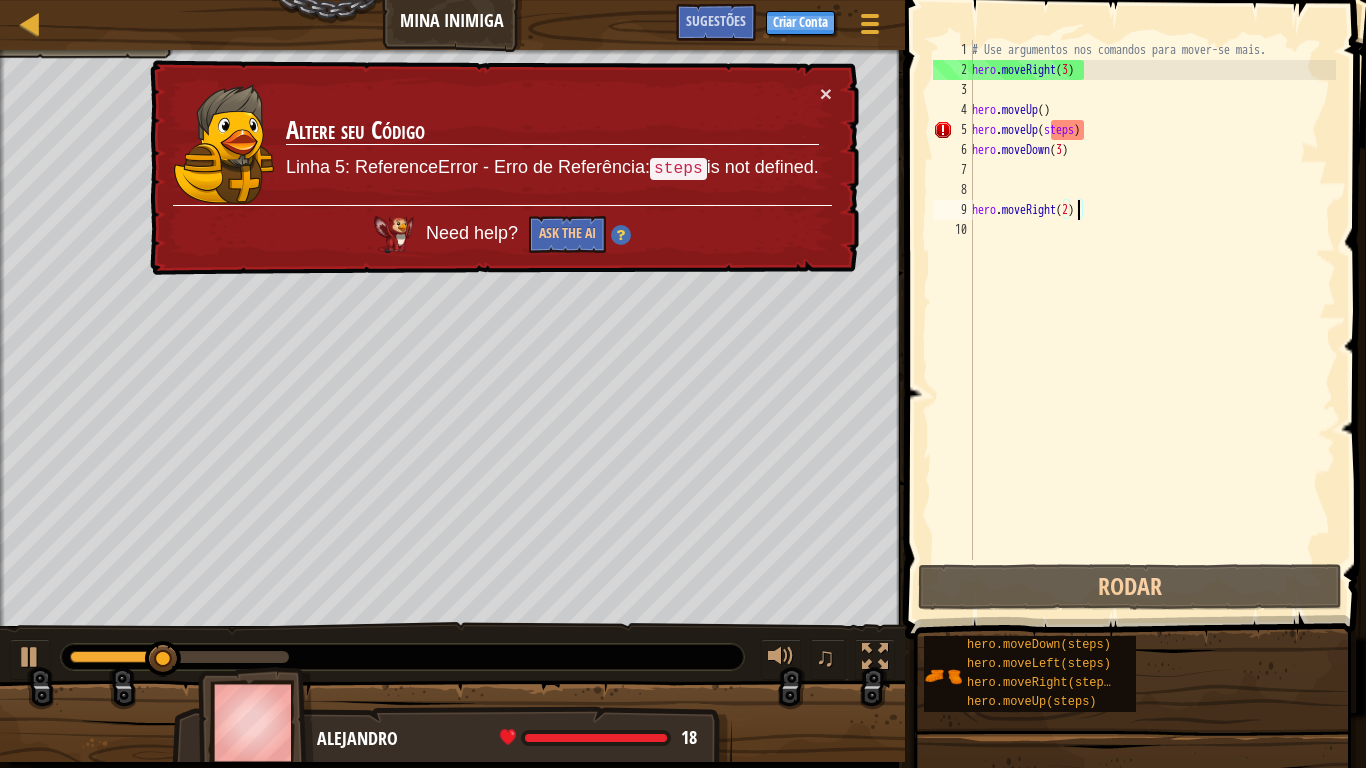click on "# Use argumentos nos comandos para mover-se mais. hero . moveRight ( 3 ) hero . moveUp ( ) hero . moveUp ( steps ) hero . moveDown ( 3 ) hero . moveRight ( 2 )" at bounding box center (1152, 320) 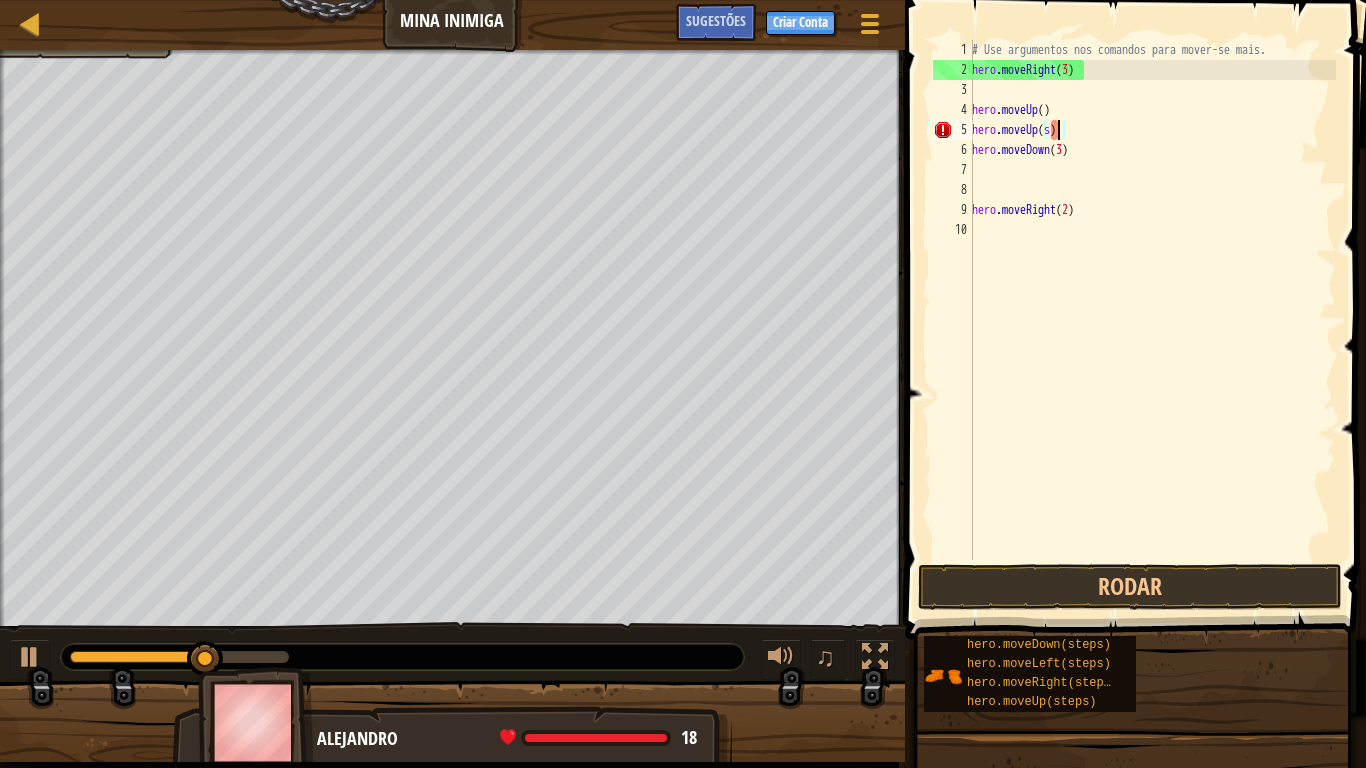 scroll, scrollTop: 9, scrollLeft: 6, axis: both 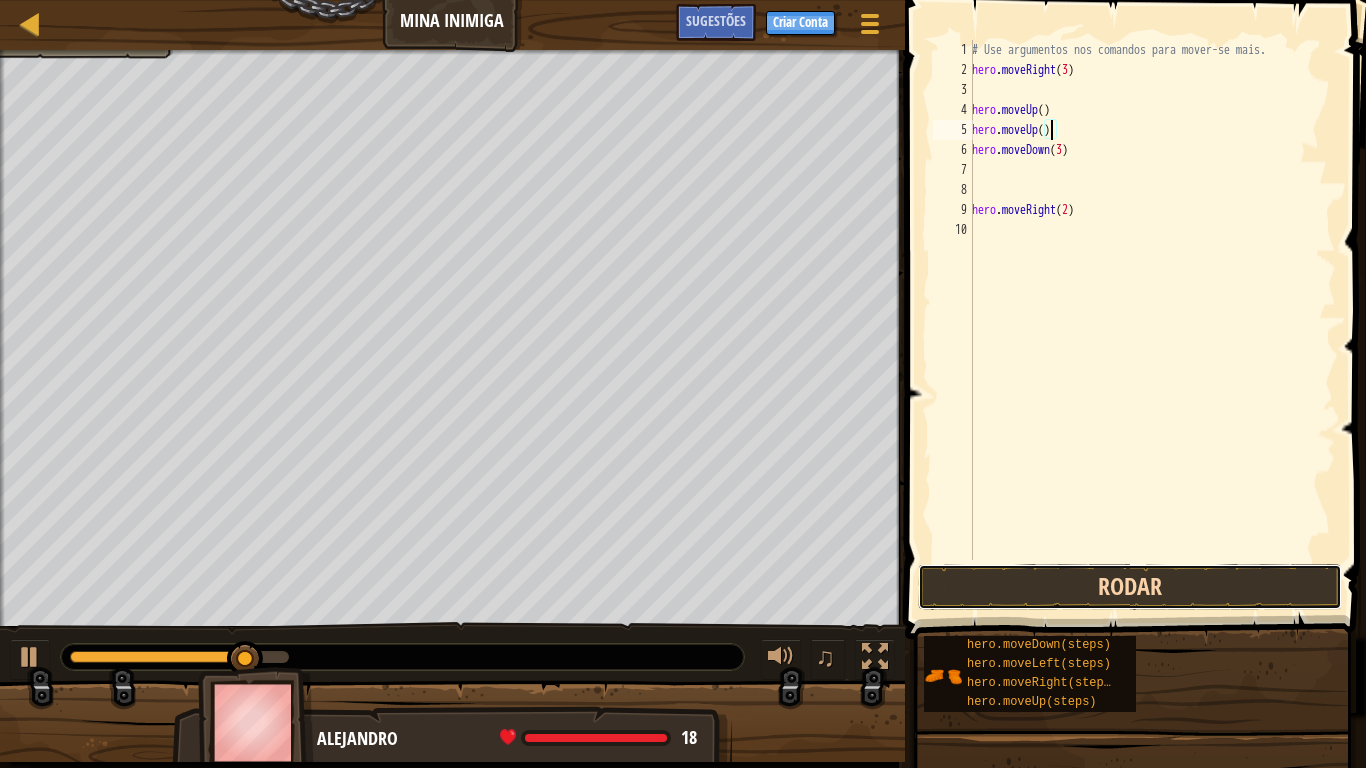 click on "Rodar" at bounding box center [1130, 587] 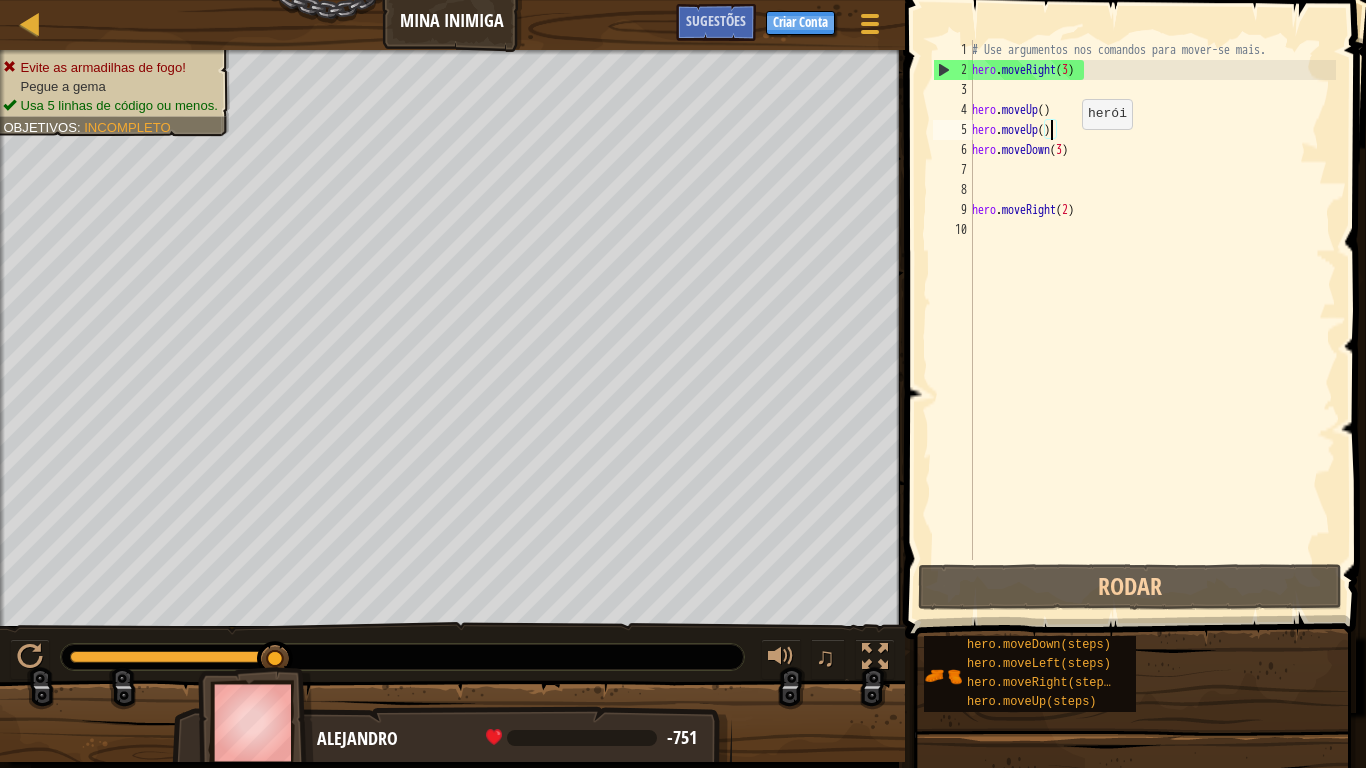 click on "# Use argumentos nos comandos para mover-se mais. hero . moveRight ( 3 ) hero . moveUp ( ) hero . moveUp ( ) hero . moveDown ( 3 ) hero . moveRight ( 2 )" at bounding box center [1152, 320] 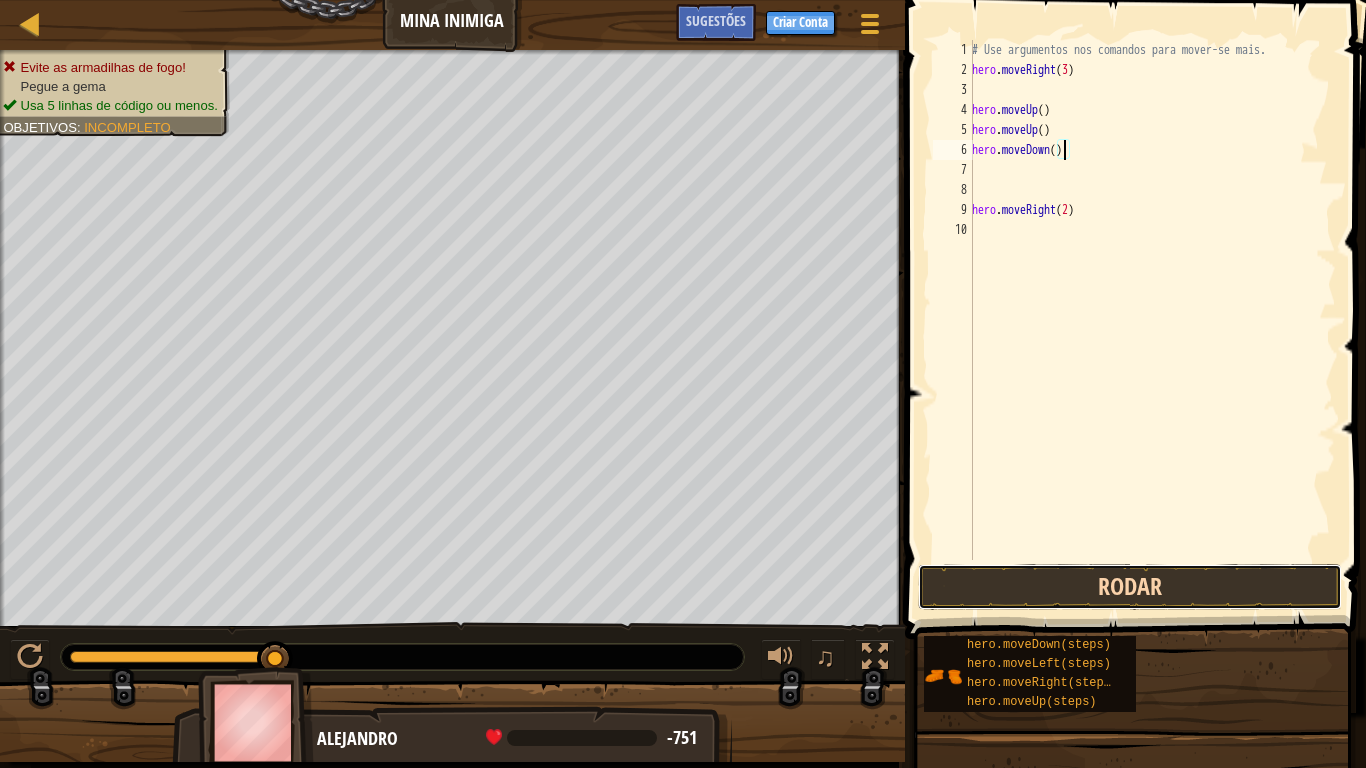 click on "Rodar" at bounding box center (1130, 587) 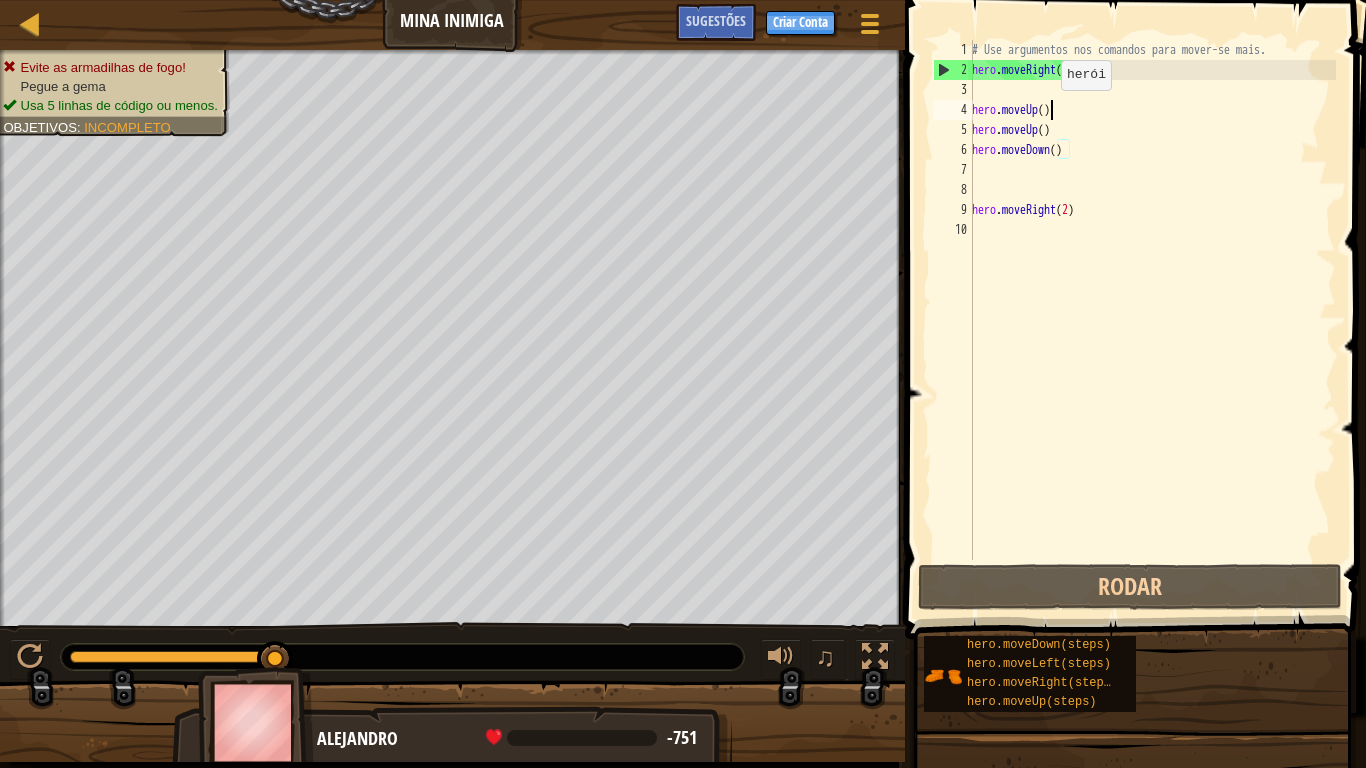 click on "# Use argumentos nos comandos para mover-se mais. hero . moveRight ( 3 ) hero . moveUp ( ) hero . moveUp ( ) hero . moveDown ( ) hero . moveRight ( 2 )" at bounding box center (1152, 320) 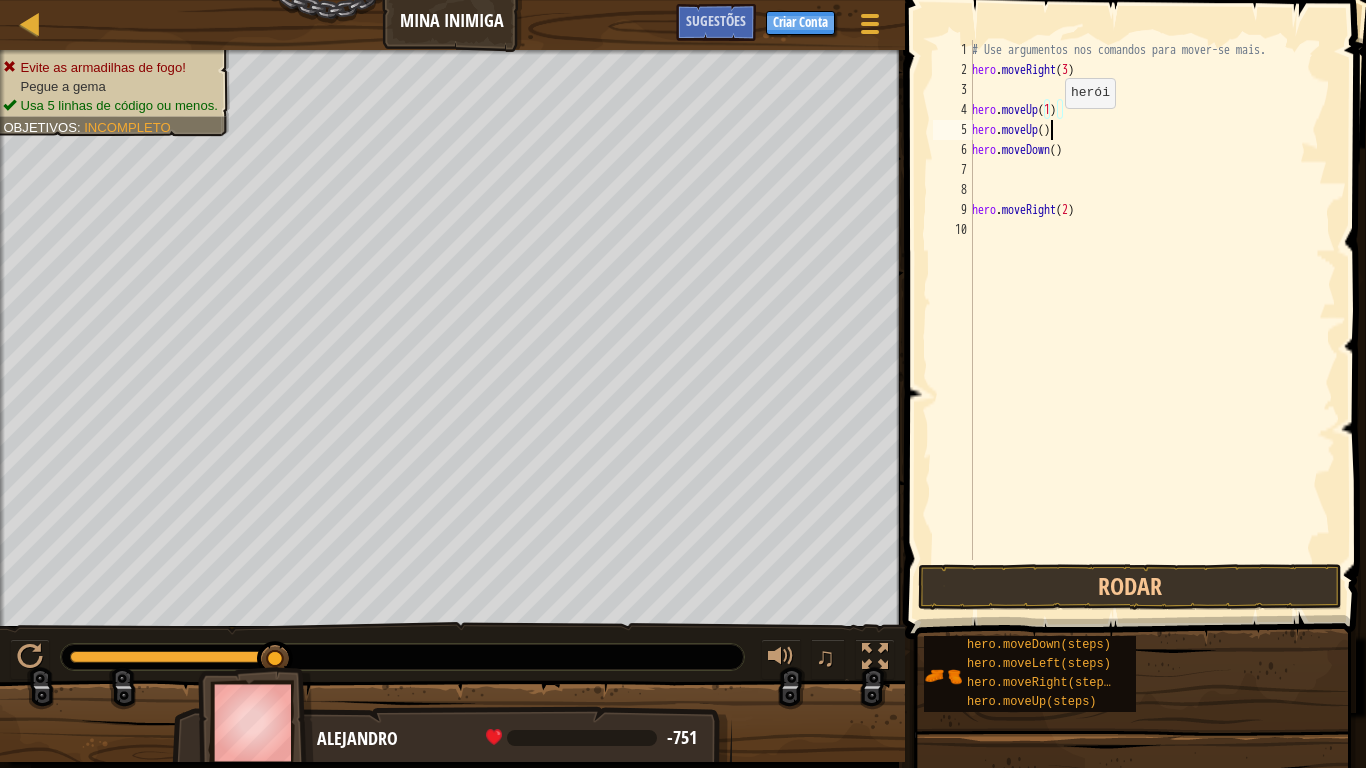click on "# Use argumentos nos comandos para mover-se mais. hero . moveRight ( 3 ) hero . moveUp ( 1 ) hero . moveUp ( ) hero . moveDown ( ) hero . moveRight ( 2 )" at bounding box center (1152, 320) 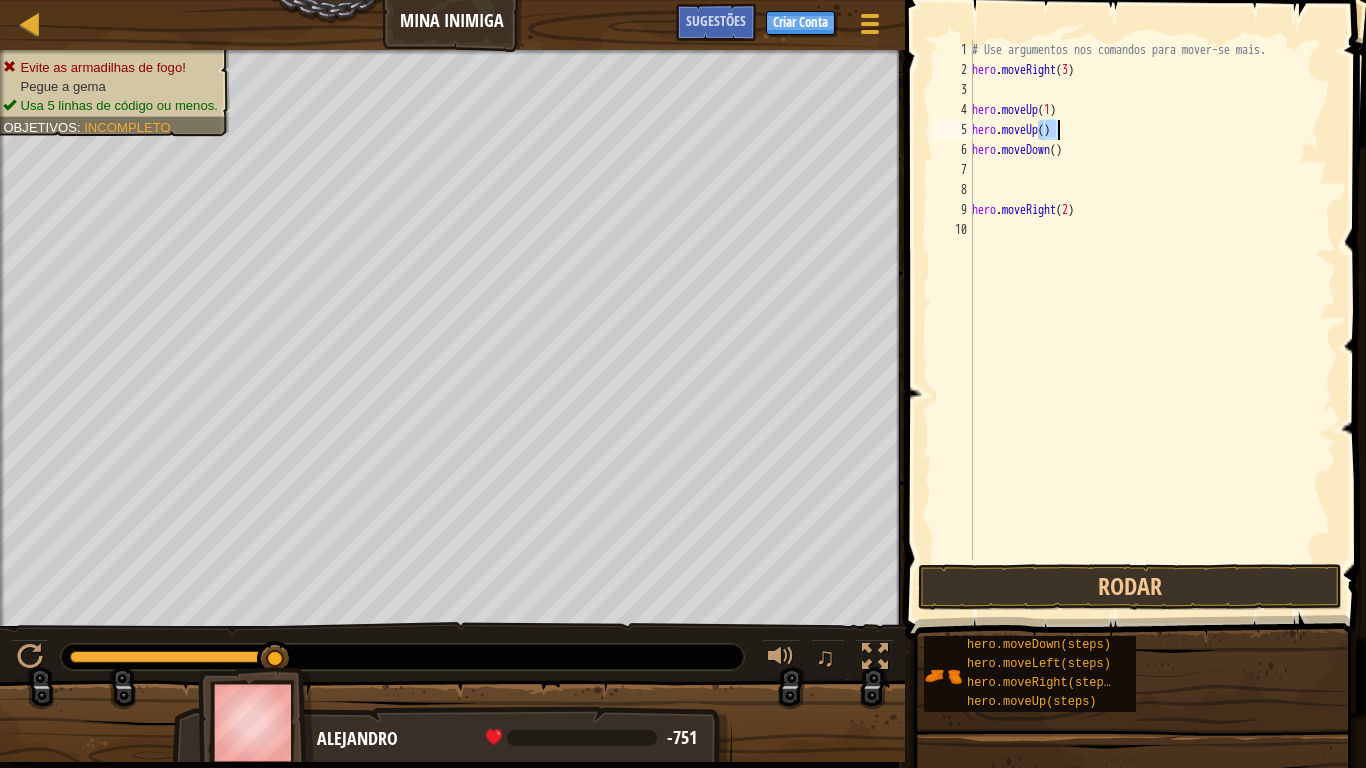drag, startPoint x: 1034, startPoint y: 120, endPoint x: 1097, endPoint y: 129, distance: 63.63961 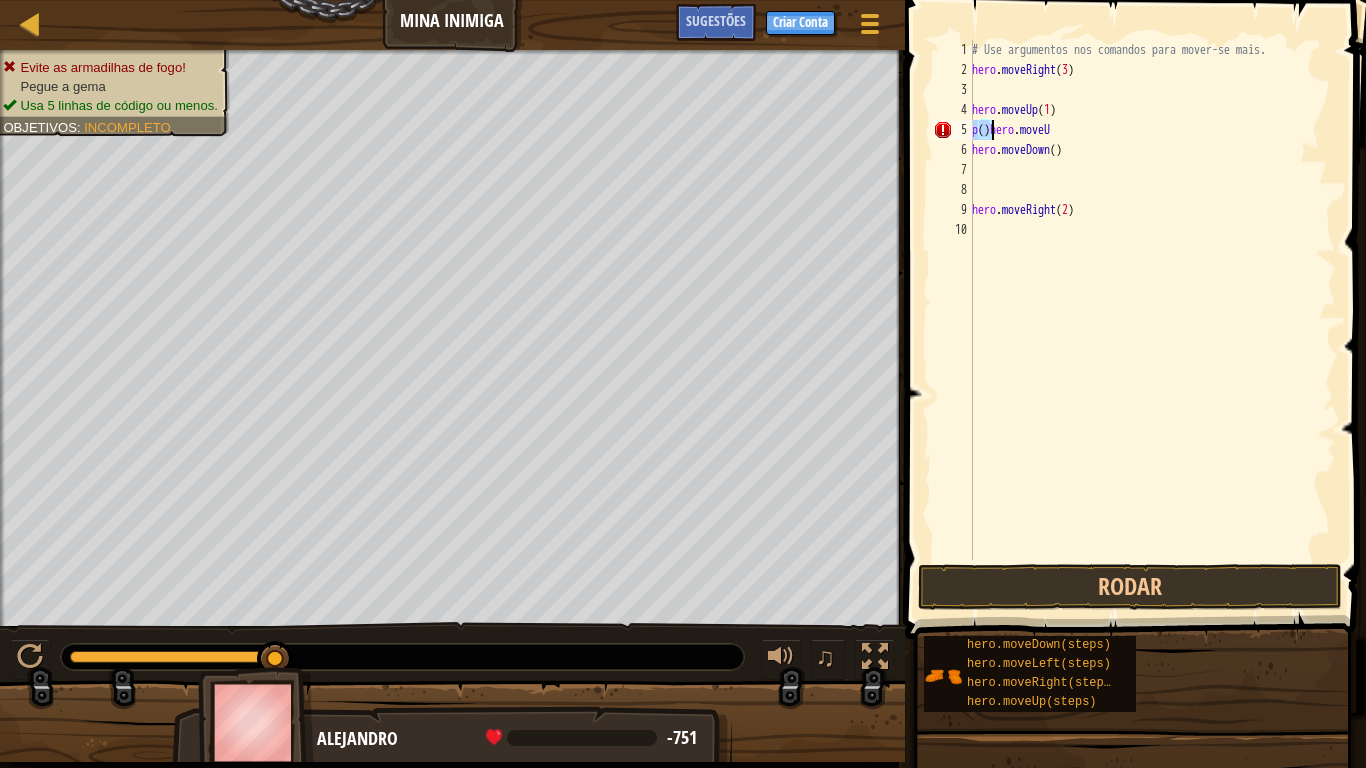 click on "# Use argumentos nos comandos para mover-se mais. hero . moveRight ( 3 ) hero . moveUp ( 1 ) p ( ) hero . moveU hero . moveDown ( ) hero . moveRight ( 2 )" at bounding box center [1152, 320] 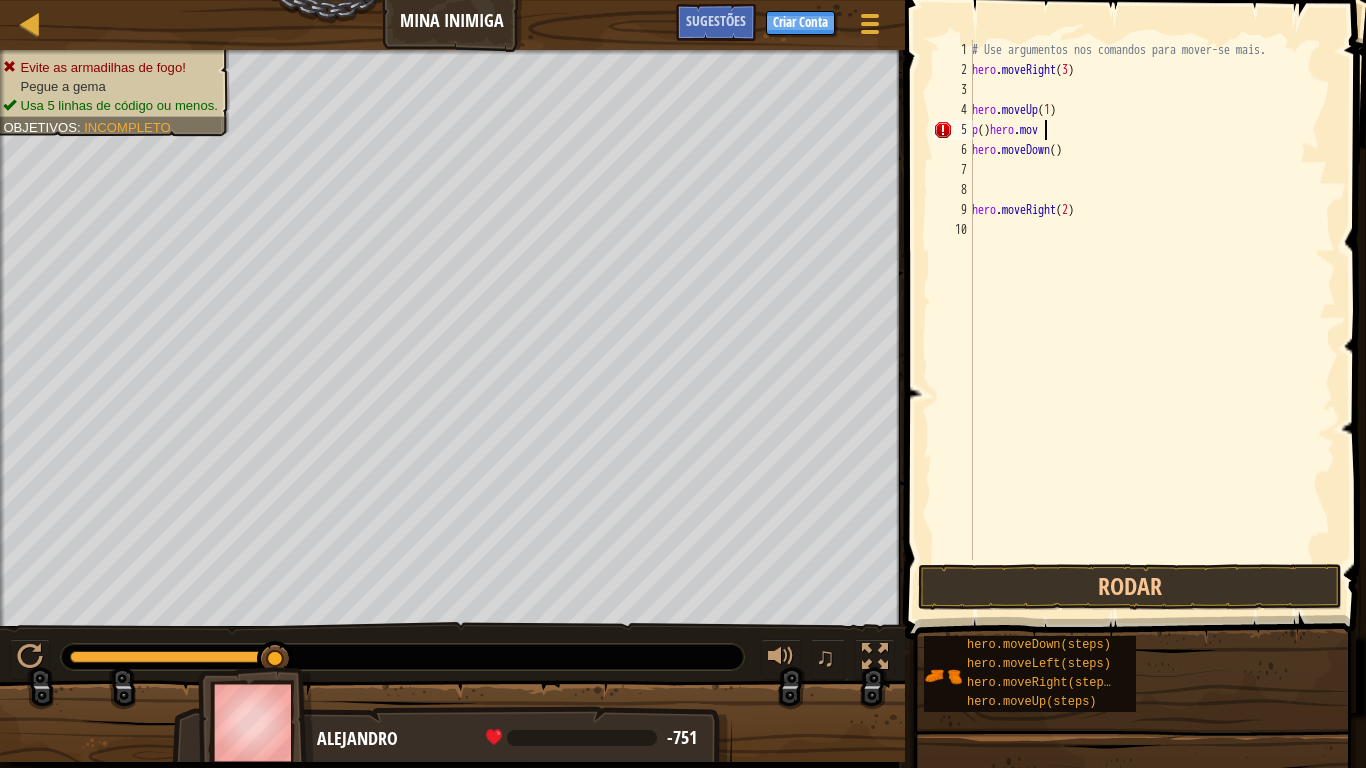 scroll, scrollTop: 9, scrollLeft: 0, axis: vertical 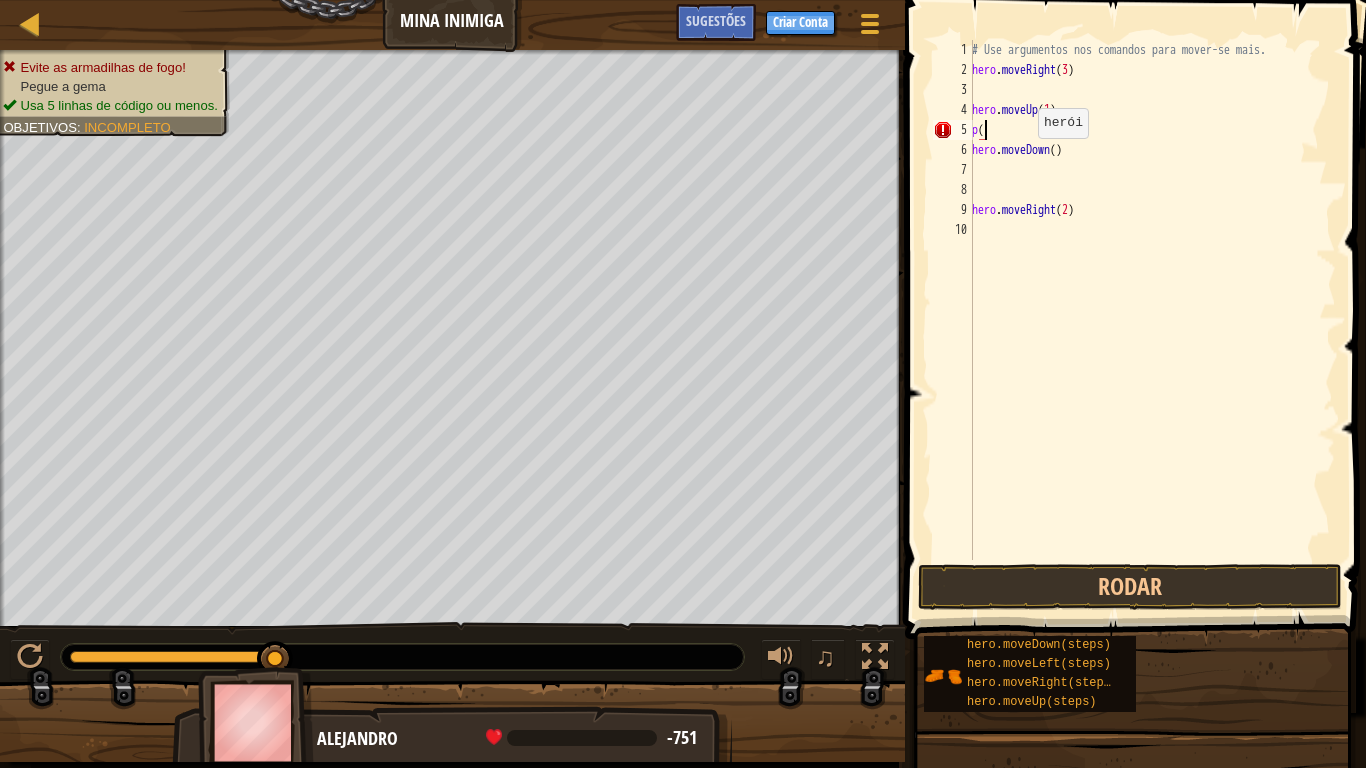 type on "p" 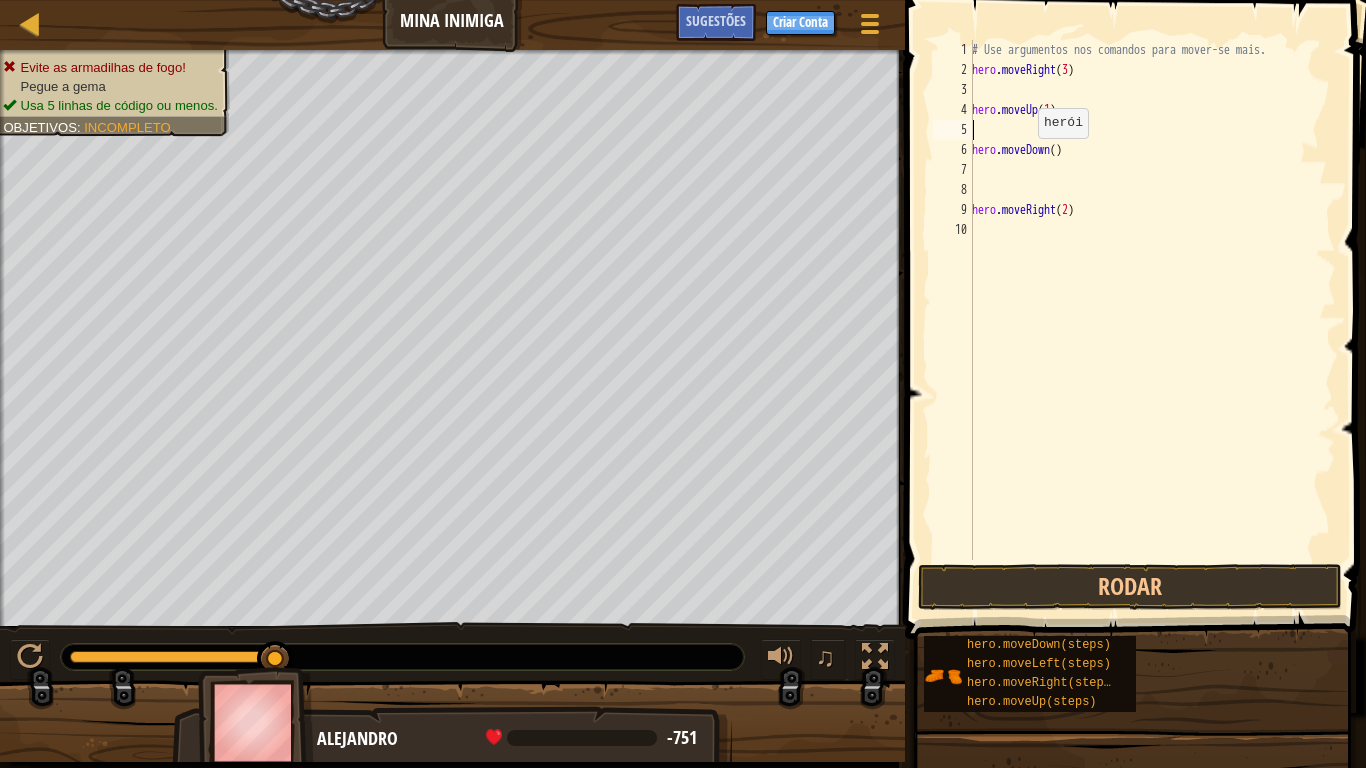 drag, startPoint x: 1067, startPoint y: 133, endPoint x: 1023, endPoint y: 160, distance: 51.62364 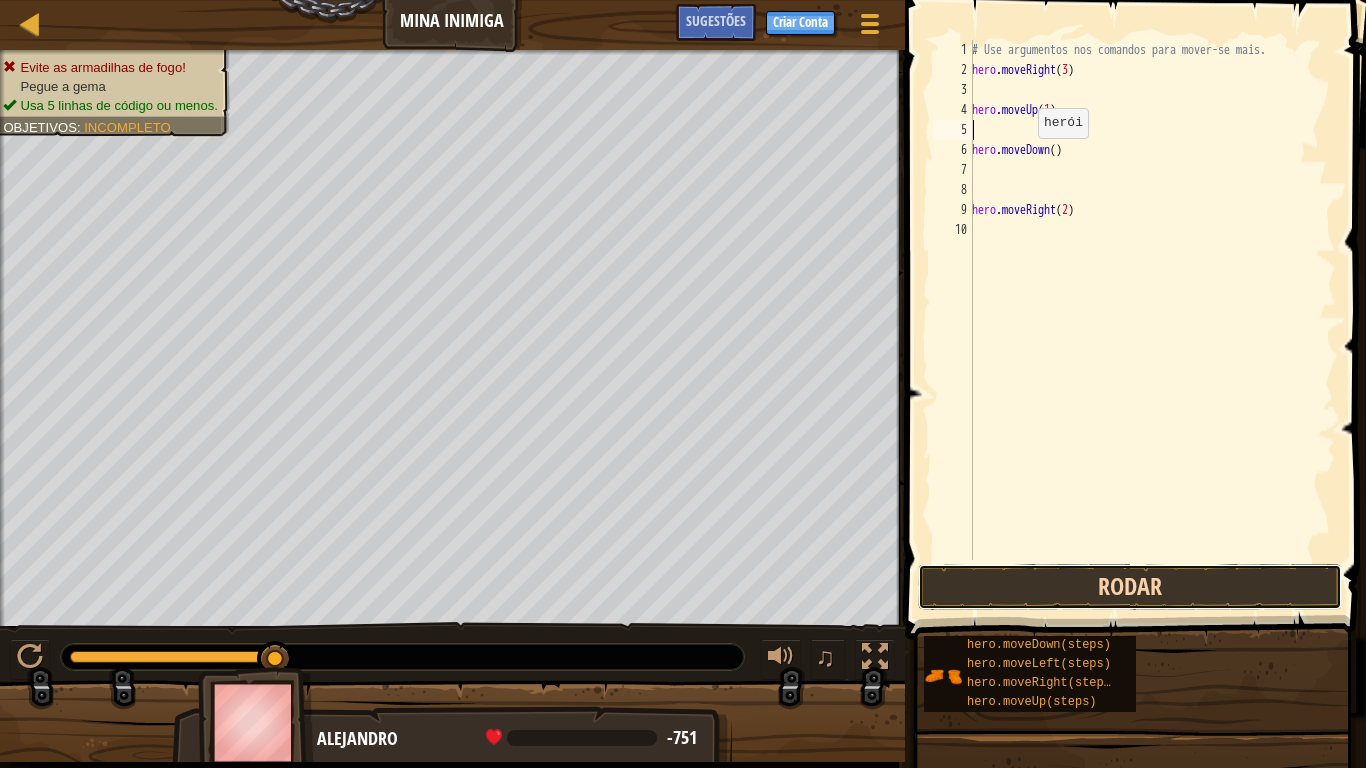 click on "Rodar" at bounding box center [1130, 587] 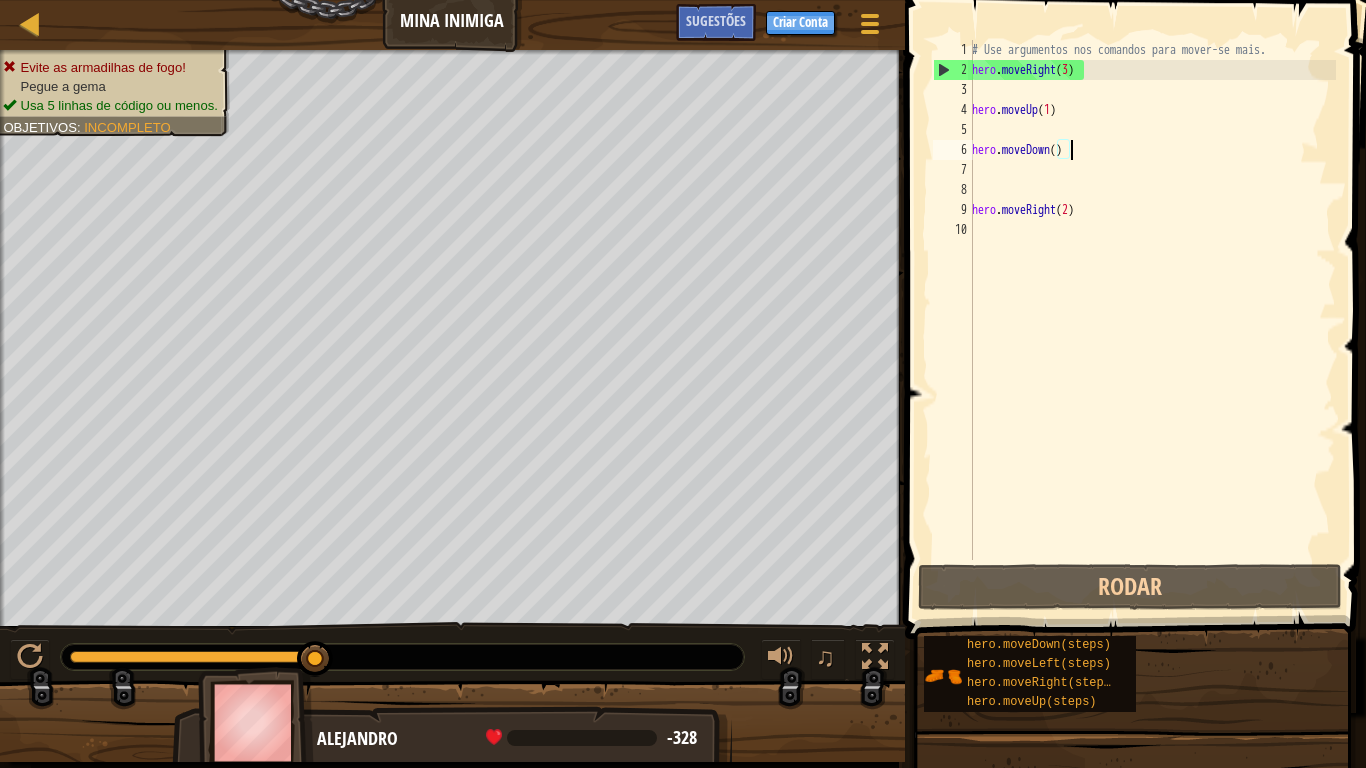 click on "# Use argumentos nos comandos para mover-se mais. hero . moveRight ( 3 ) hero . moveUp ( 1 ) hero . moveDown ( ) hero . moveRight ( 2 )" at bounding box center [1152, 320] 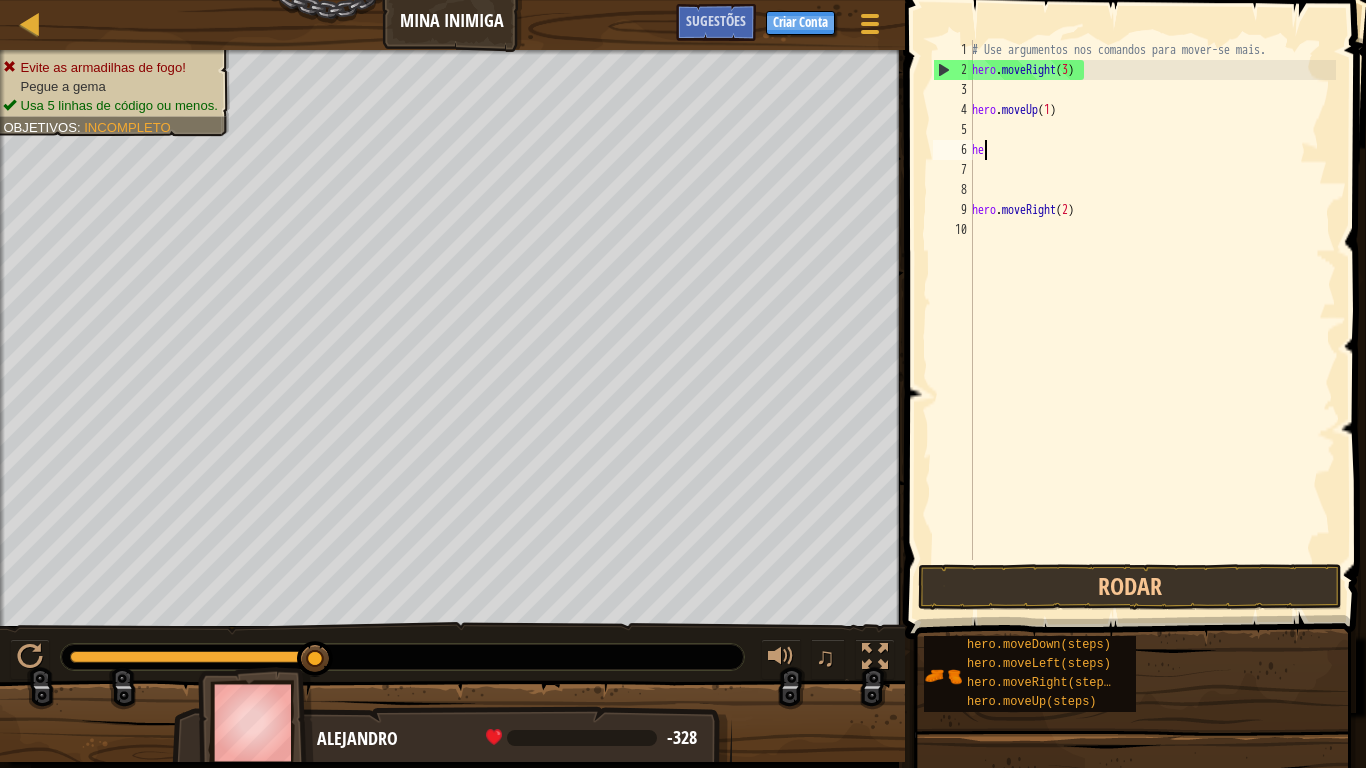 type on "h" 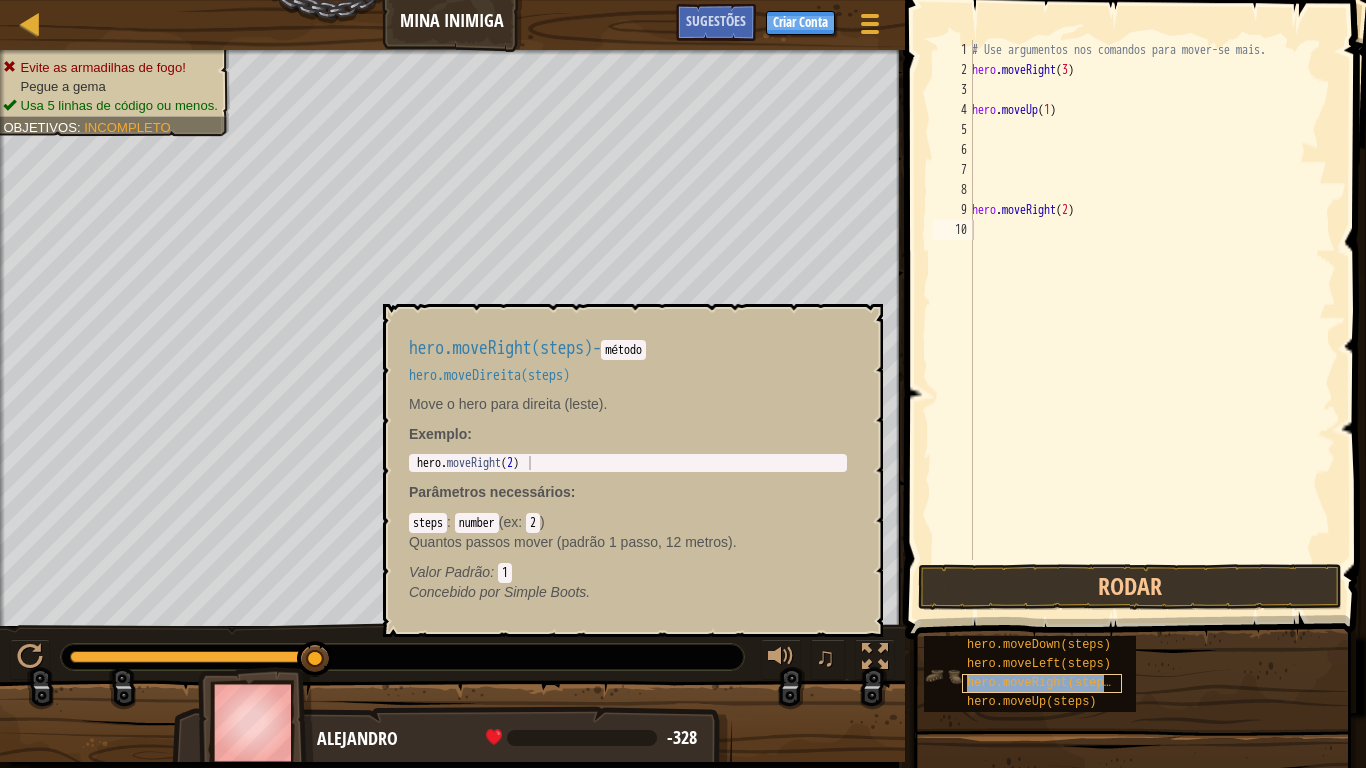 type on "hero.moveRight(2)" 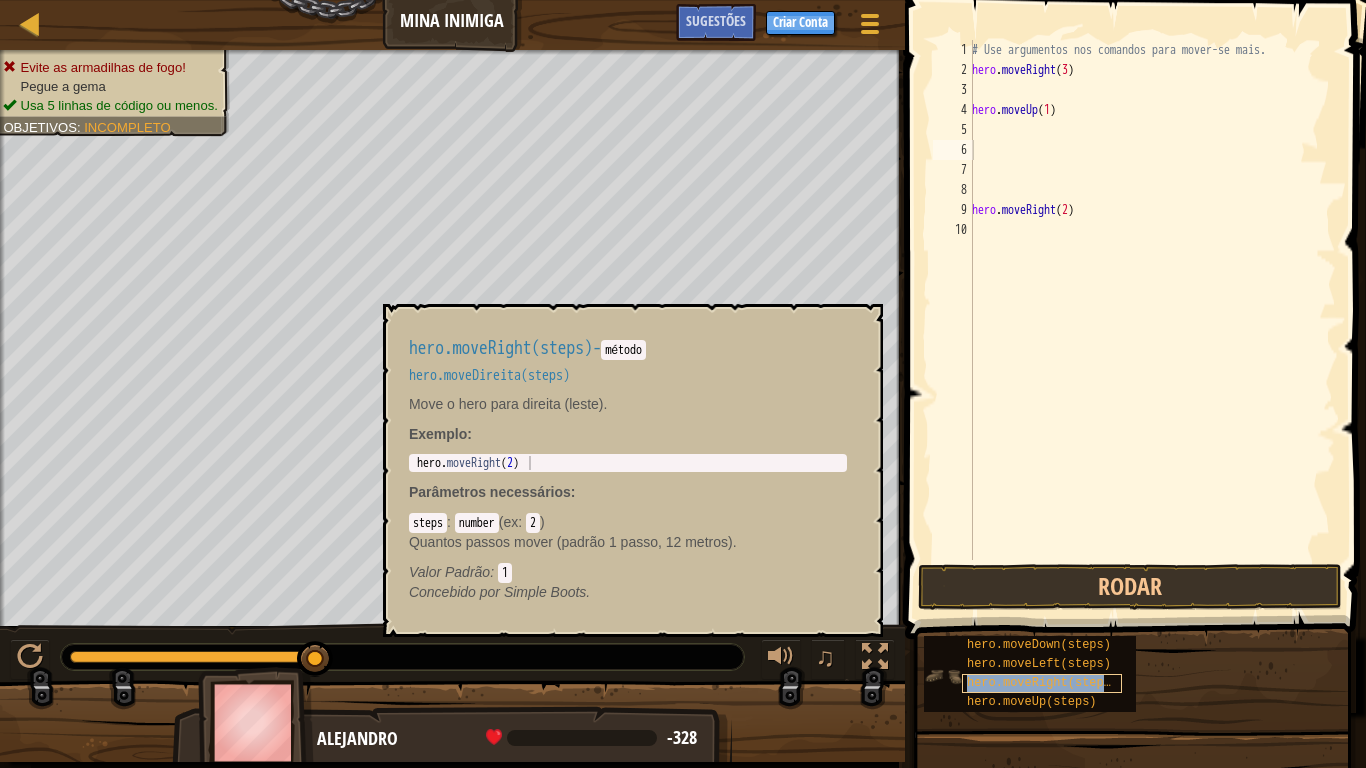 type on "hero.moveUp(1)" 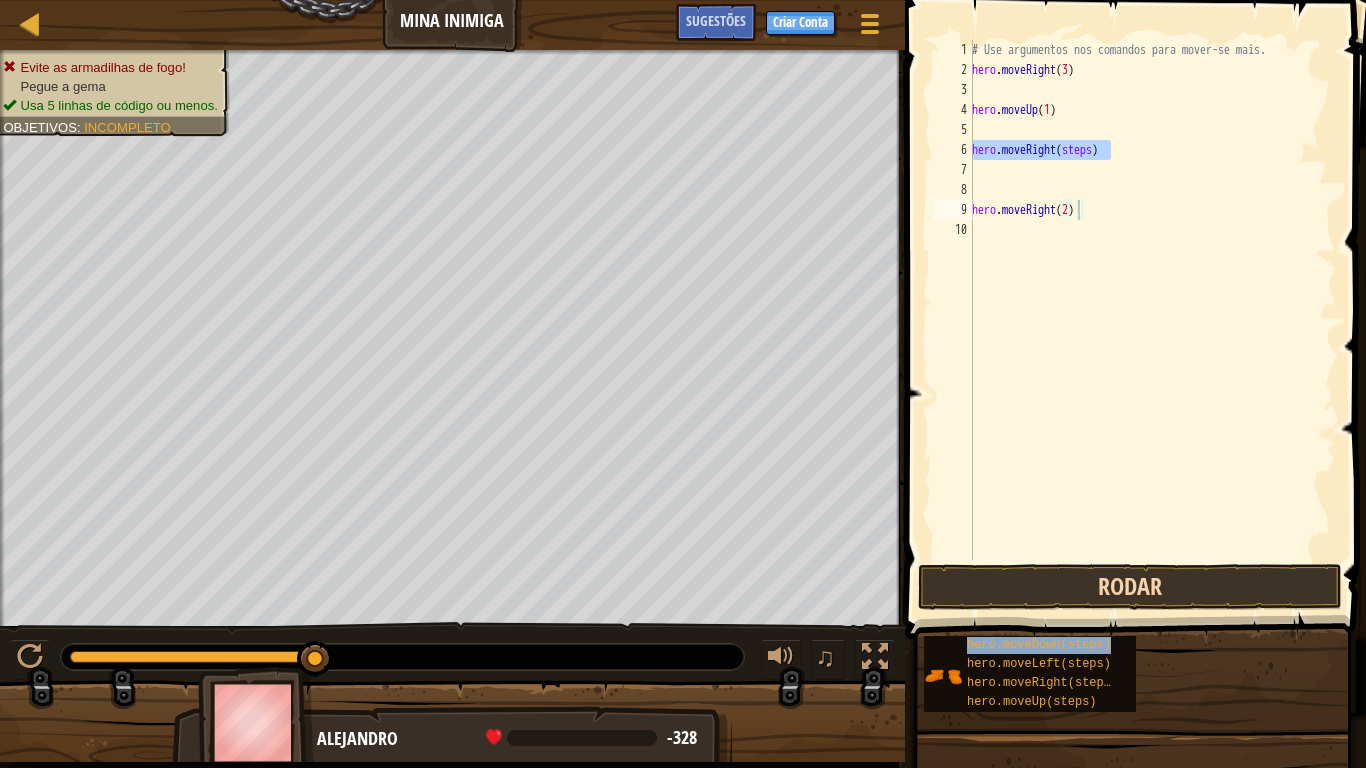 type on "hero.moveRight(steps)" 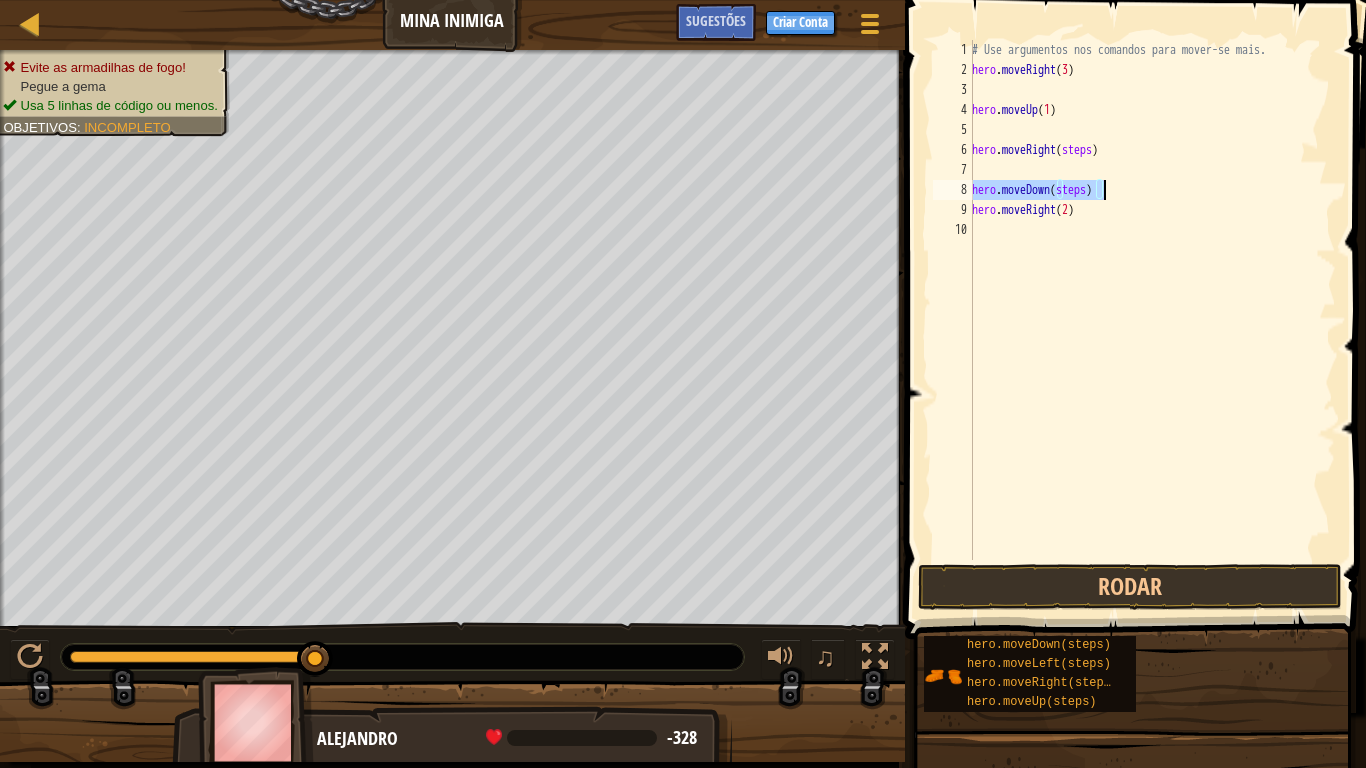click on "# Use argumentos nos comandos para mover-se mais. hero . moveRight ( 3 ) hero . moveUp ( 1 ) hero . moveRight ( steps ) hero . moveDown ( steps ) hero . moveRight ( 2 )" at bounding box center (1152, 320) 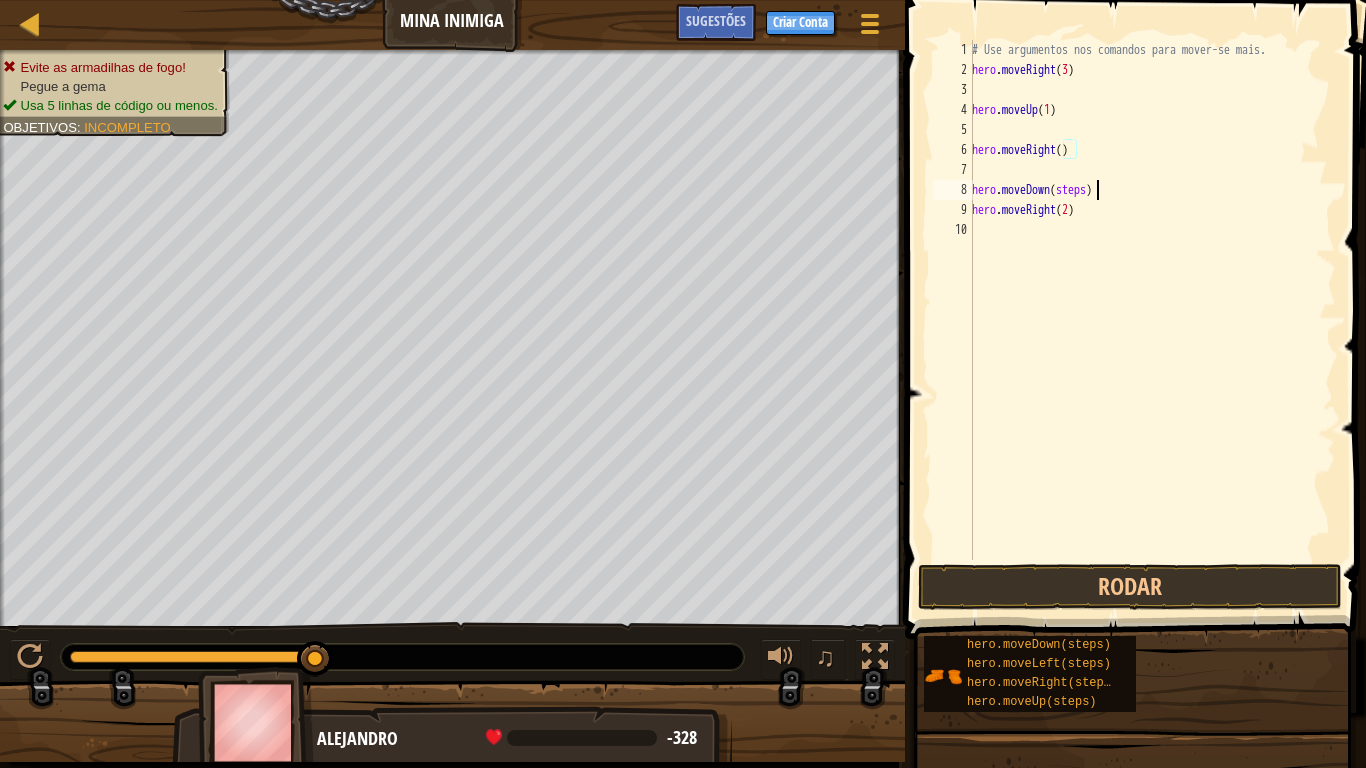 click on "# Use argumentos nos comandos para mover-se mais. hero . moveRight ( 3 ) hero . moveUp ( 1 ) hero . moveRight ( ) hero . moveDown ( steps ) hero . moveRight ( 2 )" at bounding box center (1152, 320) 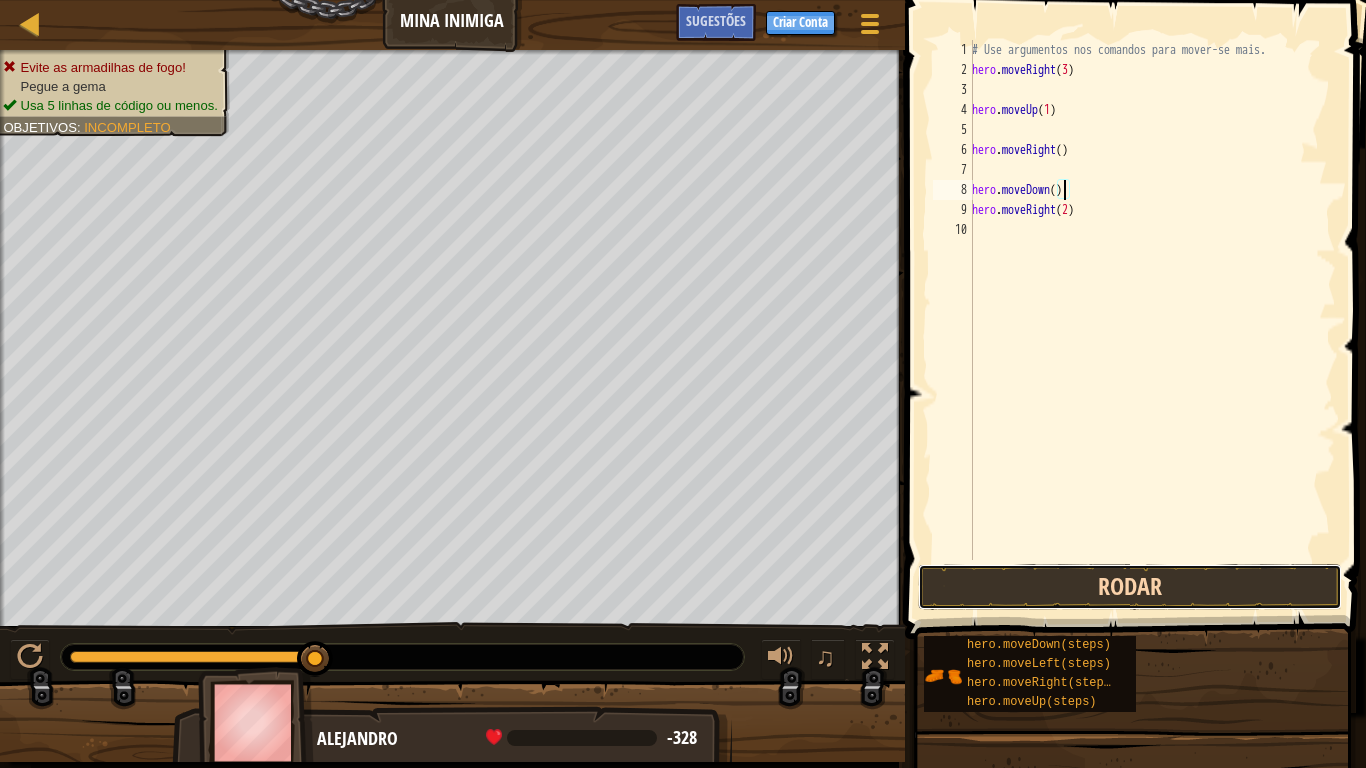 click on "Rodar" at bounding box center [1130, 587] 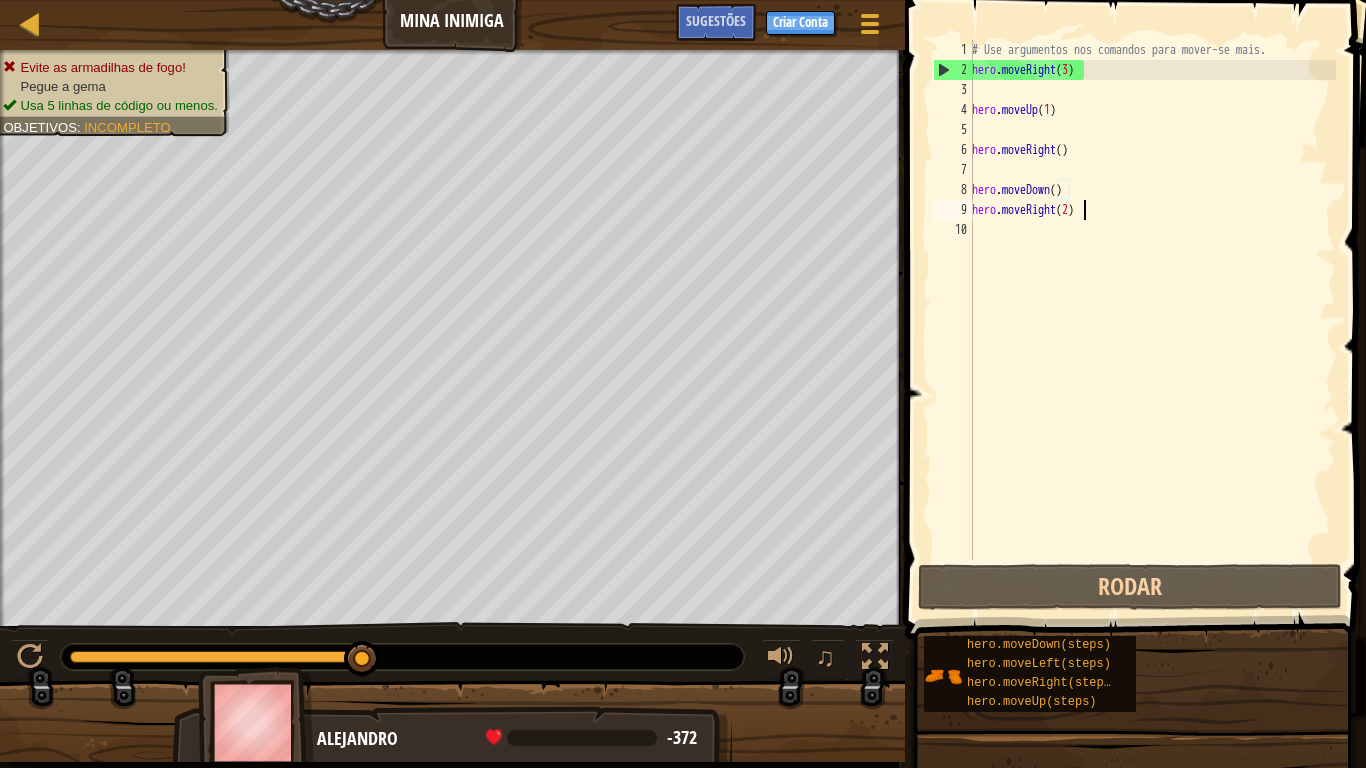 click on "# Use argumentos nos comandos para mover-se mais. hero . moveRight ( 3 ) hero . moveUp ( 1 ) hero . moveRight ( ) hero . moveDown ( ) hero . moveRight ( 2 )" at bounding box center (1152, 320) 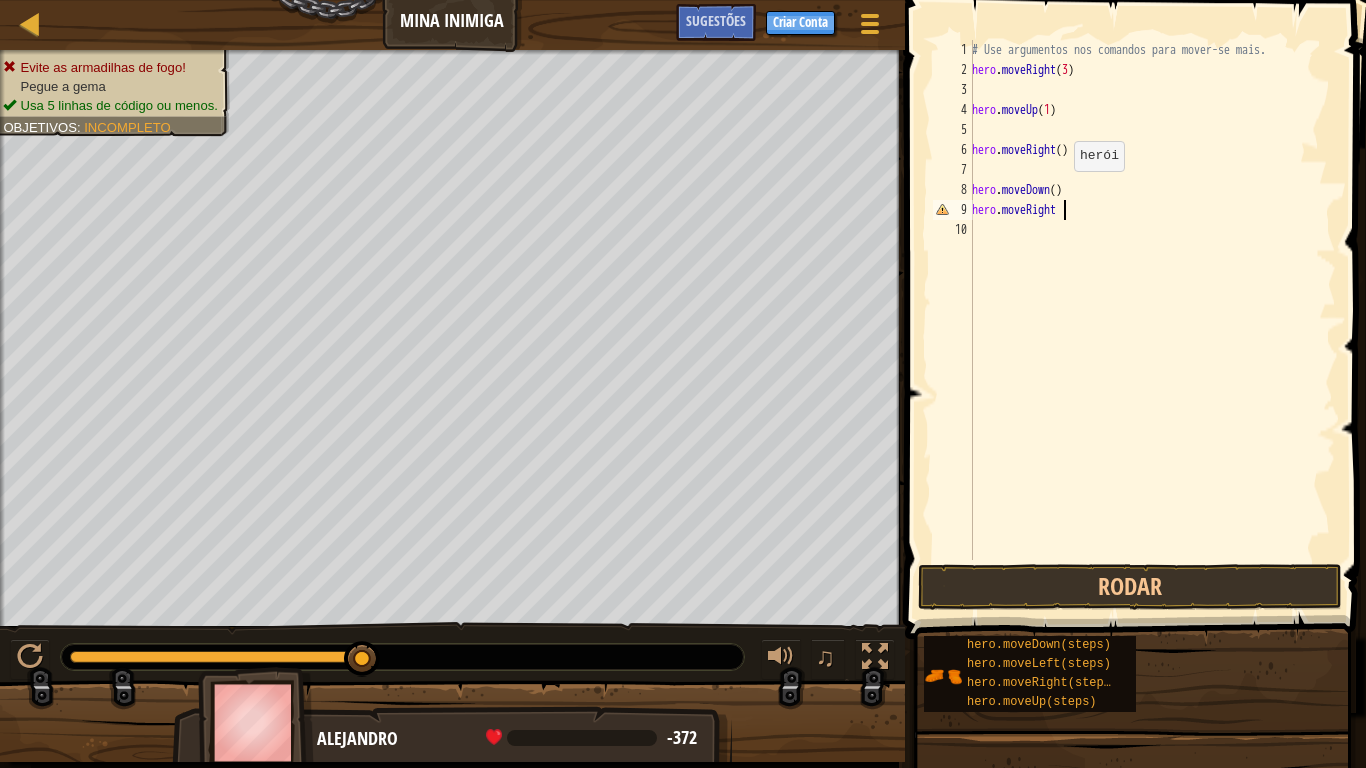 click on "# Use argumentos nos comandos para mover-se mais. hero . moveRight ( 3 ) hero . moveUp ( 1 ) hero . moveRight ( ) hero . moveDown ( ) hero . moveRight" at bounding box center [1152, 320] 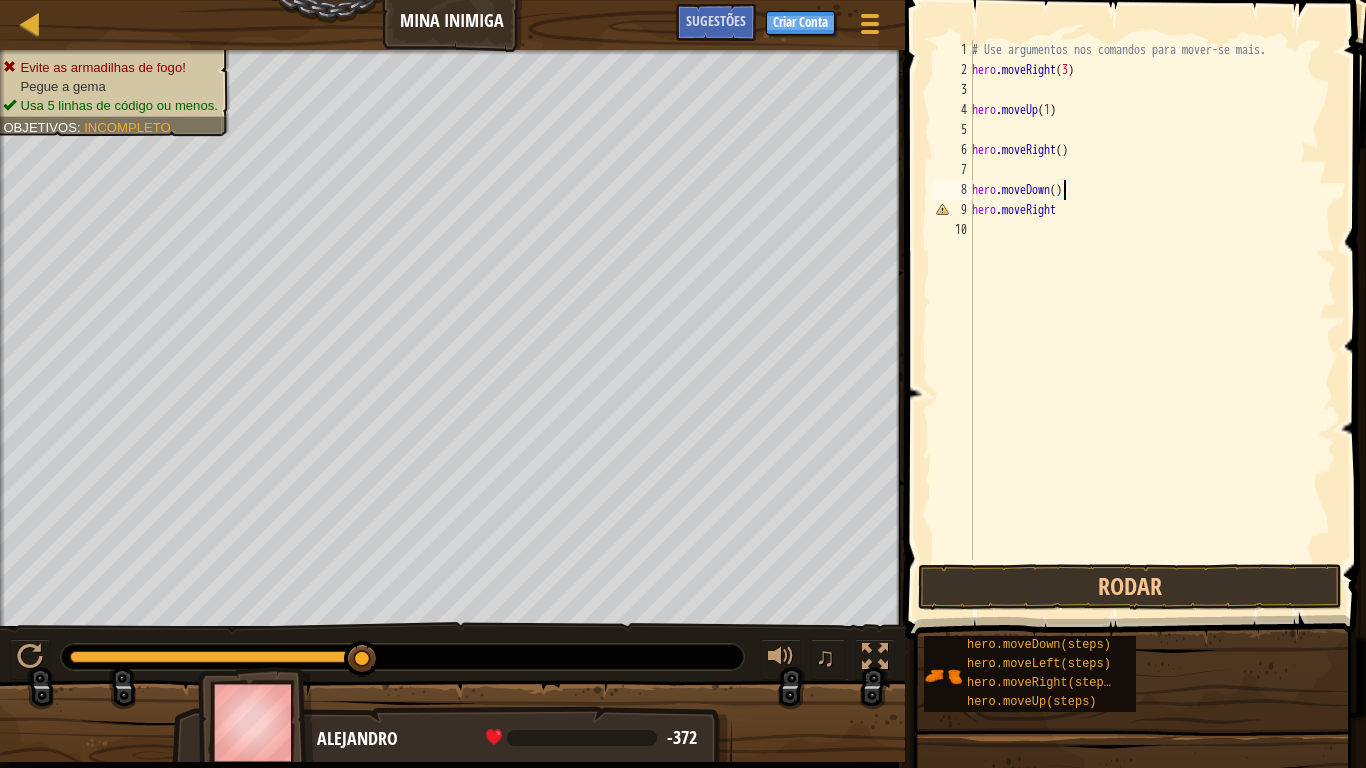 type on "hero.moveDown(3)" 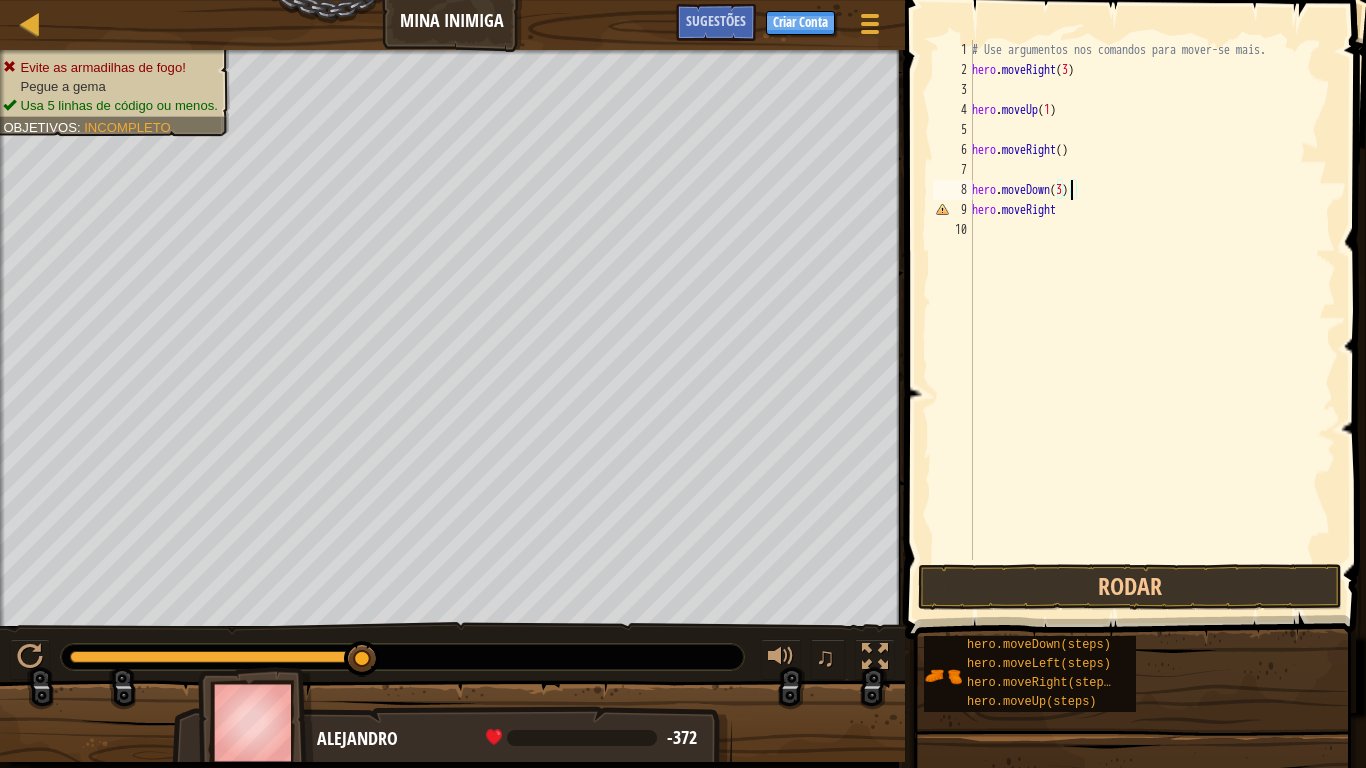 click on "# Use argumentos nos comandos para mover-se mais. hero . moveRight ( 3 ) hero . moveUp ( 1 ) hero . moveRight ( ) hero . moveDown ( 3 ) hero . moveRight" at bounding box center [1152, 320] 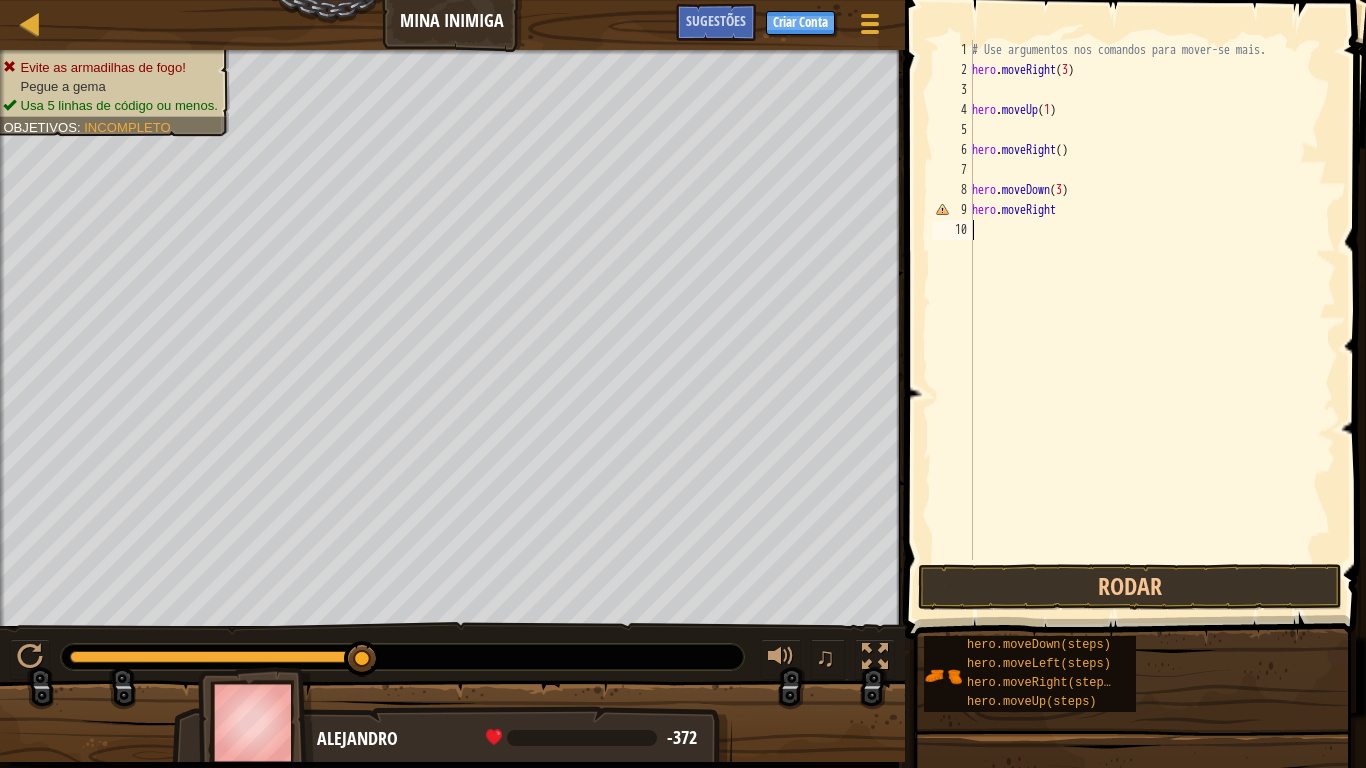 scroll, scrollTop: 9, scrollLeft: 0, axis: vertical 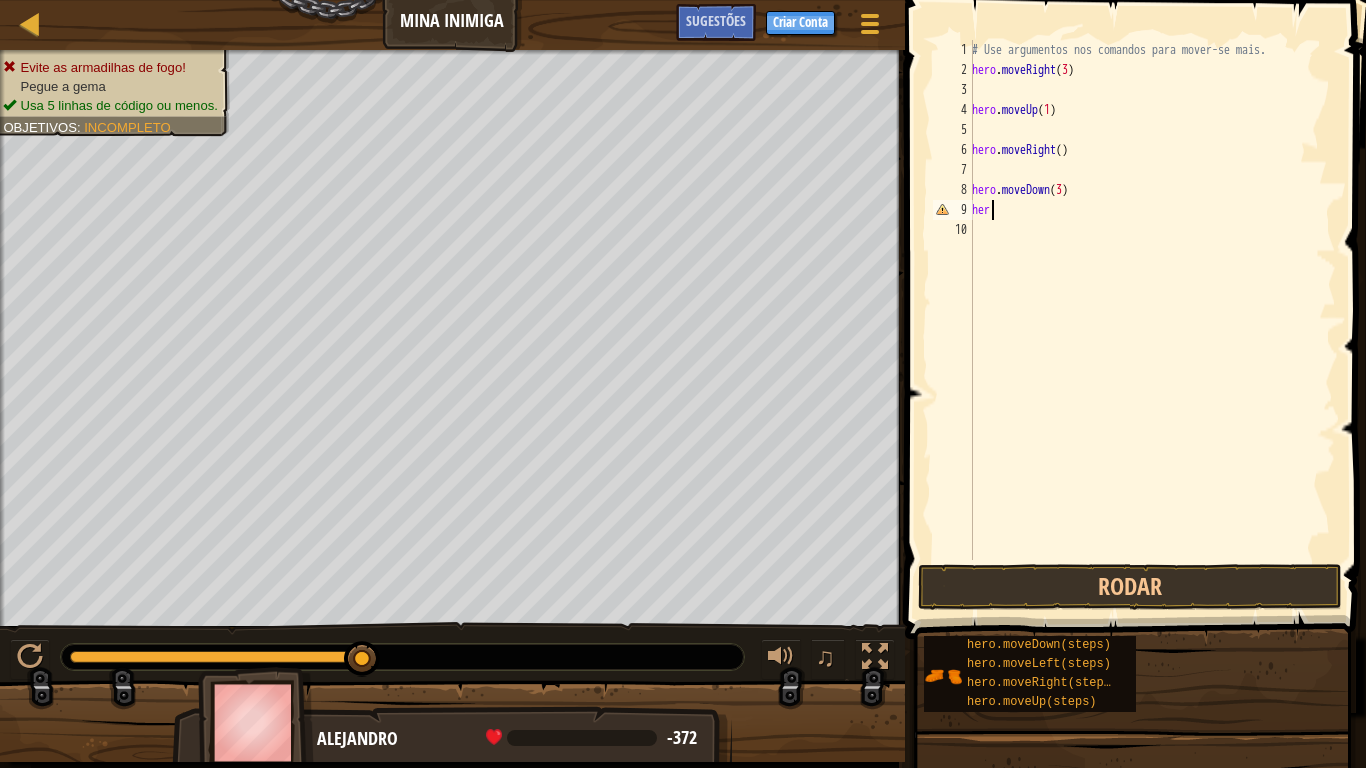 type on "h" 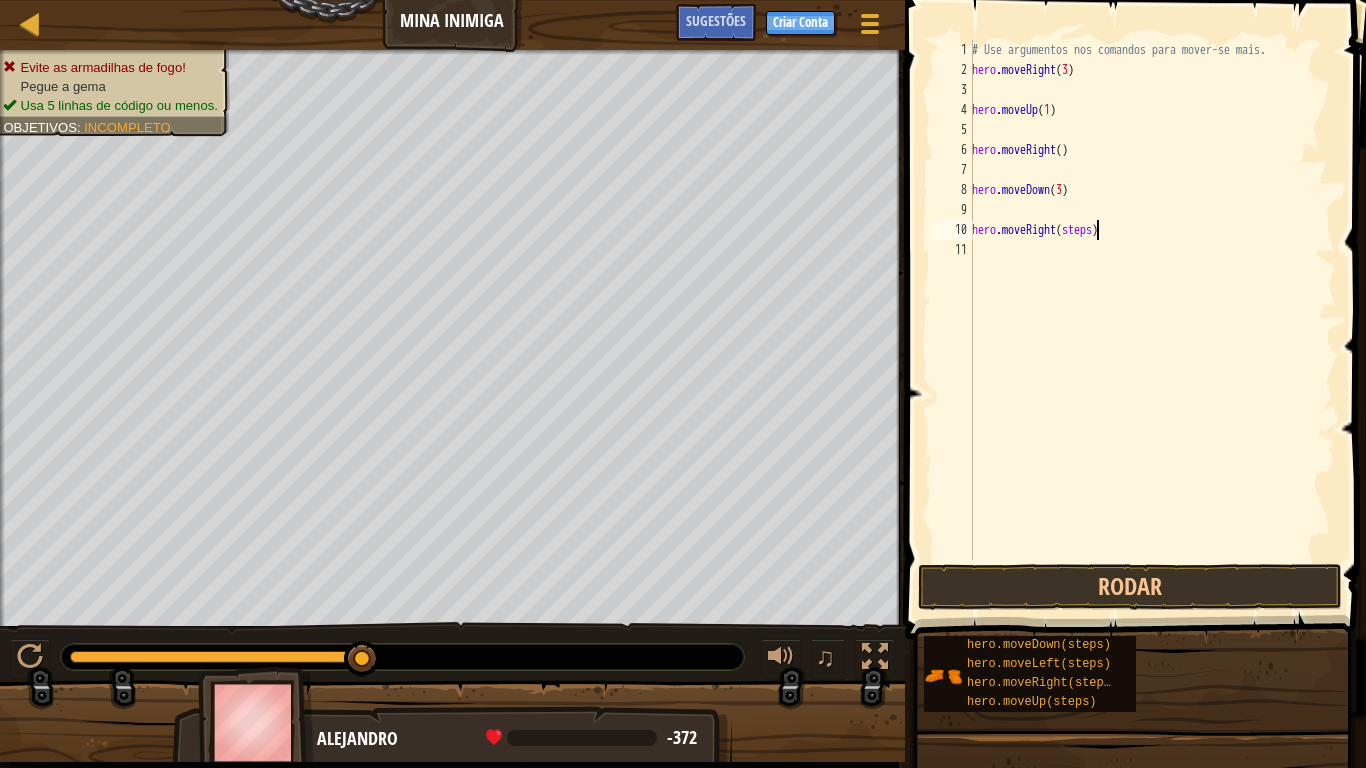 click on "# Use argumentos nos comandos para mover-se mais. hero . moveRight ( 3 ) hero . moveUp ( 1 ) hero . moveRight ( ) hero . moveDown ( 3 ) hero . moveRight ( steps )" at bounding box center (1152, 320) 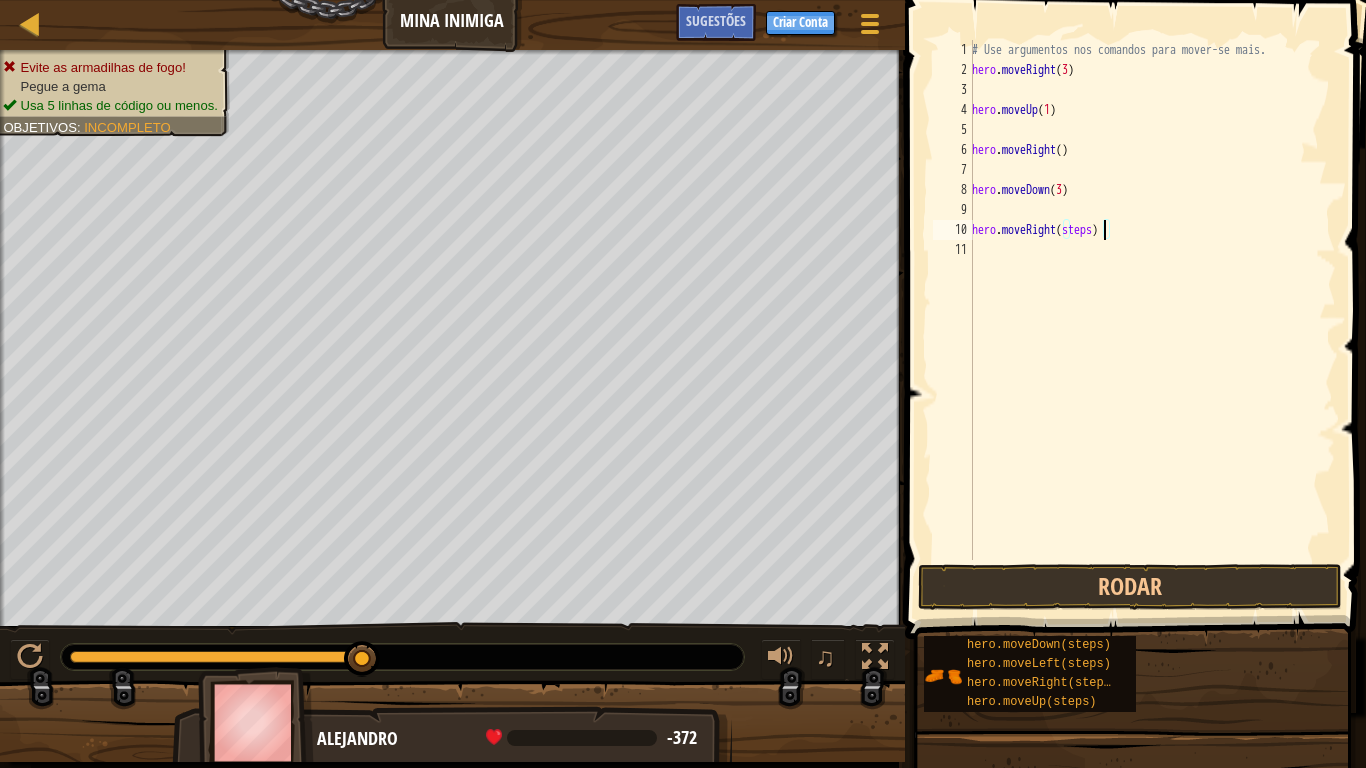 click on "# Use argumentos nos comandos para mover-se mais. hero . moveRight ( 3 ) hero . moveUp ( 1 ) hero . moveRight ( ) hero . moveDown ( 3 ) hero . moveRight ( steps )" at bounding box center (1152, 320) 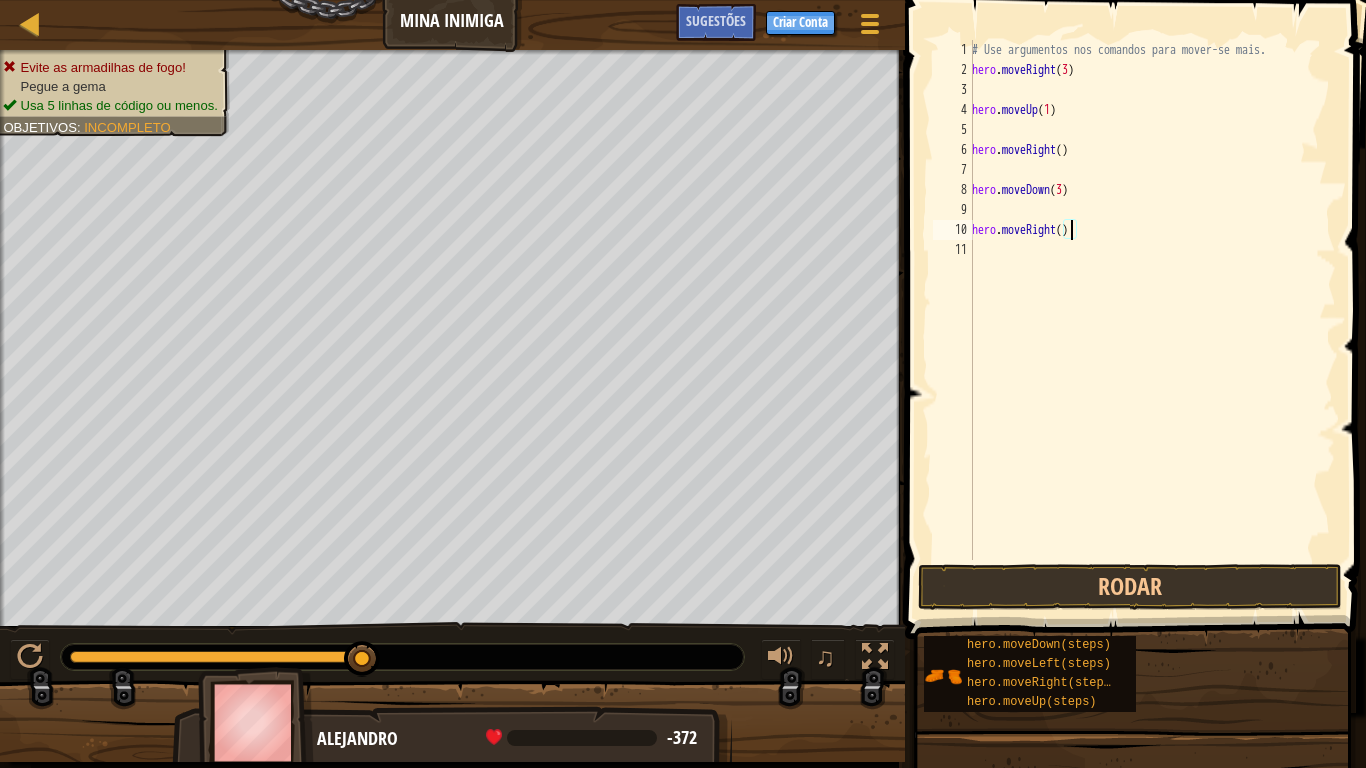 scroll, scrollTop: 9, scrollLeft: 8, axis: both 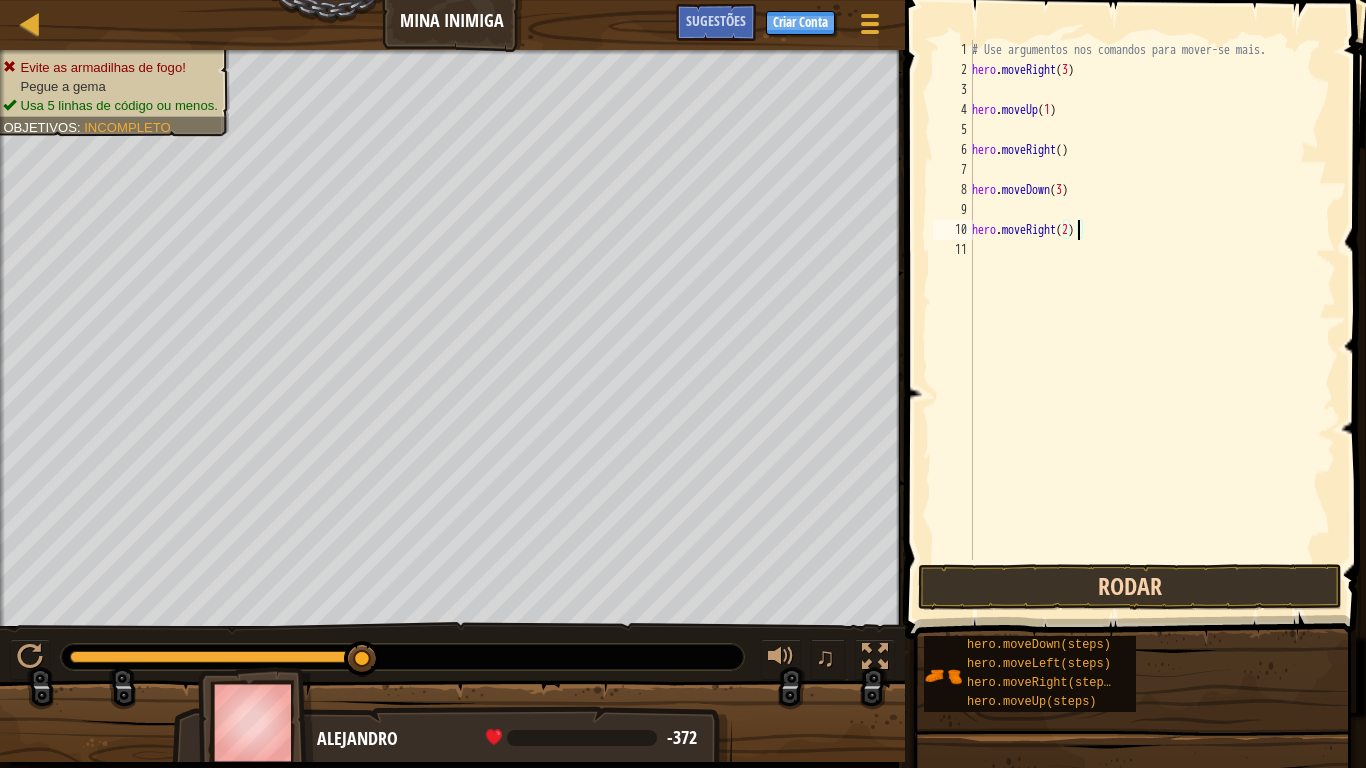 type on "hero.moveRight(2)" 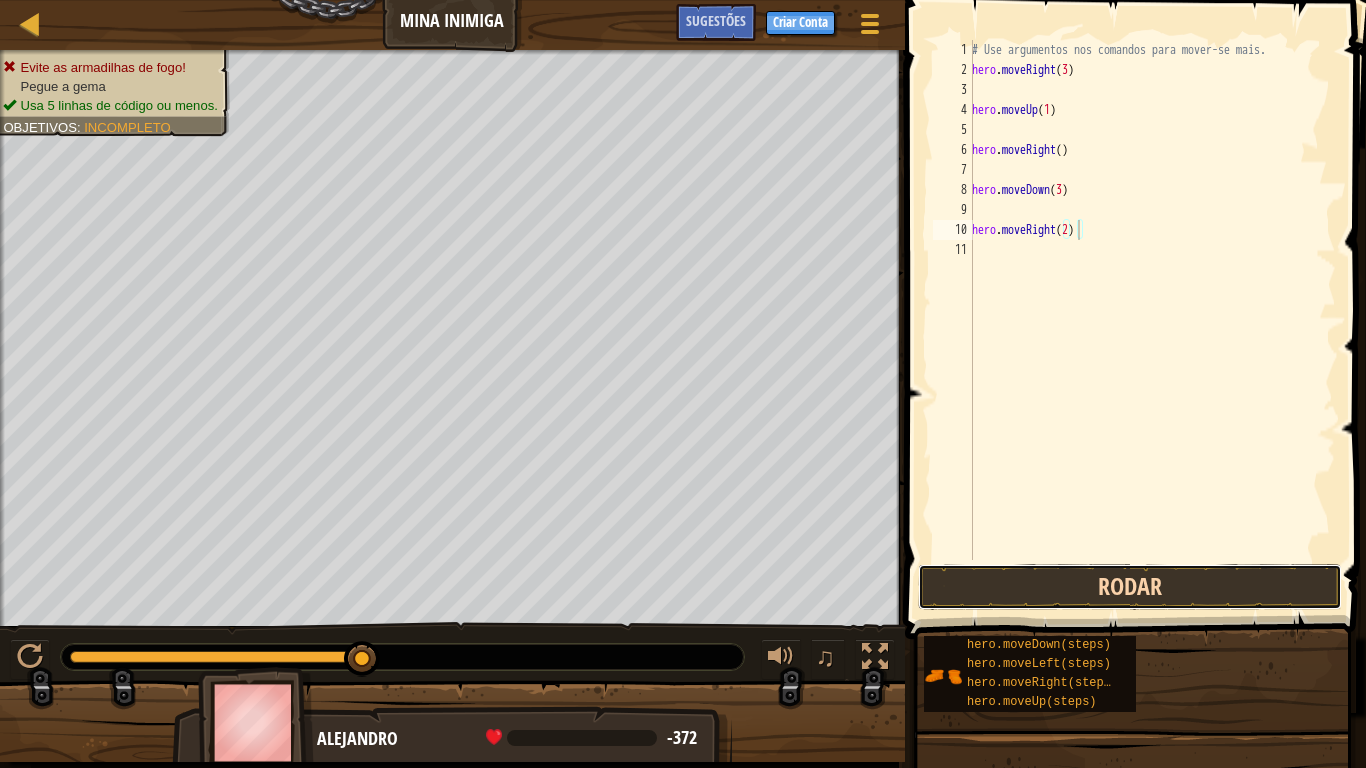 click on "Rodar" at bounding box center [1130, 587] 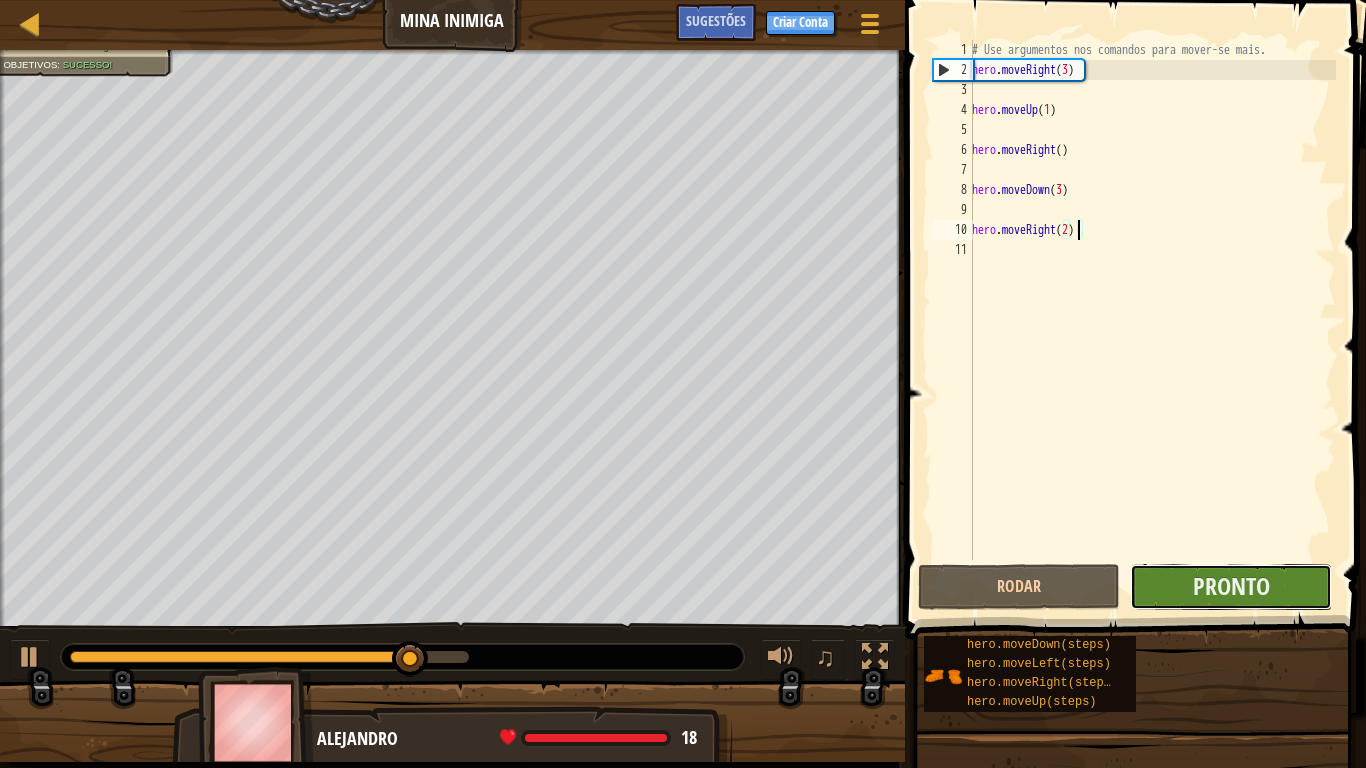 click on "Pronto" at bounding box center [1231, 587] 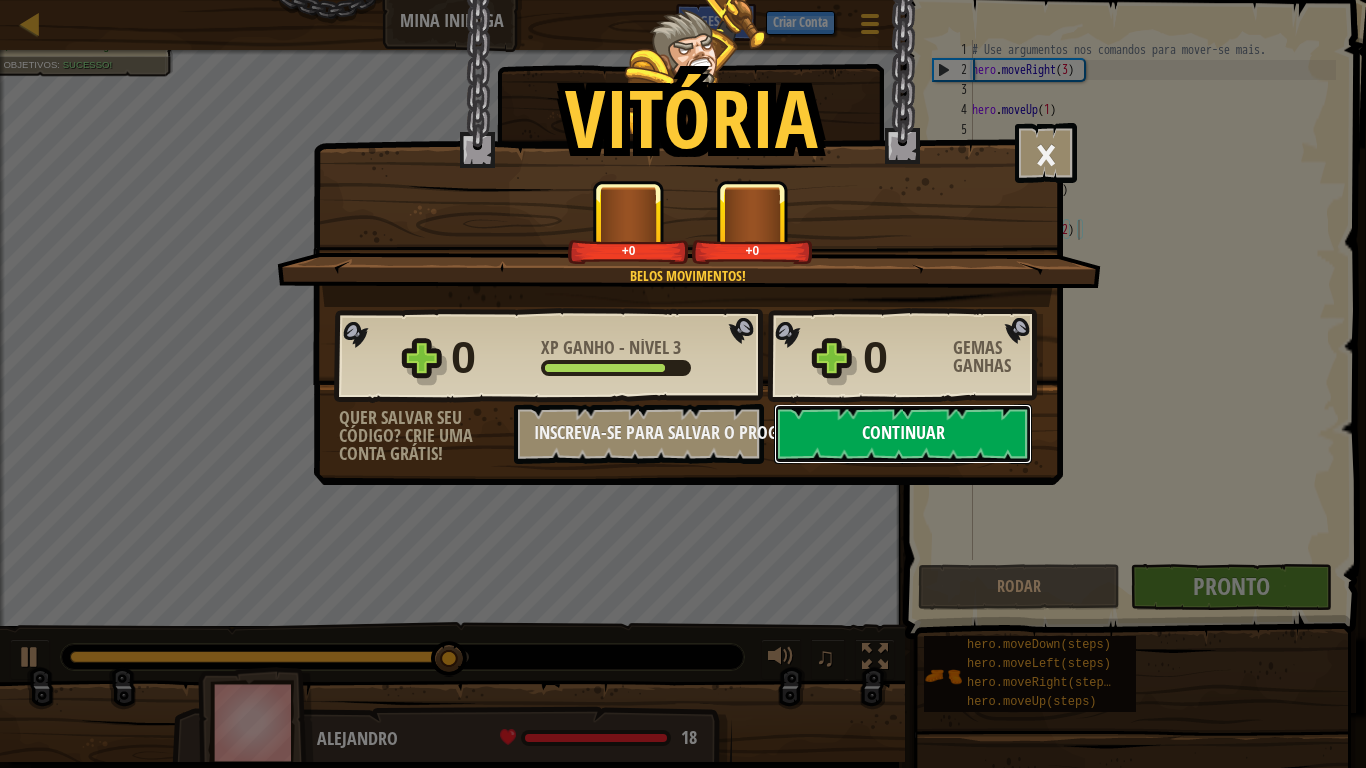 click on "Continuar" at bounding box center (903, 434) 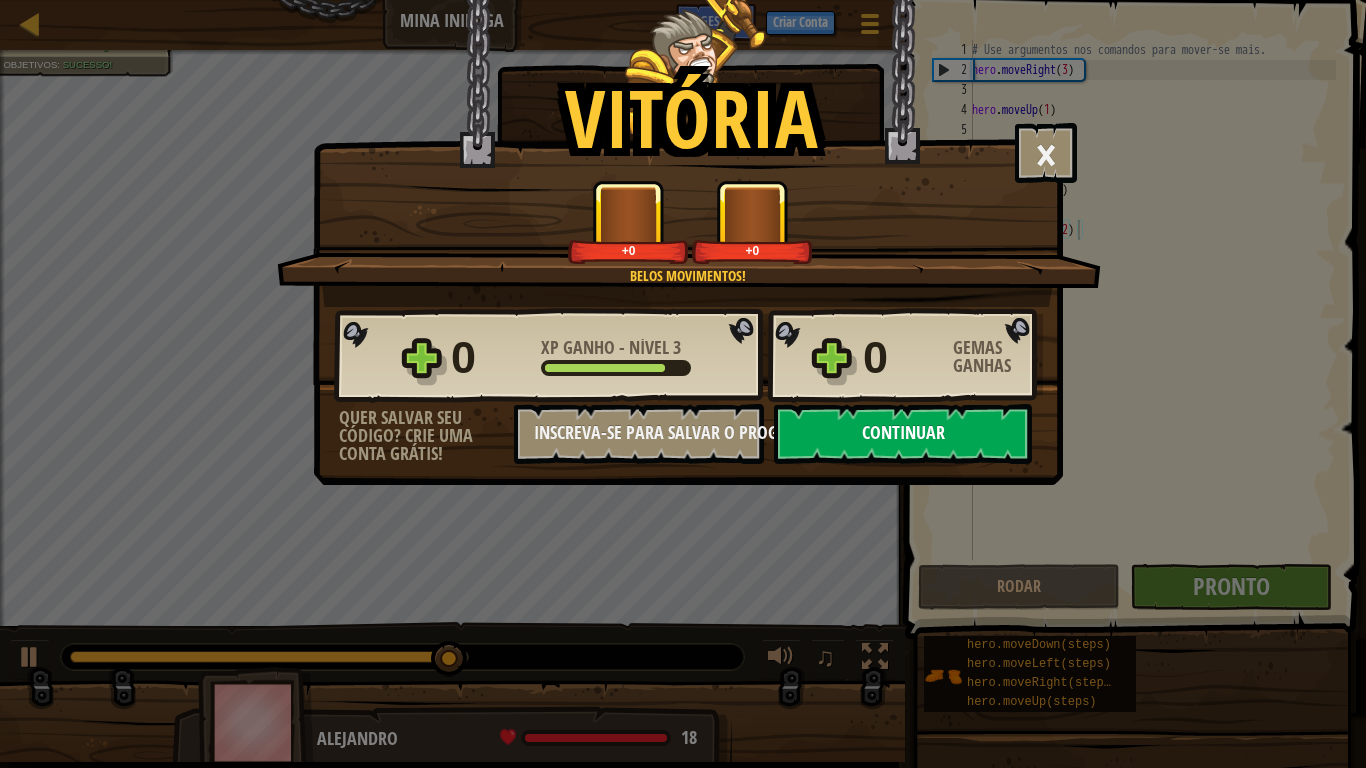 select on "pt-BR" 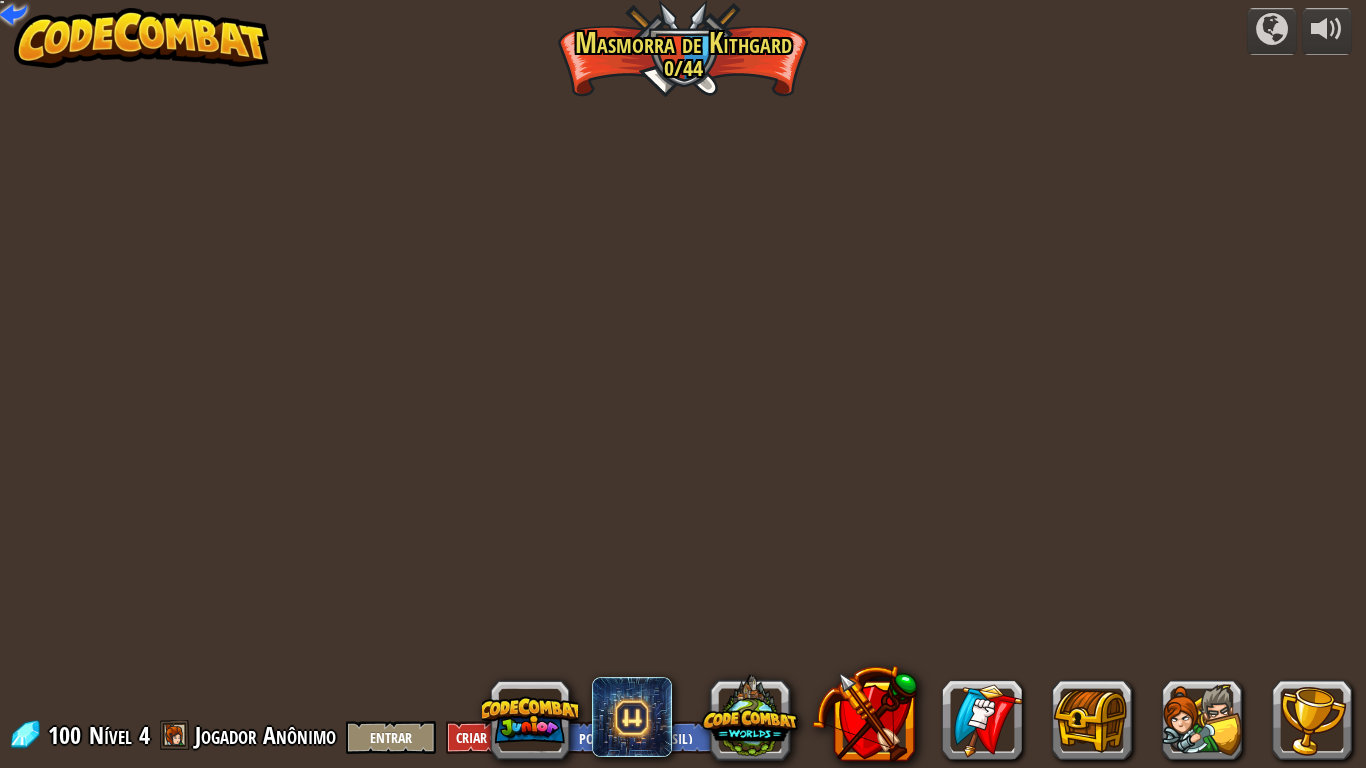 select on "pt-BR" 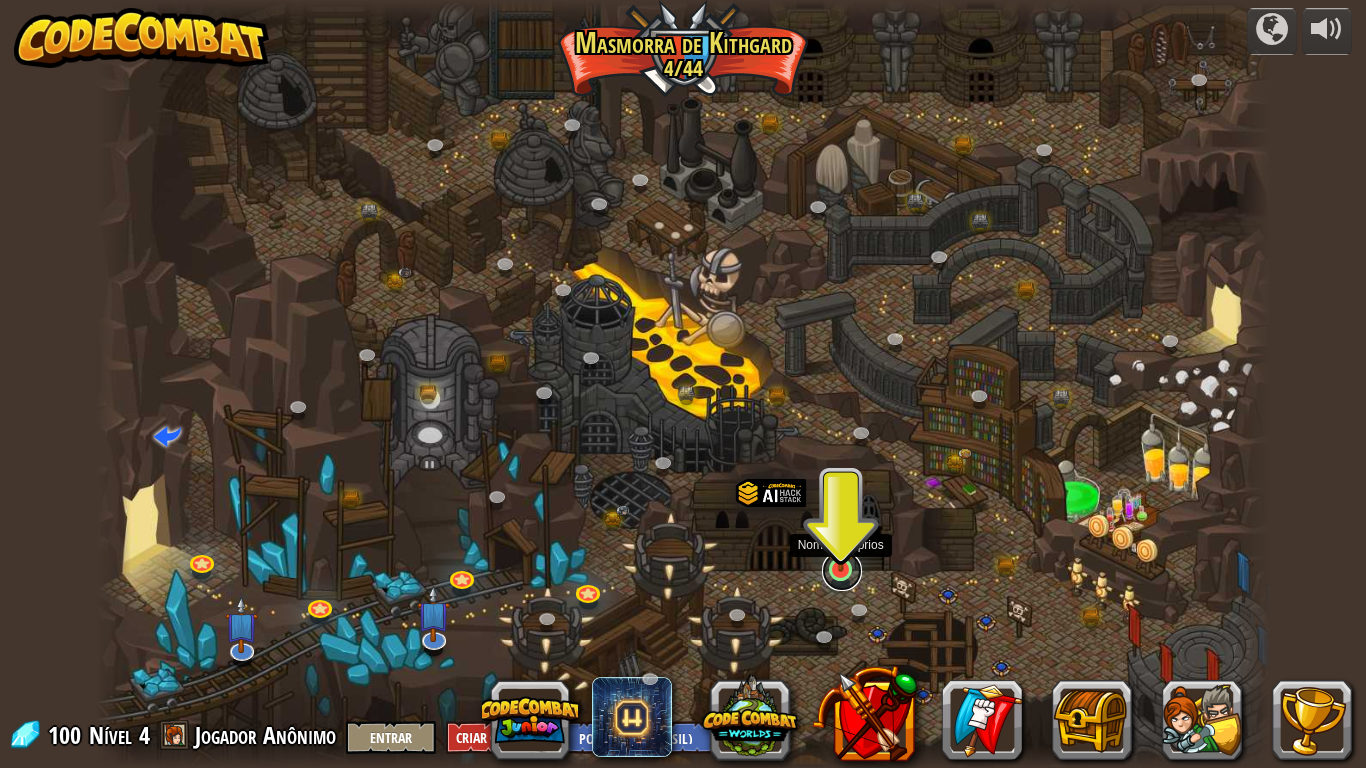 click at bounding box center (842, 571) 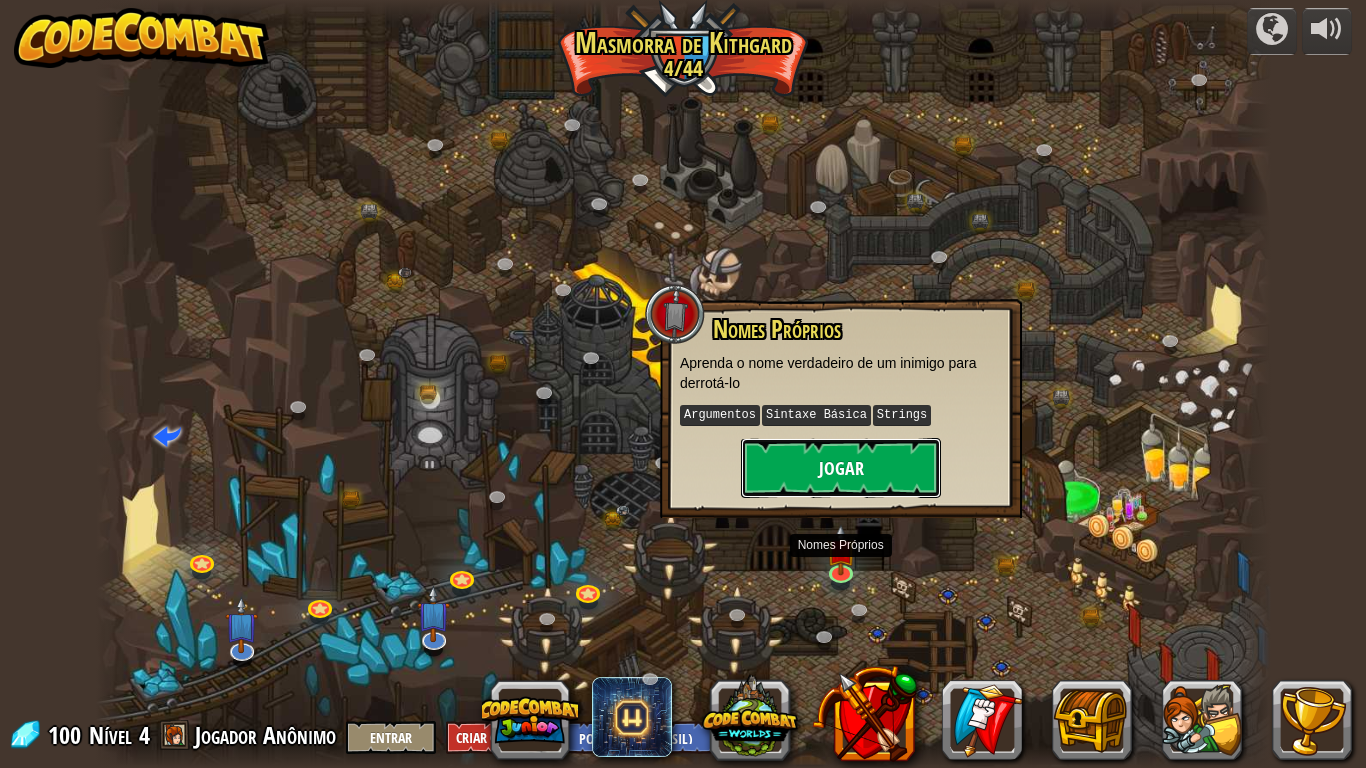 click on "Jogar" at bounding box center (841, 468) 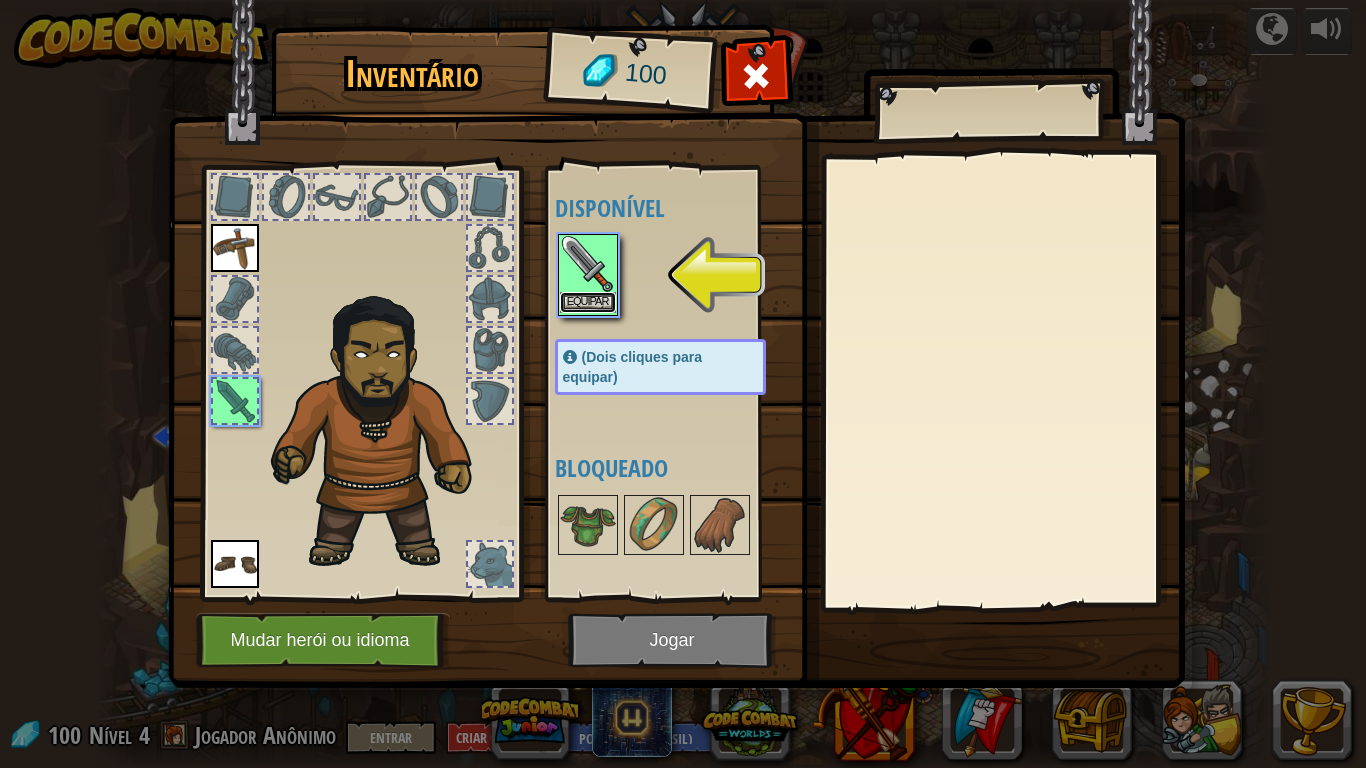 click on "Equipar" at bounding box center (588, 302) 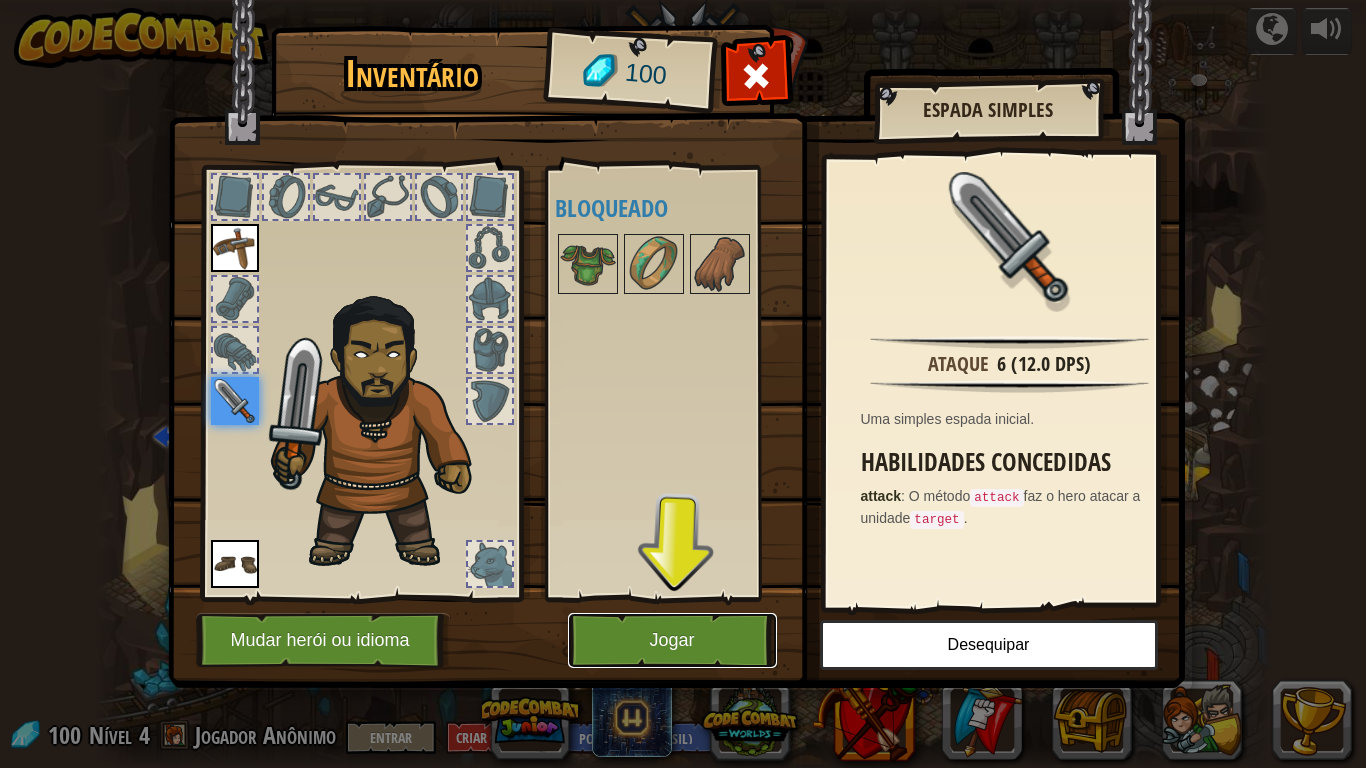 click on "Jogar" at bounding box center (672, 640) 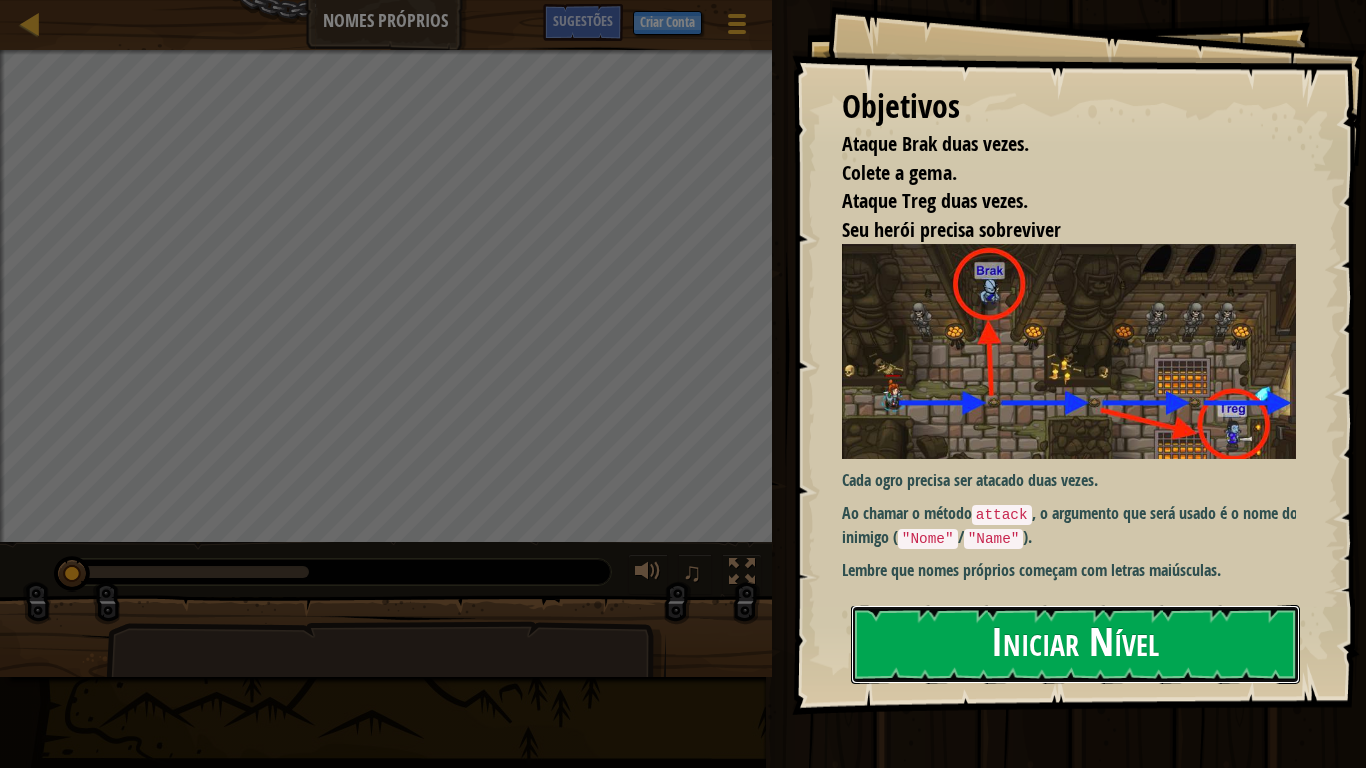 click on "Iniciar Nível" at bounding box center (1075, 644) 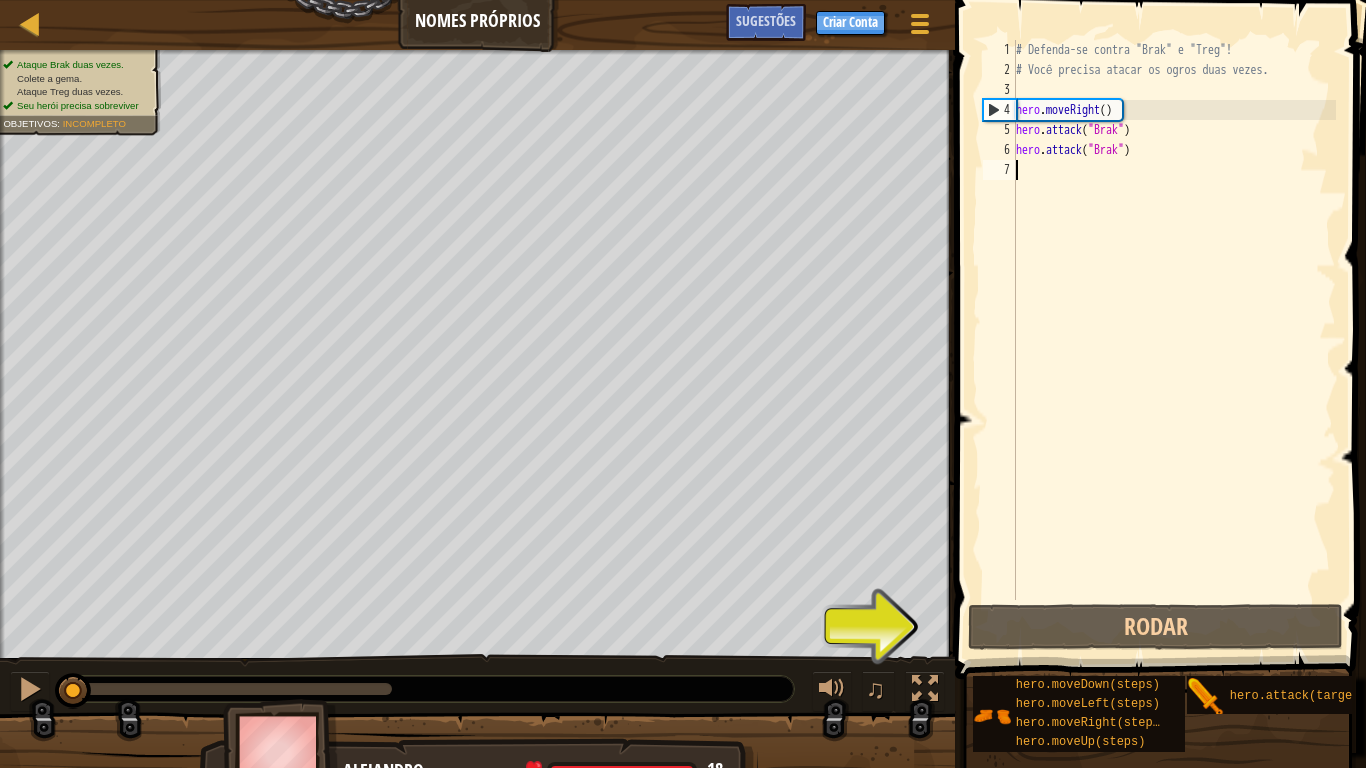 click on "# Defenda-se contra "Brak" e "Treg"! # Você precisa atacar os ogros duas vezes. hero . moveRight ( ) hero . attack ( "Brak" ) hero . attack ( "Brak" )" at bounding box center [1174, 340] 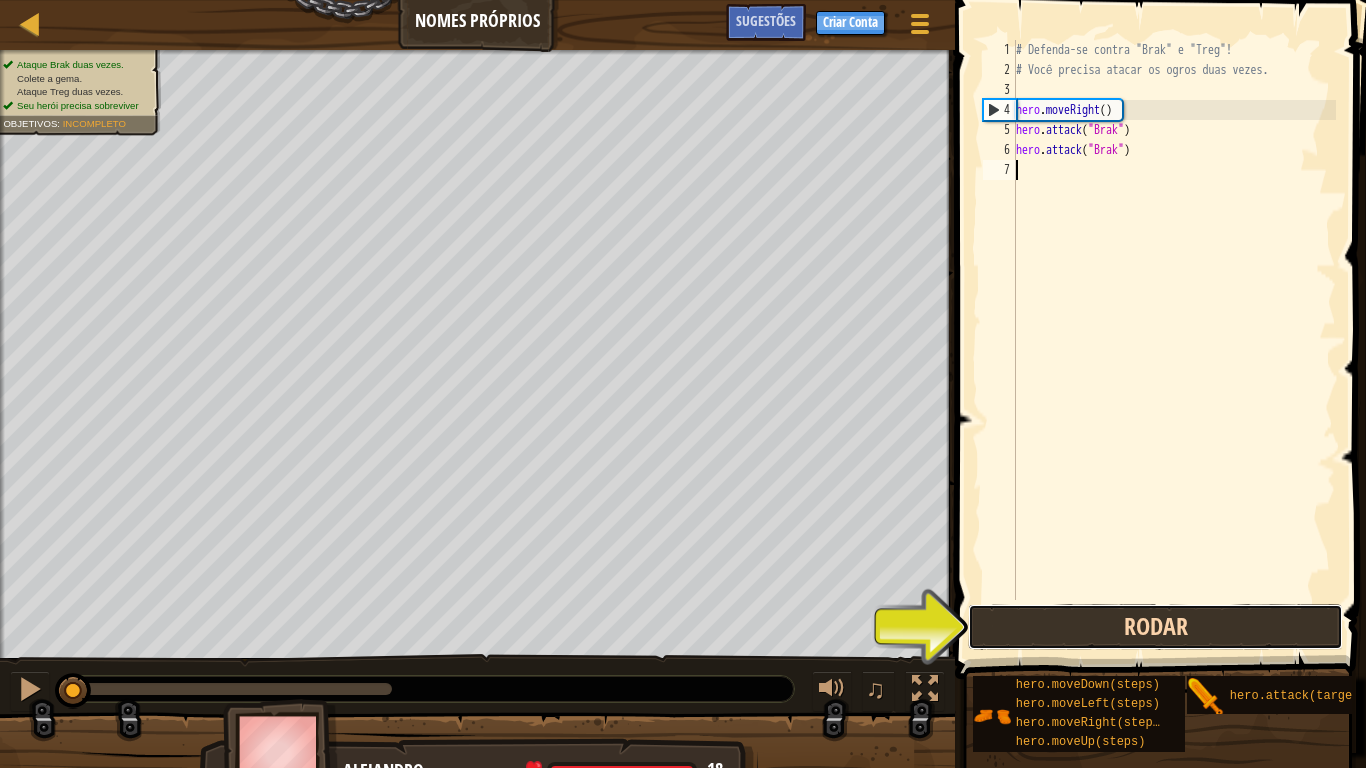 click on "Rodar" at bounding box center (1155, 627) 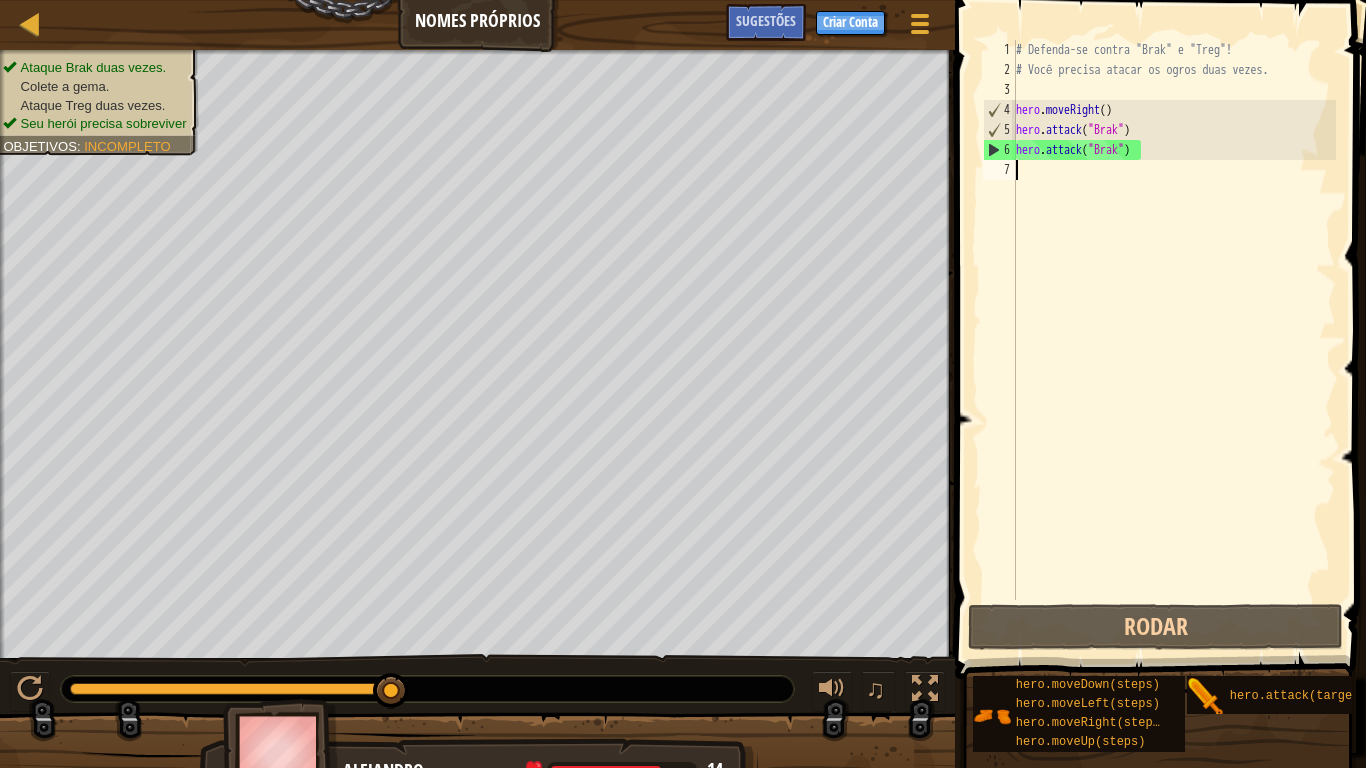 click on "# Defenda-se contra "Brak" e "Treg"! # Você precisa atacar os ogros duas vezes. hero . moveRight ( ) hero . attack ( "Brak" ) hero . attack ( "Brak" )" at bounding box center (1174, 340) 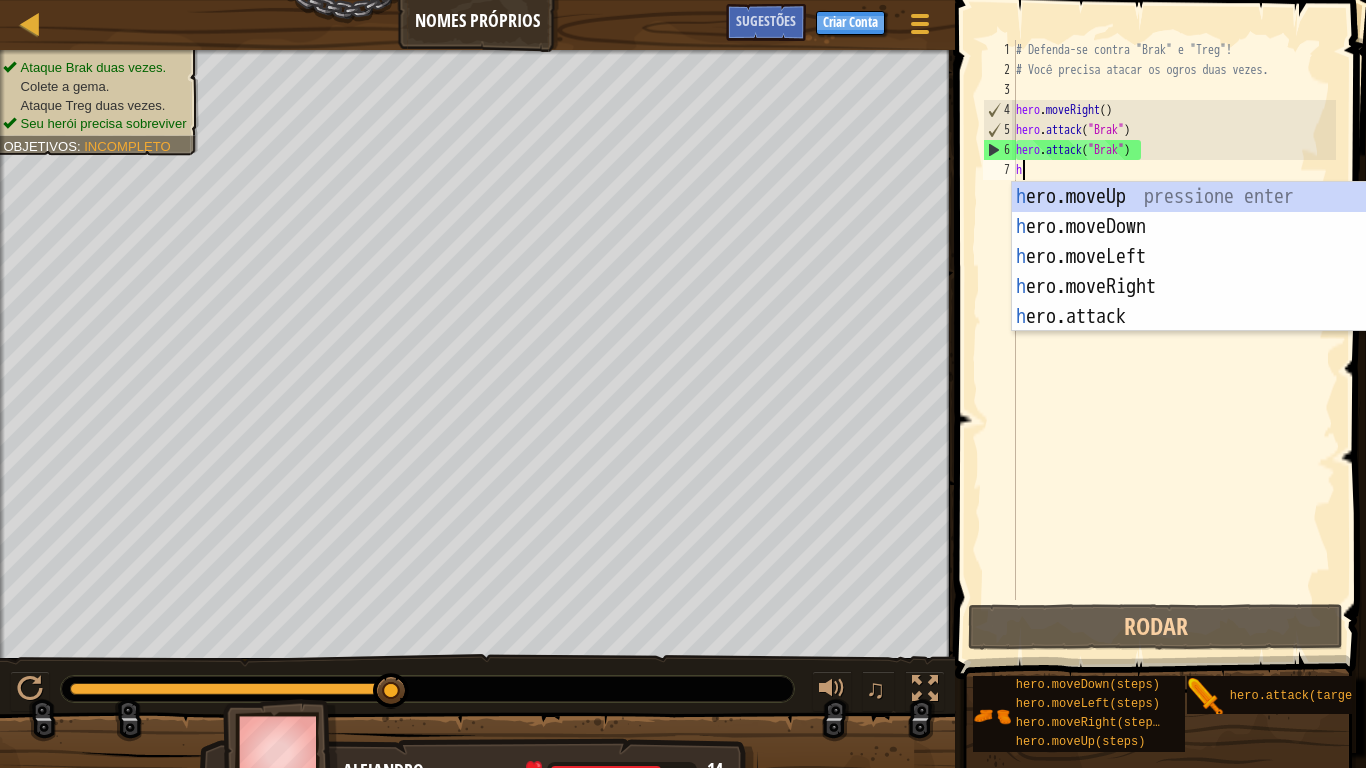 scroll, scrollTop: 9, scrollLeft: 0, axis: vertical 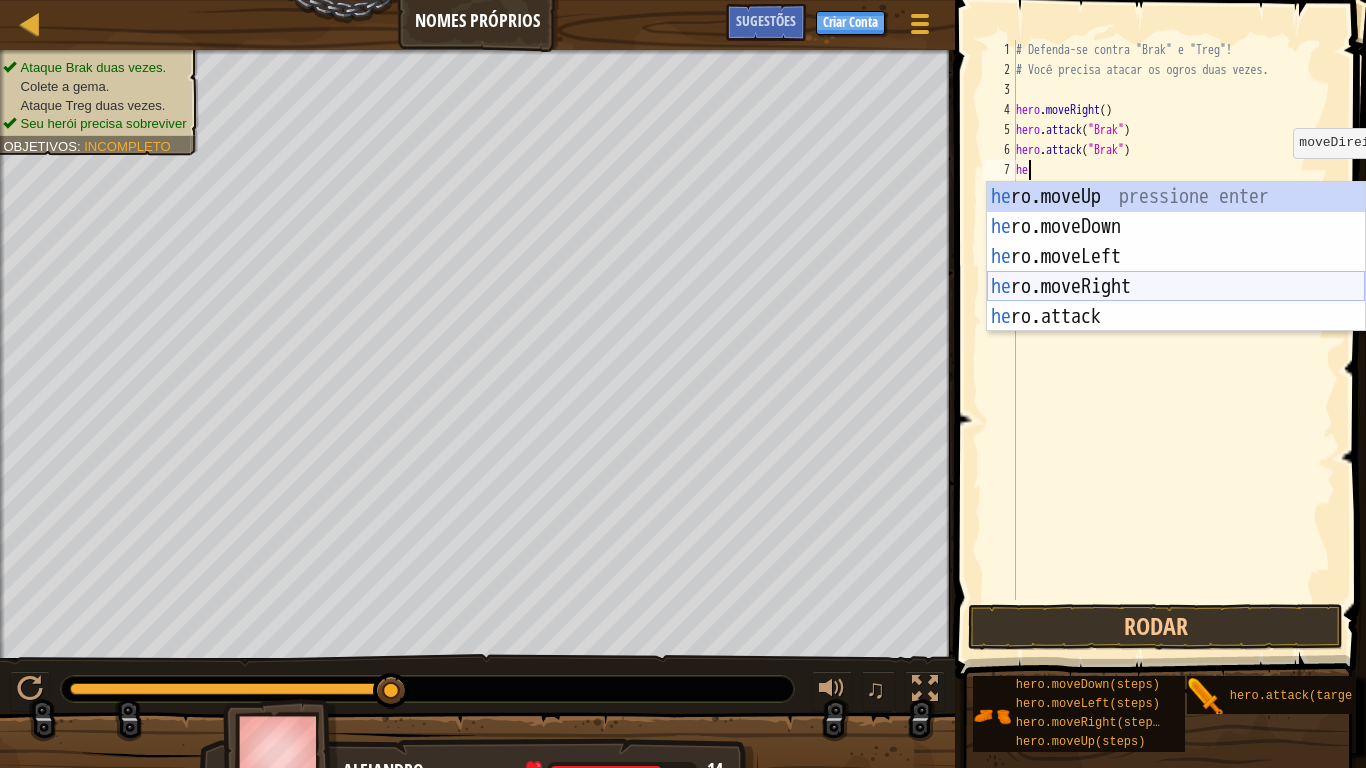 click on "he ro.moveUp pressione enter he ro.moveDown pressione enter he ro.moveLeft pressione enter he ro.moveRight pressione enter he ro.attack pressione enter" at bounding box center (1176, 287) 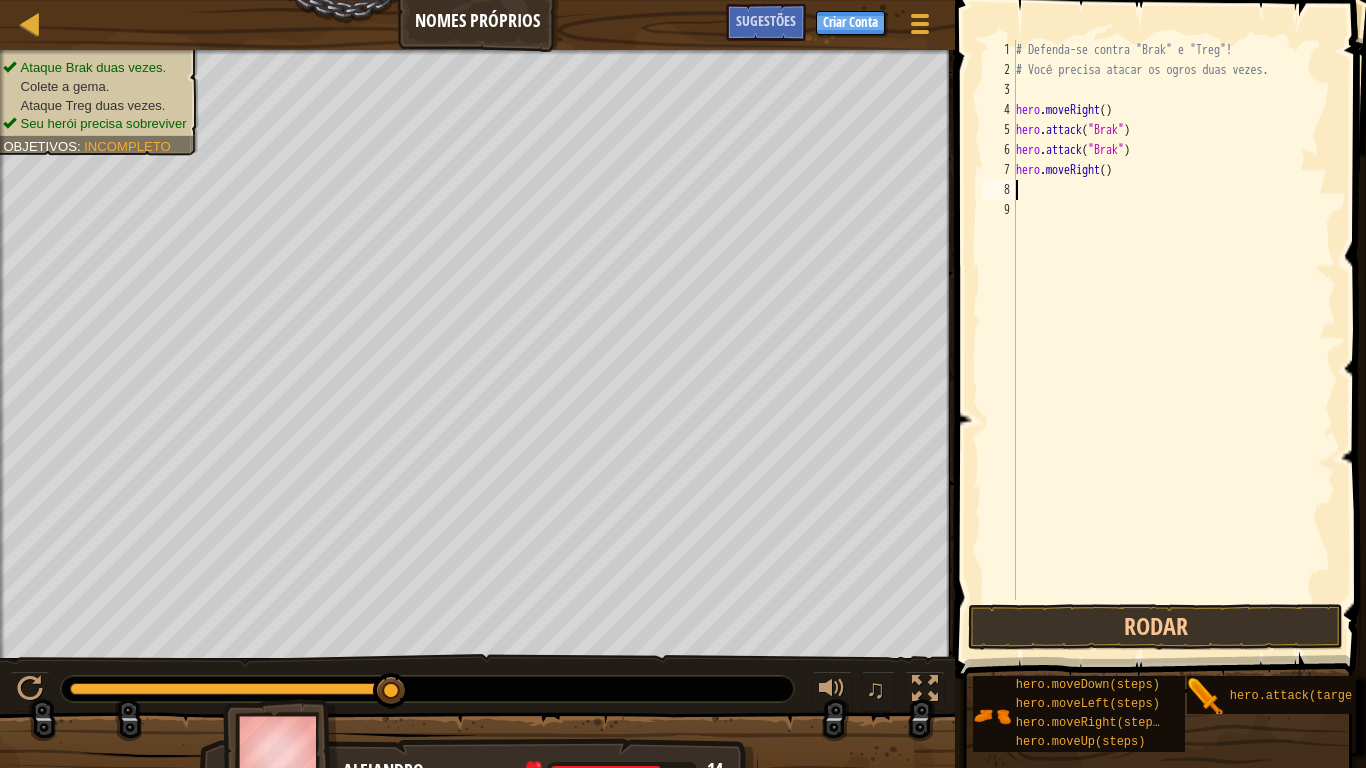 click on "# Defenda-se contra "Brak" e "Treg"! # Você precisa atacar os ogros duas vezes. hero . moveRight ( ) hero . attack ( "Brak" ) hero . attack ( "Brak" ) hero . moveRight ( )" at bounding box center (1174, 340) 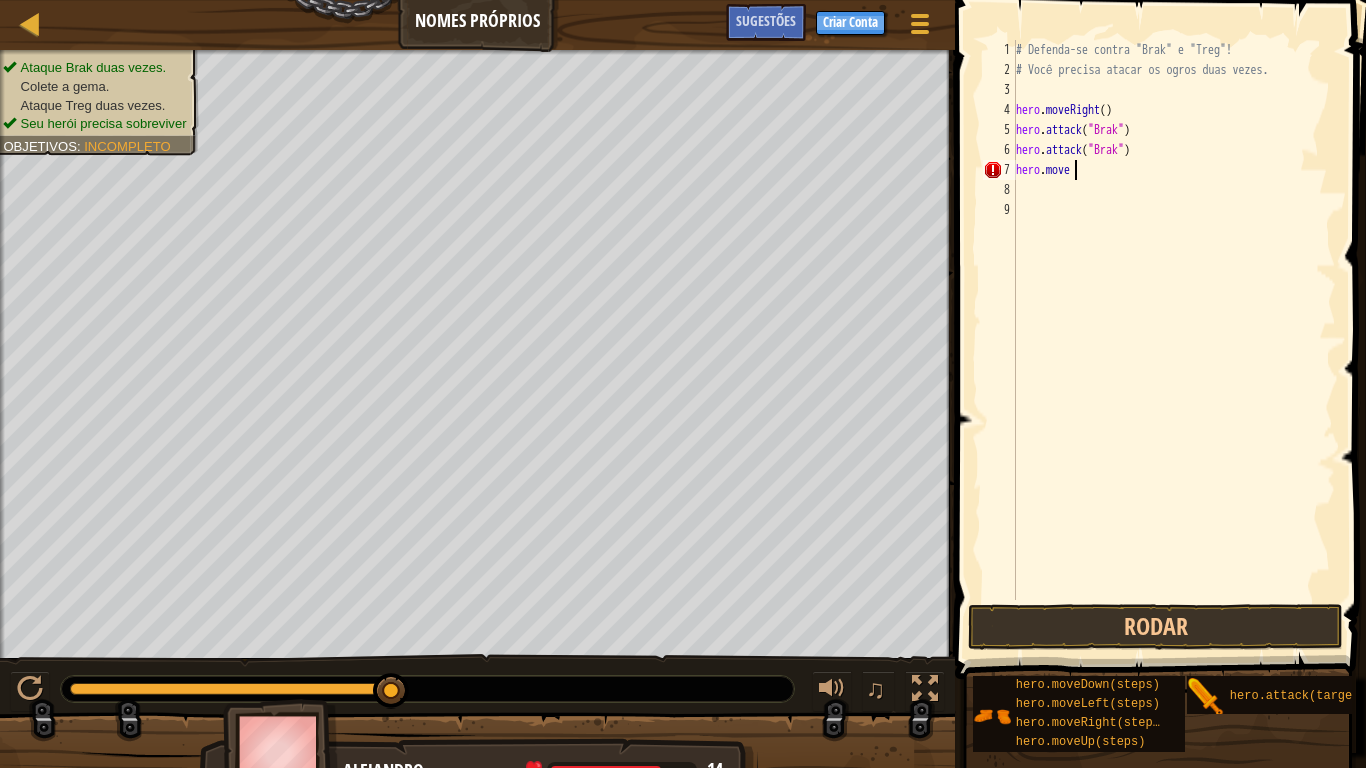 scroll, scrollTop: 9, scrollLeft: 1, axis: both 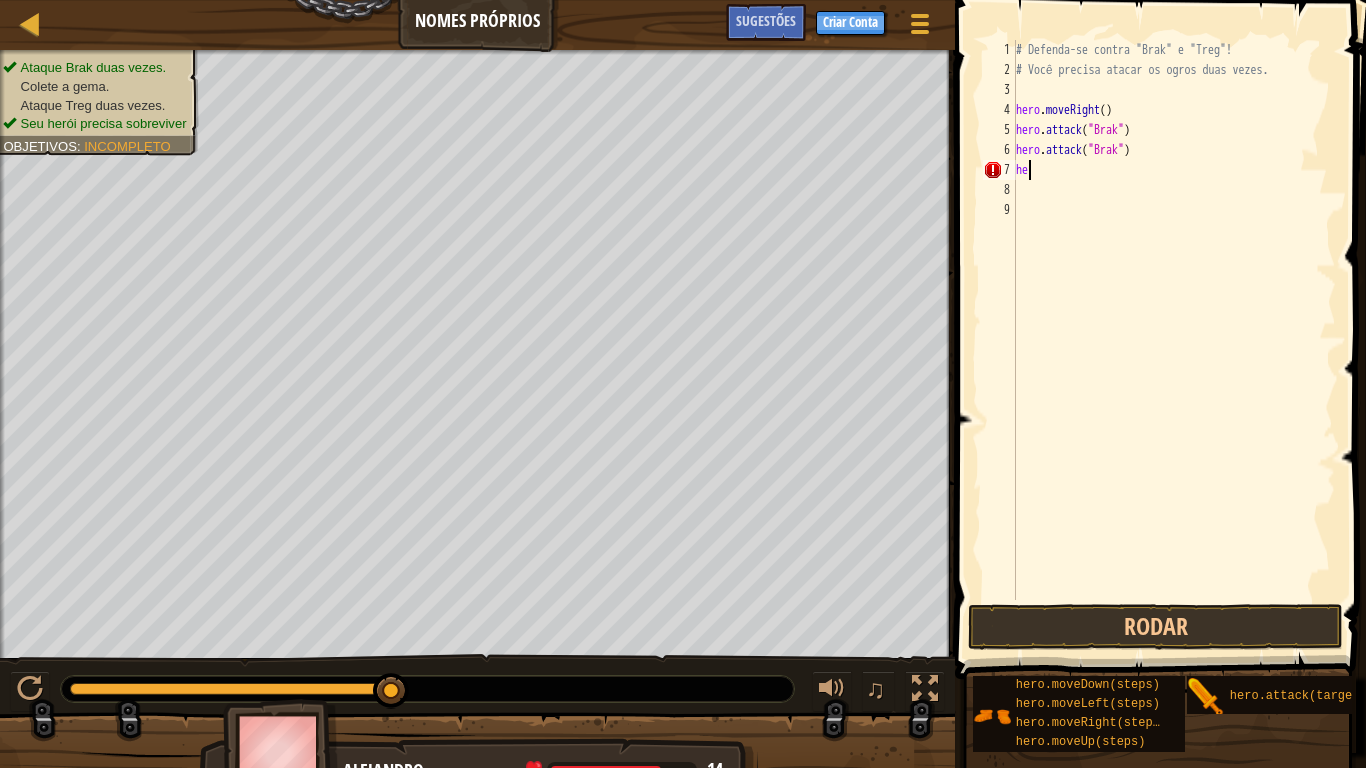 type on "h" 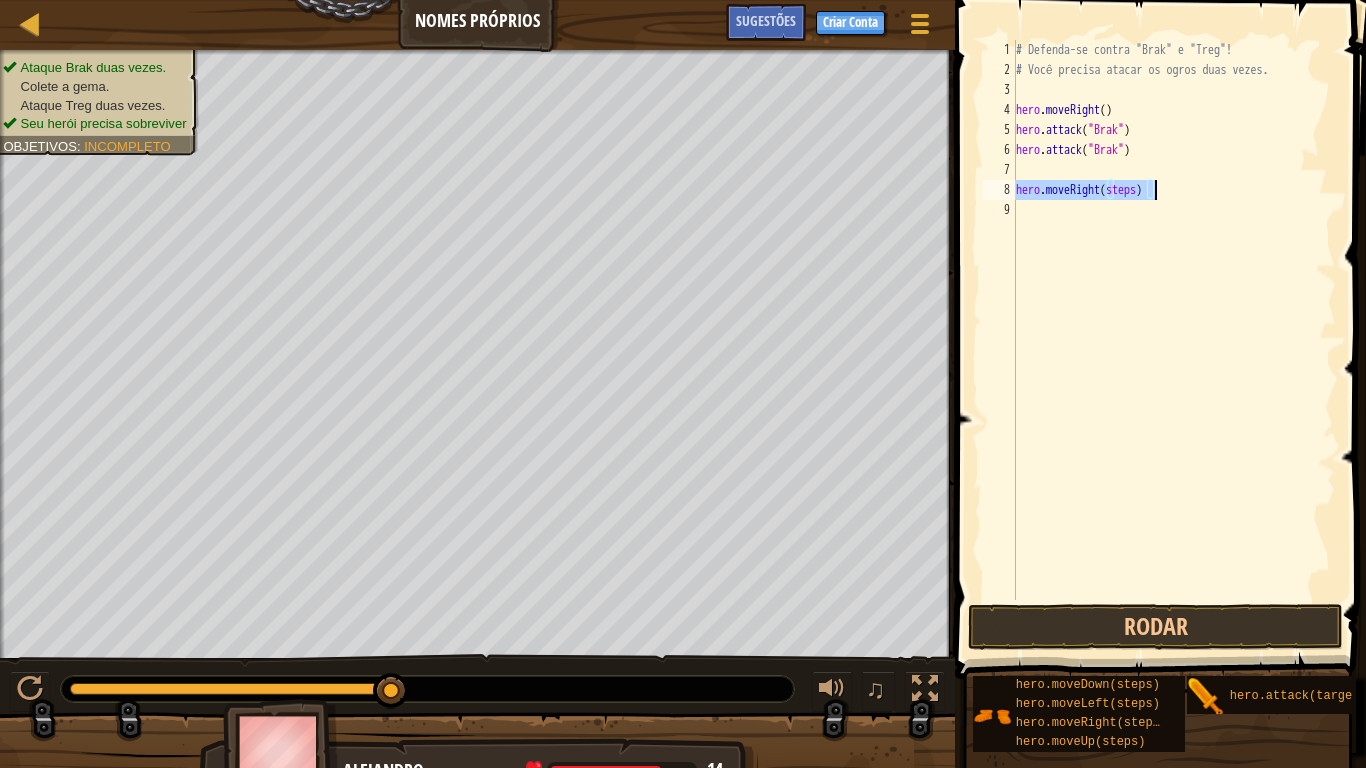 click on "# Defenda-se contra "Brak" e "Treg"! # Você precisa atacar os ogros duas vezes. hero . moveRight ( ) hero . attack ( "Brak" ) hero . attack ( "Brak" ) hero . moveRight ( steps )" at bounding box center (1174, 320) 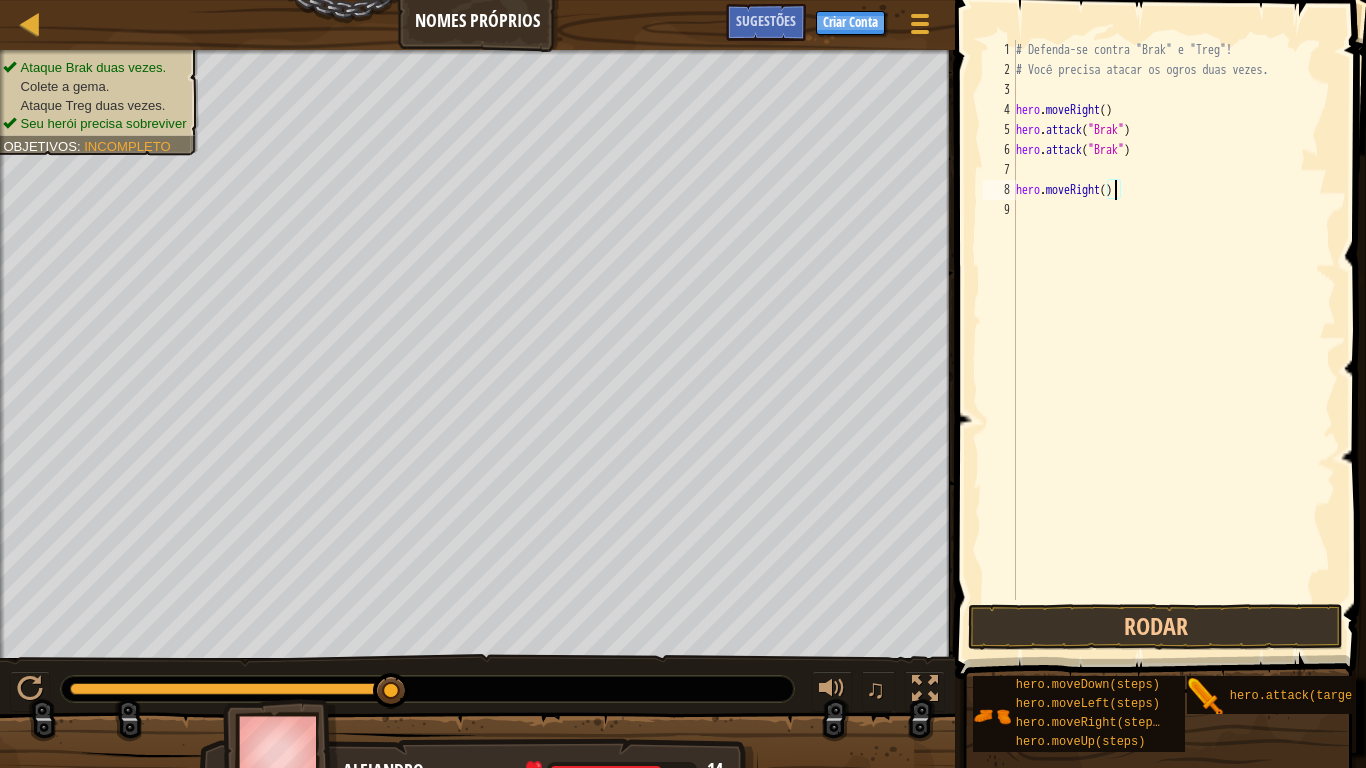 type on "hero.moveRight(2)" 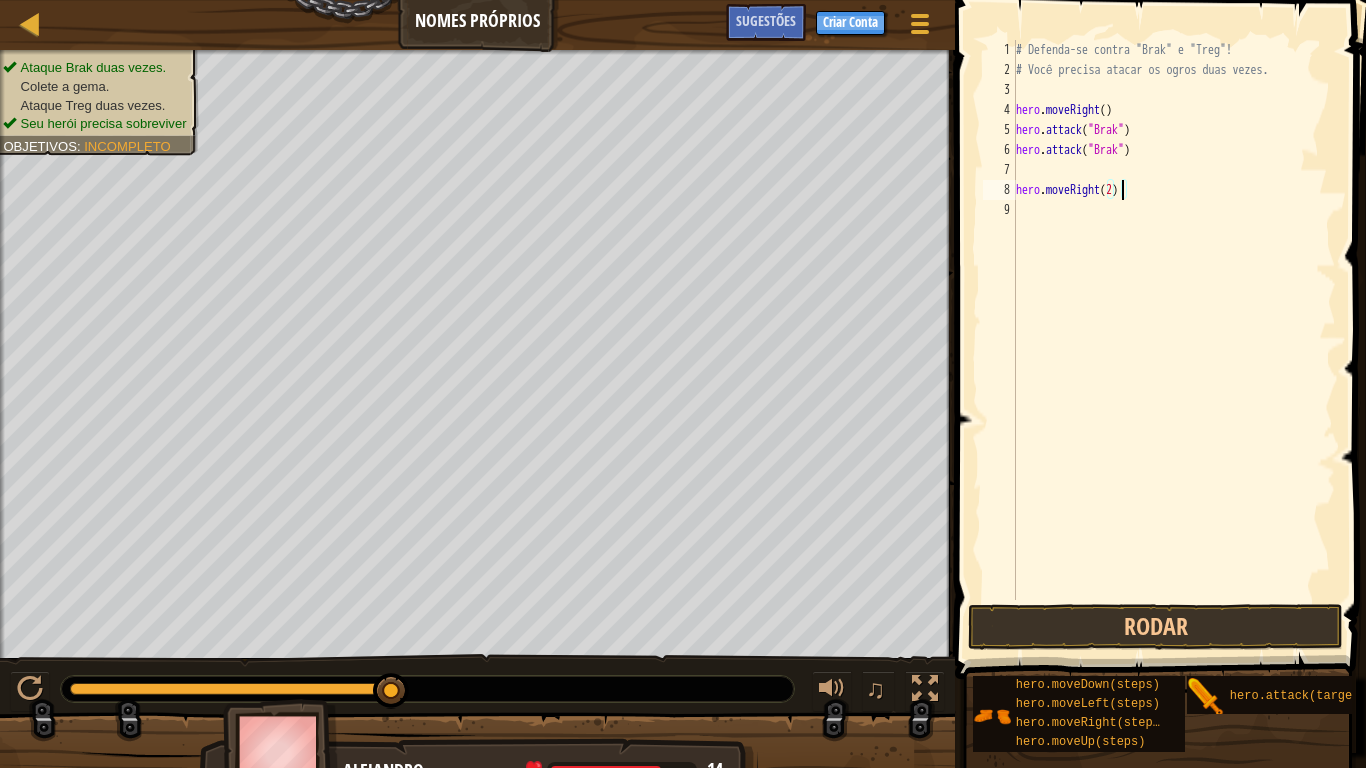 scroll, scrollTop: 9, scrollLeft: 8, axis: both 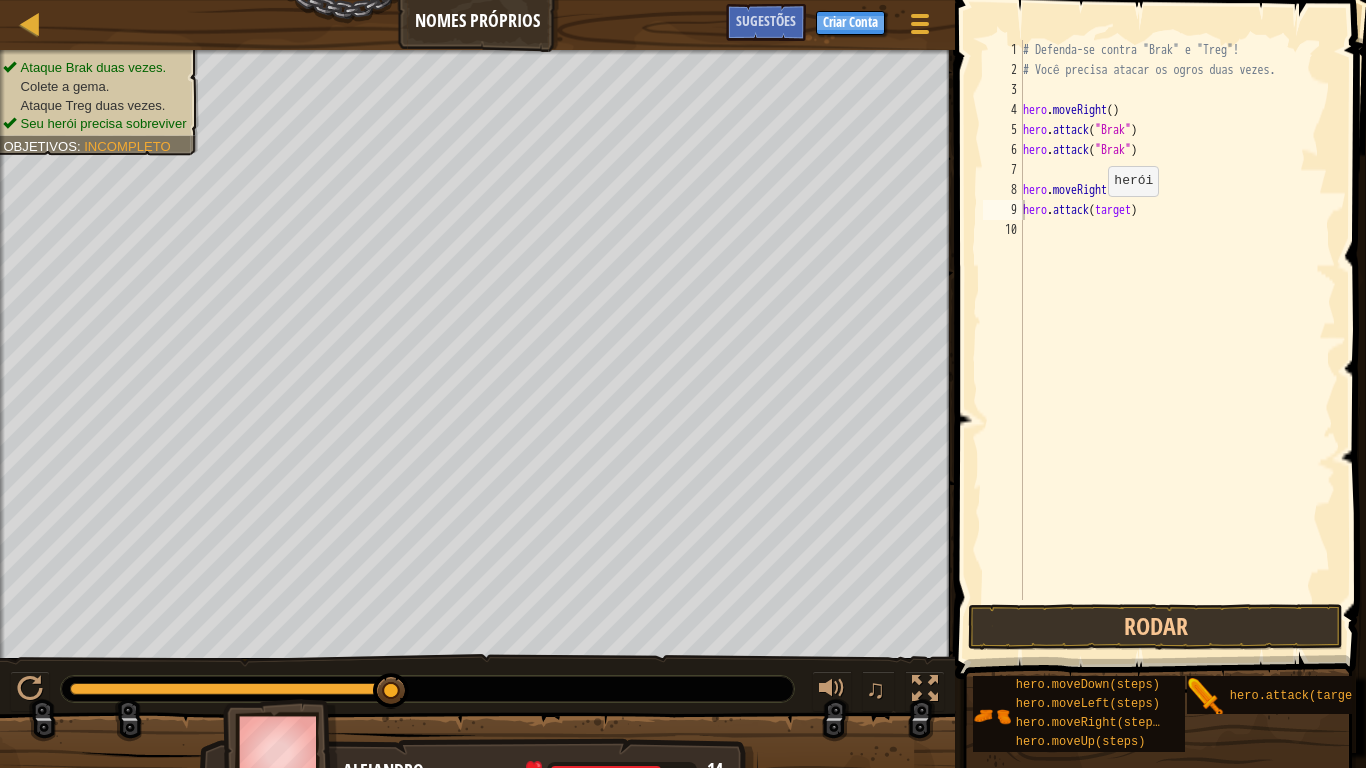 drag, startPoint x: 1201, startPoint y: 686, endPoint x: 1098, endPoint y: 216, distance: 481.1538 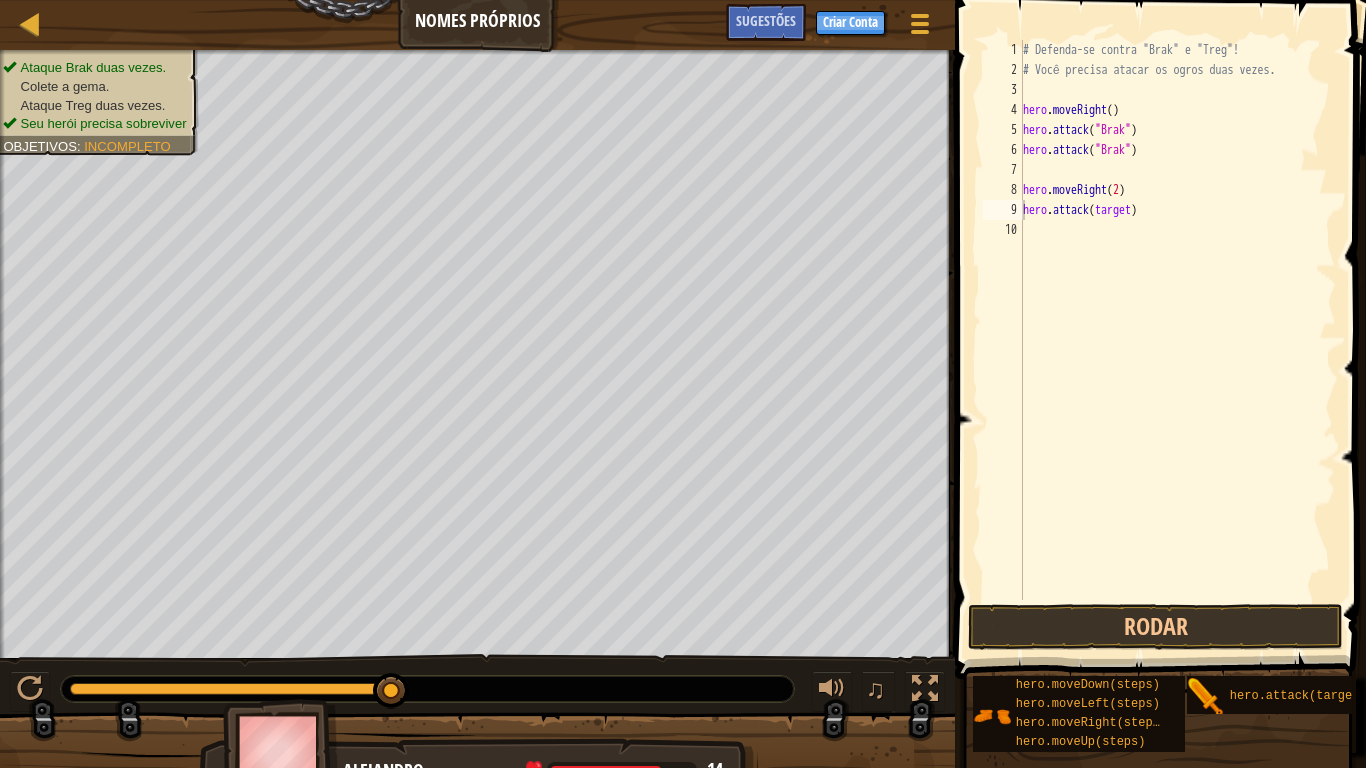 drag, startPoint x: 1220, startPoint y: 683, endPoint x: 1088, endPoint y: 232, distance: 469.9202 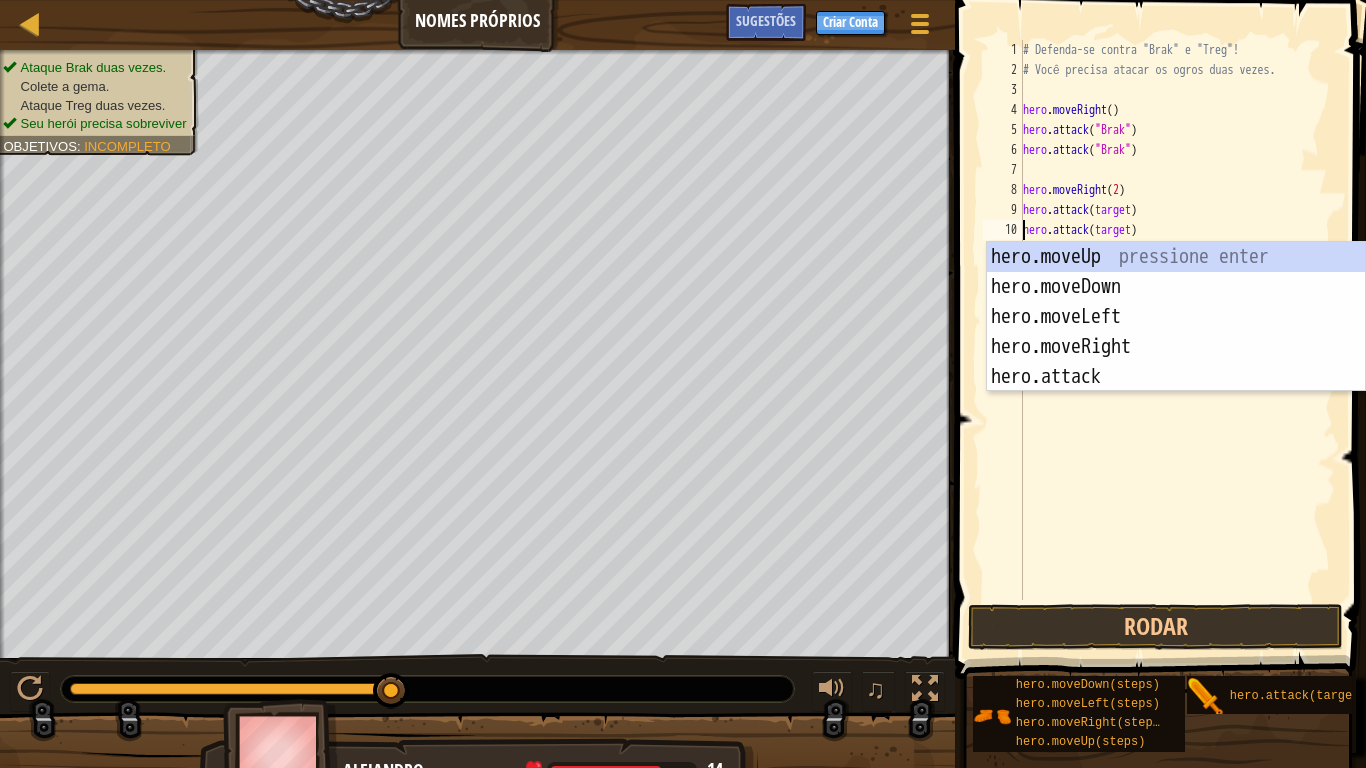 click on "# Defenda-se contra "Brak" e "Treg"! # Você precisa atacar os ogros duas vezes. hero . moveRight ( ) hero . attack ( "Brak" ) hero . attack ( "Brak" ) hero . moveRight ( 2 ) hero . attack ( target ) hero . attack ( target )" at bounding box center [1178, 340] 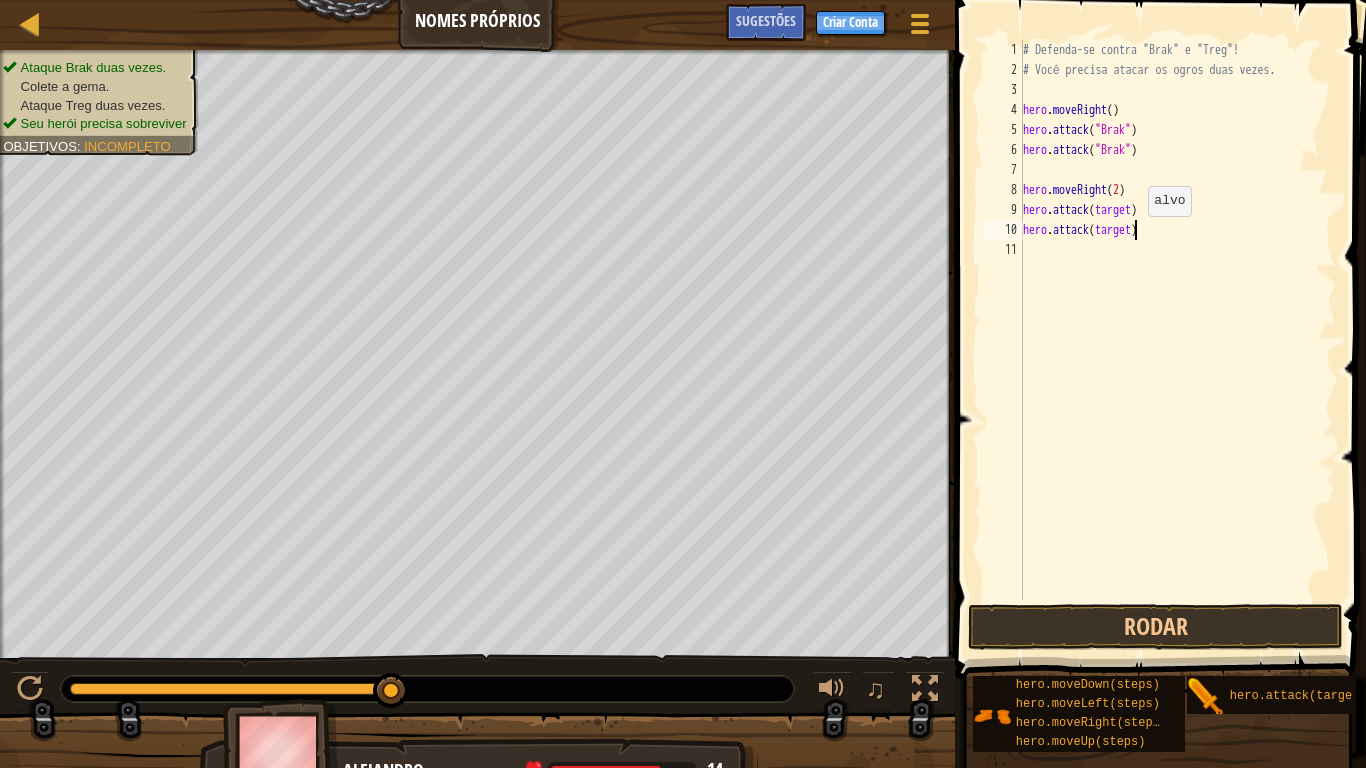 click on "# Defenda-se contra "Brak" e "Treg"! # Você precisa atacar os ogros duas vezes. hero . moveRight ( ) hero . attack ( "Brak" ) hero . attack ( "Brak" ) hero . moveRight ( 2 ) hero . attack ( target ) hero . attack ( target )" at bounding box center (1178, 340) 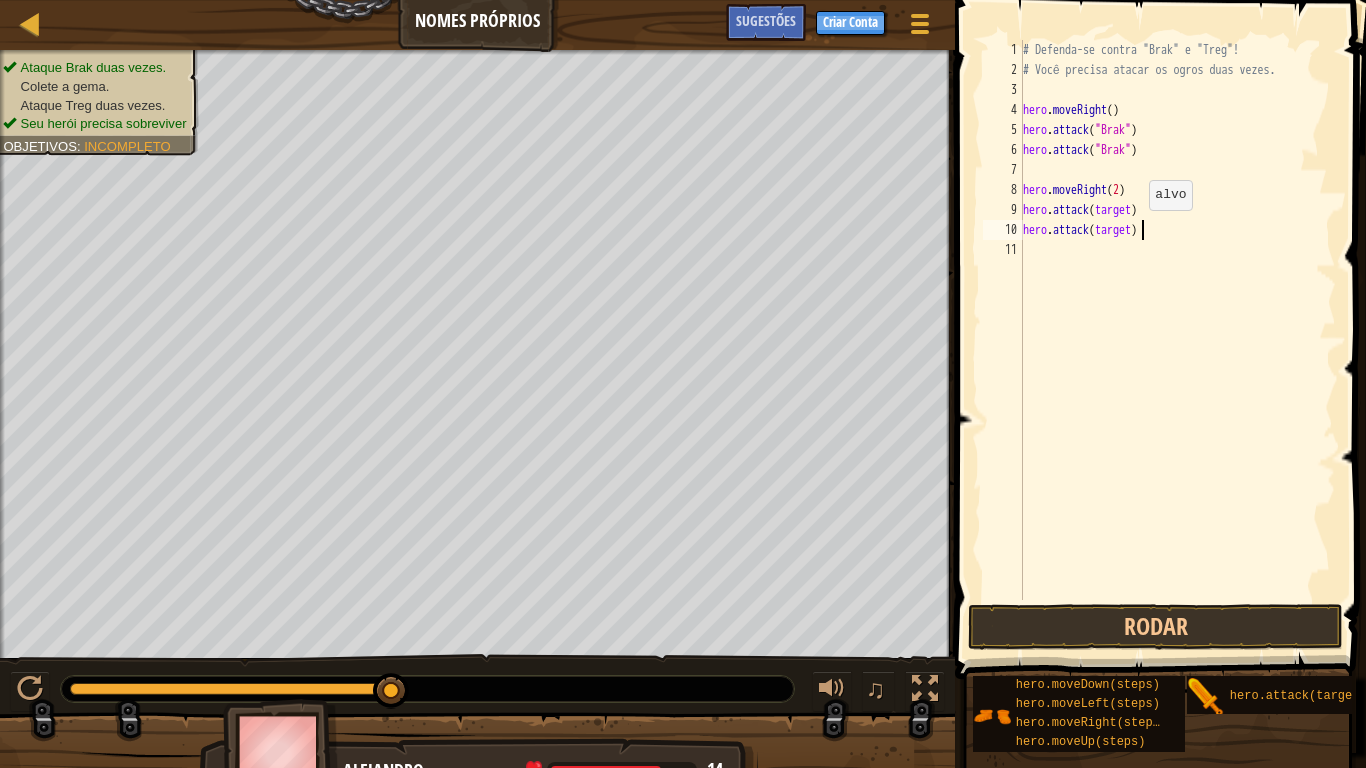 click on "# Defenda-se contra "Brak" e "Treg"! # Você precisa atacar os ogros duas vezes. hero . moveRight ( ) hero . attack ( "Brak" ) hero . attack ( "Brak" ) hero . moveRight ( 2 ) hero . attack ( target ) hero . attack ( target )" at bounding box center [1178, 340] 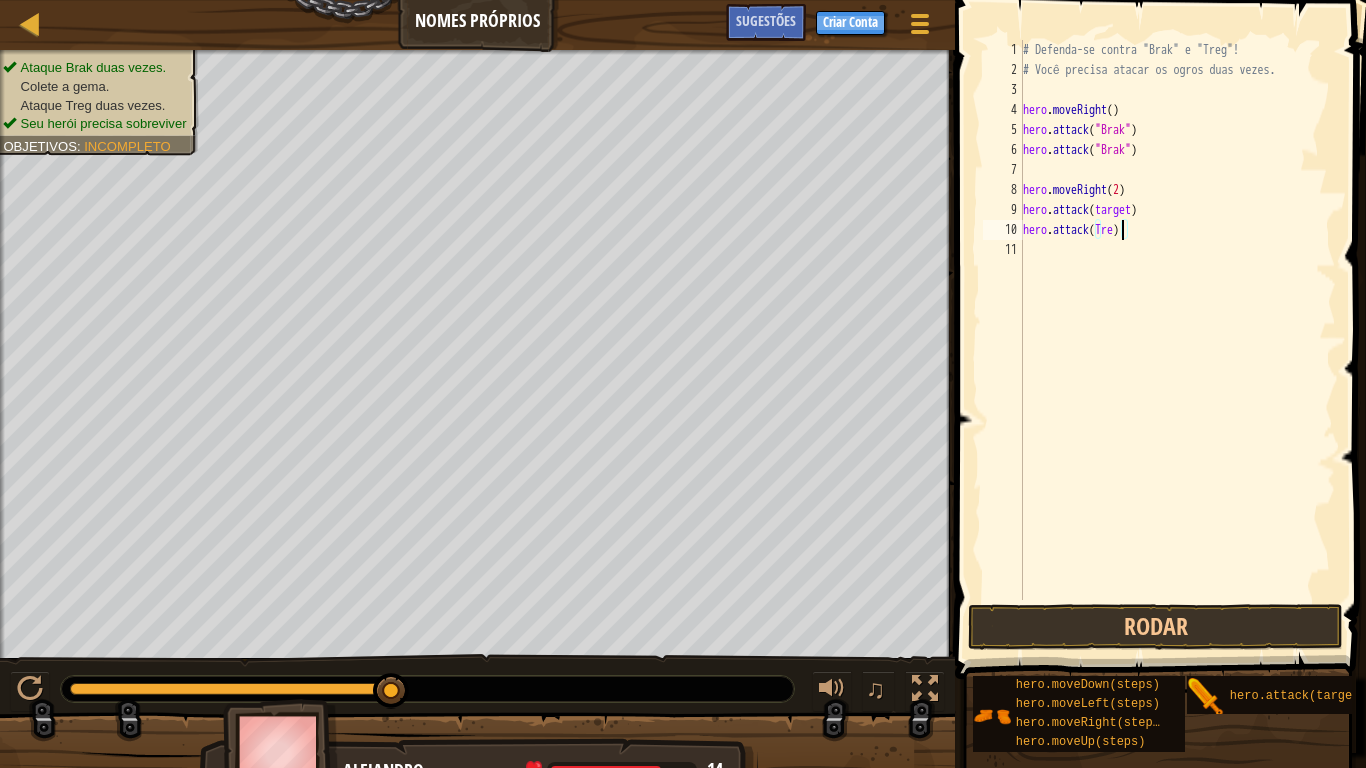 scroll, scrollTop: 9, scrollLeft: 8, axis: both 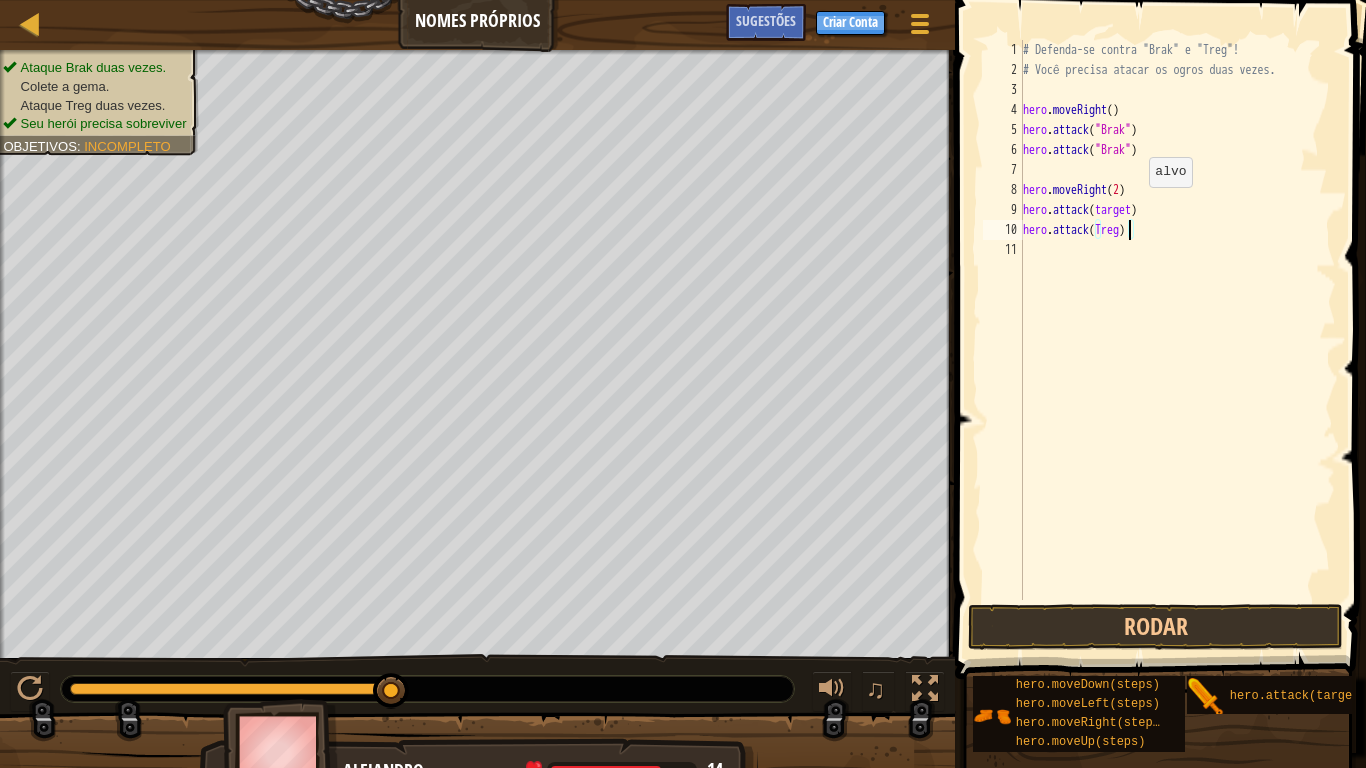 click on "# Defenda-se contra "Brak" e "Treg"! # Você precisa atacar os ogros duas vezes. hero . moveRight ( ) hero . attack ( "Brak" ) hero . attack ( "Brak" ) hero . moveRight ( 2 ) hero . attack ( target ) hero . attack ( Treg )" at bounding box center [1178, 340] 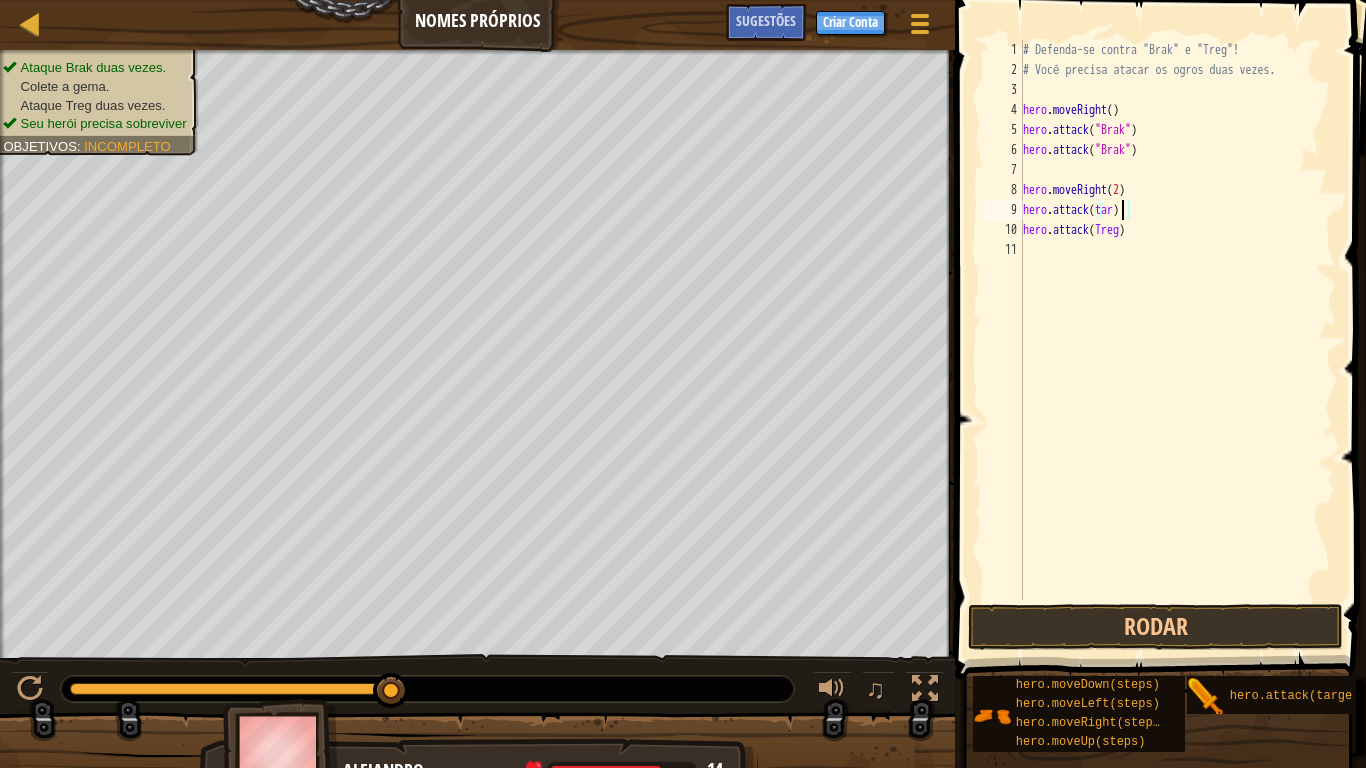 type on "hero.attack(tar)" 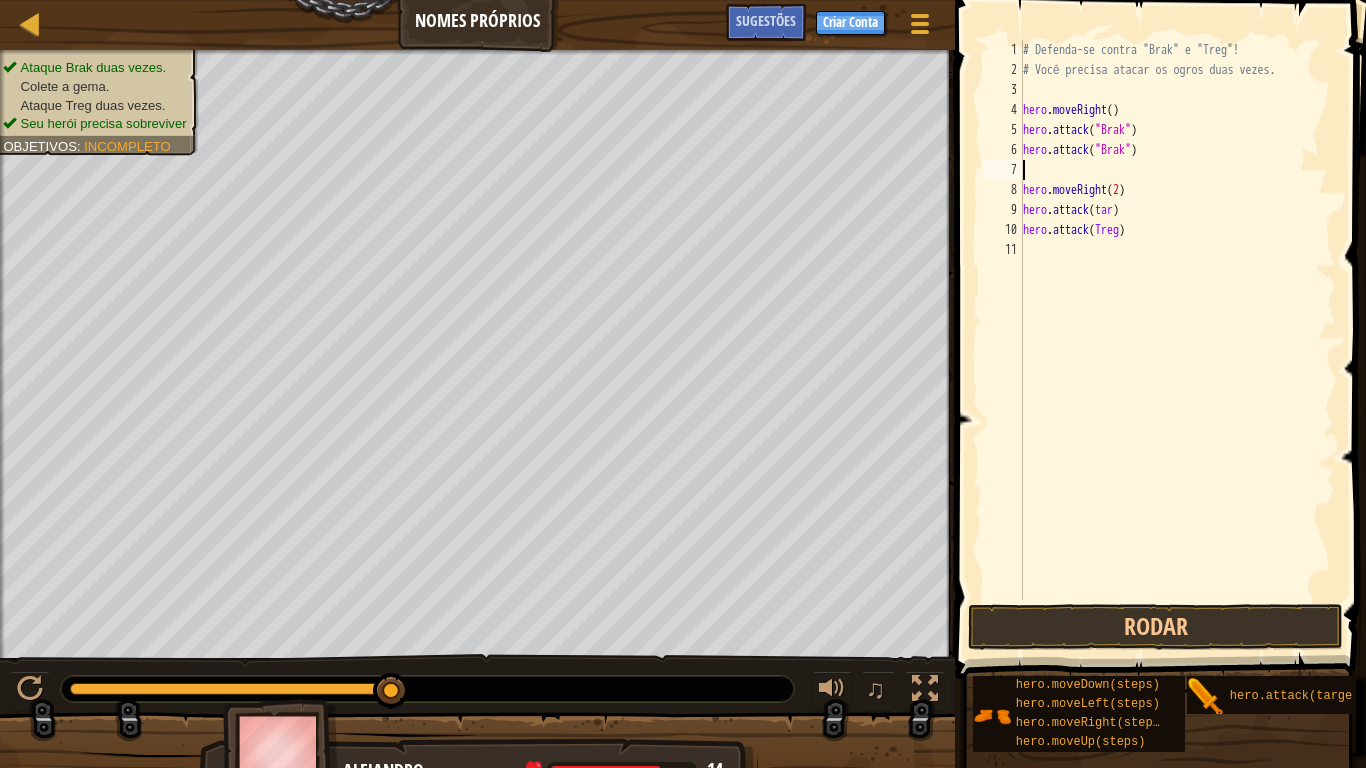 scroll, scrollTop: 9, scrollLeft: 0, axis: vertical 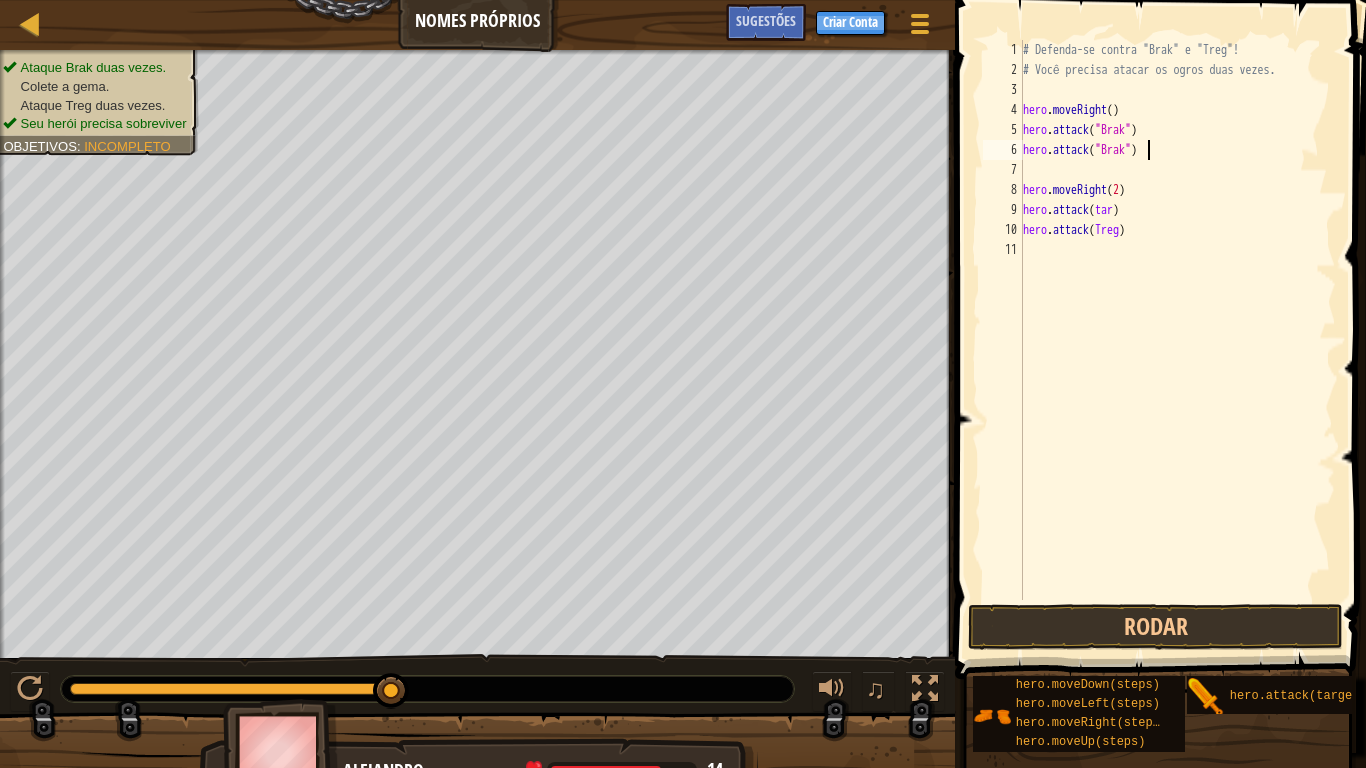 drag, startPoint x: 1171, startPoint y: 177, endPoint x: 1230, endPoint y: 142, distance: 68.60029 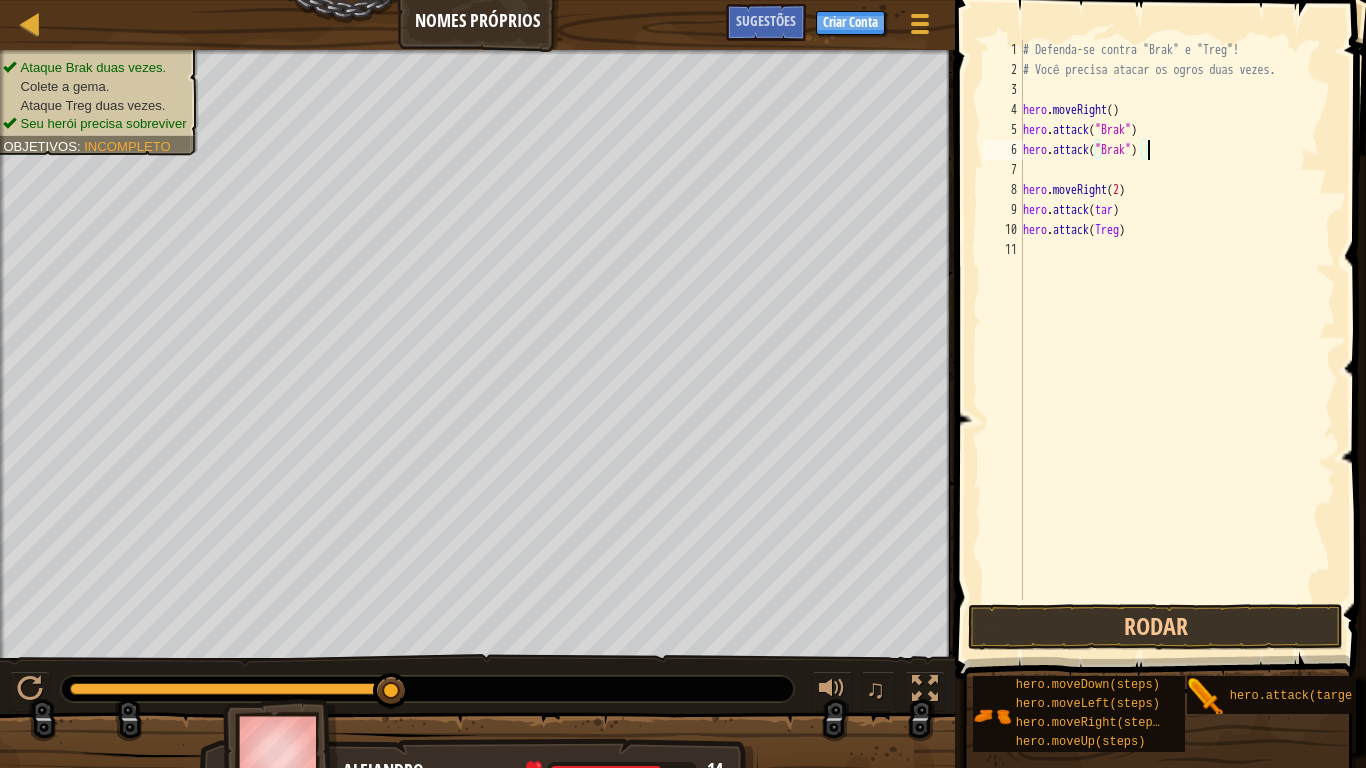 click on "# Defenda-se contra "Brak" e "Treg"! # Você precisa atacar os ogros duas vezes. hero . moveRight ( ) hero . attack ( "Brak" ) hero . attack ( "Brak" ) hero . moveRight ( 2 ) hero . attack ( tar ) hero . attack ( Treg )" at bounding box center (1178, 340) 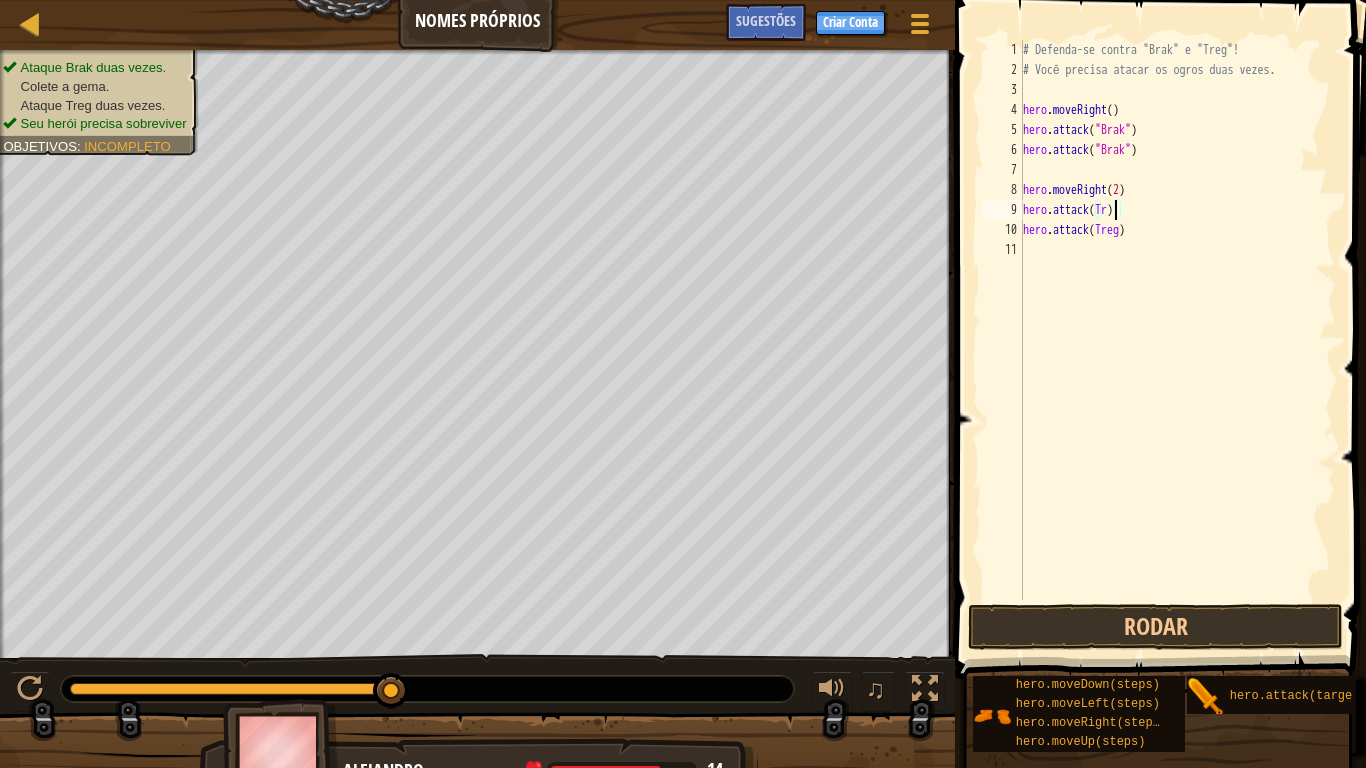 scroll, scrollTop: 9, scrollLeft: 8, axis: both 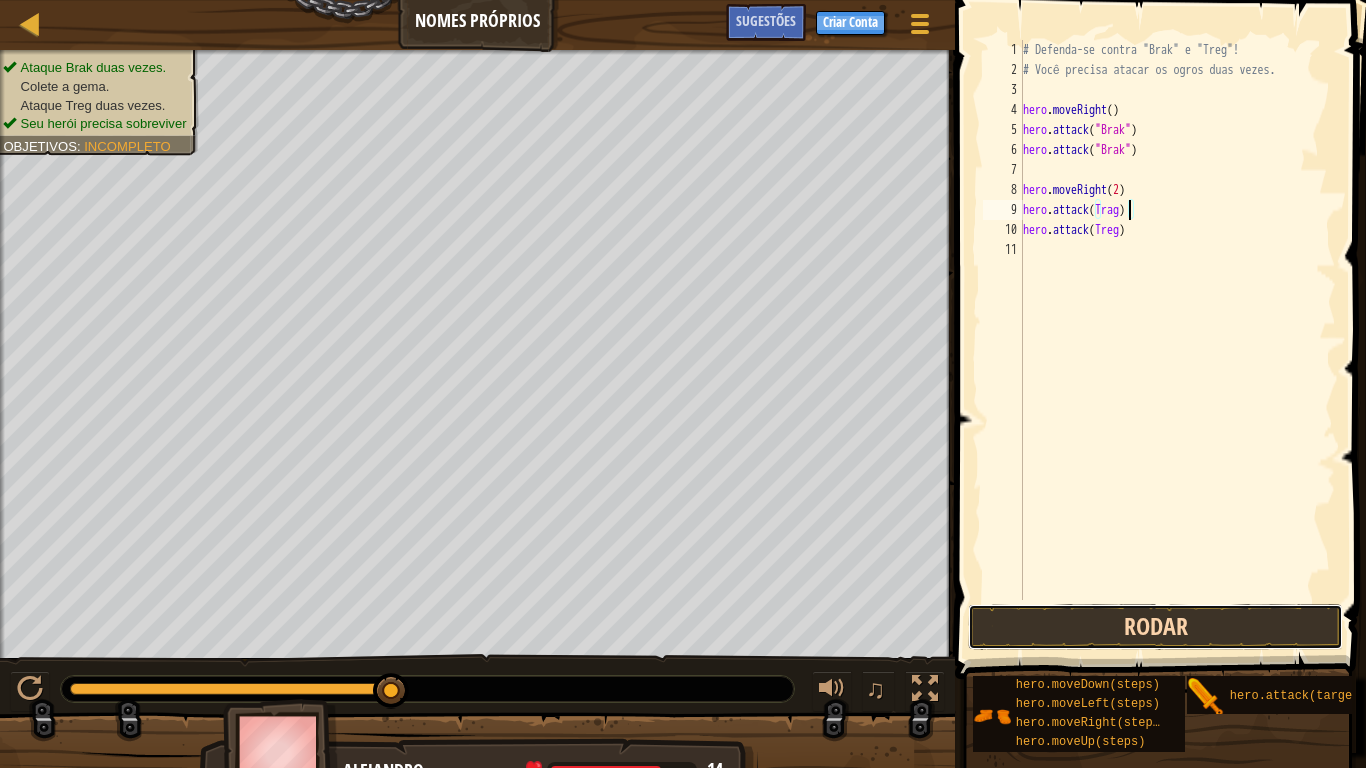 click on "Rodar" at bounding box center [1155, 627] 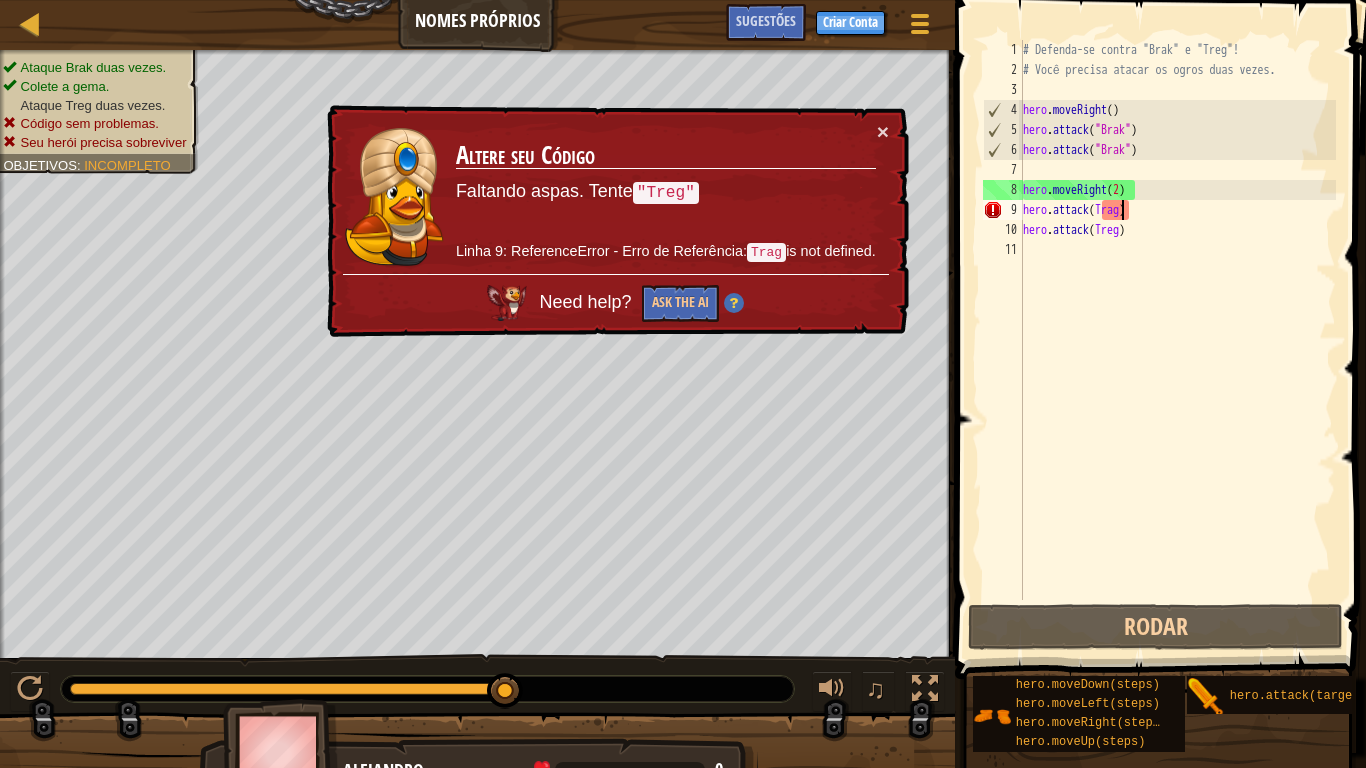 click on "# Defenda-se contra "Brak" e "Treg"! # Você precisa atacar os ogros duas vezes. hero . moveRight ( ) hero . attack ( "Brak" ) hero . attack ( "Brak" ) hero . moveRight ( 2 ) hero . attack ( Trag ) hero . attack ( Treg )" at bounding box center (1178, 340) 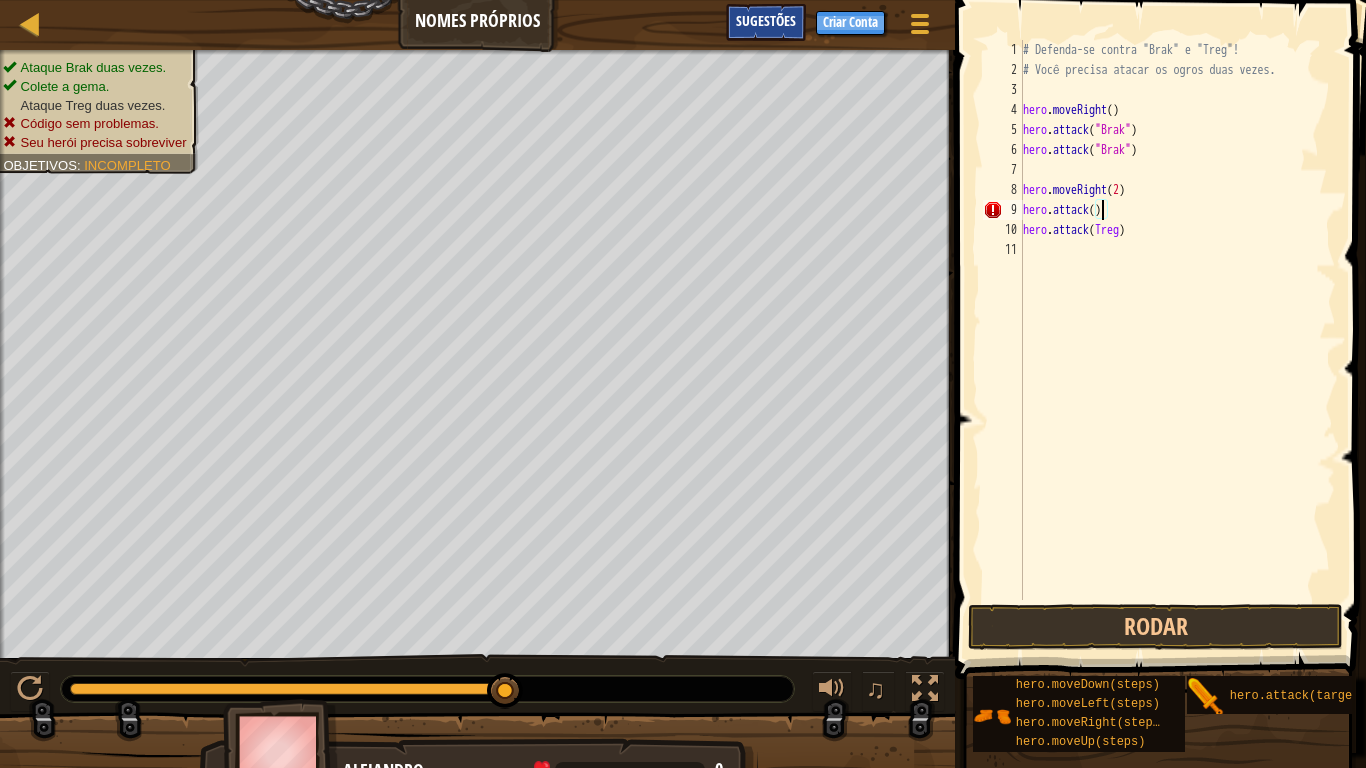 scroll, scrollTop: 9, scrollLeft: 6, axis: both 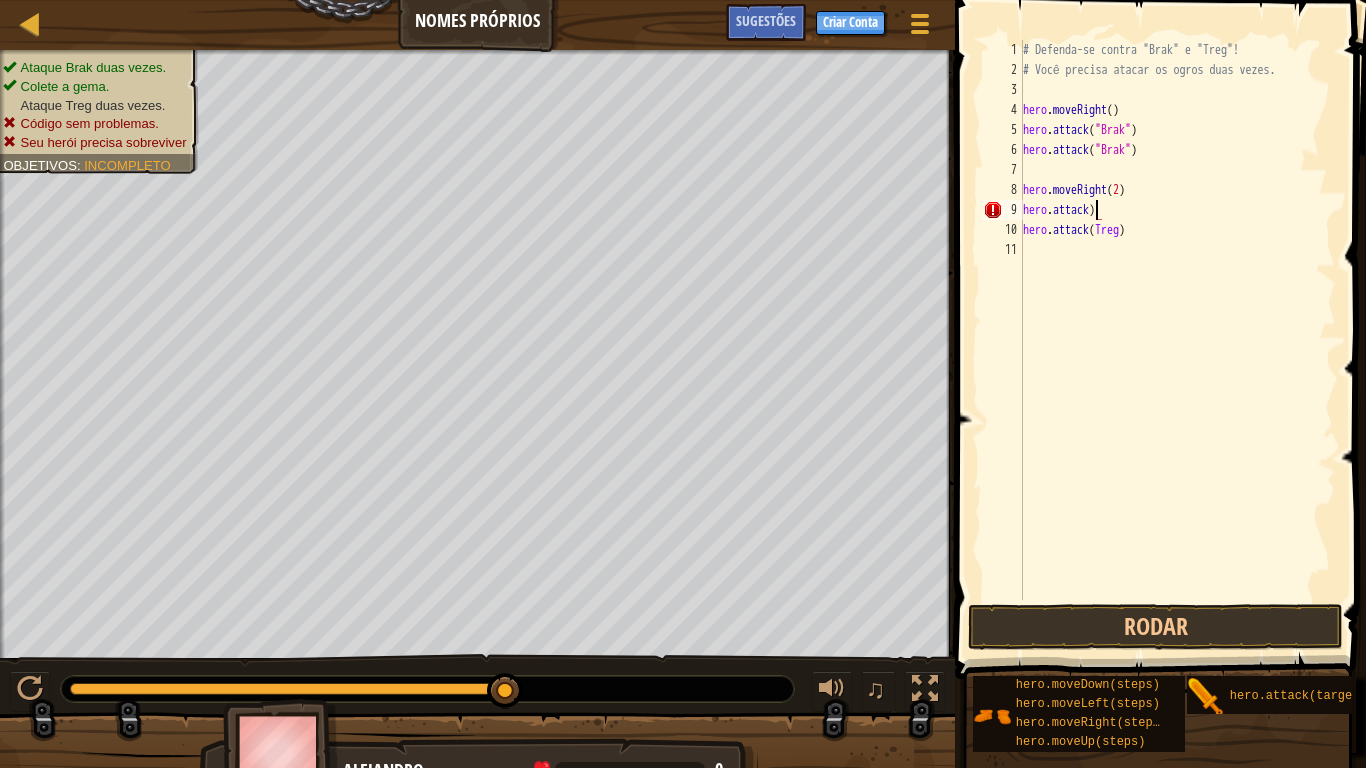 click on "# Defenda-se contra "Brak" e "Treg"! # Você precisa atacar os ogros duas vezes. hero . moveRight ( ) hero . attack ( "Brak" ) hero . attack ( "Brak" ) hero . moveRight ( 2 ) hero . attack ) hero . attack ( Treg )" at bounding box center (1178, 340) 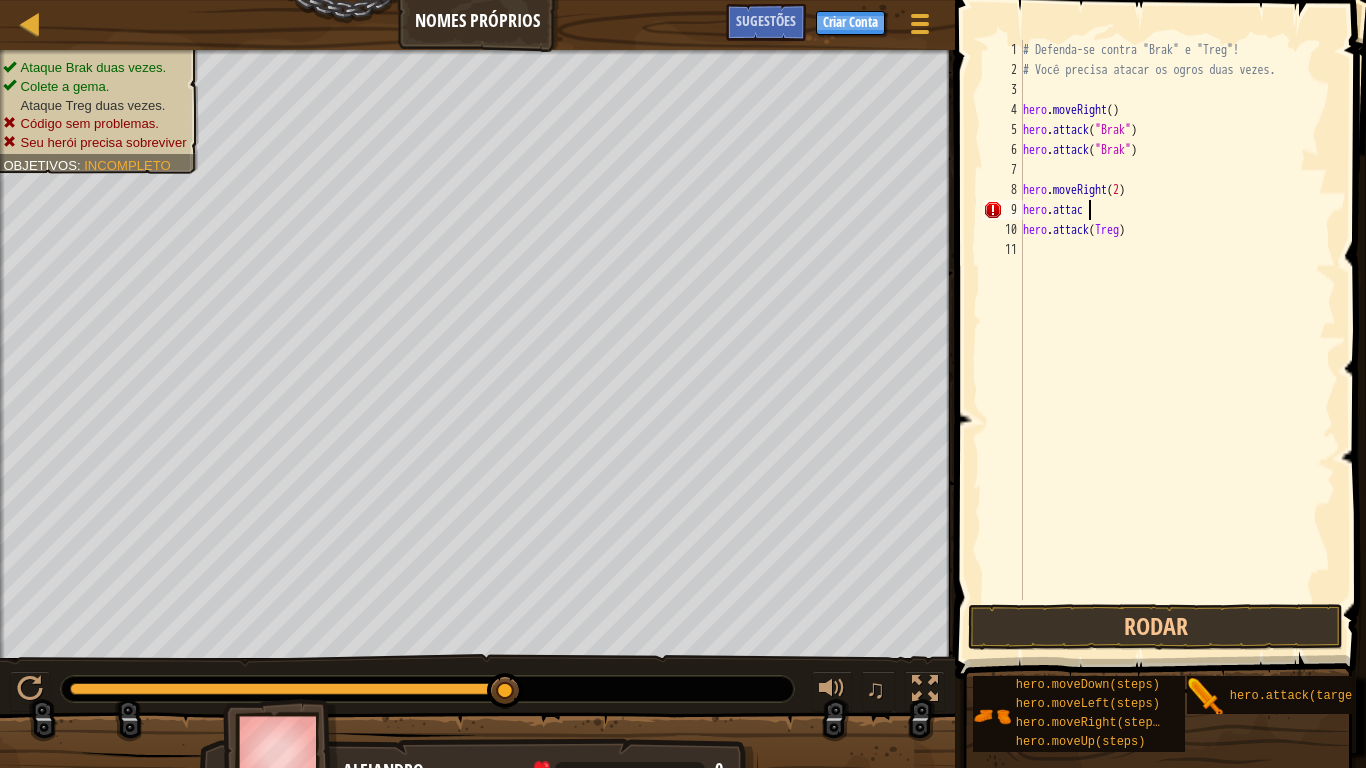 scroll, scrollTop: 9, scrollLeft: 1, axis: both 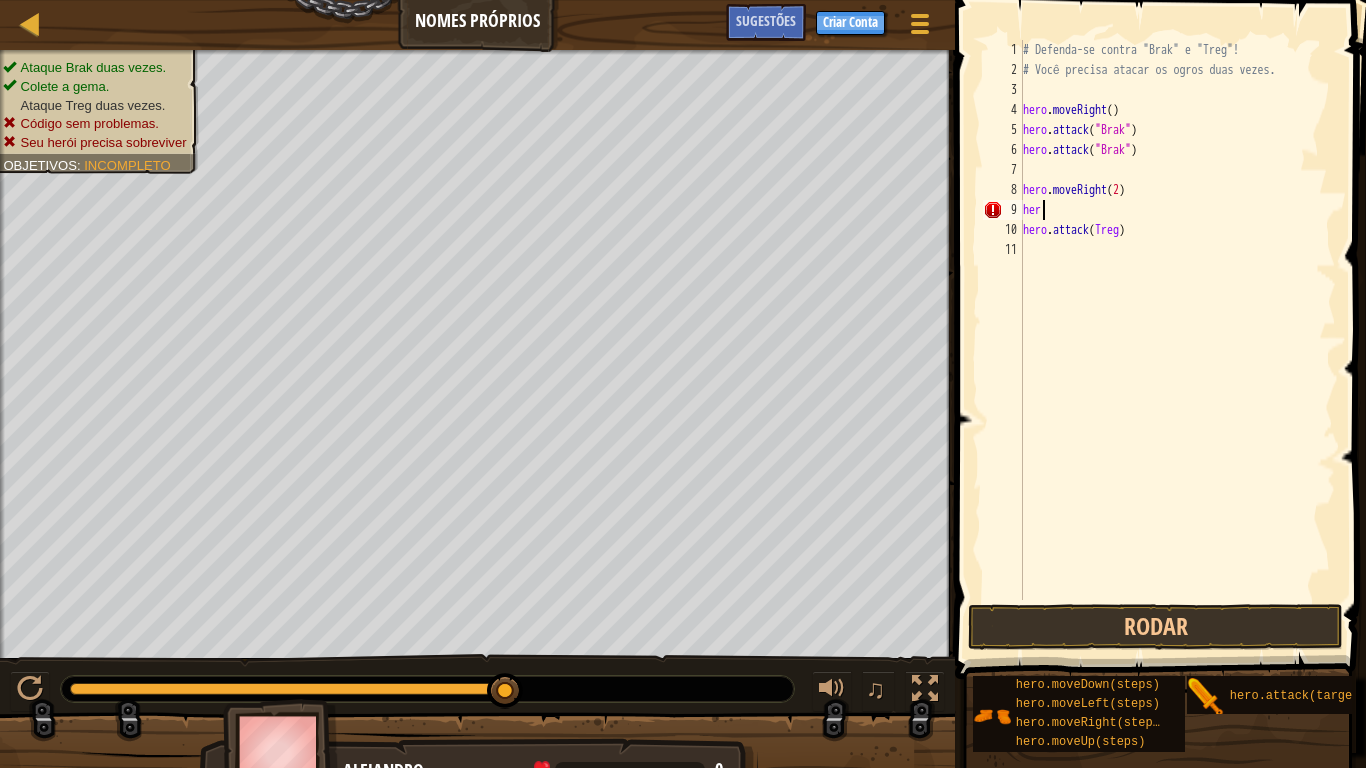 type on "h" 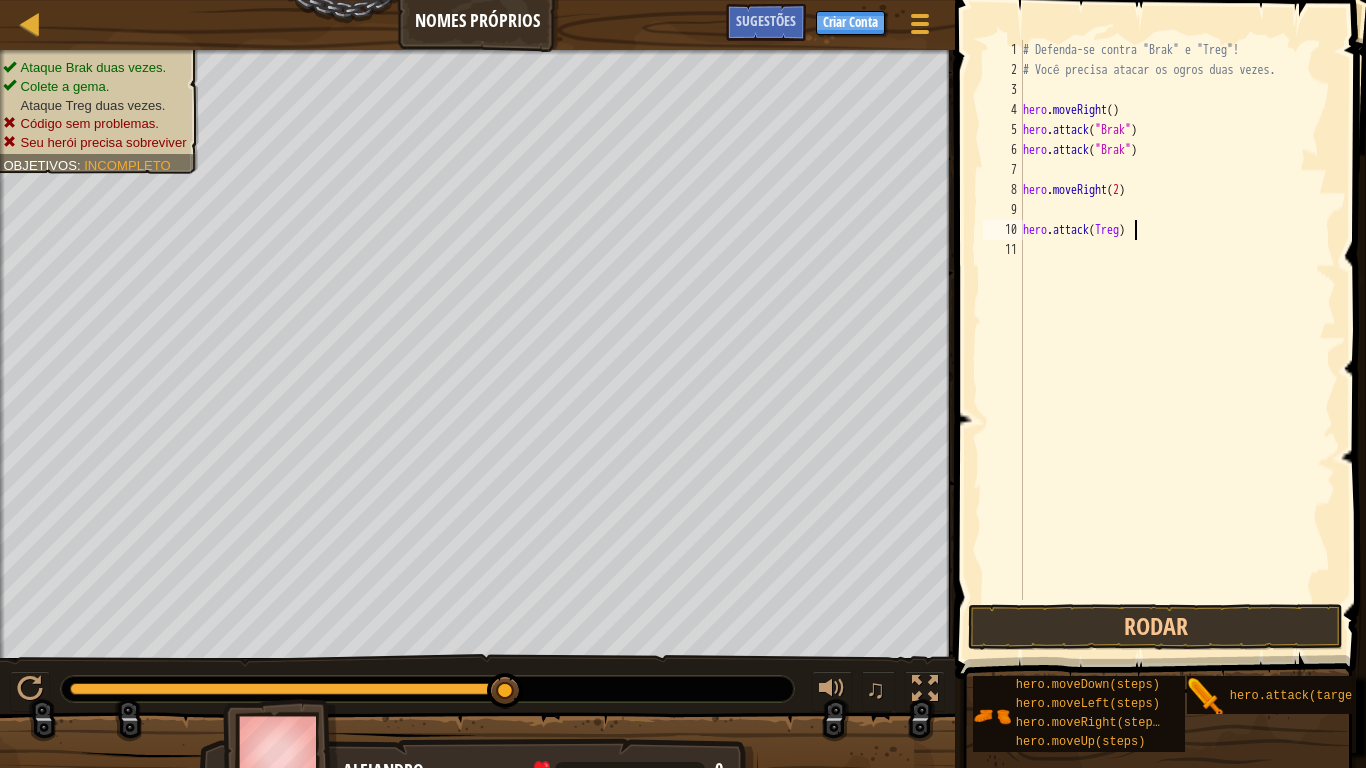 click on "# Defenda-se contra "Brak" e "Treg"! # Você precisa atacar os ogros duas vezes. hero . moveRight ( ) hero . attack ( "Brak" ) hero . attack ( "Brak" ) hero . moveRight ( 2 ) hero . attack ( Treg )" at bounding box center (1178, 340) 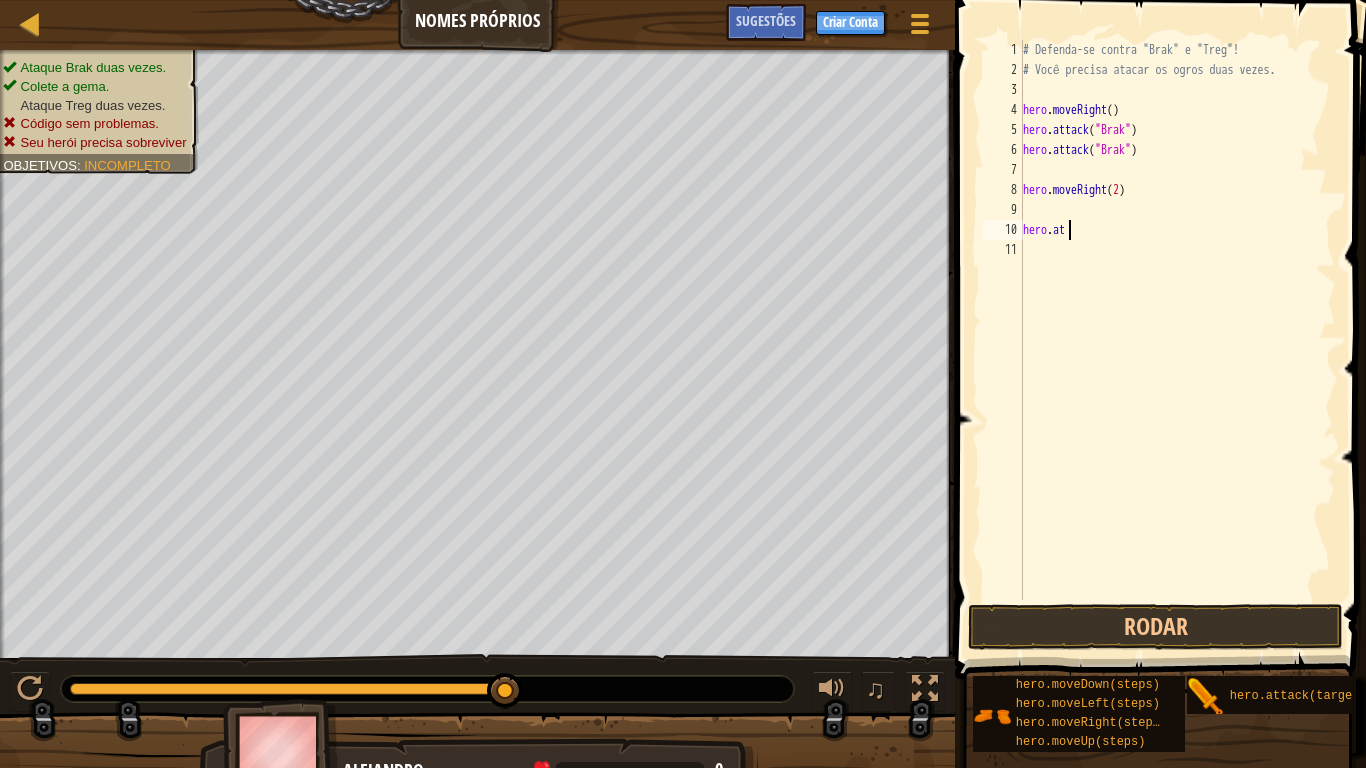 type on "h" 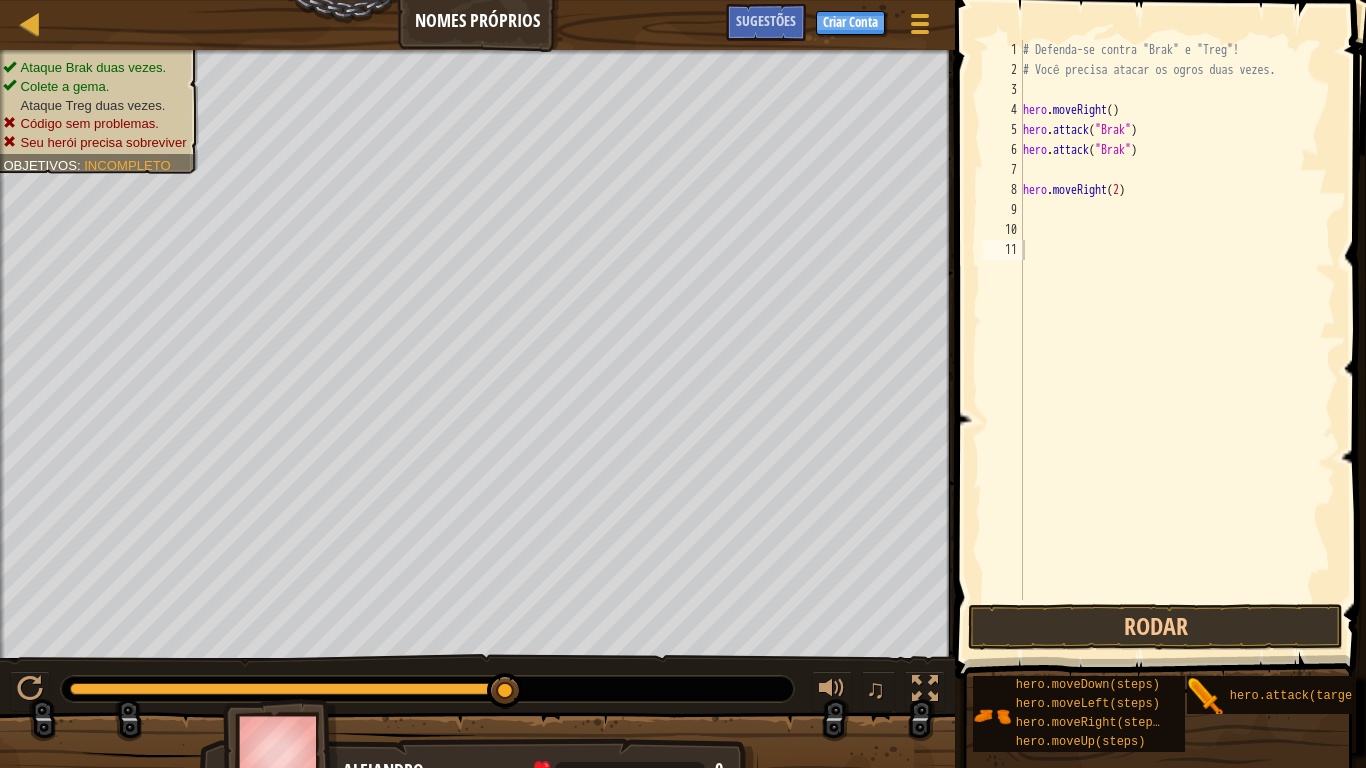 click on "hero.a t tack pressione enter hero.moveLef t pressione enter hero.moveRigh t pressione enter" at bounding box center (0, 0) 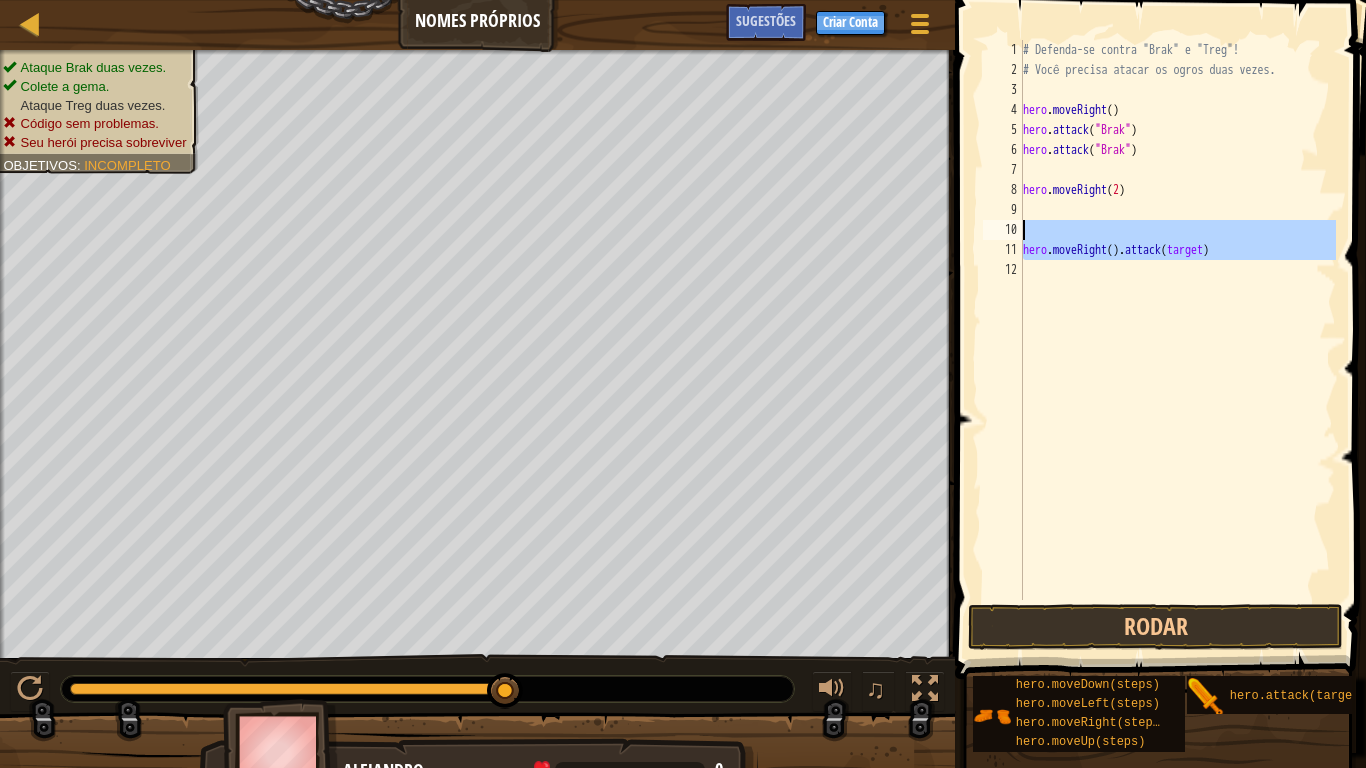 drag, startPoint x: 1025, startPoint y: 293, endPoint x: 1038, endPoint y: 221, distance: 73.1642 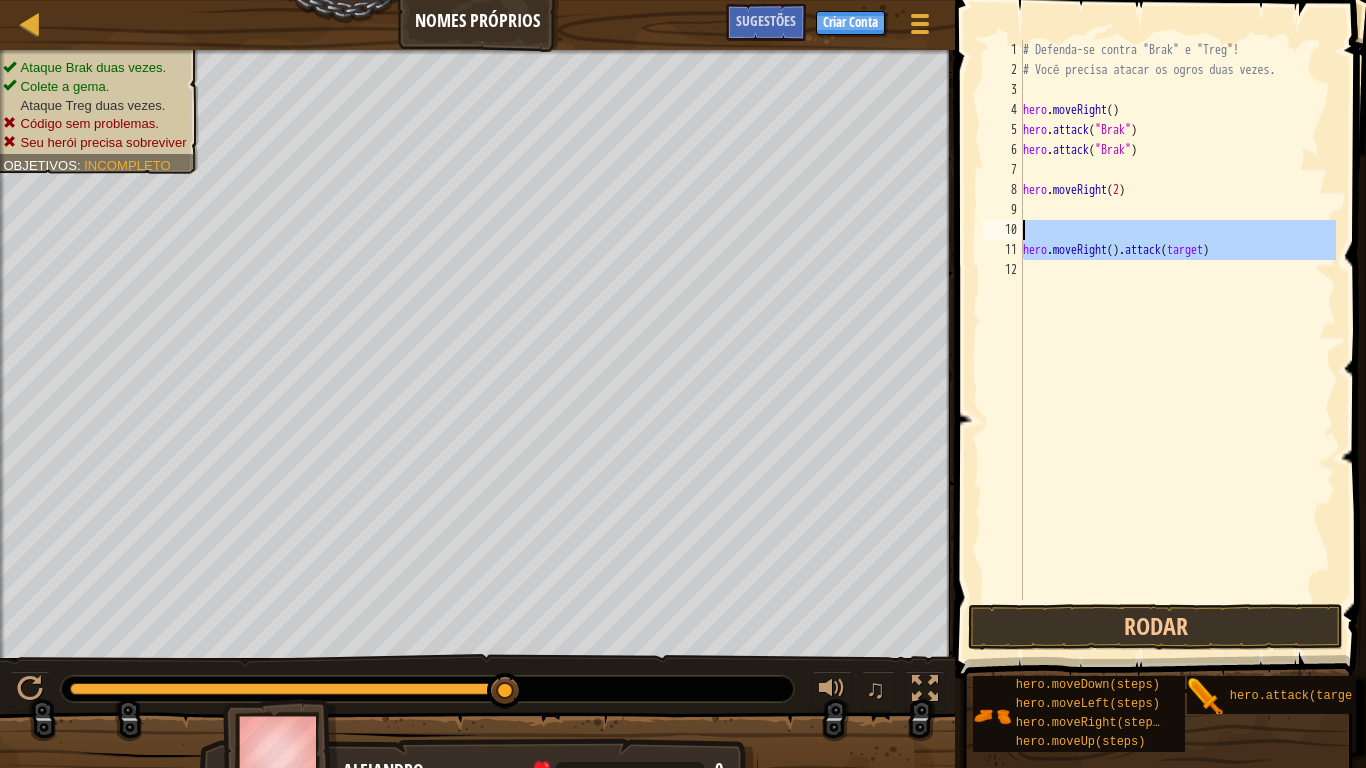 click on "# Defenda-se contra "Brak" e "Treg"! # Você precisa atacar os ogros duas vezes. hero . moveRight ( ) hero . attack ( "Brak" ) hero . attack ( "Brak" ) hero . moveRight ( 2 ) hero . moveRight ( ) . attack ( target )" at bounding box center (1178, 340) 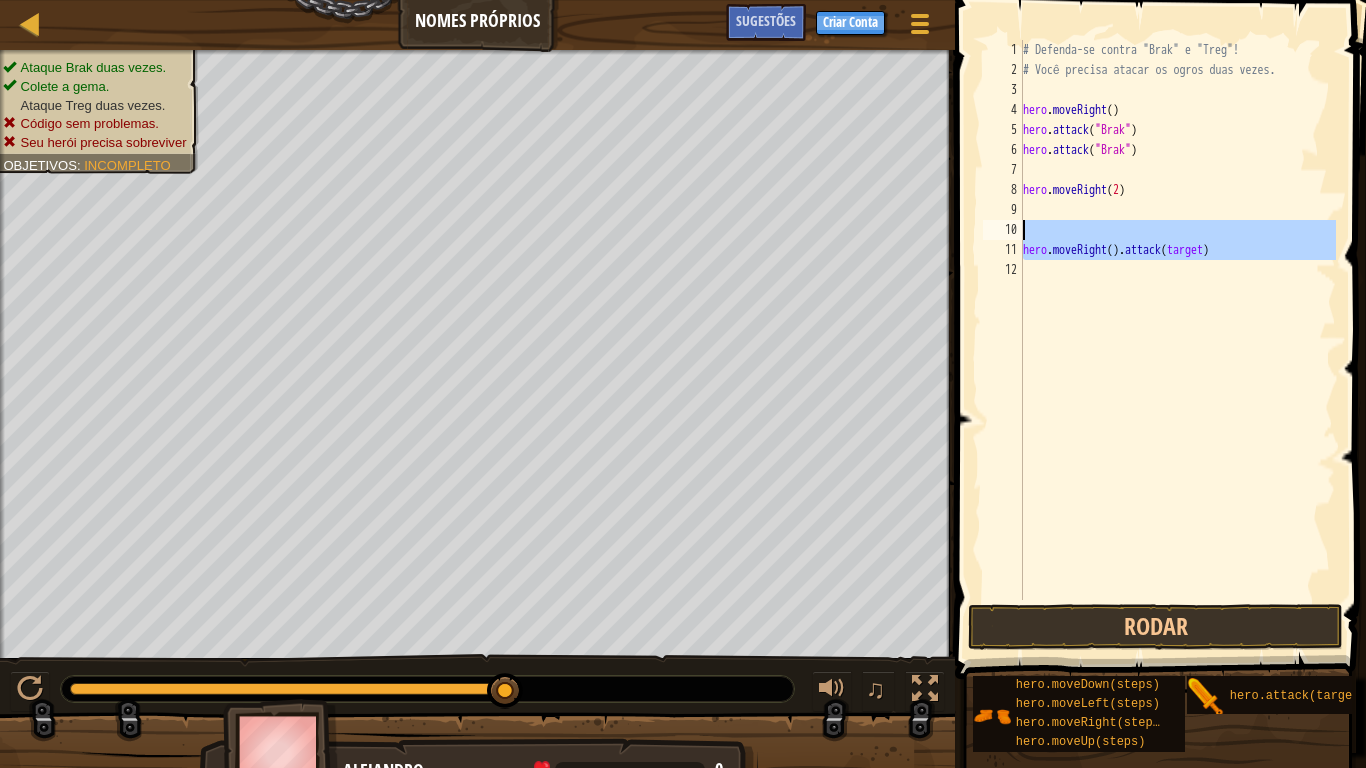 type on "hero.moveRight().attack(target)" 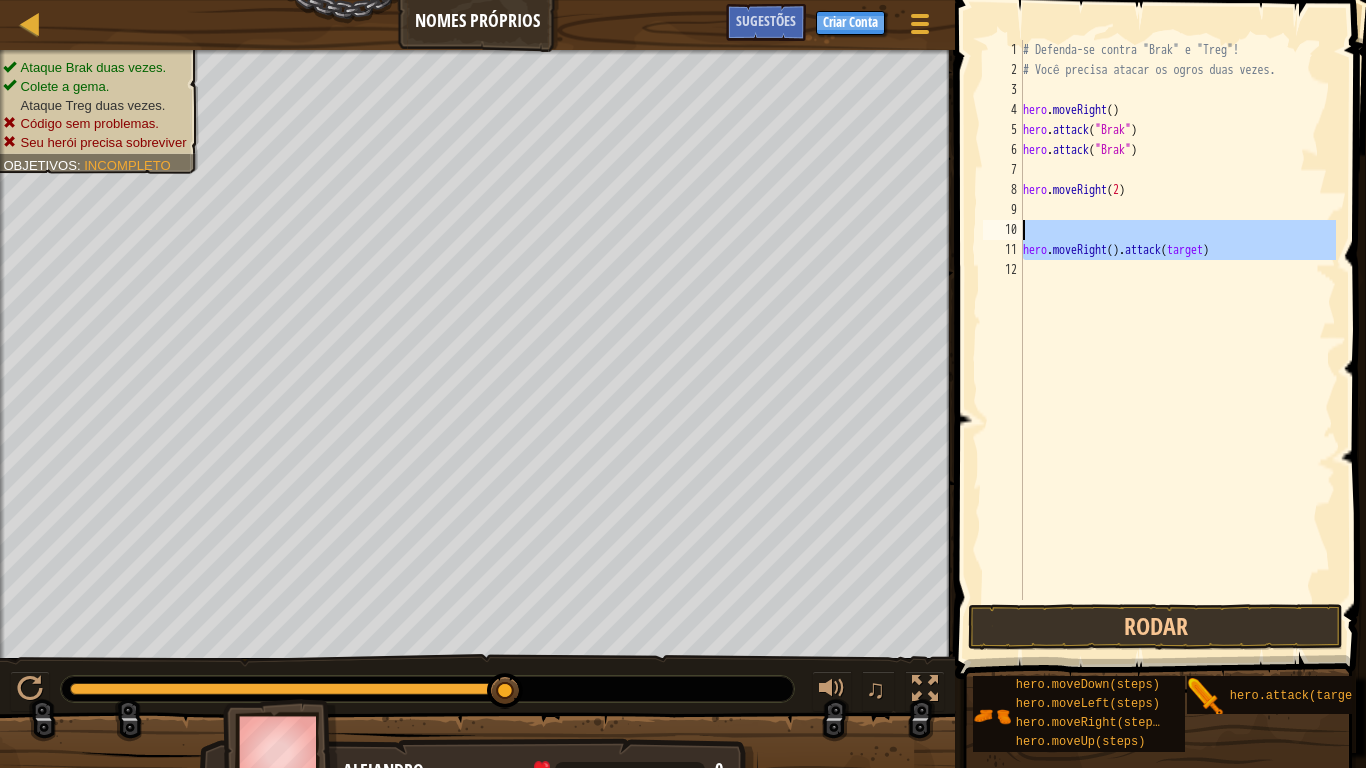 click on "# Defenda-se contra "Brak" e "Treg"! # Você precisa atacar os ogros duas vezes. hero . moveRight ( ) hero . attack ( "Brak" ) hero . attack ( "Brak" ) hero . moveRight ( 2 ) hero . moveRight ( ) . attack ( target )" at bounding box center [1177, 320] 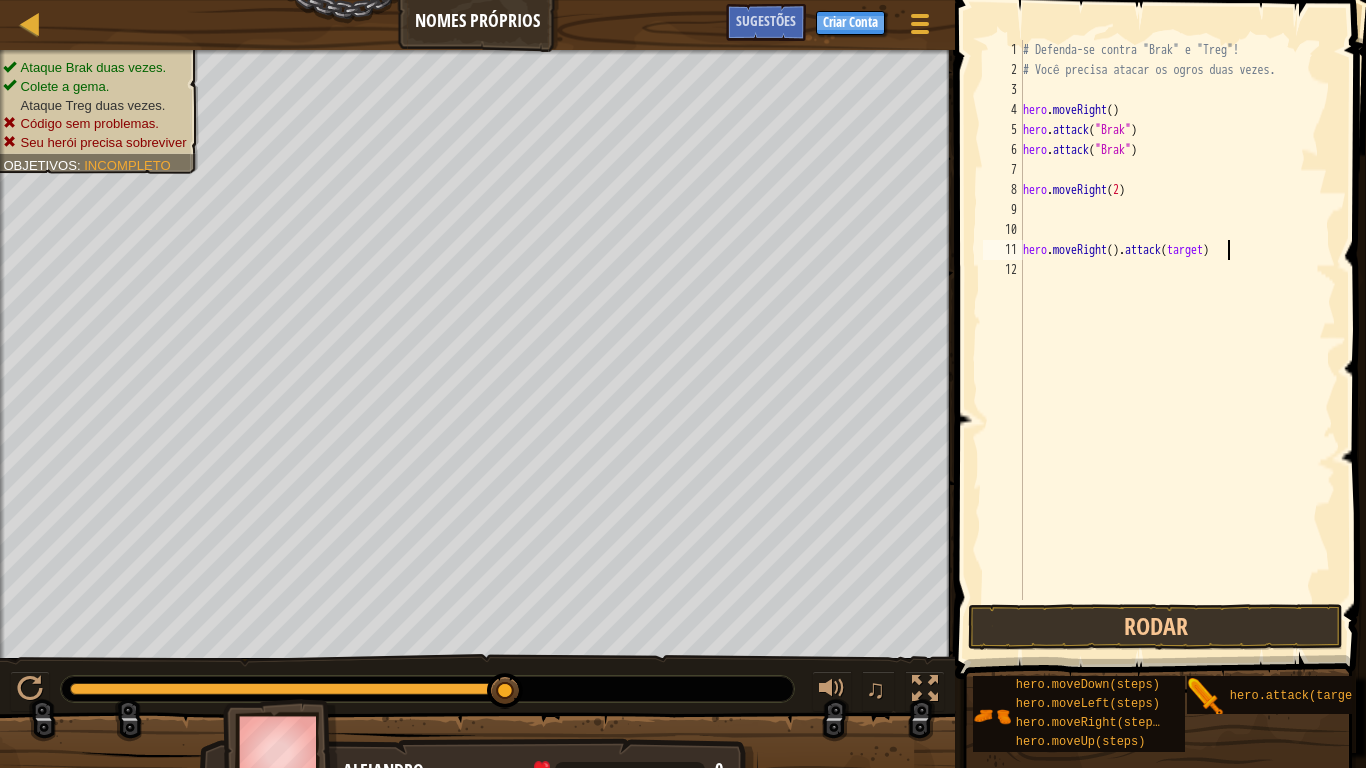 click on "# Defenda-se contra "Brak" e "Treg"! # Você precisa atacar os ogros duas vezes. hero . moveRight ( ) hero . attack ( "Brak" ) hero . attack ( "Brak" ) hero . moveRight ( 2 ) hero . moveRight ( ) . attack ( target )" at bounding box center (1178, 340) 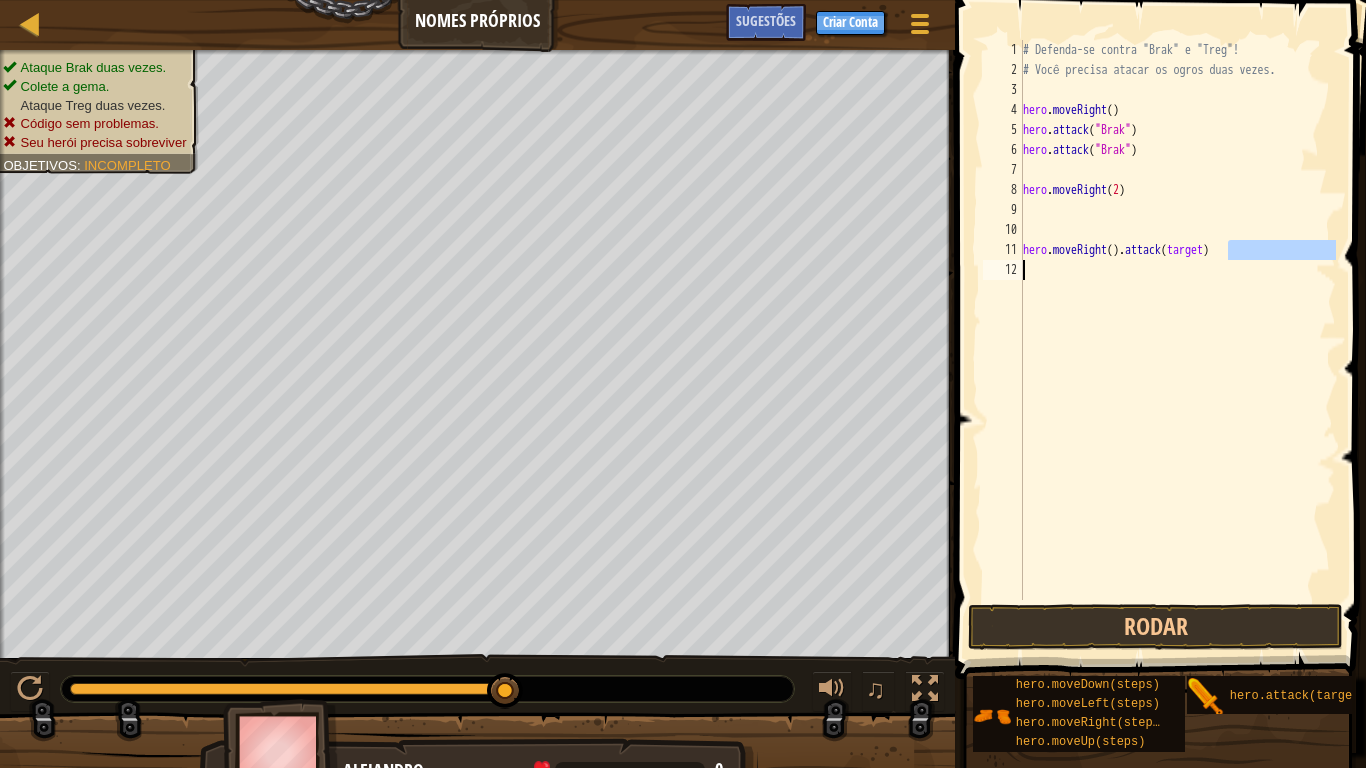 click on "Mapa Nomes Próprios Menu do Jogo Pronto Criar Conta Sugestões 1     הההההההההההההההההההההההההההההההההההההההההההההההההההההההההההההההההההההההההההההההההההההההההההההההההההההההההההההההההההההההההההההההההההההההההההההההההההההההההההההההההההההההההההההההההההההההההההההההההההההההההההההההההההההההההההההההההההההההההההההההההההההההההההההההה XXXXXXXXXXXXXXXXXXXXXXXXXXXXXXXXXXXXXXXXXXXXXXXXXXXXXXXXXXXXXXXXXXXXXXXXXXXXXXXXXXXXXXXXXXXXXXXXXXXXXXXXXXXXXXXXXXXXXXXXXXXXXXXXXXXXXXXXXXXXXXXXXXXXXXXXXXXXXXXXXXXXXXXXXXXXXXXXXXXXXXXXXXXXXXXXXXXXXXXXXXXXXXXXXXXXXXXXXXXXXXXXXXXXXXXXXXXXXXXXXXXXXXXXXXXXXXXX Solução × Sugestões hero.moveRight().attack(target) 1 2 3 4 5 6 7 8 9 10 11 12 # Defenda-se contra "Brak" e "Treg"! # Você precisa atacar os ogros duas vezes. hero . moveRight (" at bounding box center (683, 384) 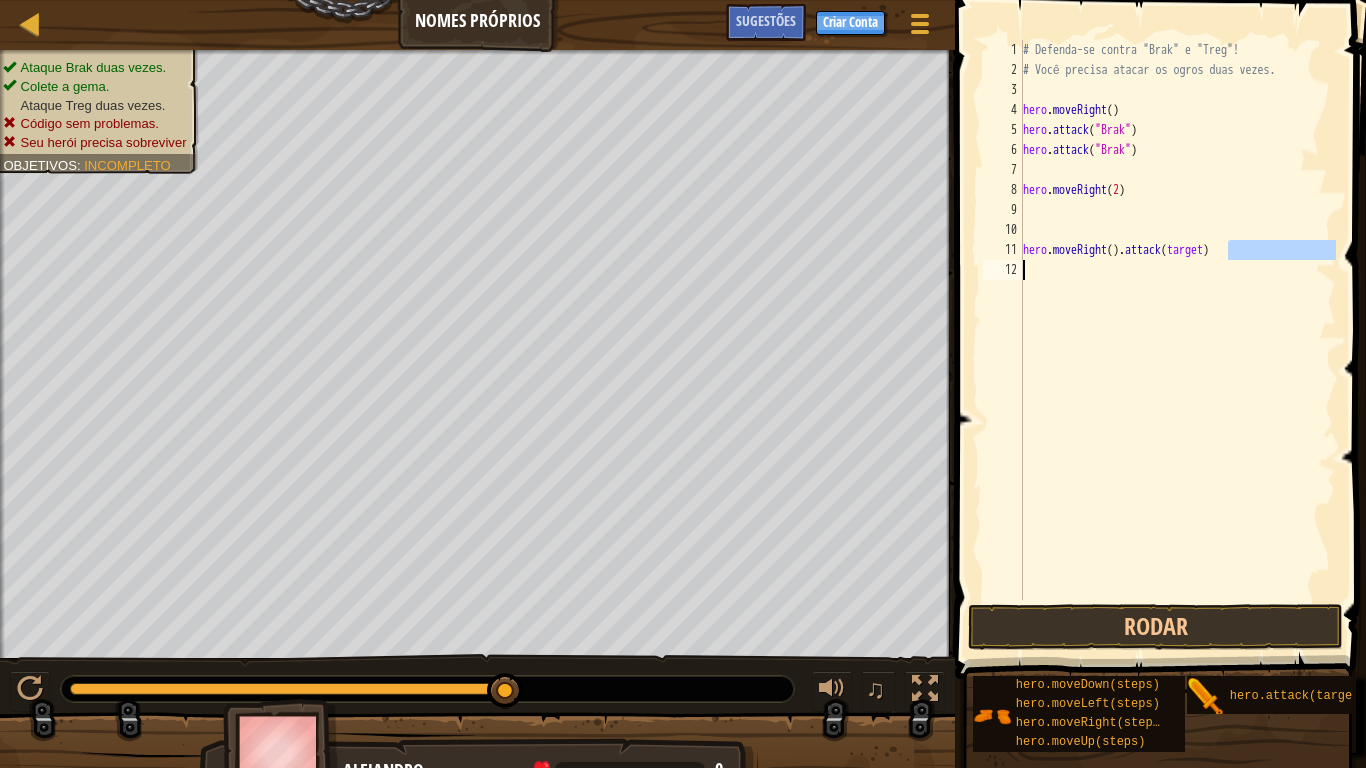 click on "# Defenda-se contra "Brak" e "Treg"! # Você precisa atacar os ogros duas vezes. hero . moveRight ( ) hero . attack ( "Brak" ) hero . attack ( "Brak" ) hero . moveRight ( 2 ) hero . moveRight ( ) . attack ( target )" at bounding box center [1177, 320] 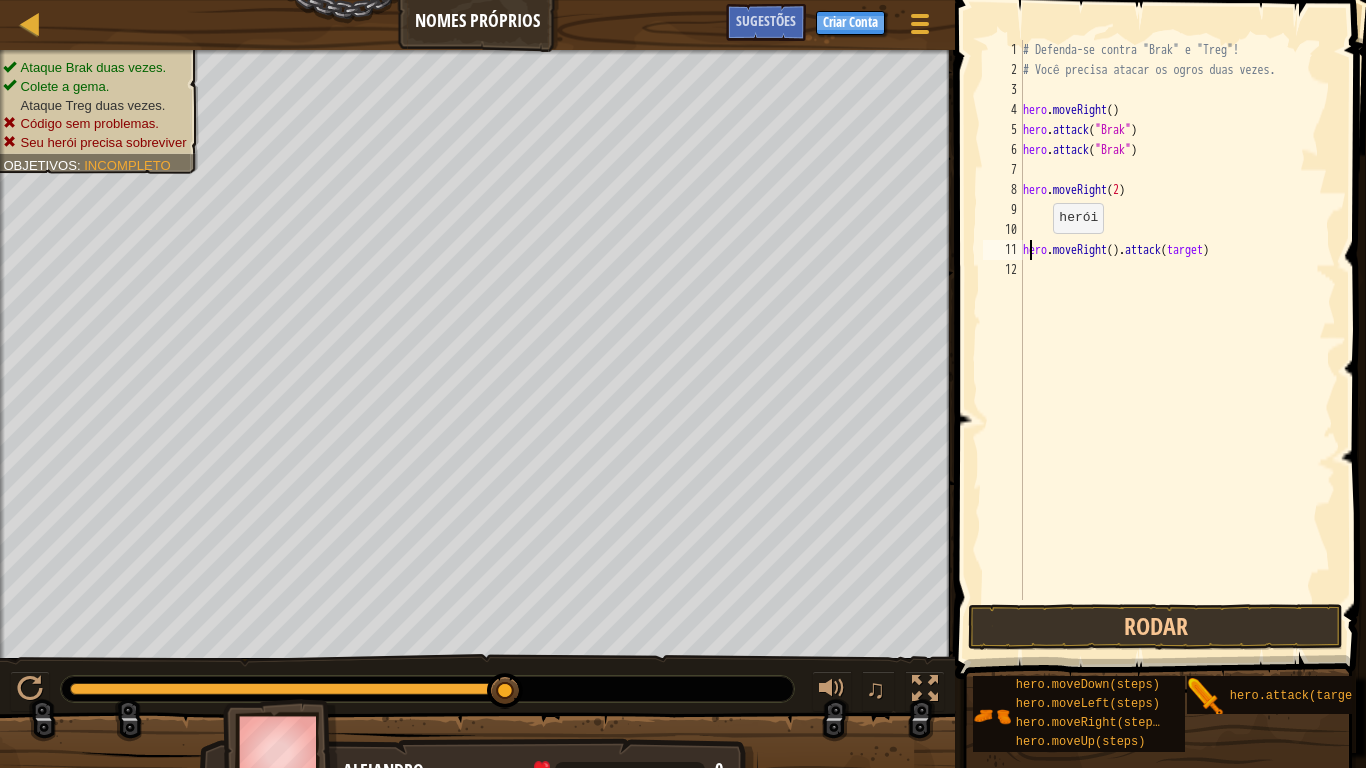 drag, startPoint x: 1027, startPoint y: 253, endPoint x: 1308, endPoint y: 234, distance: 281.6416 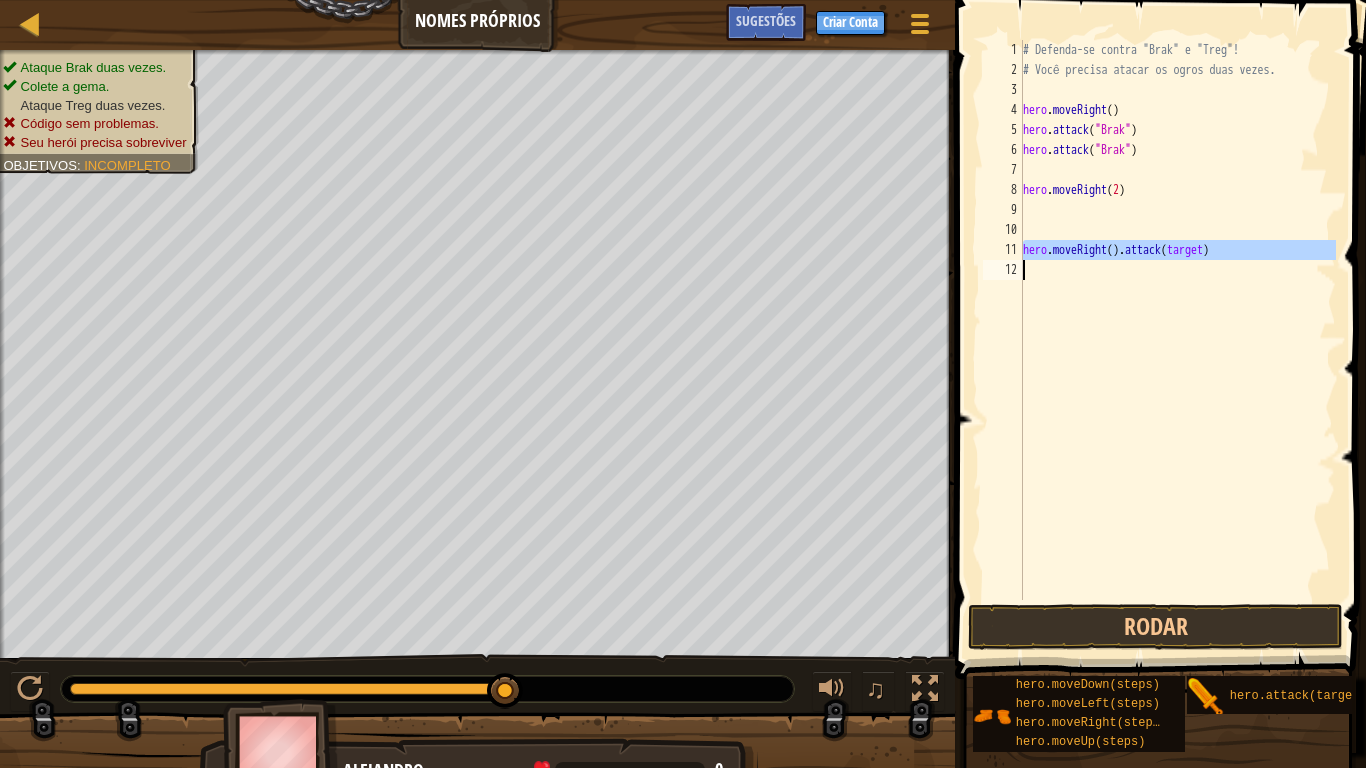 drag, startPoint x: 1016, startPoint y: 250, endPoint x: 1356, endPoint y: 252, distance: 340.0059 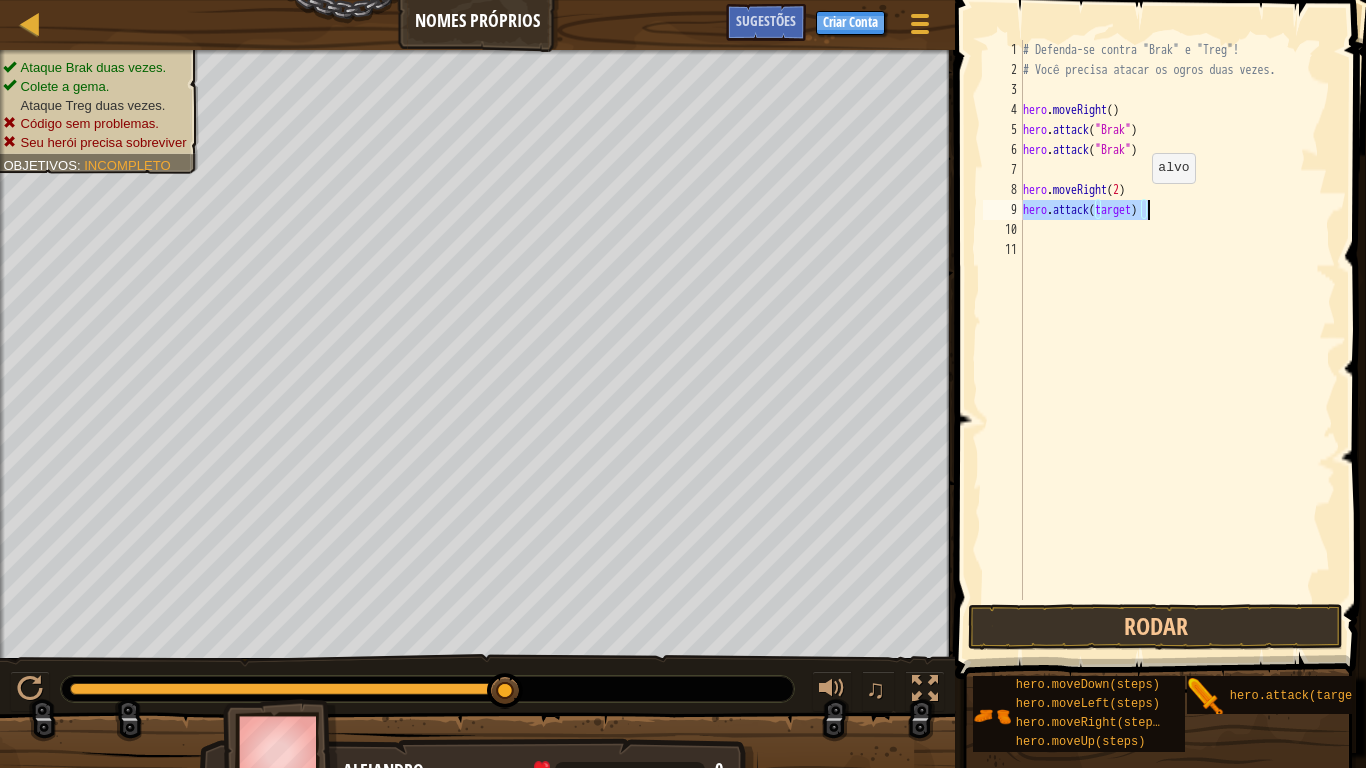 click on "# Defenda-se contra "Brak" e "Treg"! # Você precisa atacar os ogros duas vezes. hero . moveRight ( ) hero . attack ( "Brak" ) hero . attack ( "Brak" ) hero . moveRight ( 2 ) hero . attack ( target )" at bounding box center [1177, 320] 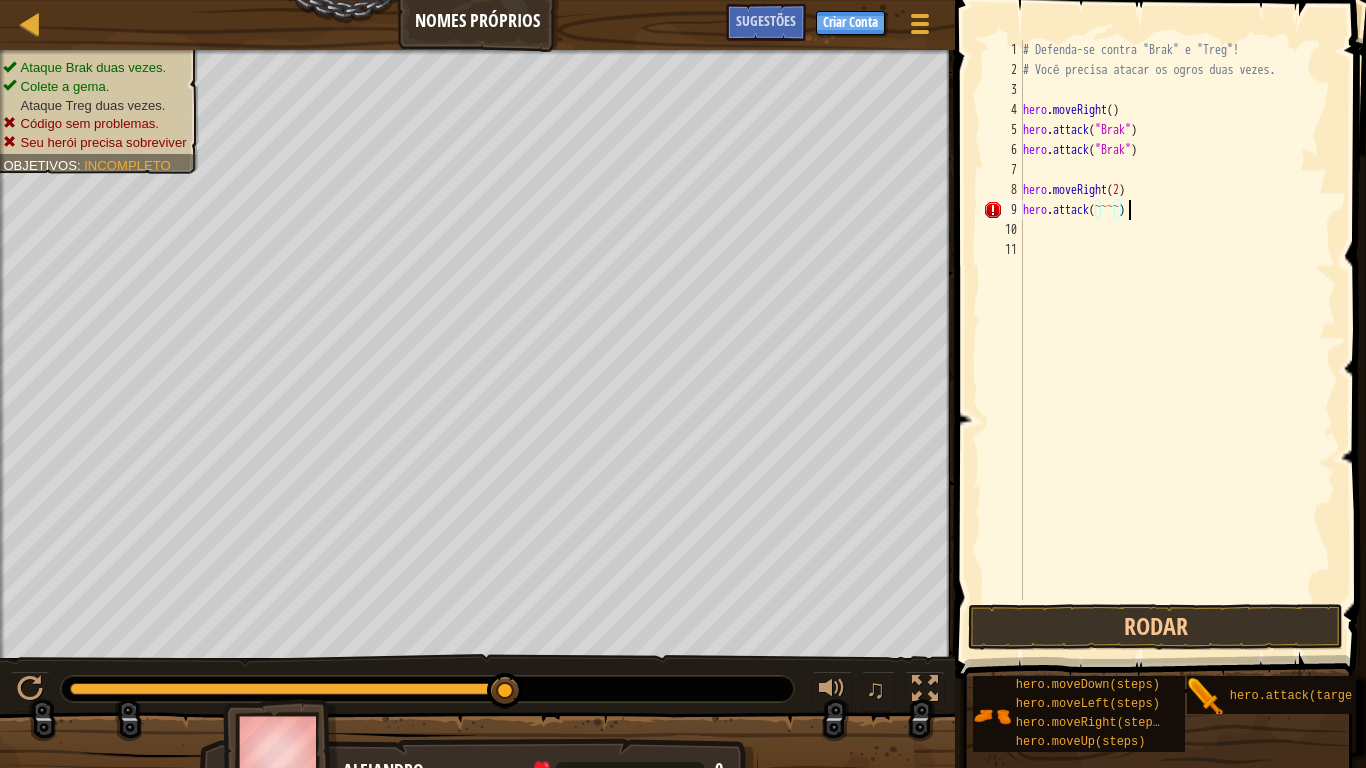 scroll, scrollTop: 9, scrollLeft: 8, axis: both 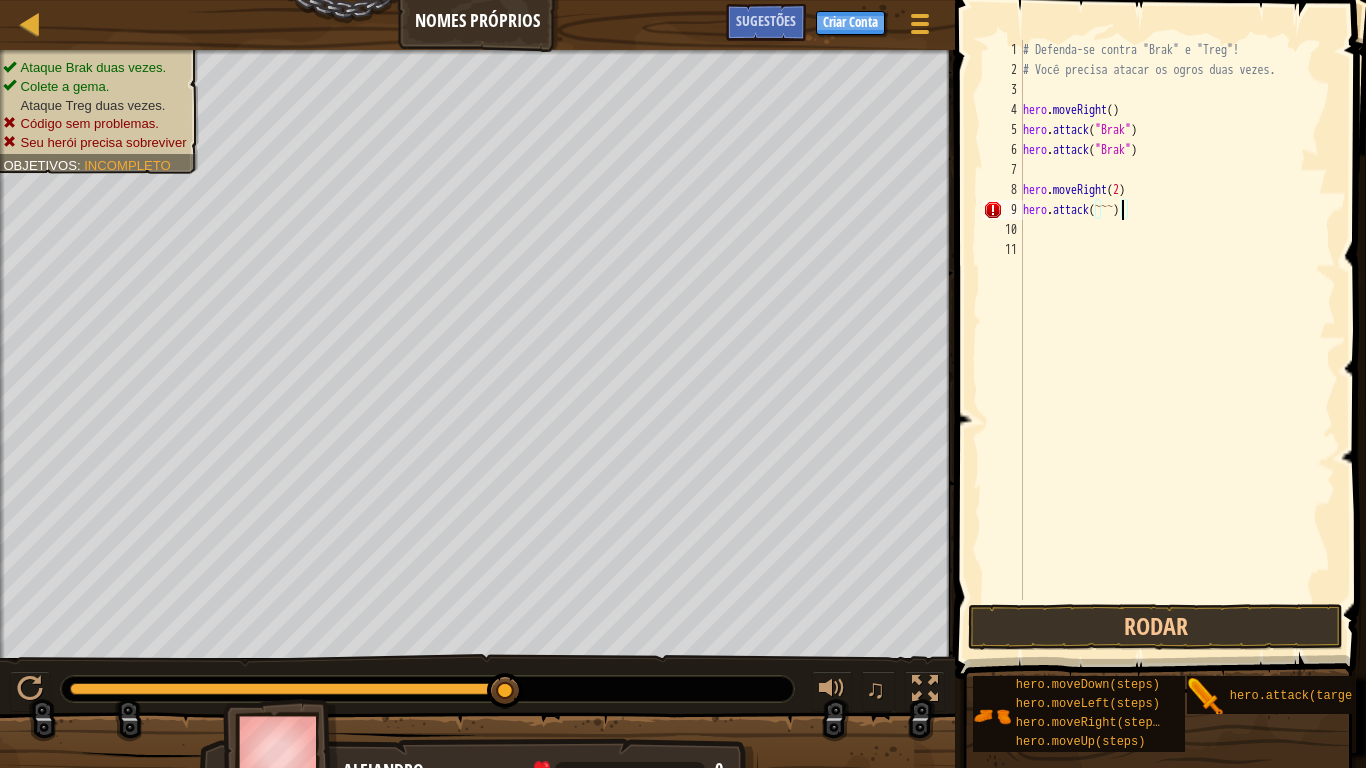 type on "hero.attack(~~)" 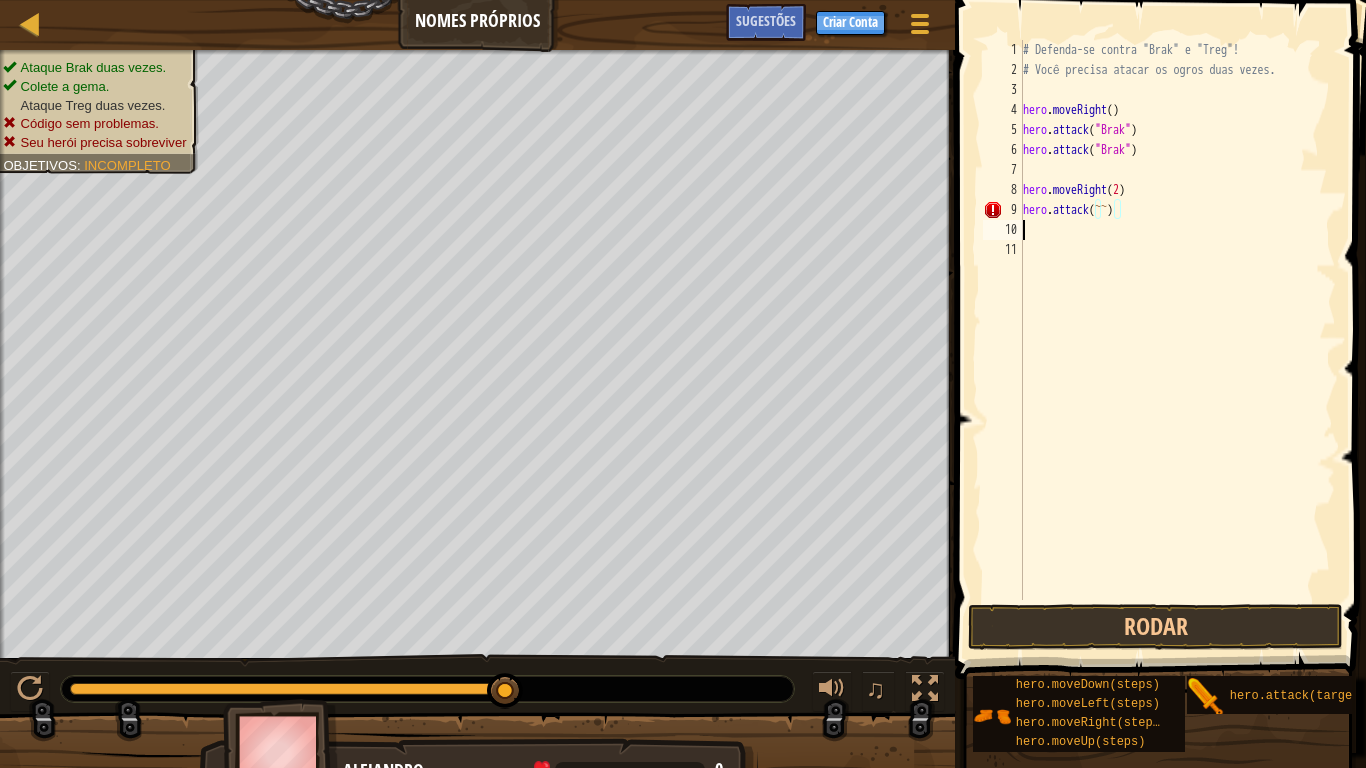 scroll, scrollTop: 9, scrollLeft: 0, axis: vertical 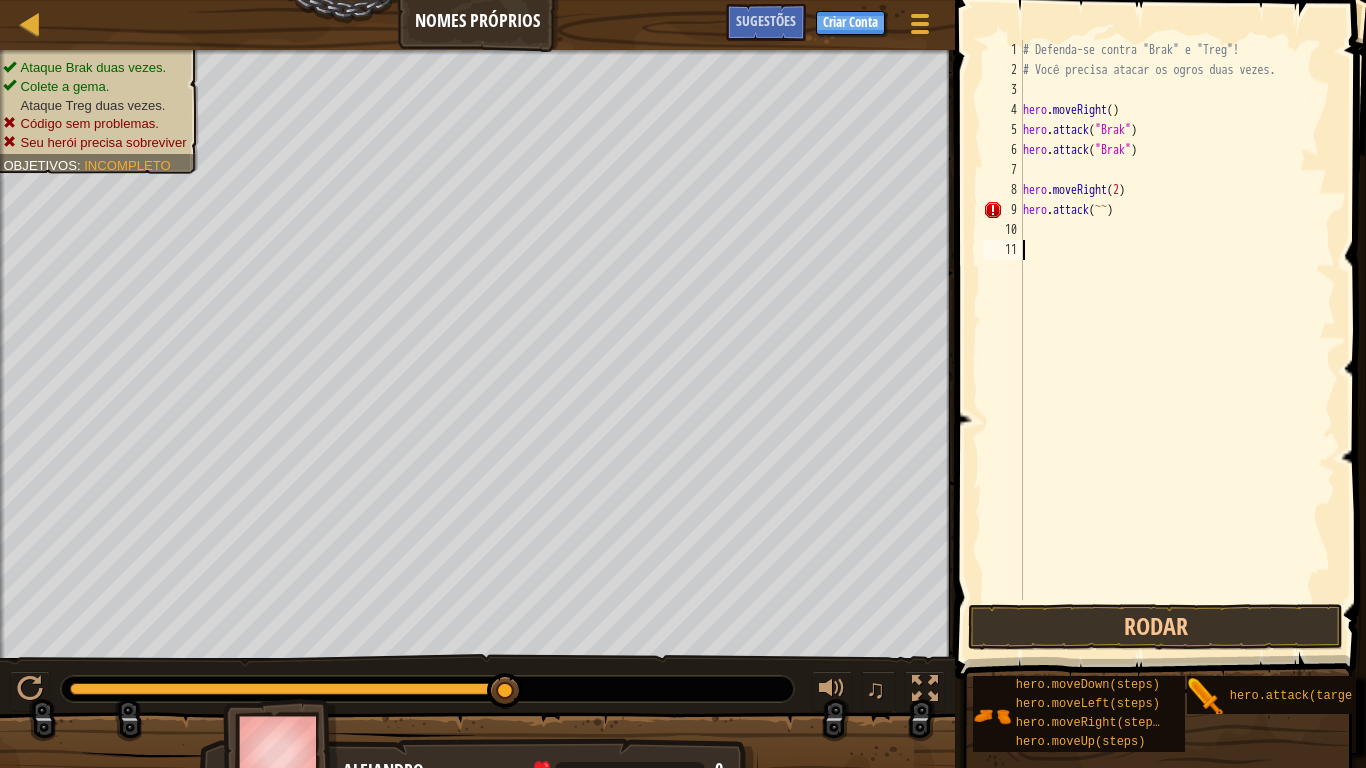 drag, startPoint x: 587, startPoint y: 767, endPoint x: 1157, endPoint y: 353, distance: 704.4828 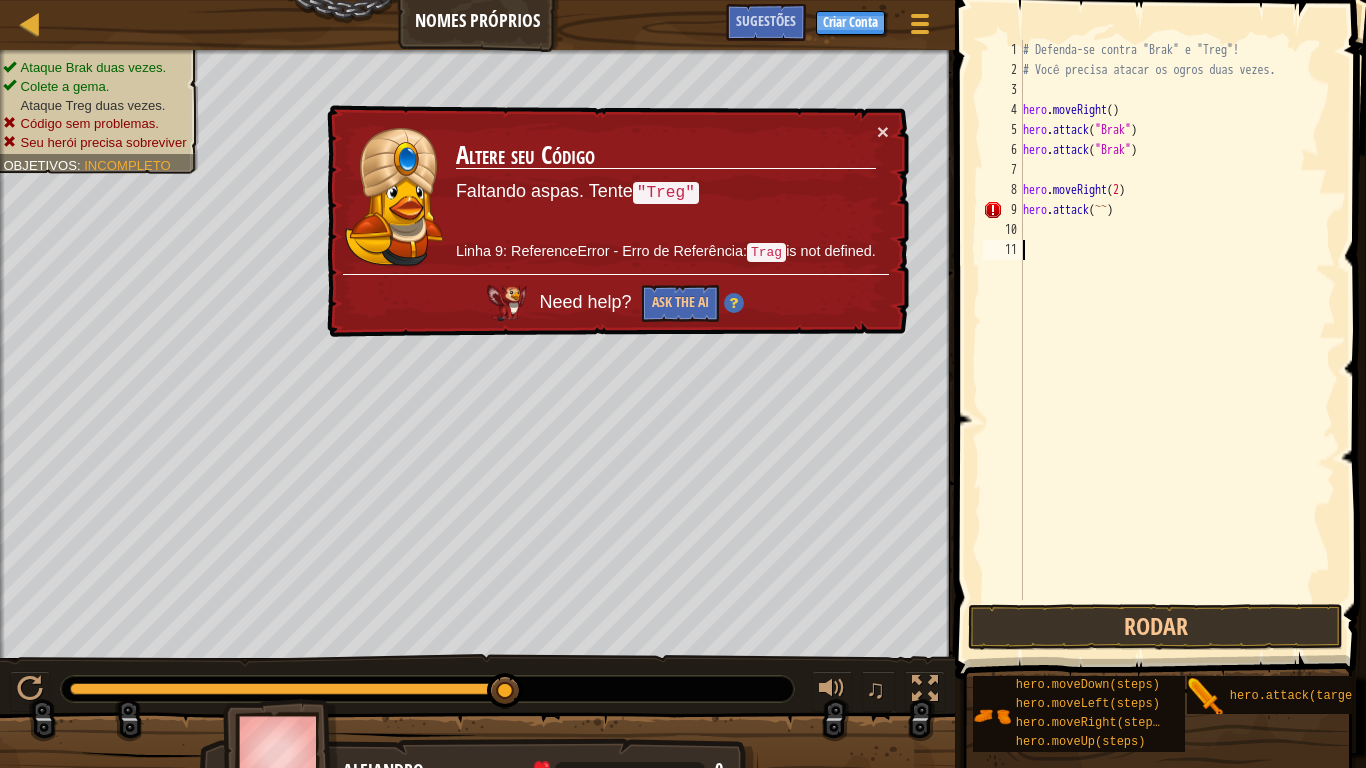 click on "# Defenda-se contra "Brak" e "Treg"! # Você precisa atacar os ogros duas vezes. hero . moveRight ( ) hero . attack ( "Brak" ) hero . attack ( "Brak" ) hero . moveRight ( 2 ) hero . attack ( ~~ )" at bounding box center (1178, 340) 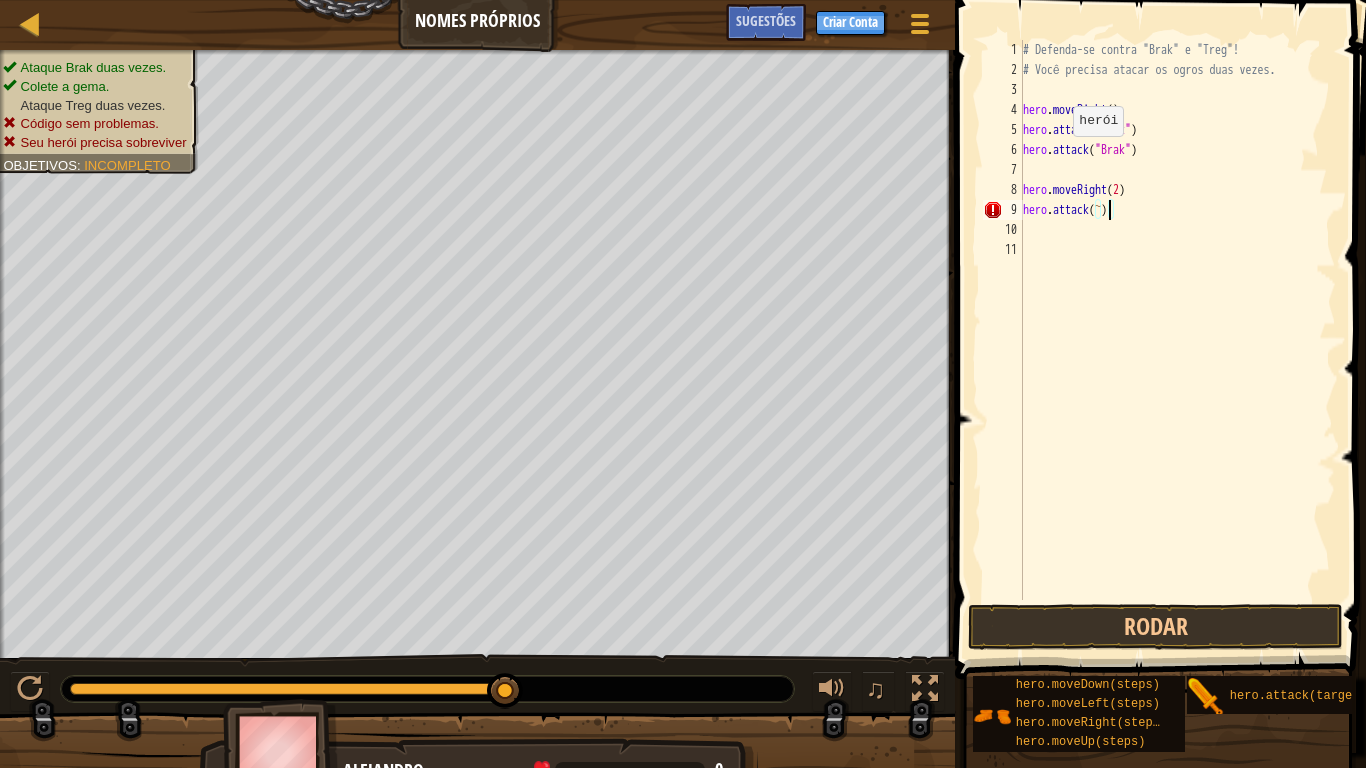 type on "hero.attack()" 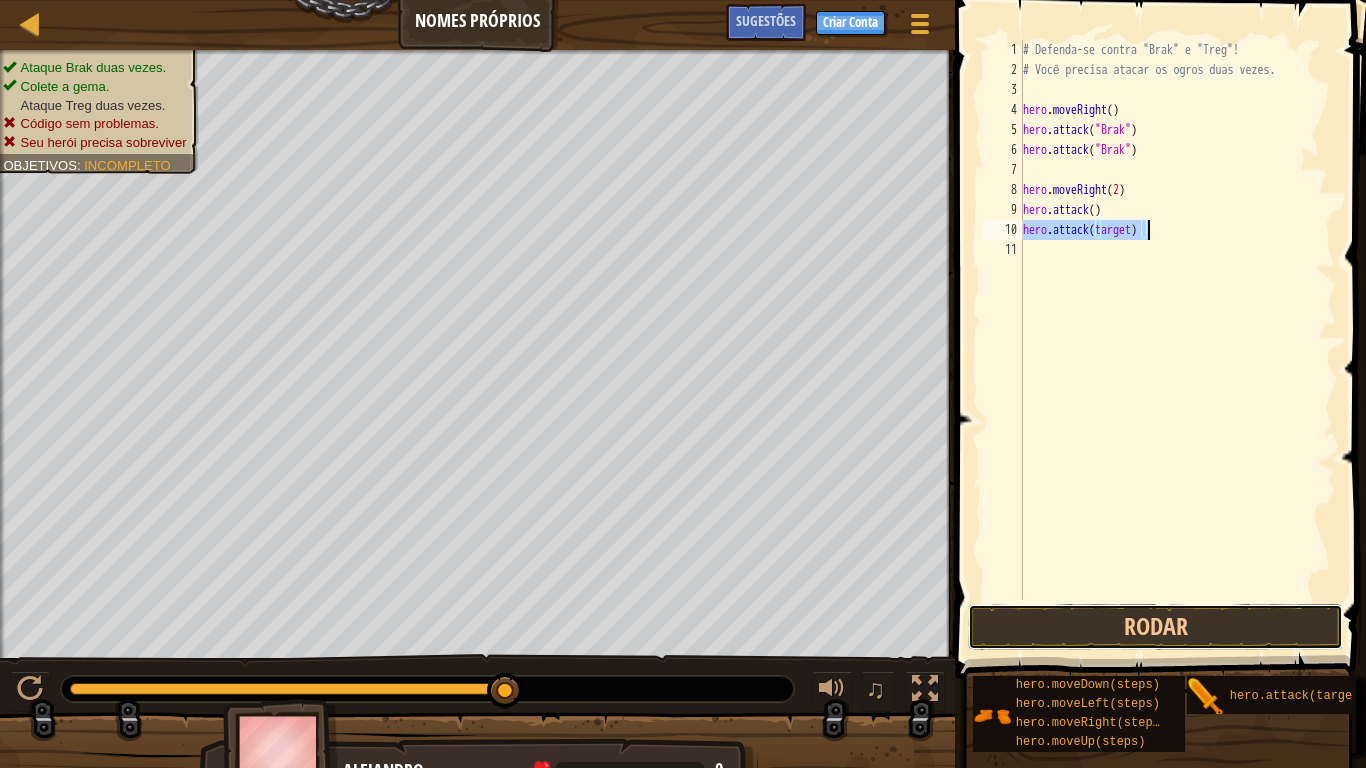 click on "Rodar" at bounding box center (1155, 627) 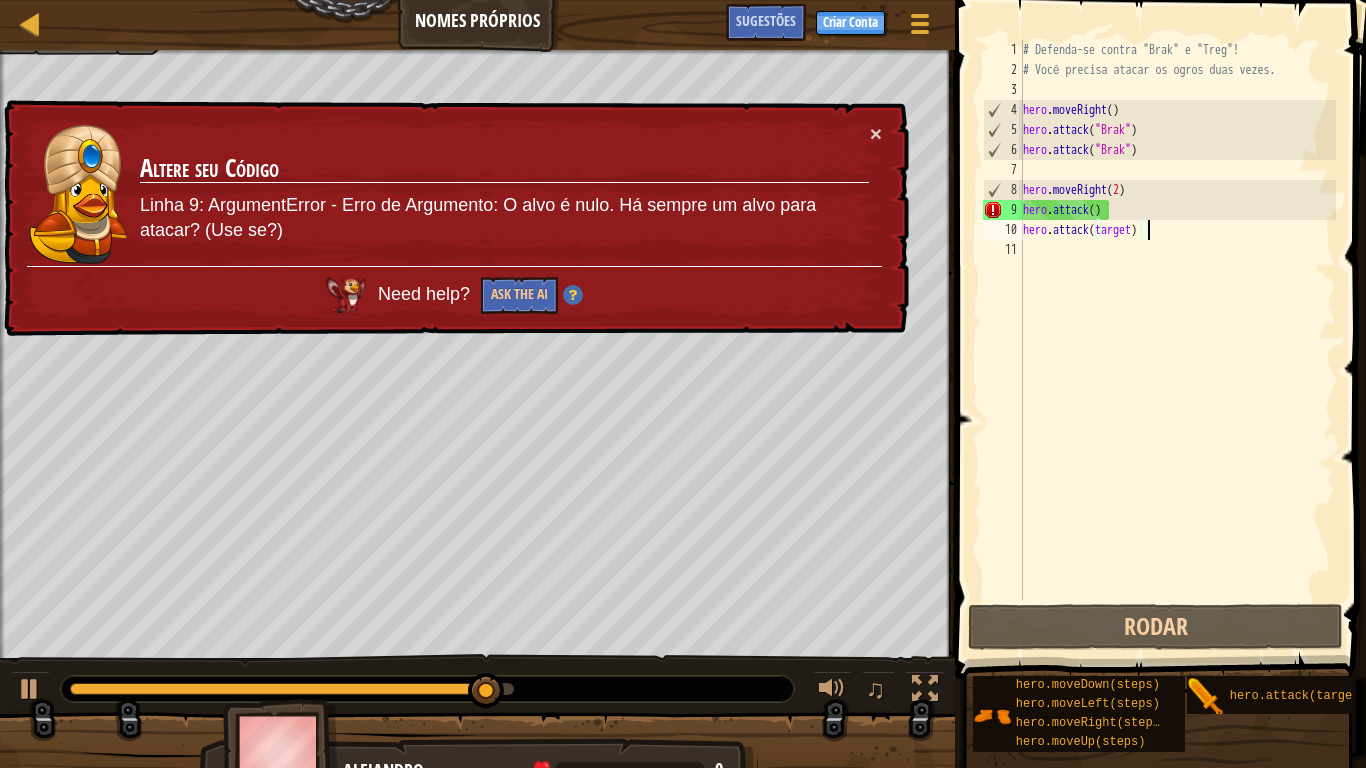click on "# Defenda-se contra "Brak" e "Treg"! # Você precisa atacar os ogros duas vezes. hero . moveRight ( ) hero . attack ( "Brak" ) hero . attack ( "Brak" ) hero . moveRight ( 2 ) hero . attack ( ) hero . attack ( target )" at bounding box center (1178, 340) 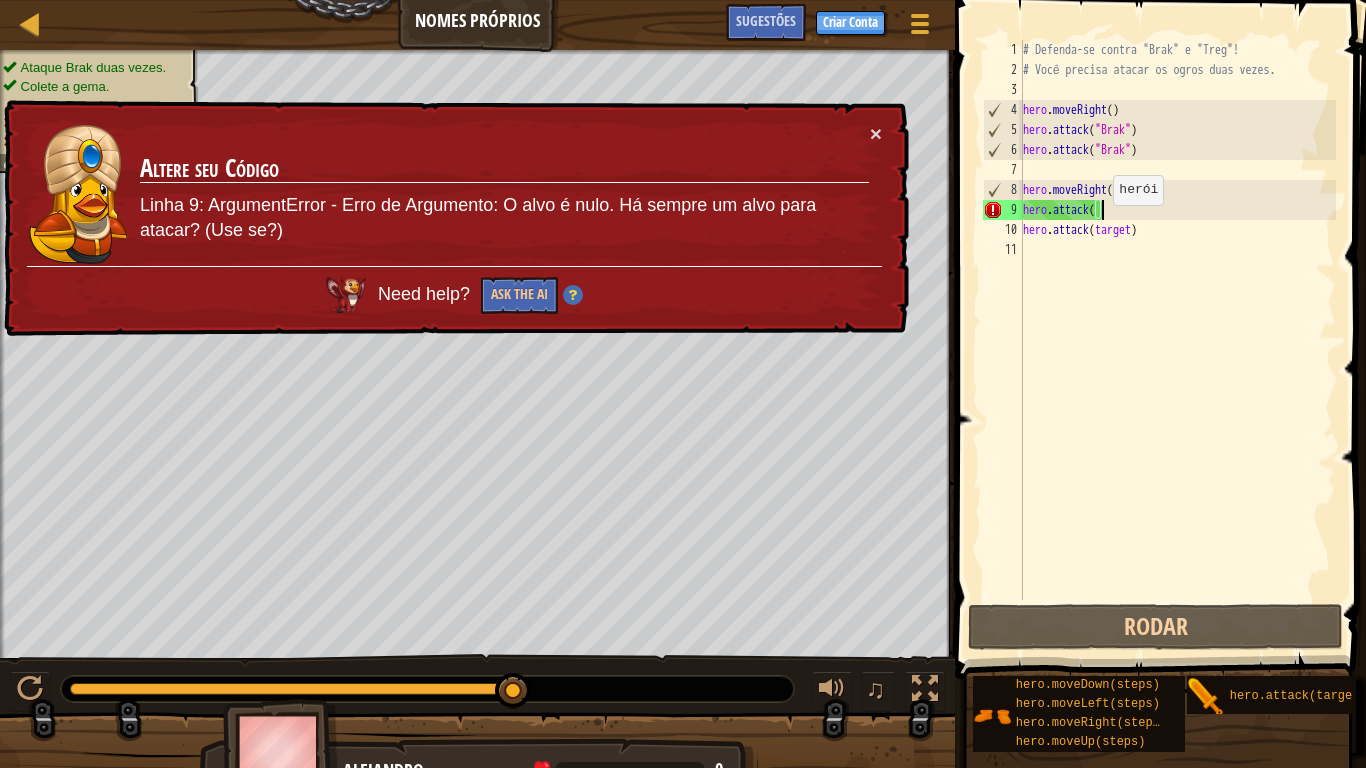 type on "h" 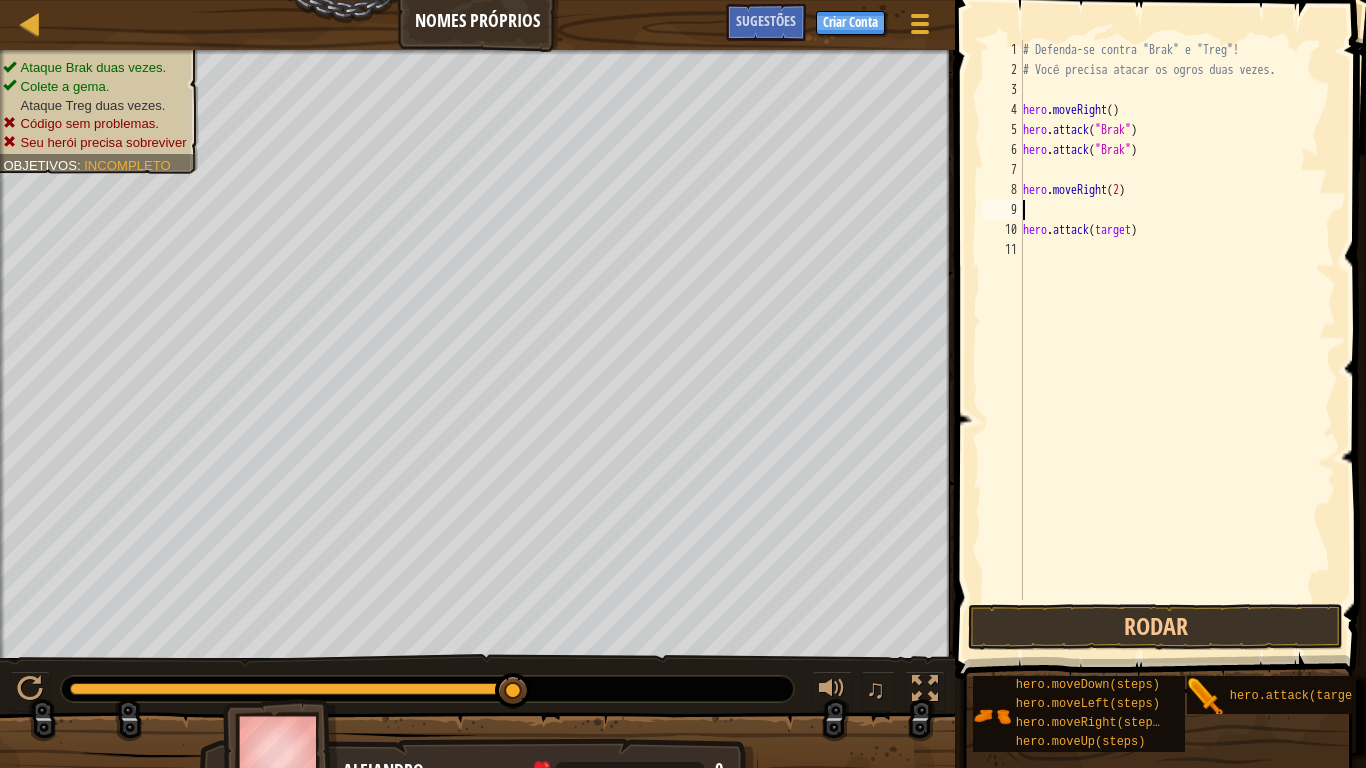 click on "# Defenda-se contra "Brak" e "Treg"! # Você precisa atacar os ogros duas vezes. hero . moveRight ( ) hero . attack ( "Brak" ) hero . attack ( "Brak" ) hero . moveRight ( 2 ) hero . attack ( target )" at bounding box center (1178, 340) 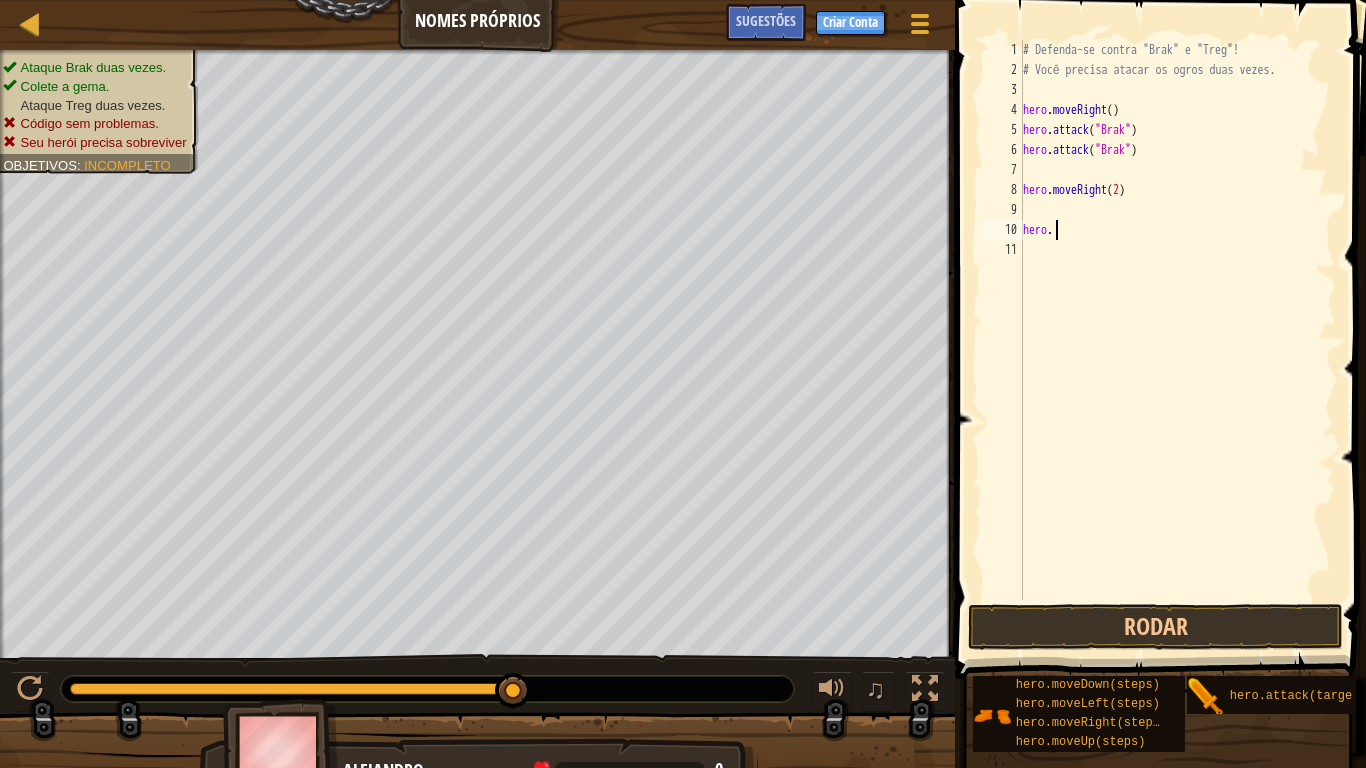type on "h" 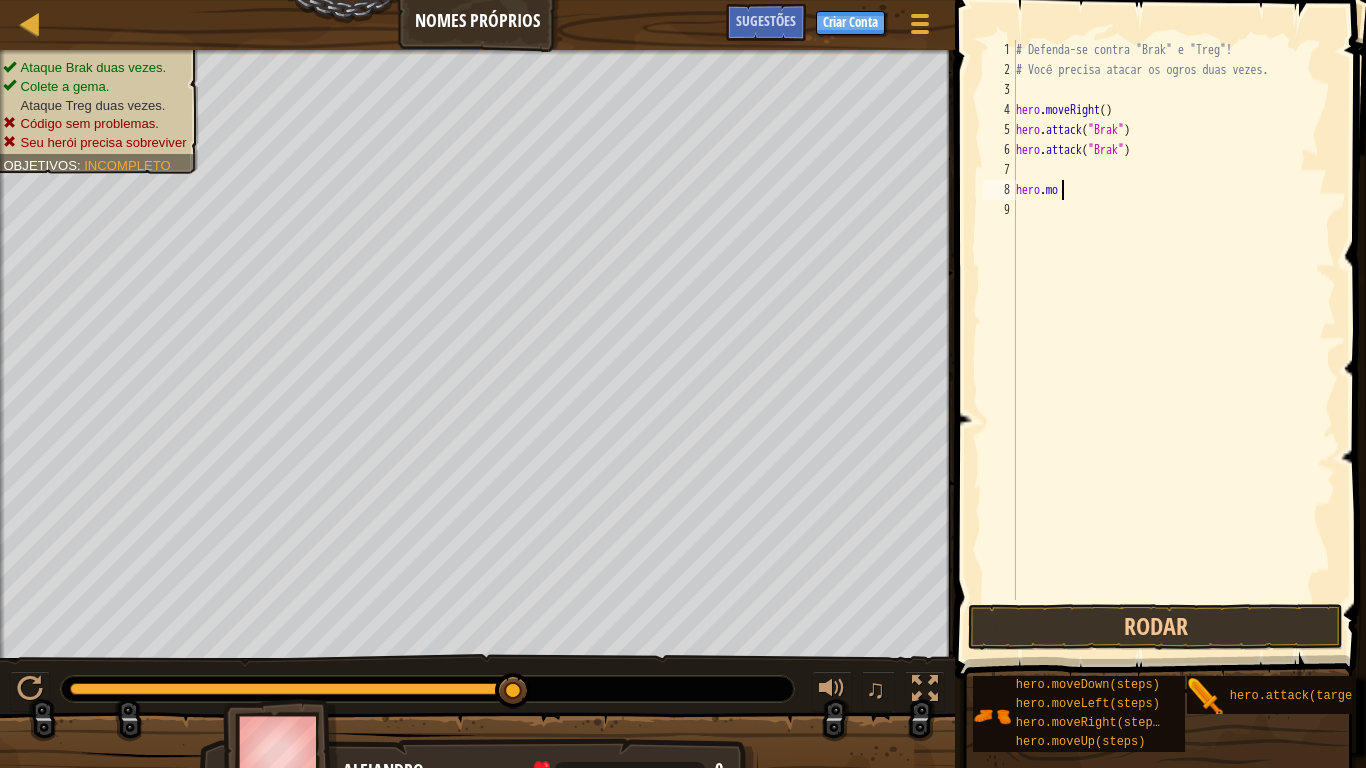 type on "h" 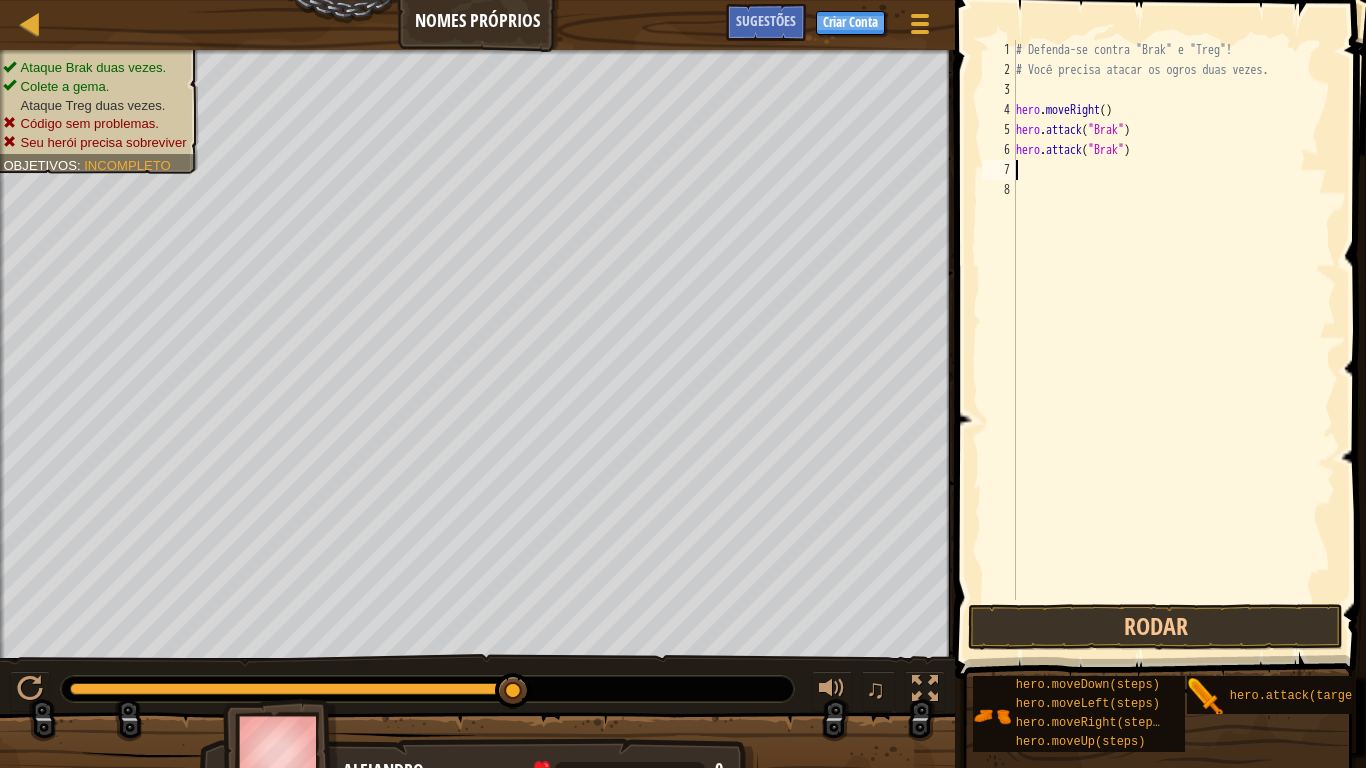 type on "hero.attack("Brak")" 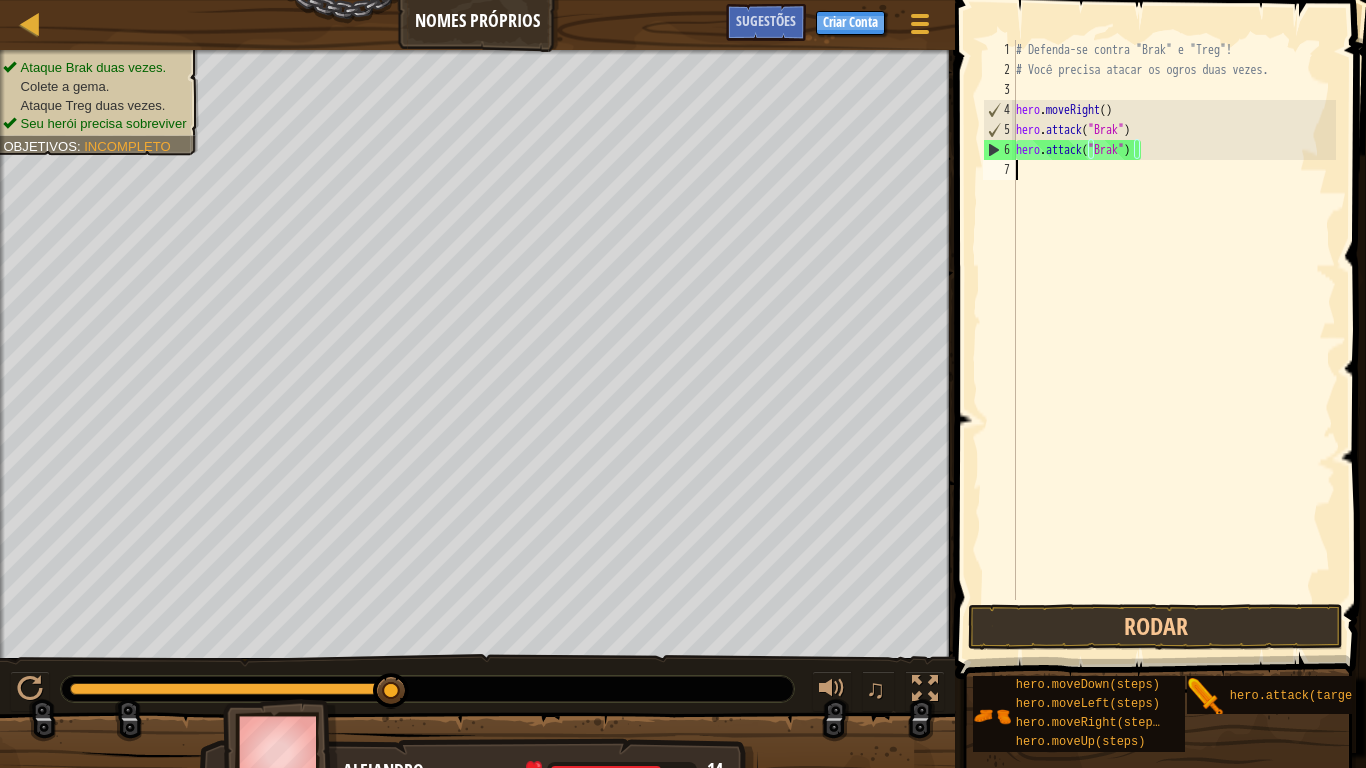 click on "# Defenda-se contra "Brak" e "Treg"! # Você precisa atacar os ogros duas vezes. hero . moveRight ( ) hero . attack ( "Brak" ) hero . attack ( "Brak" )" at bounding box center [1174, 340] 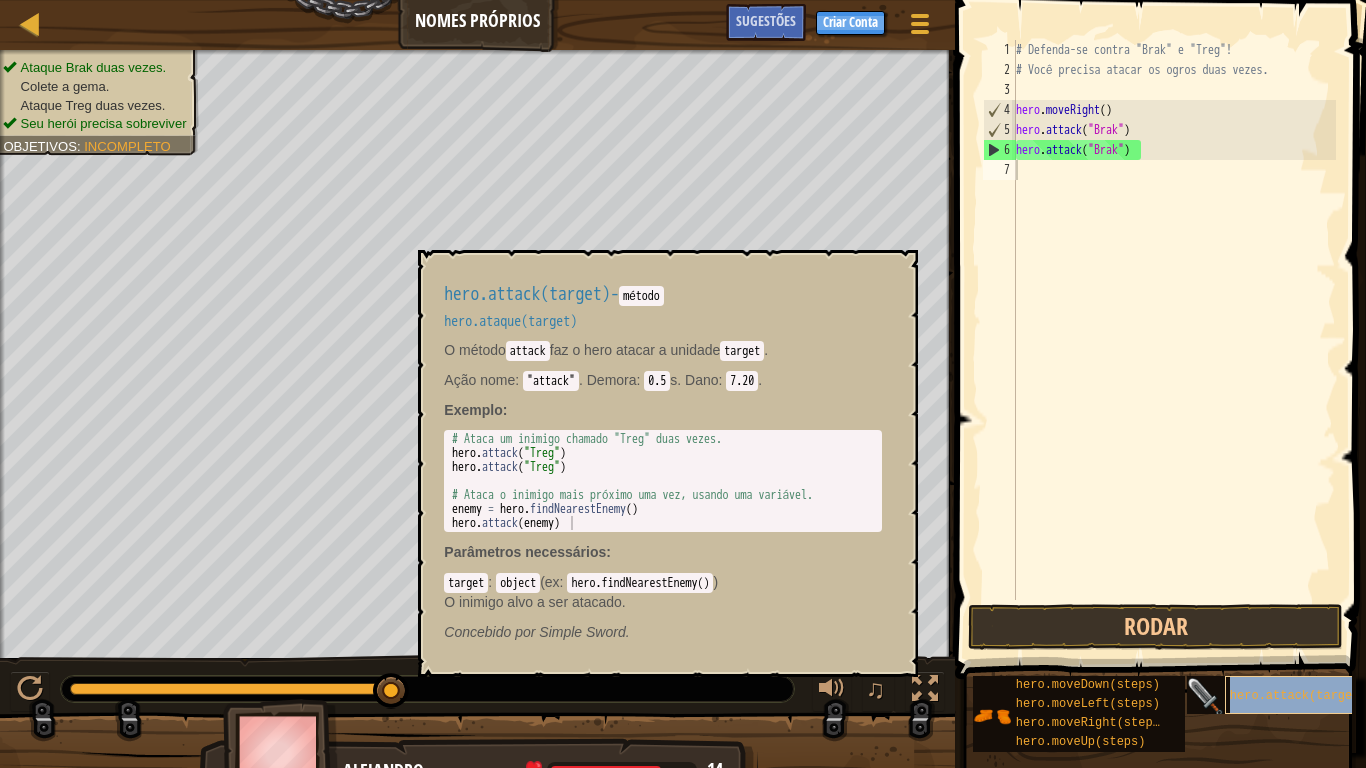 type on "hero.attack("Brak")" 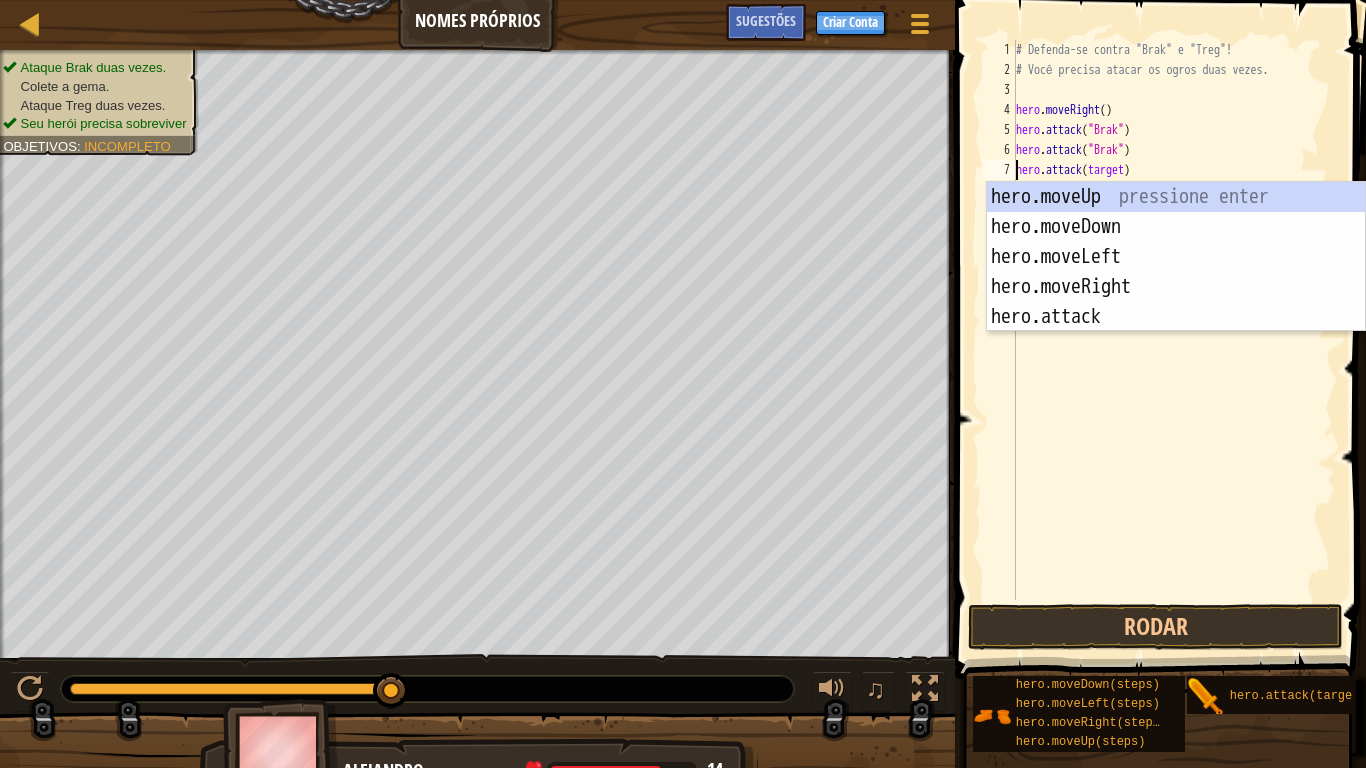 click on "# Defenda-se contra "Brak" e "Treg"! # Você precisa atacar os ogros duas vezes. hero . moveRight ( ) hero . attack ( "Brak" ) hero . attack ( "Brak" ) hero . attack ( target )" at bounding box center [1174, 340] 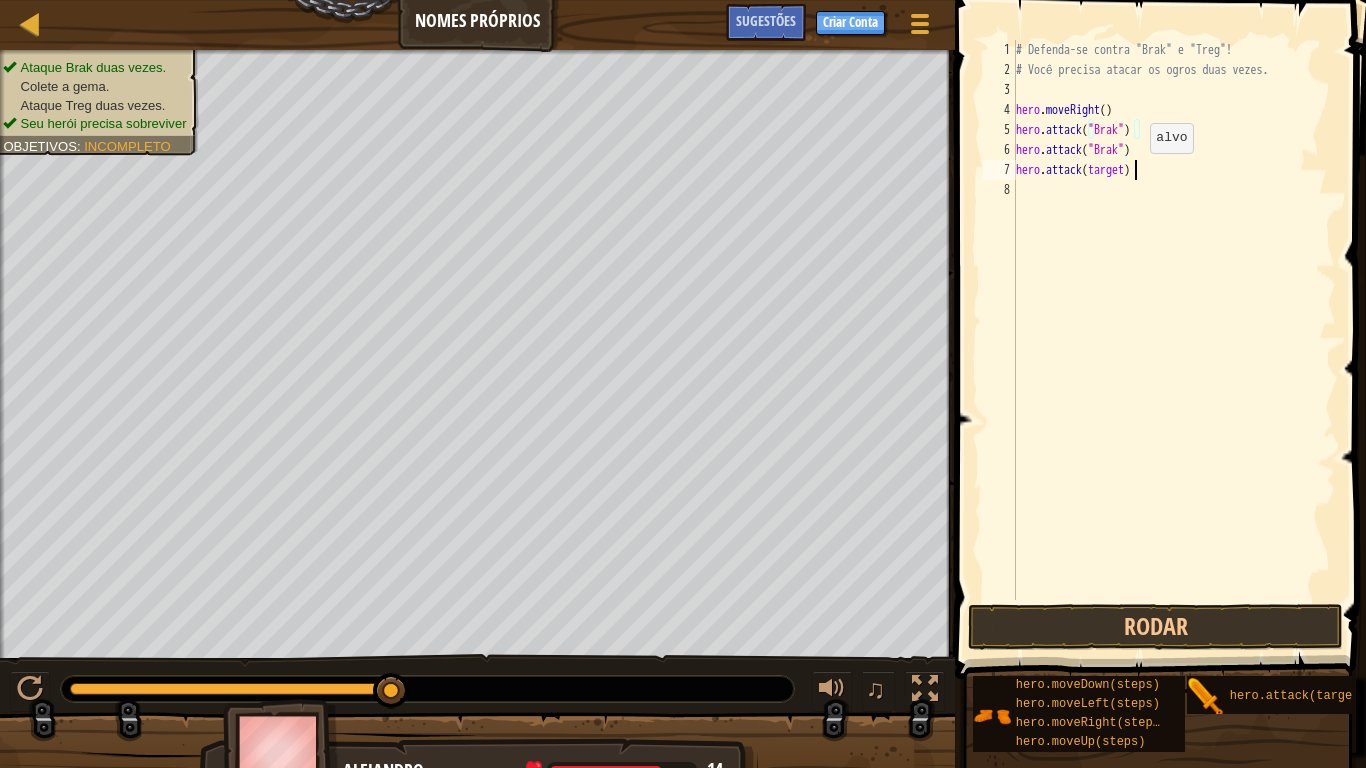 click on "# Defenda-se contra "Brak" e "Treg"! # Você precisa atacar os ogros duas vezes. hero . moveRight ( ) hero . attack ( "Brak" ) hero . attack ( "Brak" ) hero . attack ( target )" at bounding box center (1174, 340) 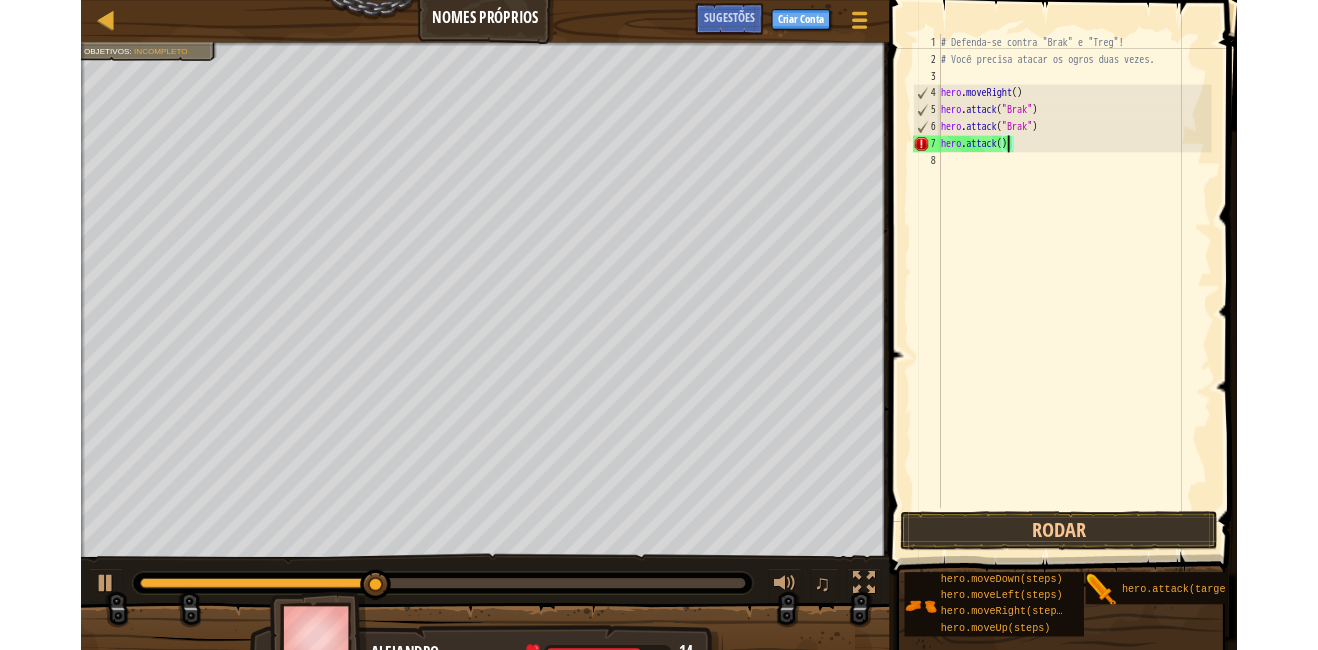 scroll, scrollTop: 9, scrollLeft: 6, axis: both 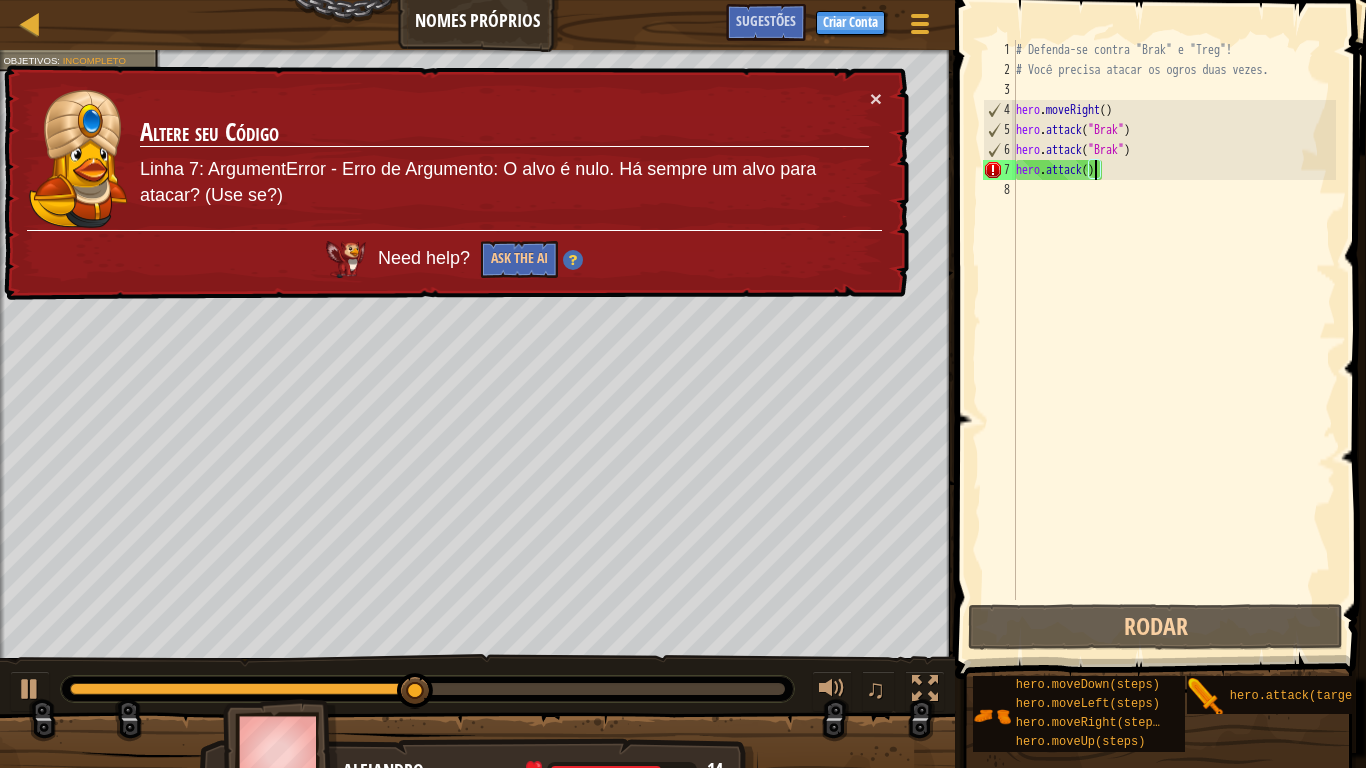 click on "# Defenda-se contra "Brak" e "Treg"! # Você precisa atacar os ogros duas vezes. hero . moveRight ( ) hero . attack ( "Brak" ) hero . attack ( "Brak" ) hero . attack ( )" at bounding box center [1174, 340] 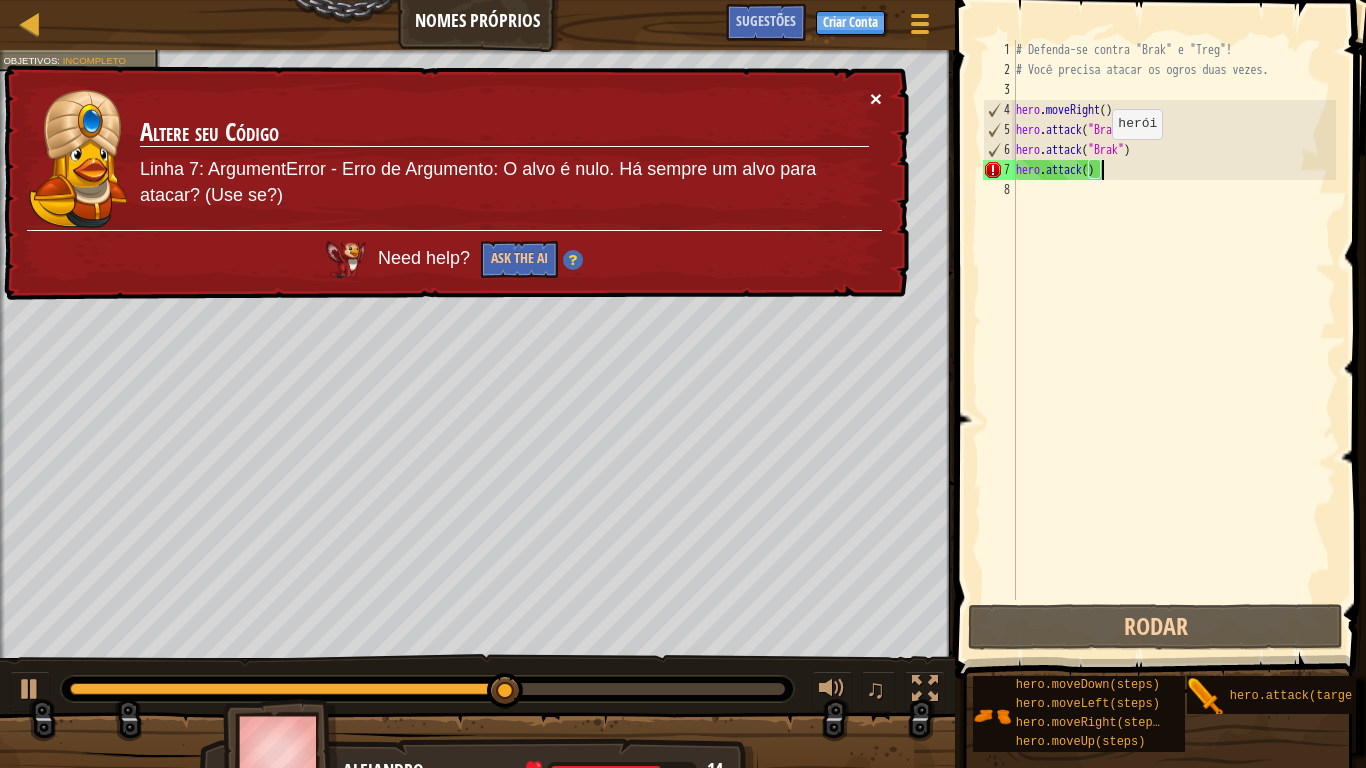 click on "×" at bounding box center (876, 100) 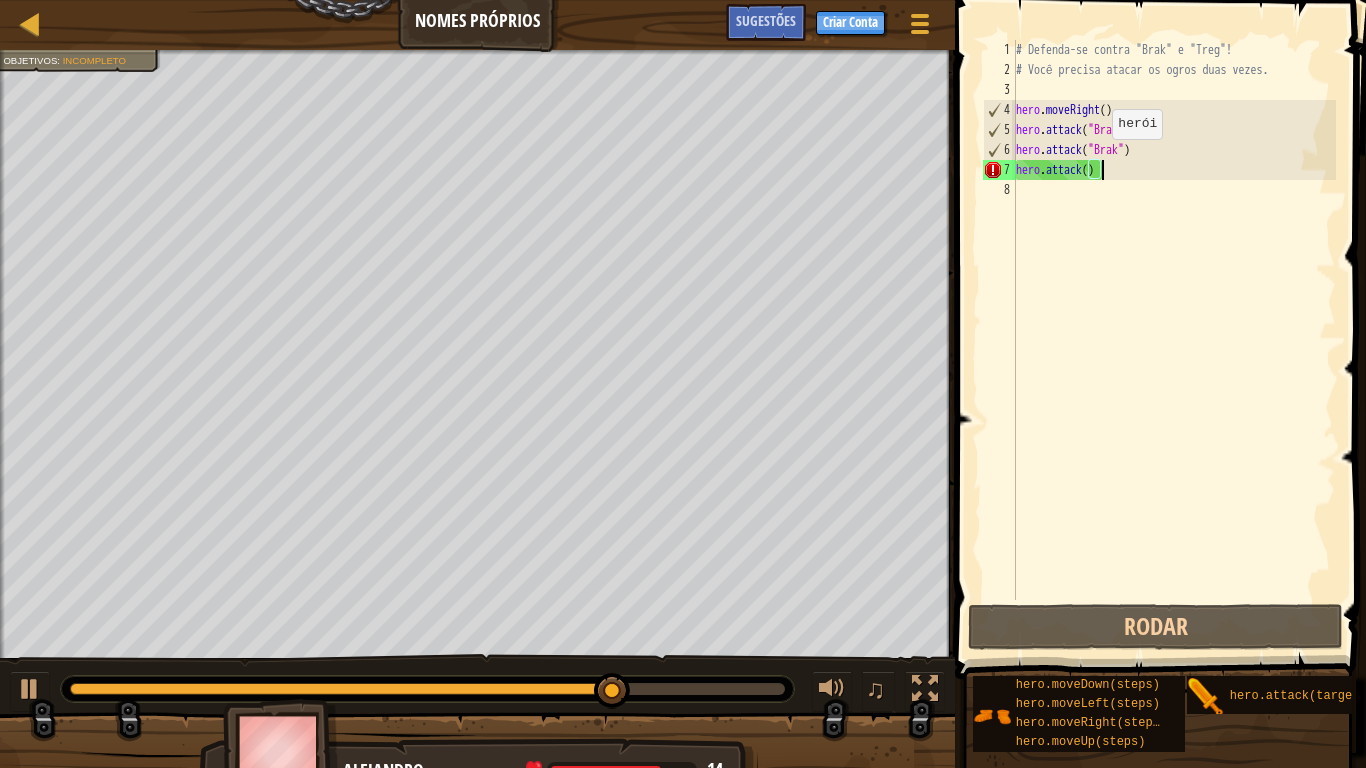 click on "Mapa Nomes Próprios Menu do Jogo Pronto Criar Conta Sugestões" at bounding box center [477, 25] 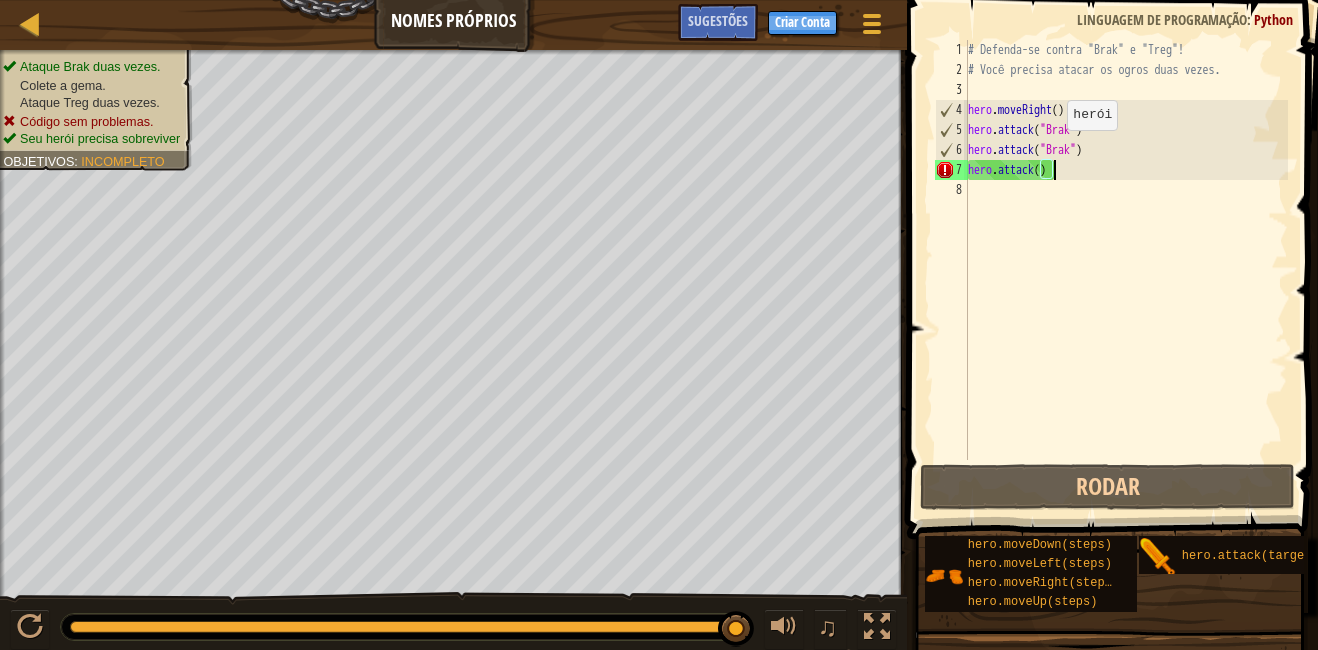 click on "# Defenda-se contra "Brak" e "Treg"! # Você precisa atacar os ogros duas vezes. hero . moveRight ( ) hero . attack ( "Brak" ) hero . attack ( "Brak" ) hero . attack ( )" at bounding box center [1126, 270] 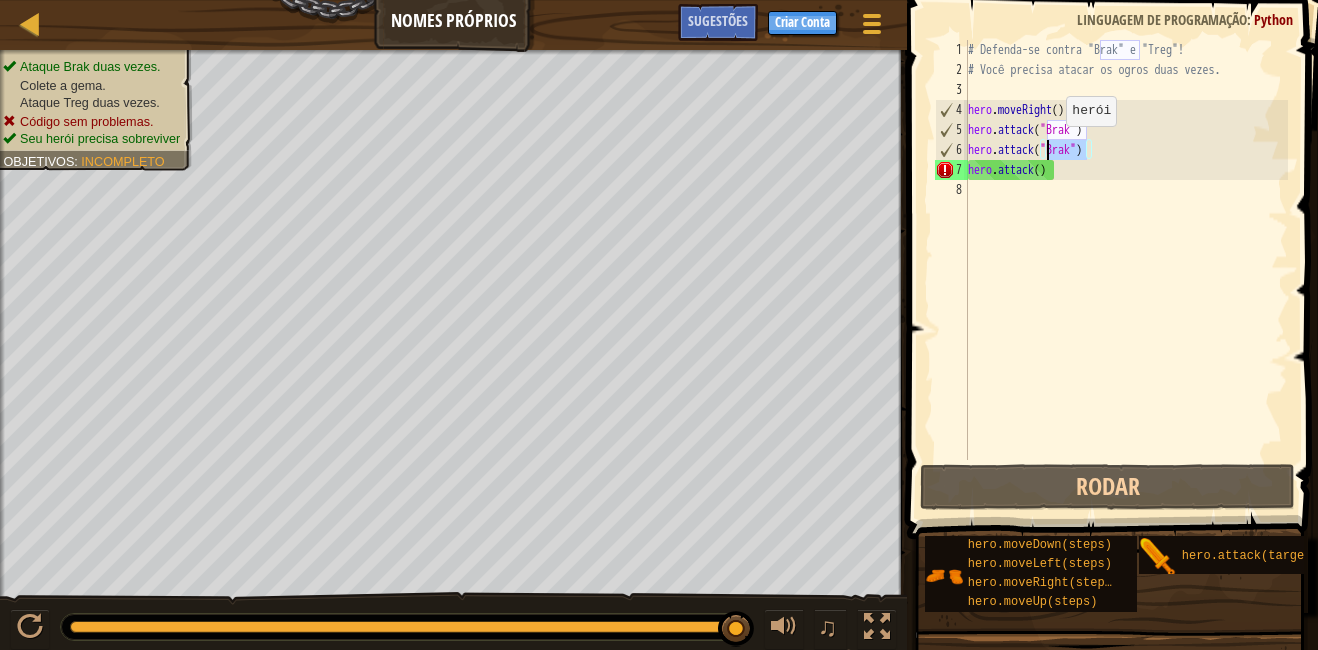 click on "# Defenda-se contra "Brak" e "Treg"! # Você precisa atacar os ogros duas vezes. hero . moveRight ( ) hero . attack ( "Brak" ) hero . attack ( "Brak" ) hero . attack ( )" at bounding box center (1126, 250) 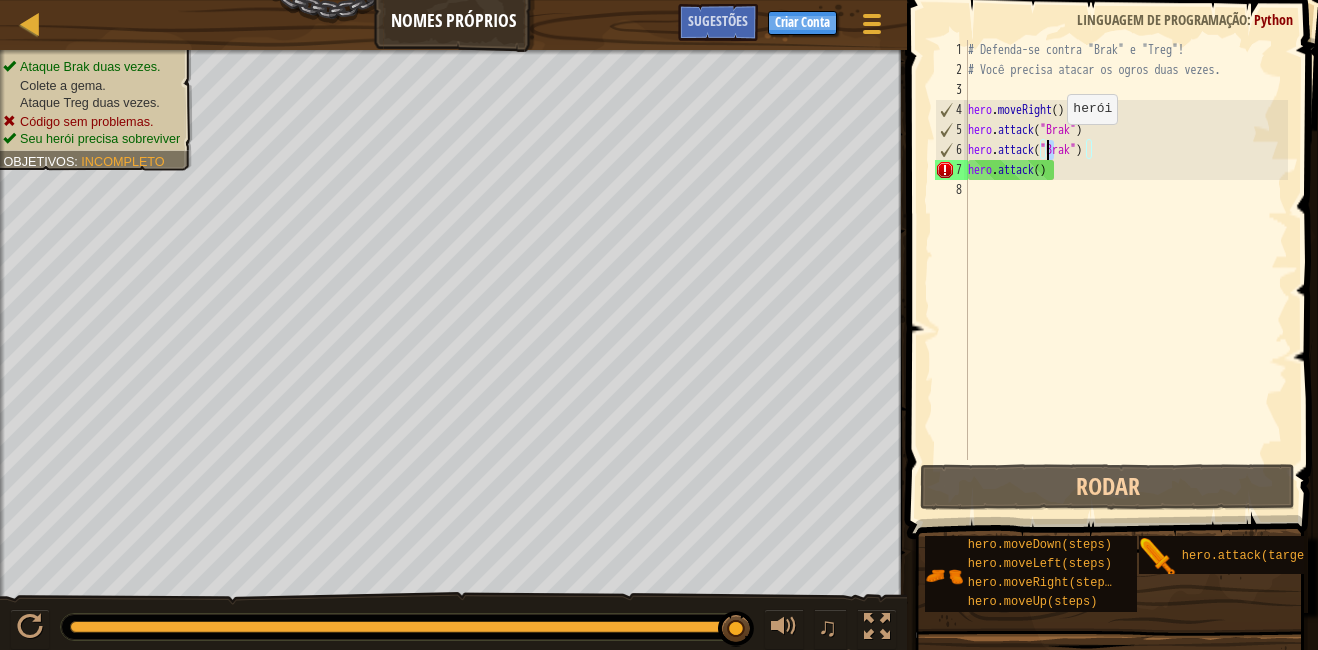 click on "# Defenda-se contra "Brak" e "Treg"! # Você precisa atacar os ogros duas vezes. hero . moveRight ( ) hero . attack ( "Brak" ) hero . attack ( "Brak" ) hero . attack ( )" at bounding box center (1126, 270) 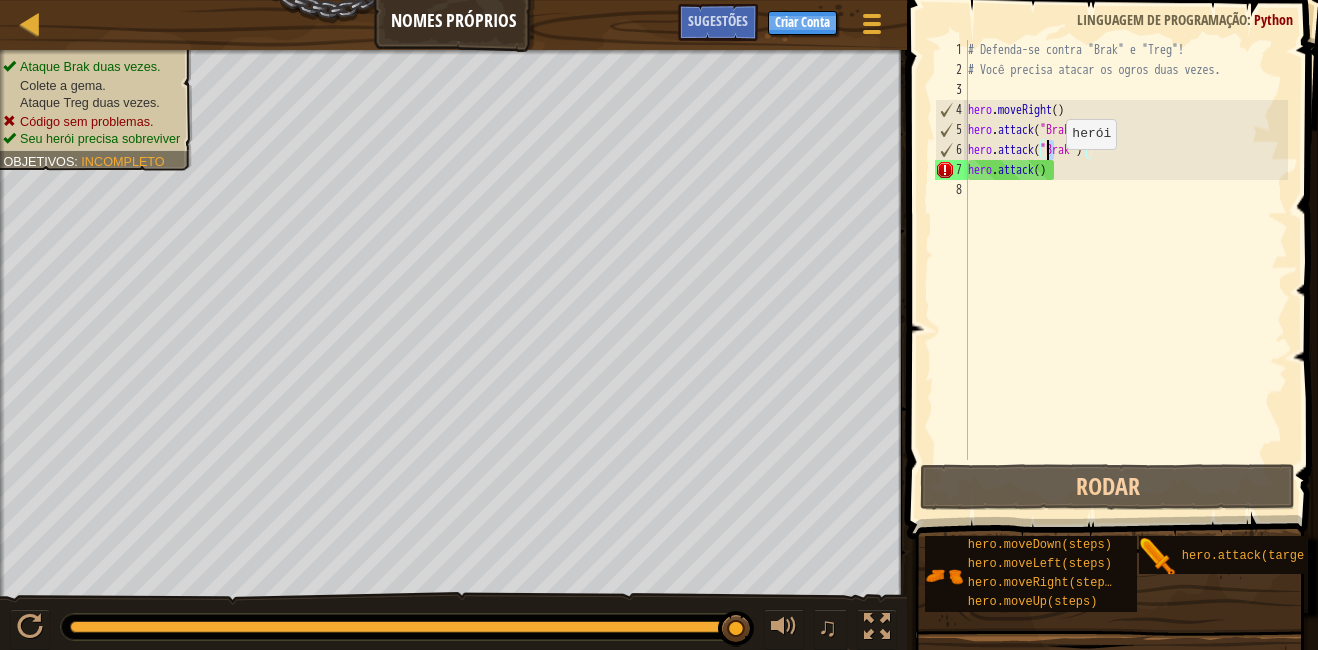 click on "# Defenda-se contra "Brak" e "Treg"! # Você precisa atacar os ogros duas vezes. hero . moveRight ( ) hero . attack ( "Brak" ) hero . attack ( "Brak" ) hero . attack ( )" at bounding box center (1126, 270) 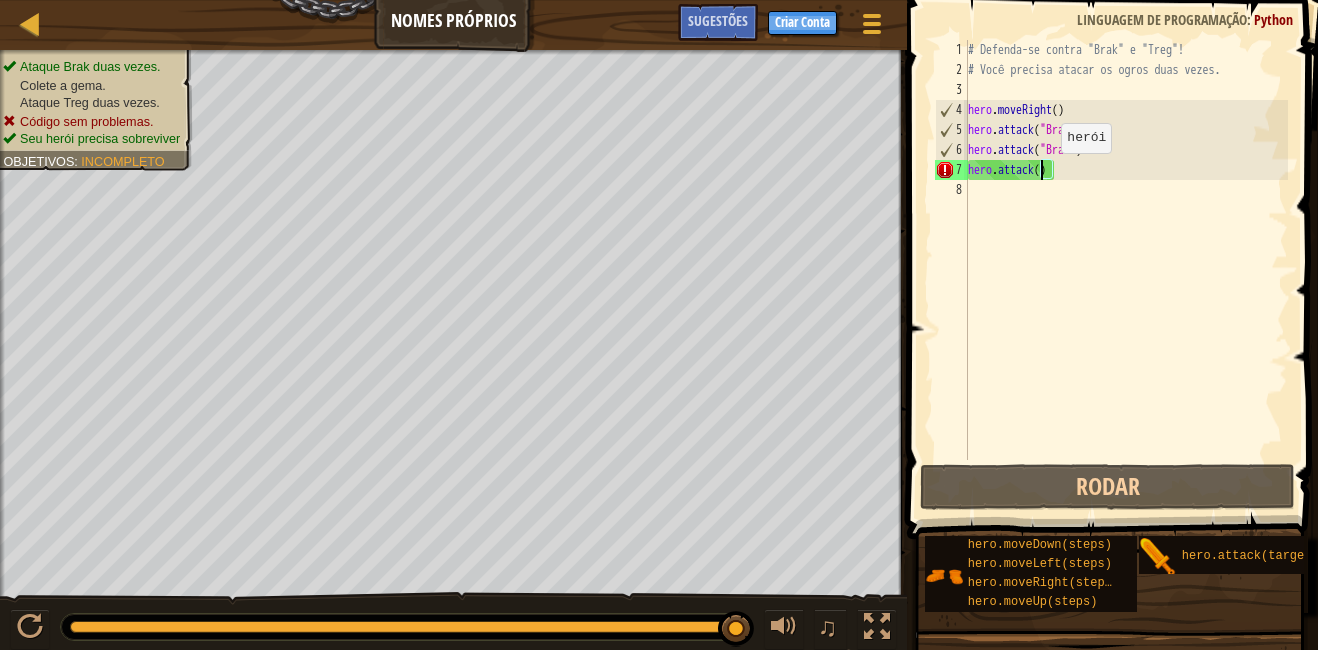 scroll, scrollTop: 9, scrollLeft: 2, axis: both 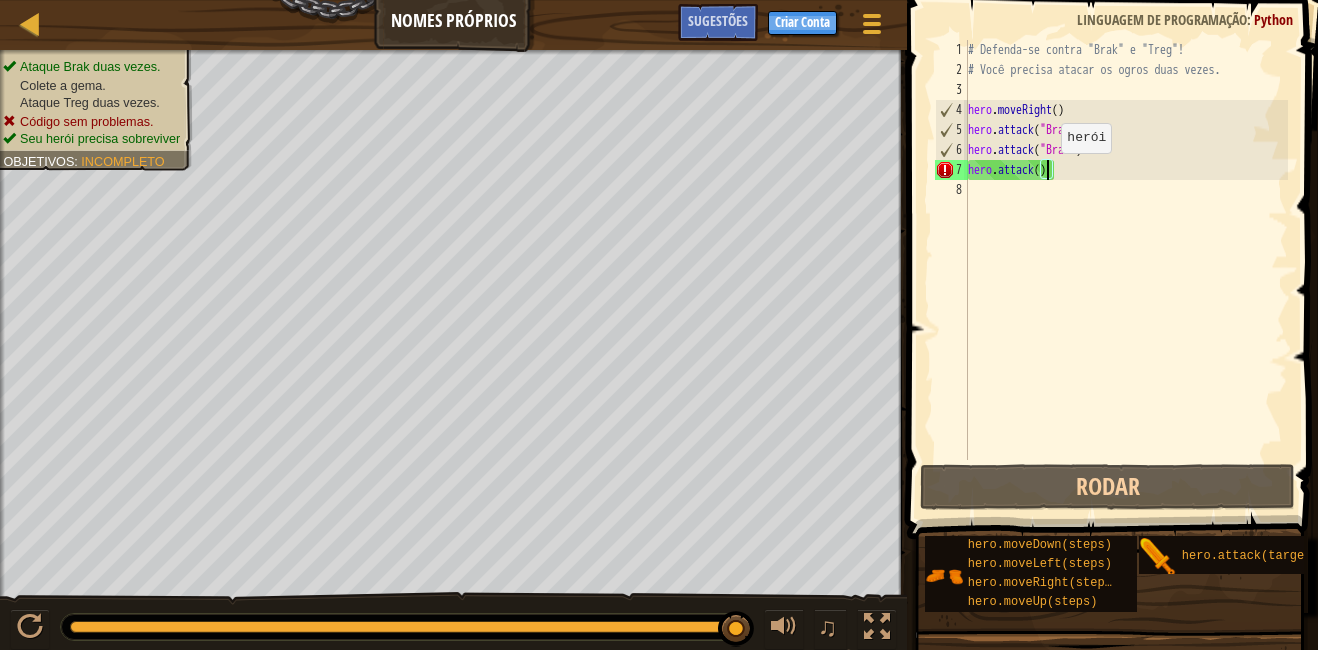 paste on "hero.moveDown()" 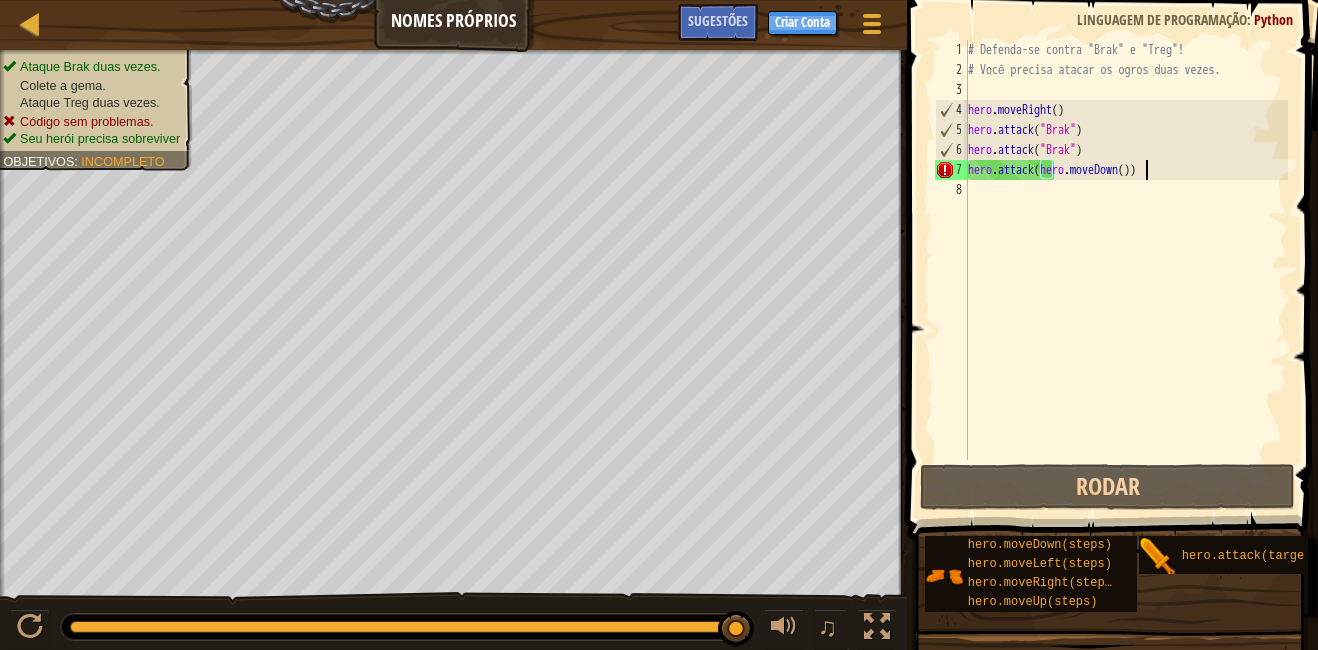 type on "hero.attack(hero.moveDown())" 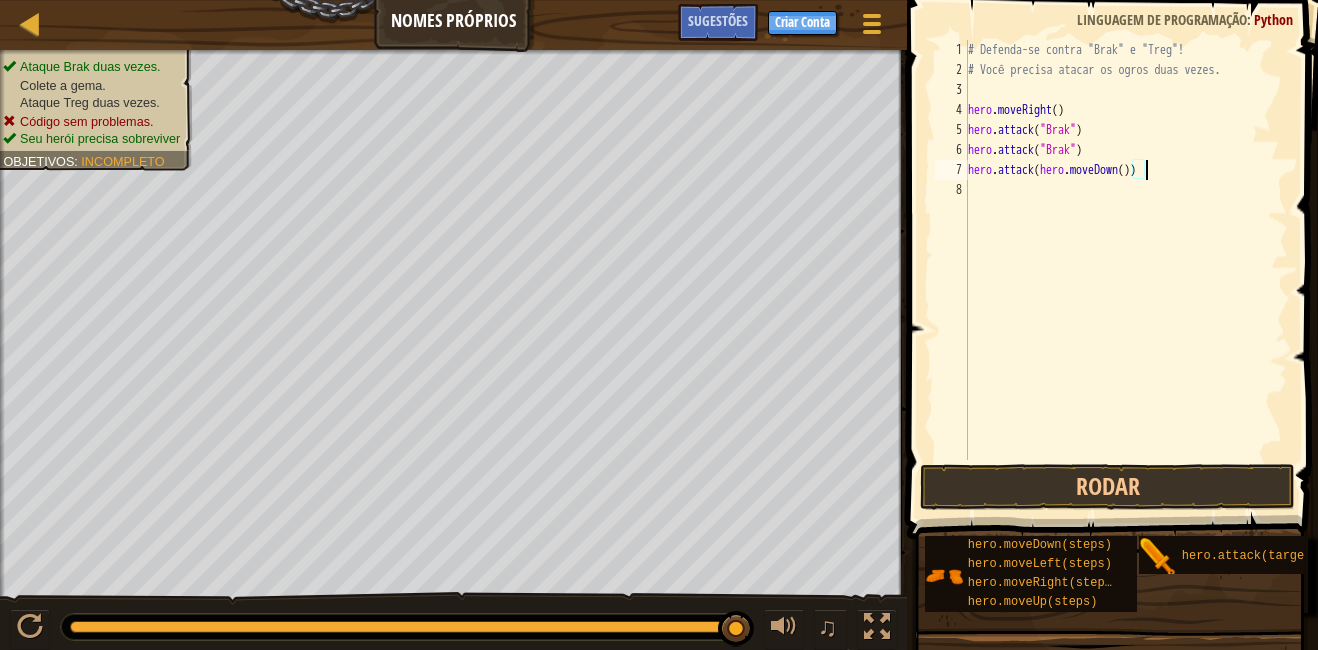 drag, startPoint x: -4, startPoint y: 242, endPoint x: 353, endPoint y: -74, distance: 476.76514 